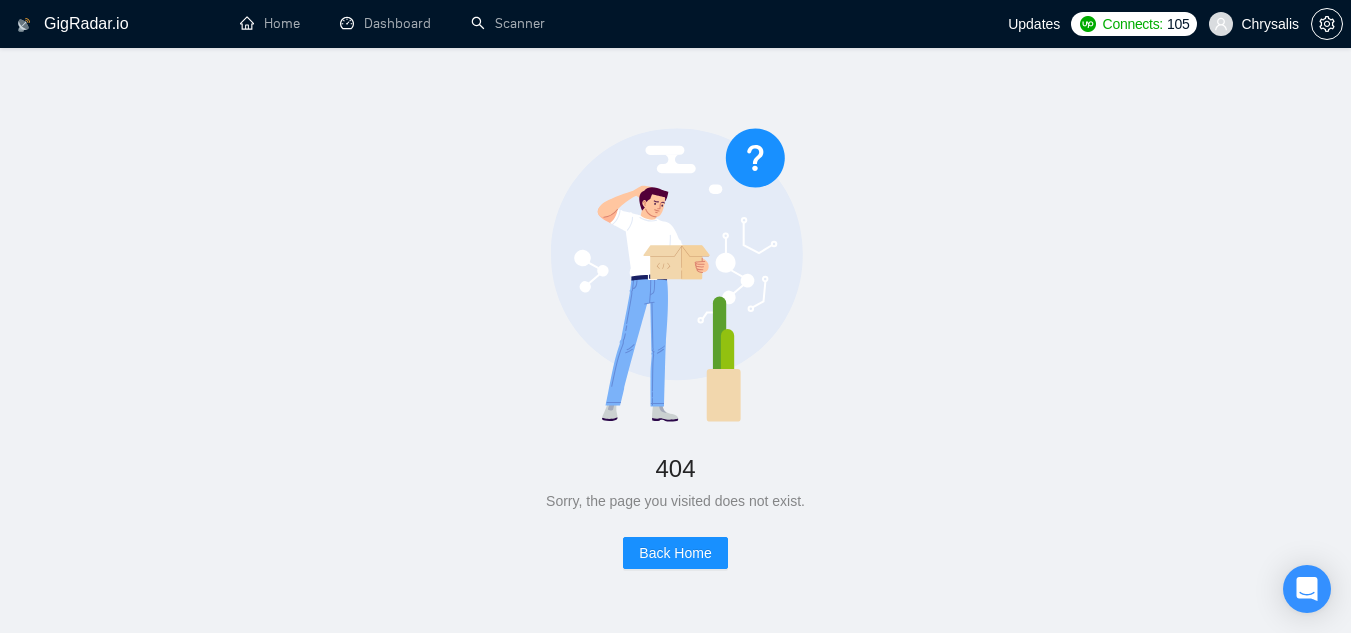 scroll, scrollTop: 0, scrollLeft: 0, axis: both 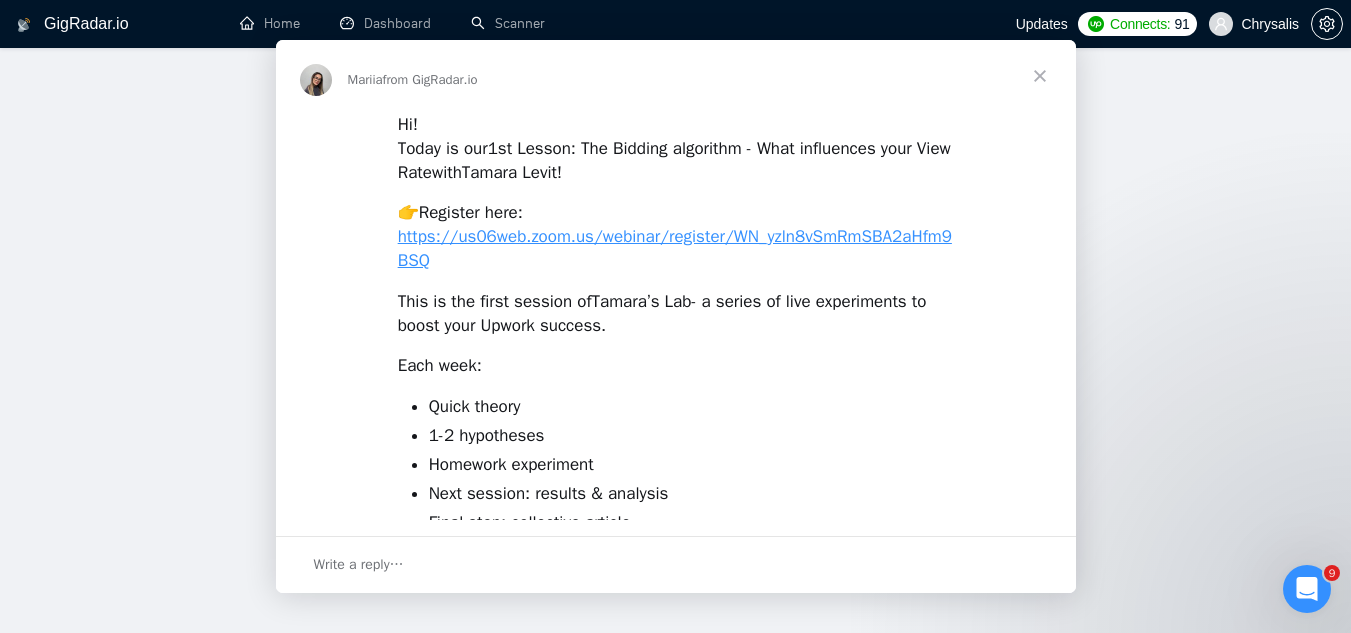 drag, startPoint x: 397, startPoint y: 63, endPoint x: 397, endPoint y: 34, distance: 29 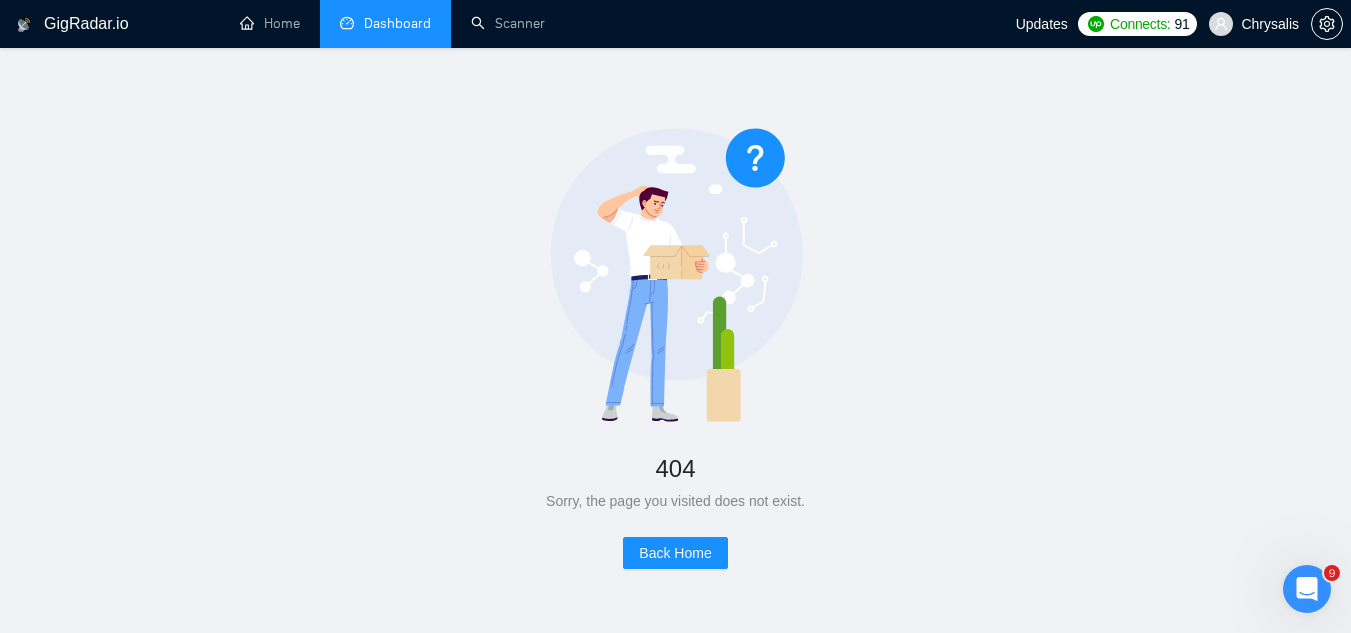click on "Dashboard" at bounding box center [385, 23] 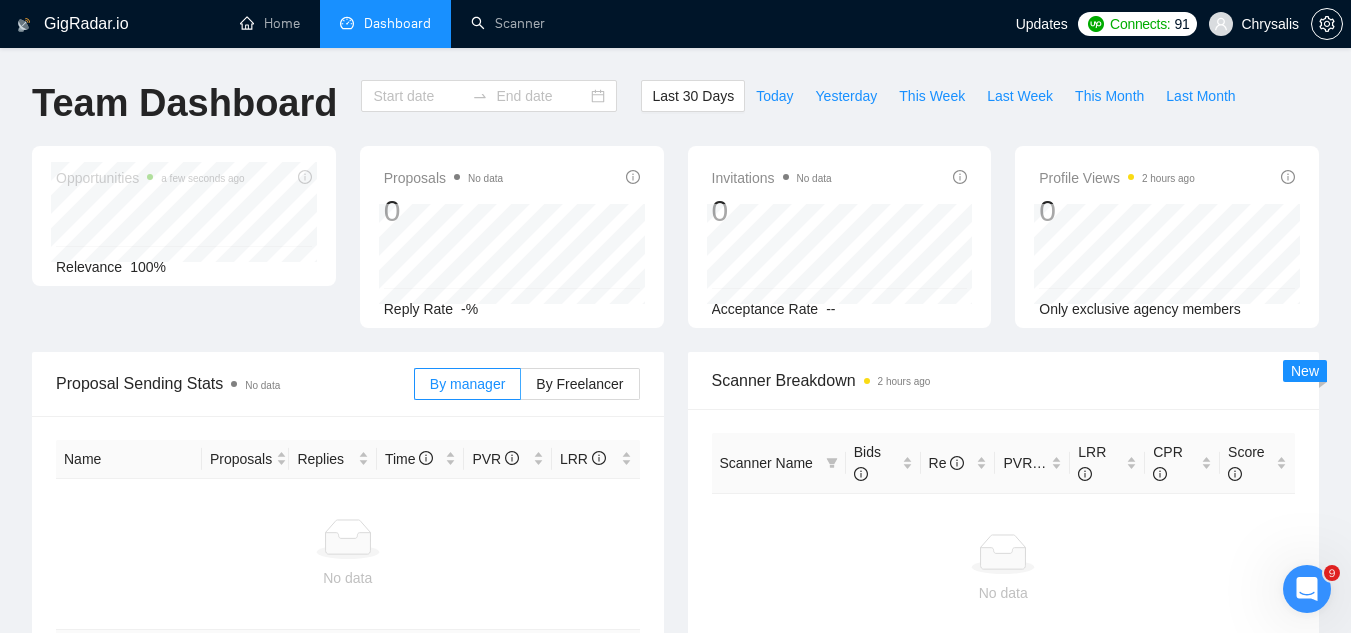 type on "2025-07-07" 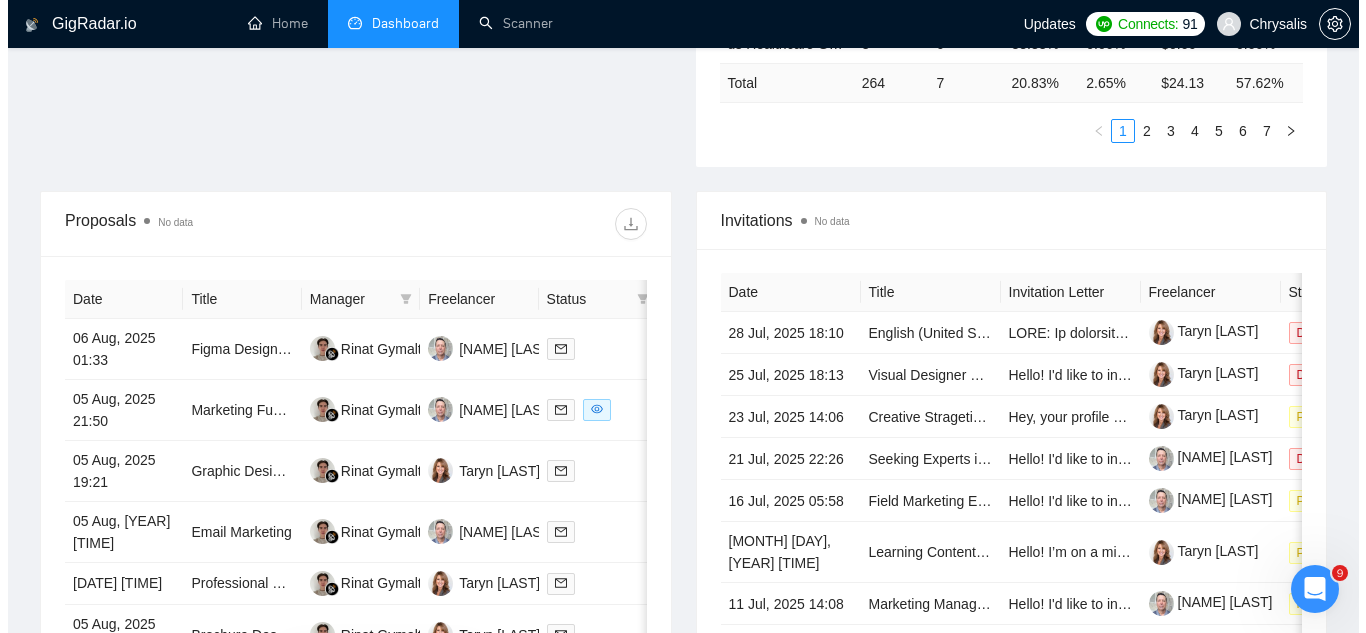 scroll, scrollTop: 600, scrollLeft: 0, axis: vertical 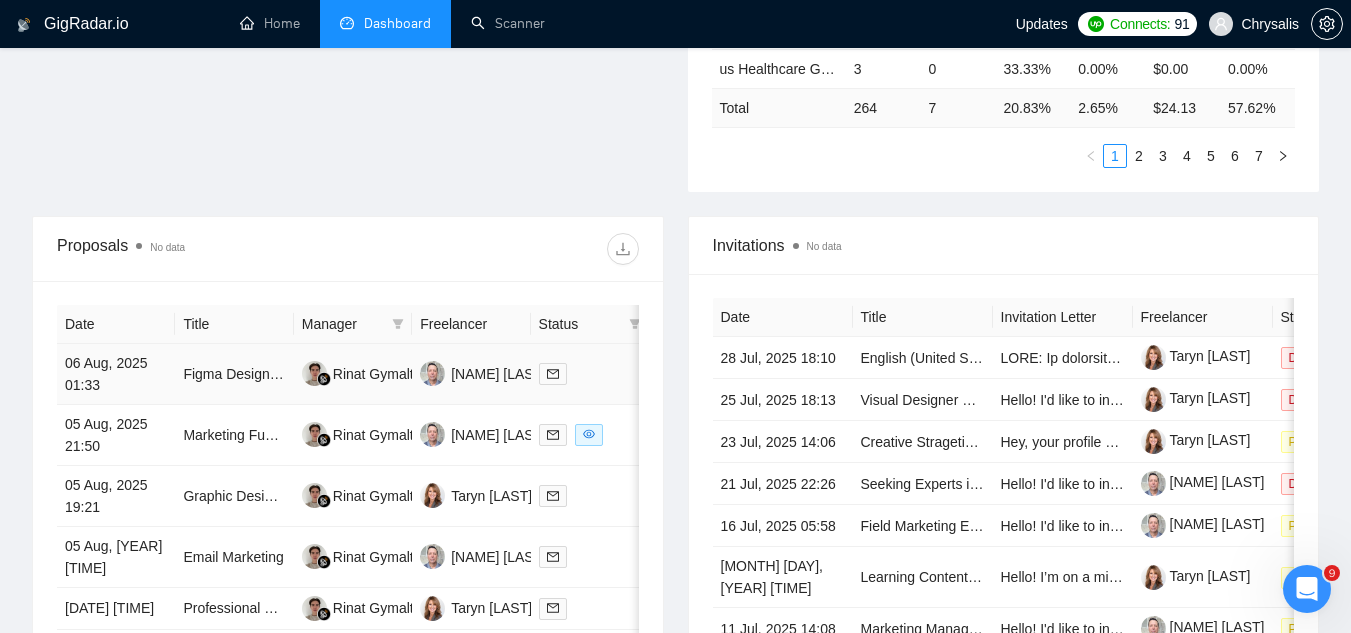 click on "Figma Designer Needed for Email Marketing Projects" at bounding box center [234, 374] 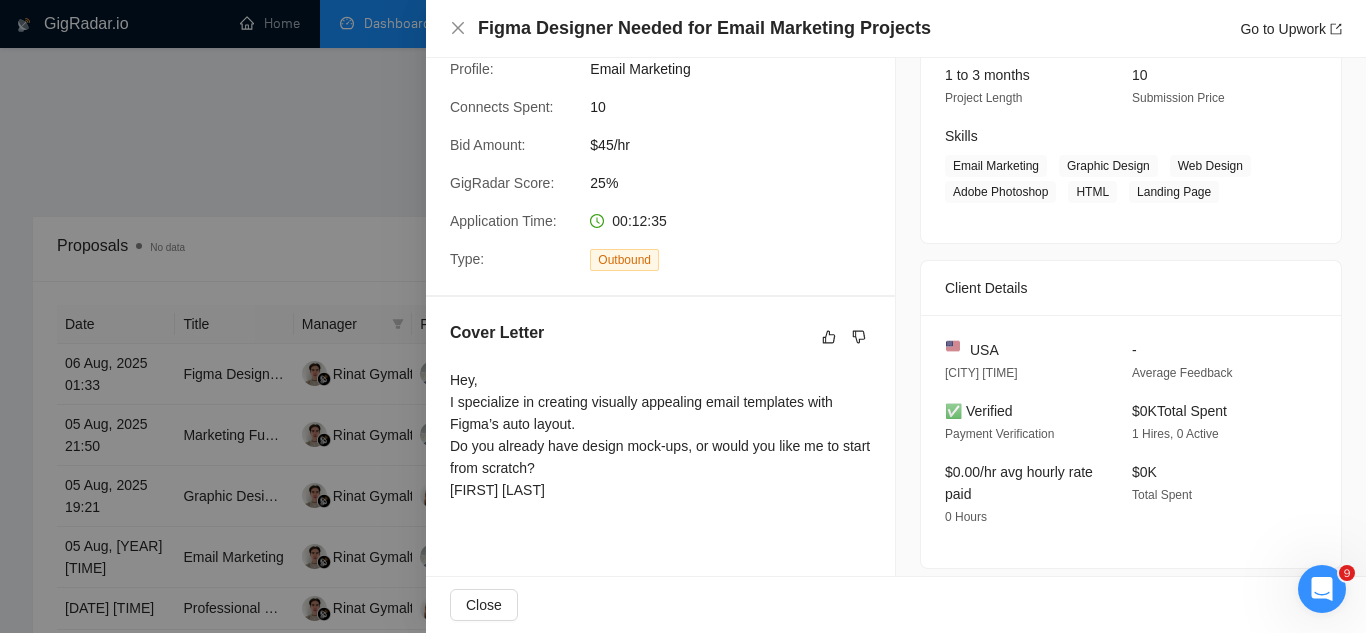 scroll, scrollTop: 300, scrollLeft: 0, axis: vertical 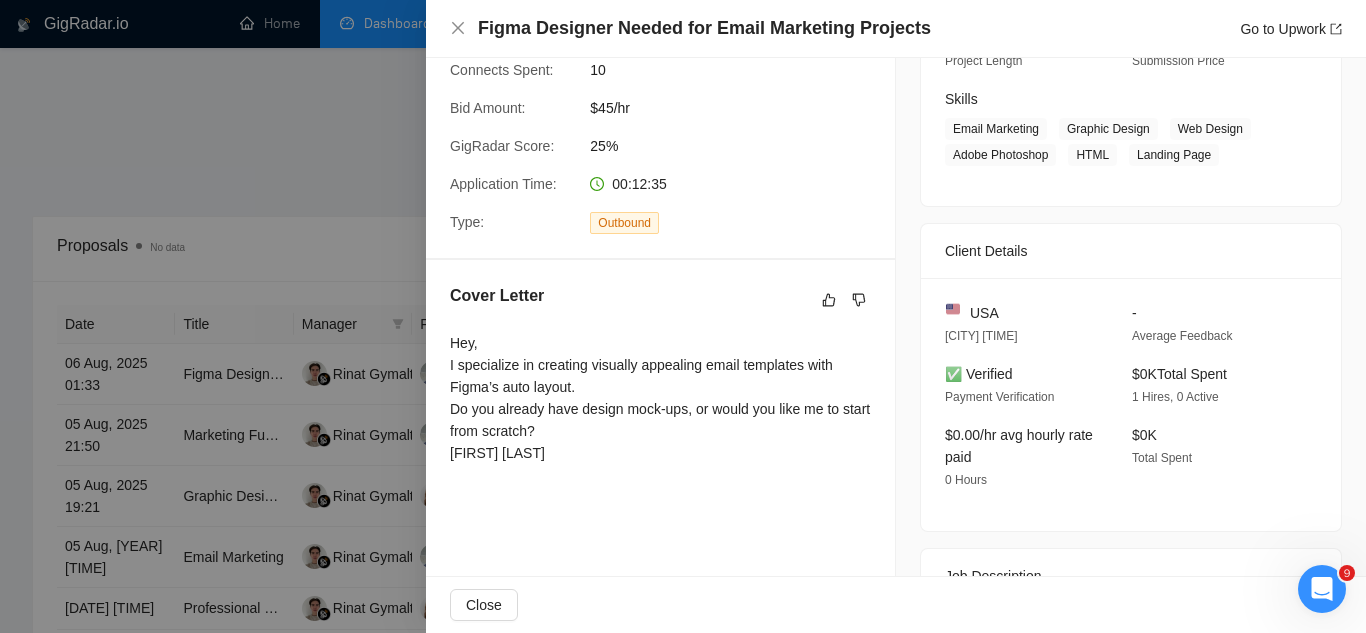 click at bounding box center (683, 316) 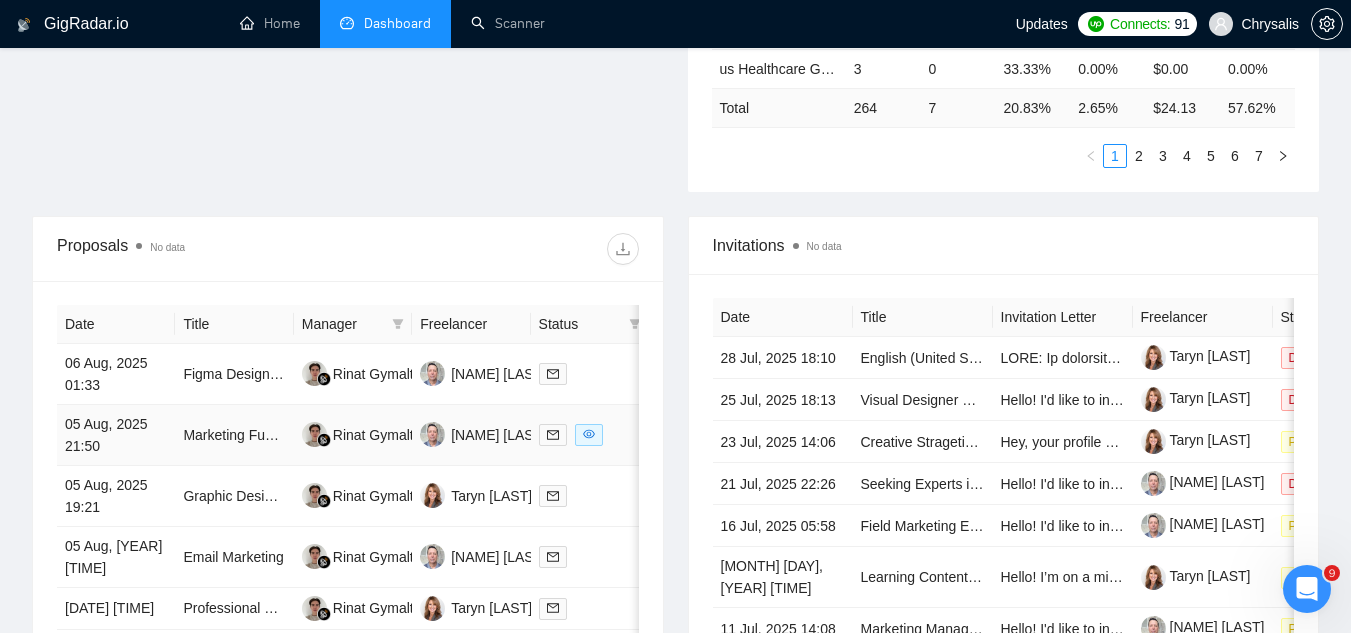 click on "Marketing Funnel Setup with Email and Manychat" at bounding box center [234, 435] 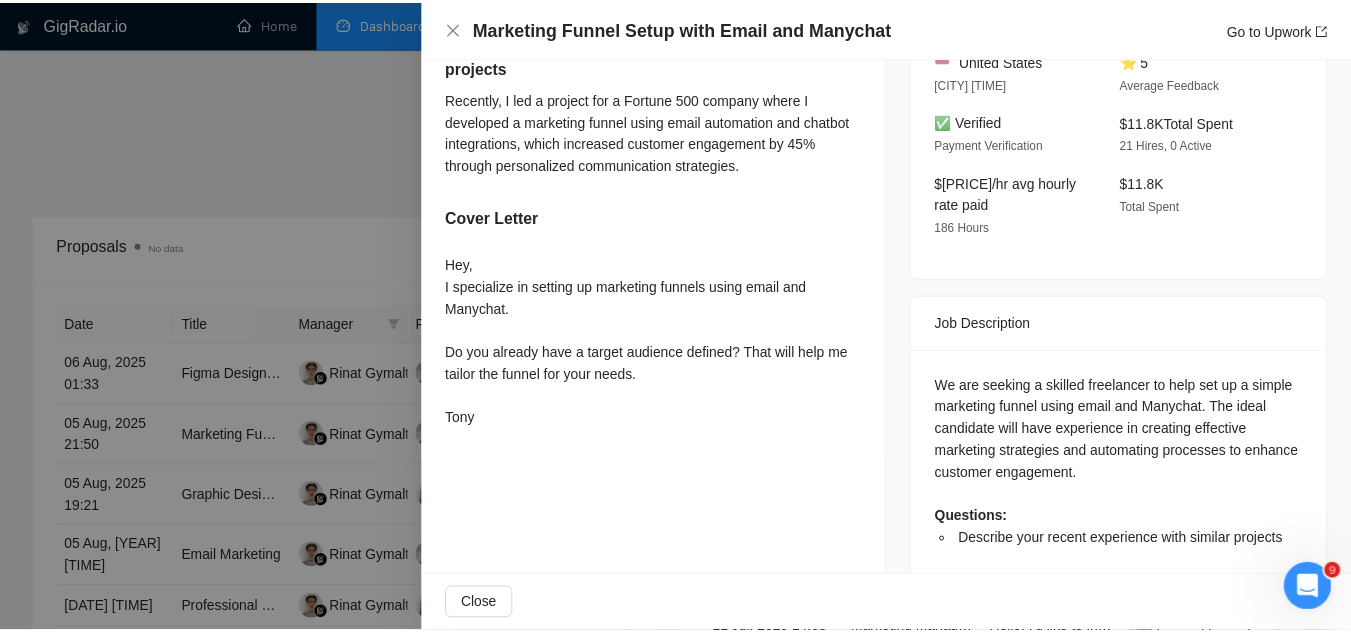 scroll, scrollTop: 584, scrollLeft: 0, axis: vertical 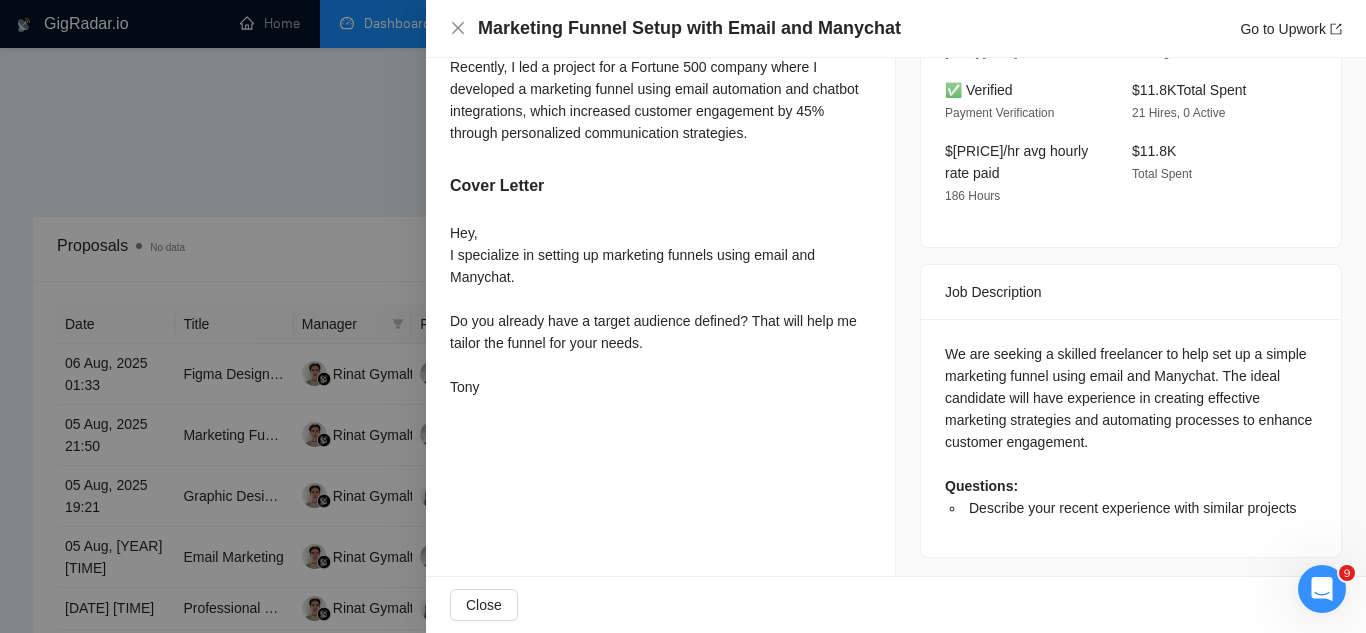 click at bounding box center [683, 316] 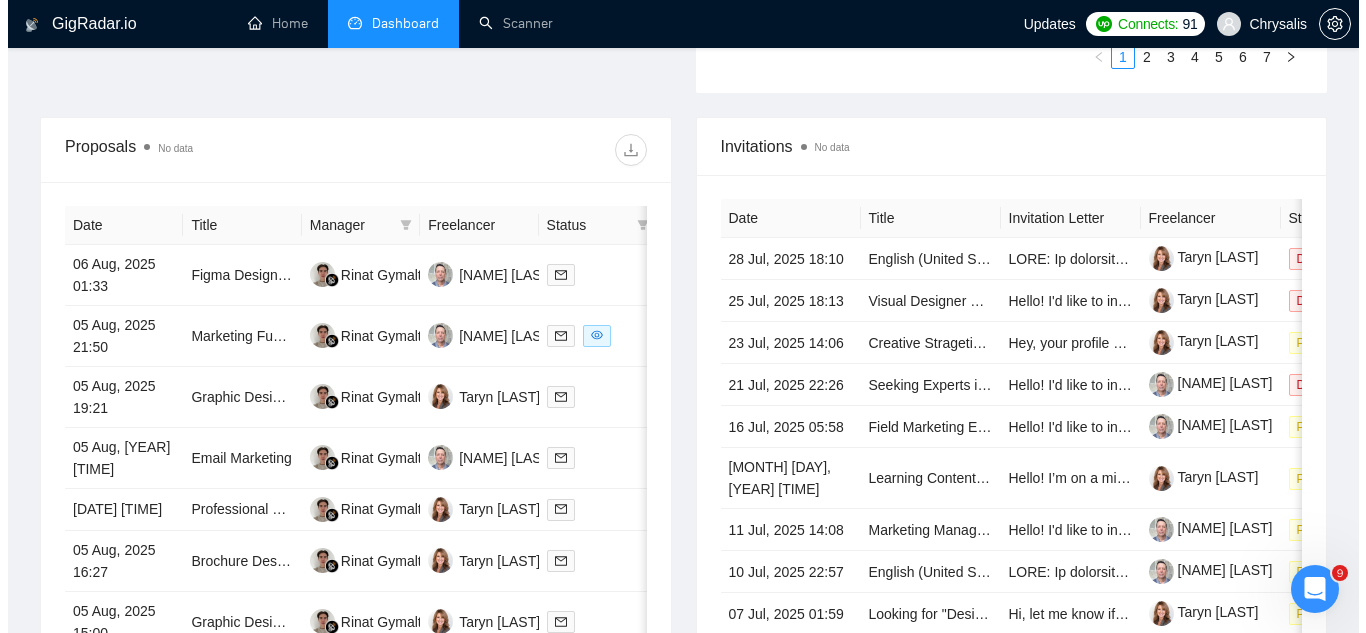 scroll, scrollTop: 700, scrollLeft: 0, axis: vertical 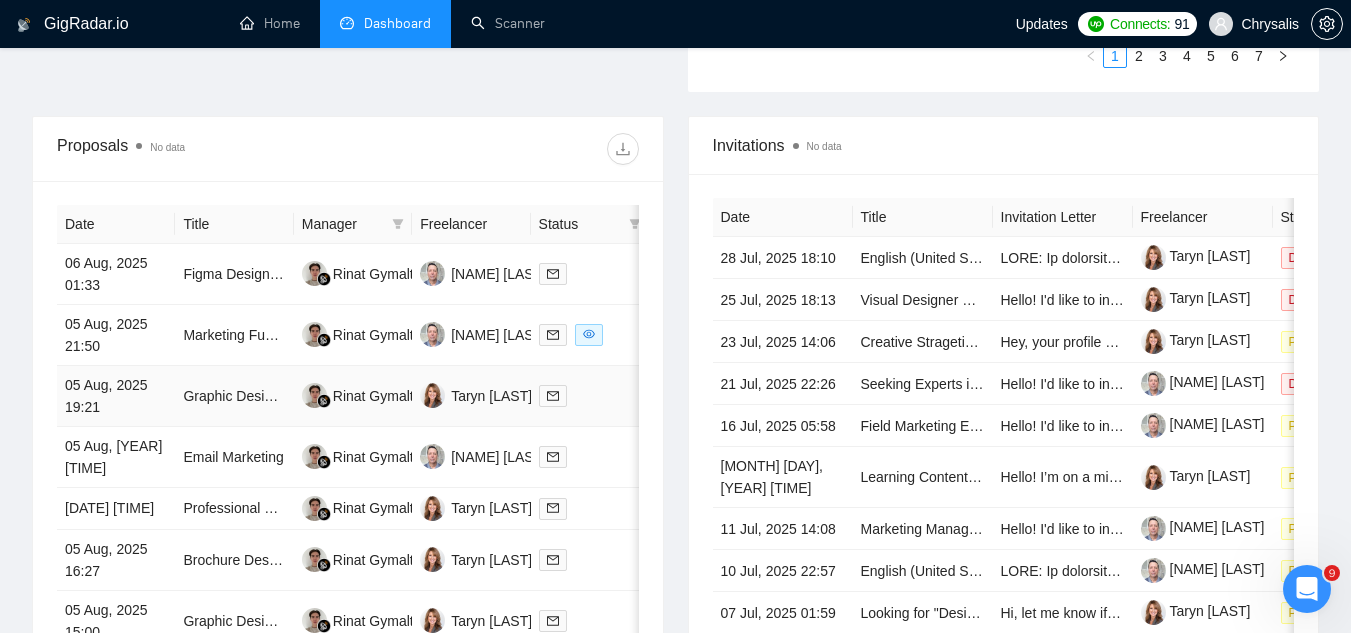 click on "Graphic Designer Needed for Logos Cleanup" at bounding box center (234, 396) 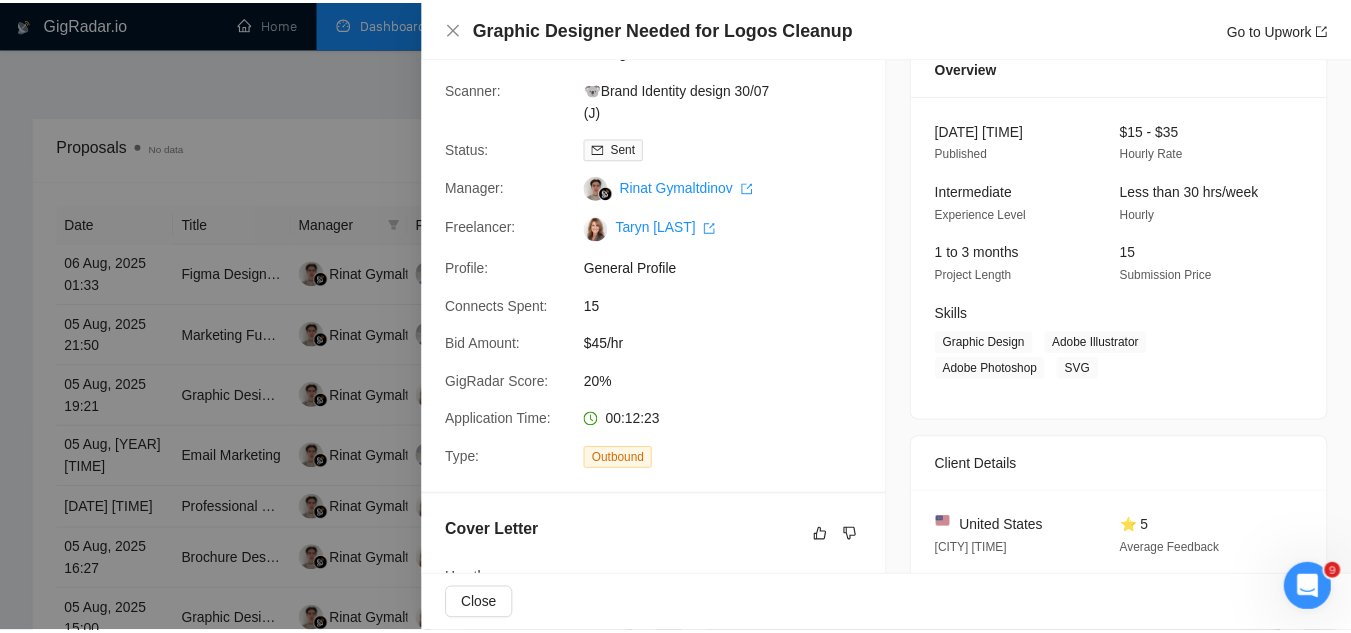 scroll, scrollTop: 0, scrollLeft: 0, axis: both 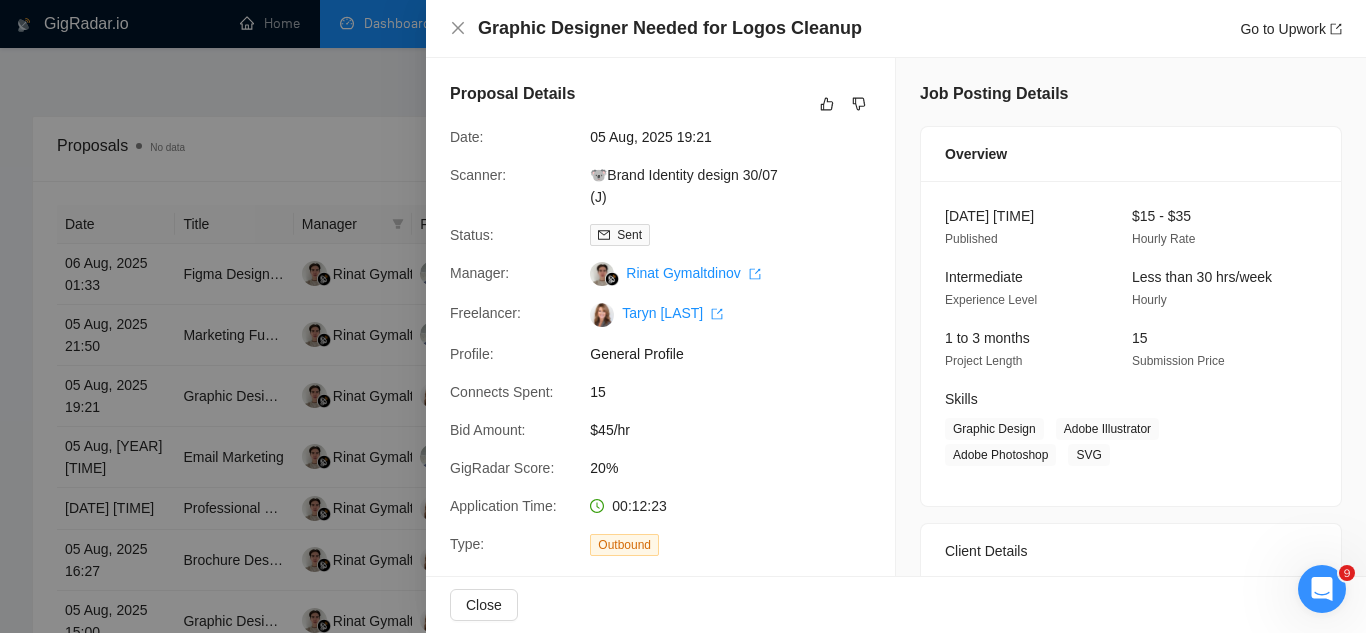 click at bounding box center [683, 316] 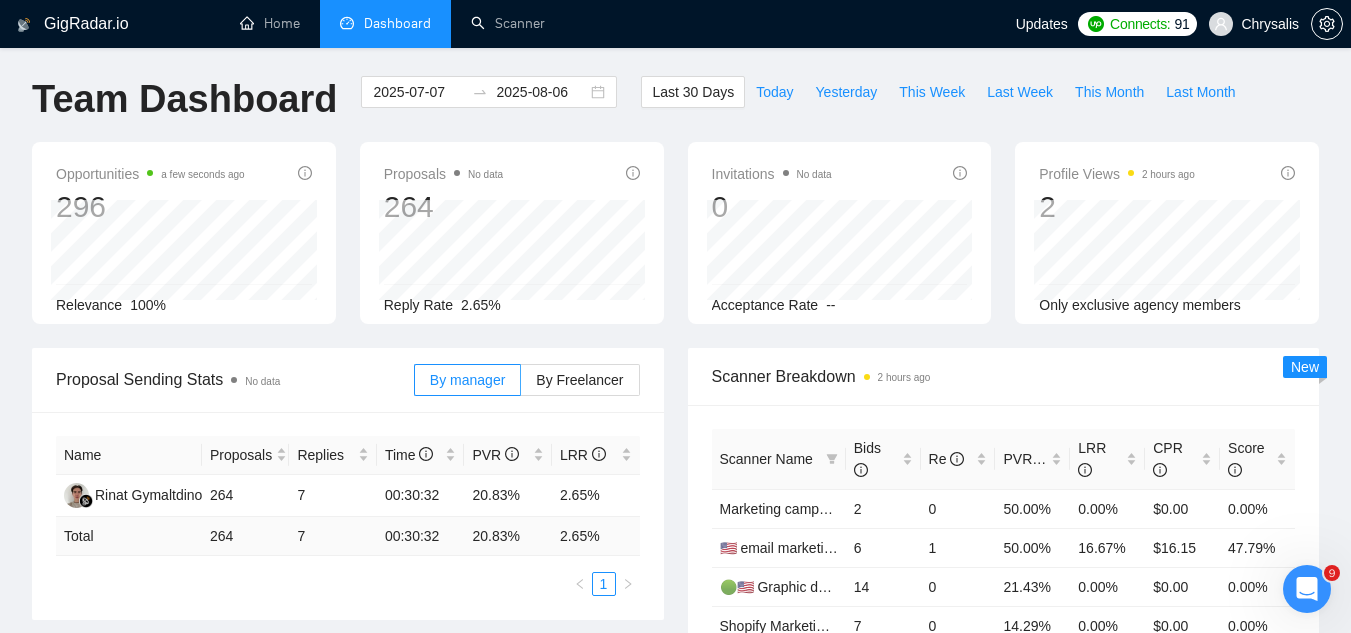 scroll, scrollTop: 0, scrollLeft: 0, axis: both 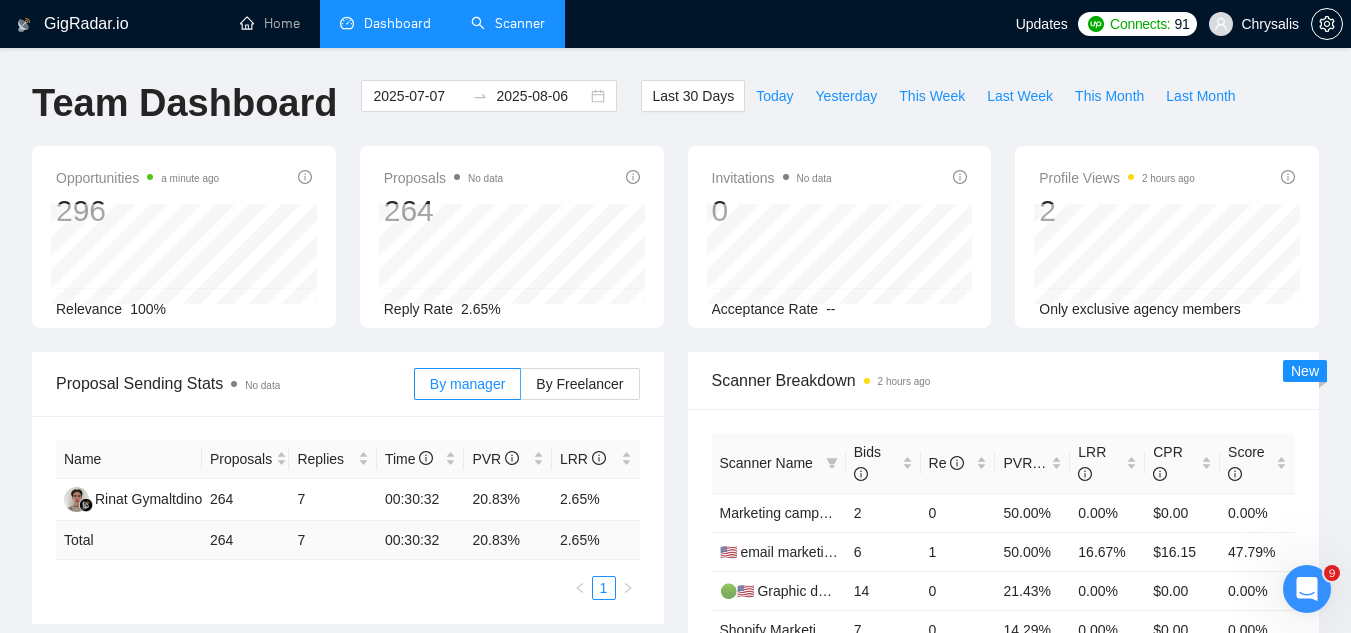 click on "Scanner" at bounding box center (508, 23) 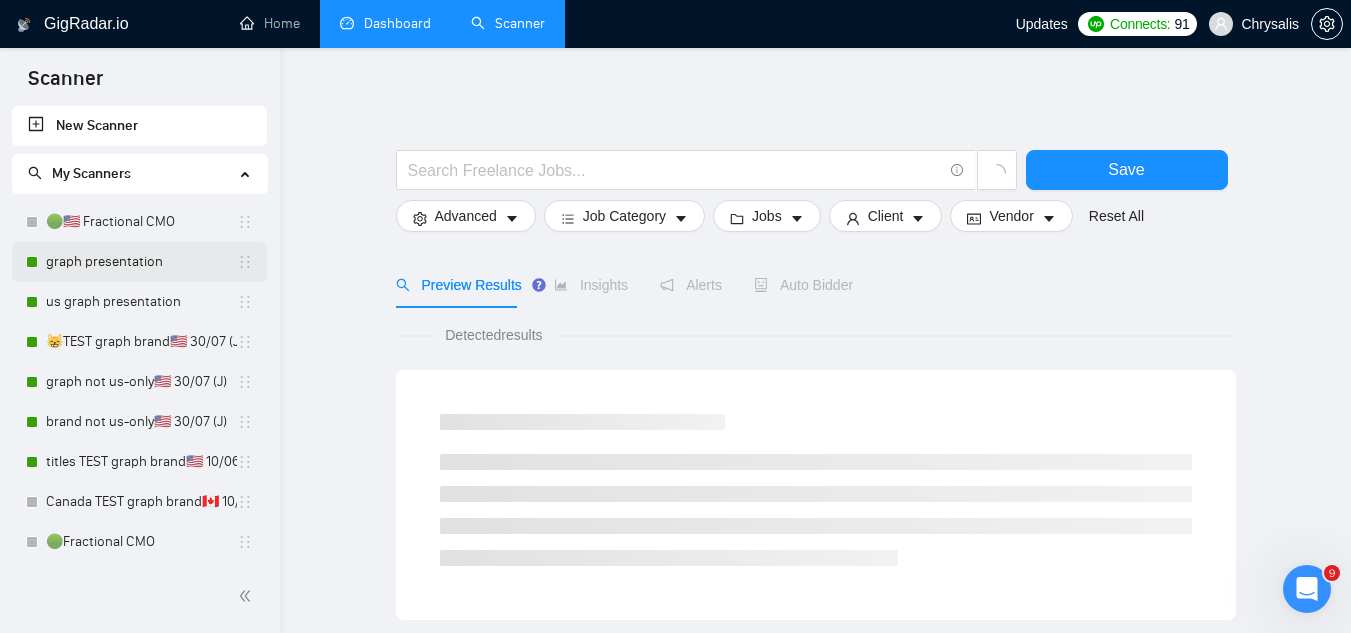 click on "graph presentation" at bounding box center [141, 262] 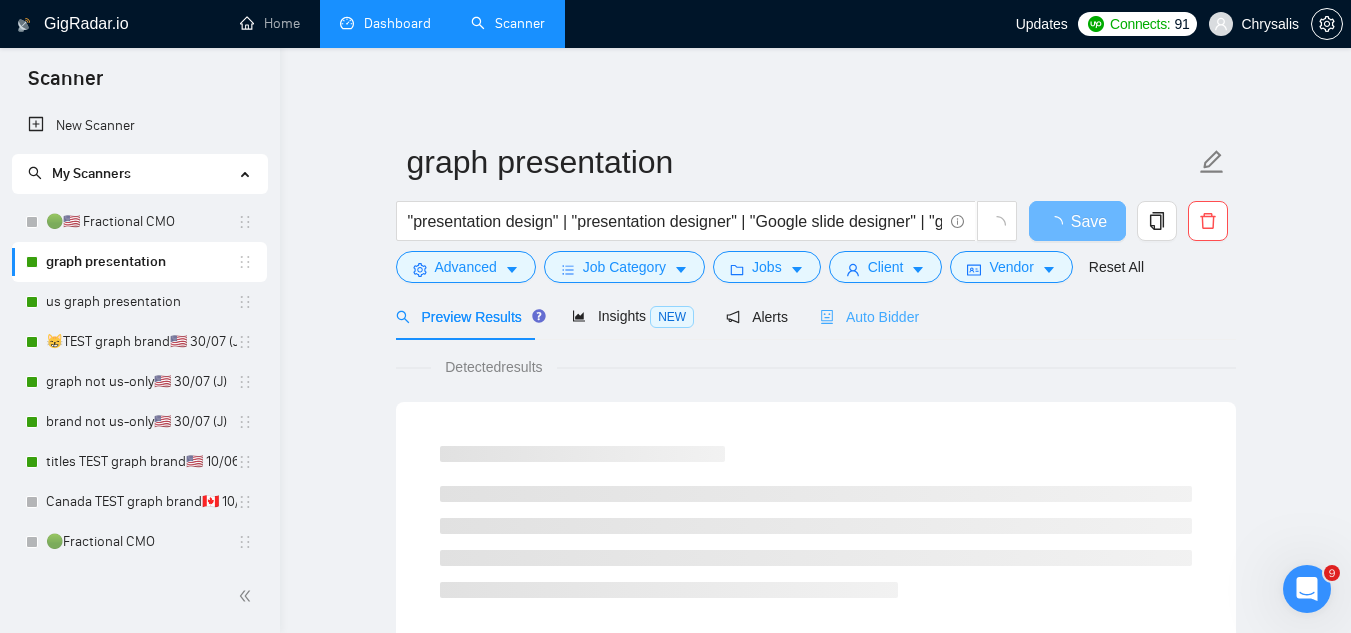 click on "Auto Bidder" at bounding box center (869, 316) 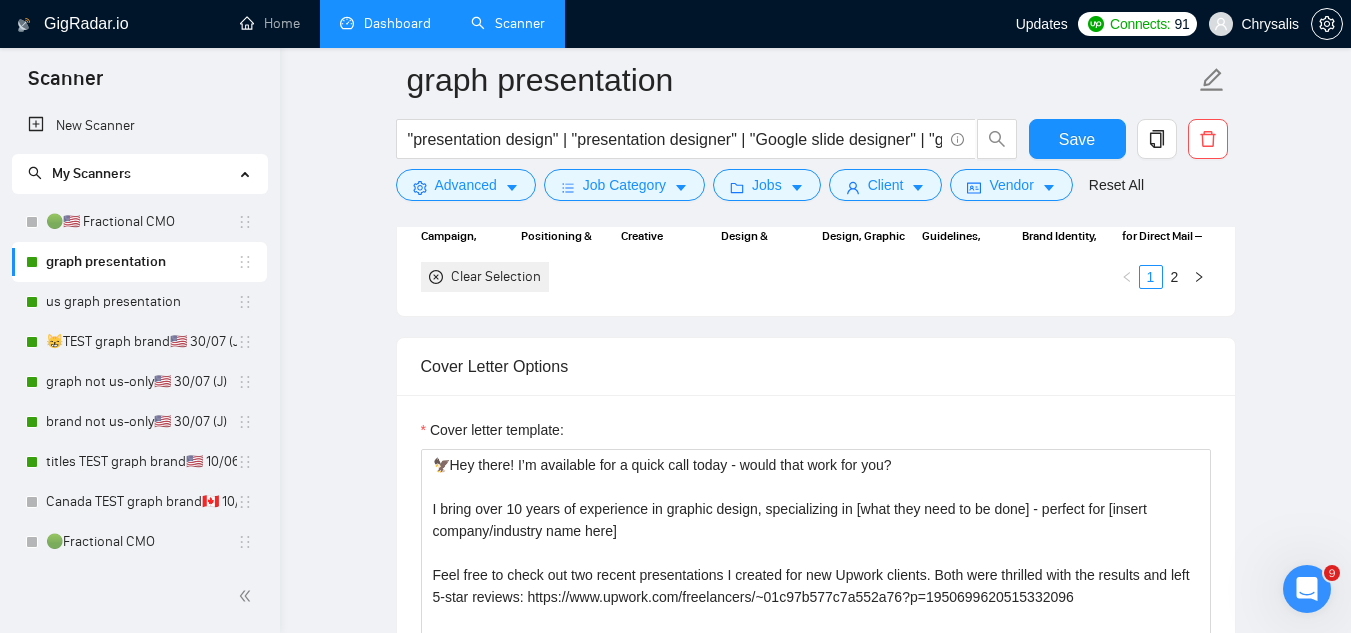 scroll, scrollTop: 2200, scrollLeft: 0, axis: vertical 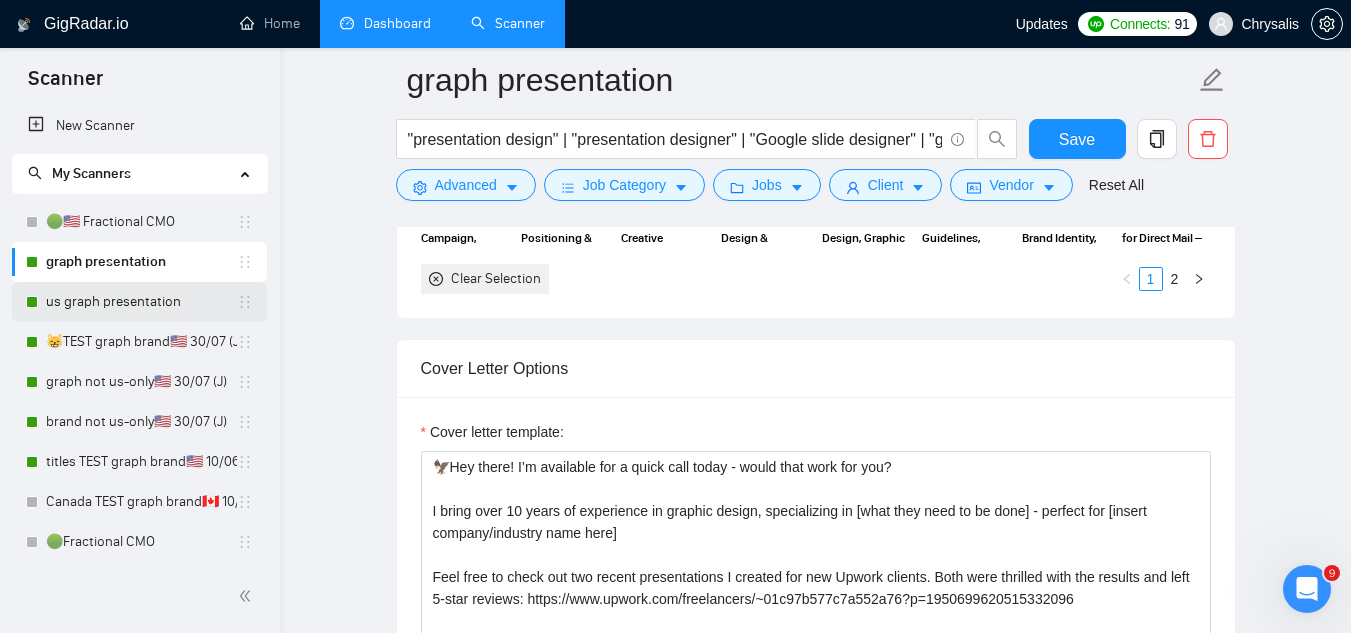 click on "us graph presentation" at bounding box center [141, 302] 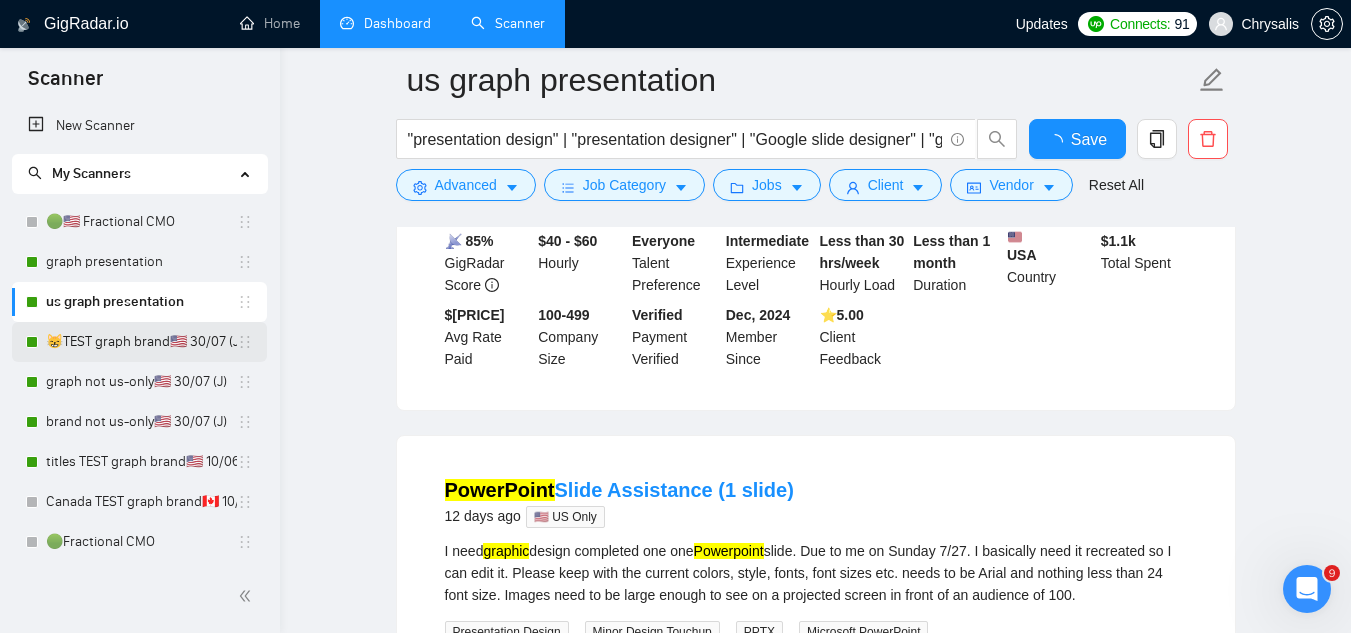 scroll, scrollTop: 2200, scrollLeft: 0, axis: vertical 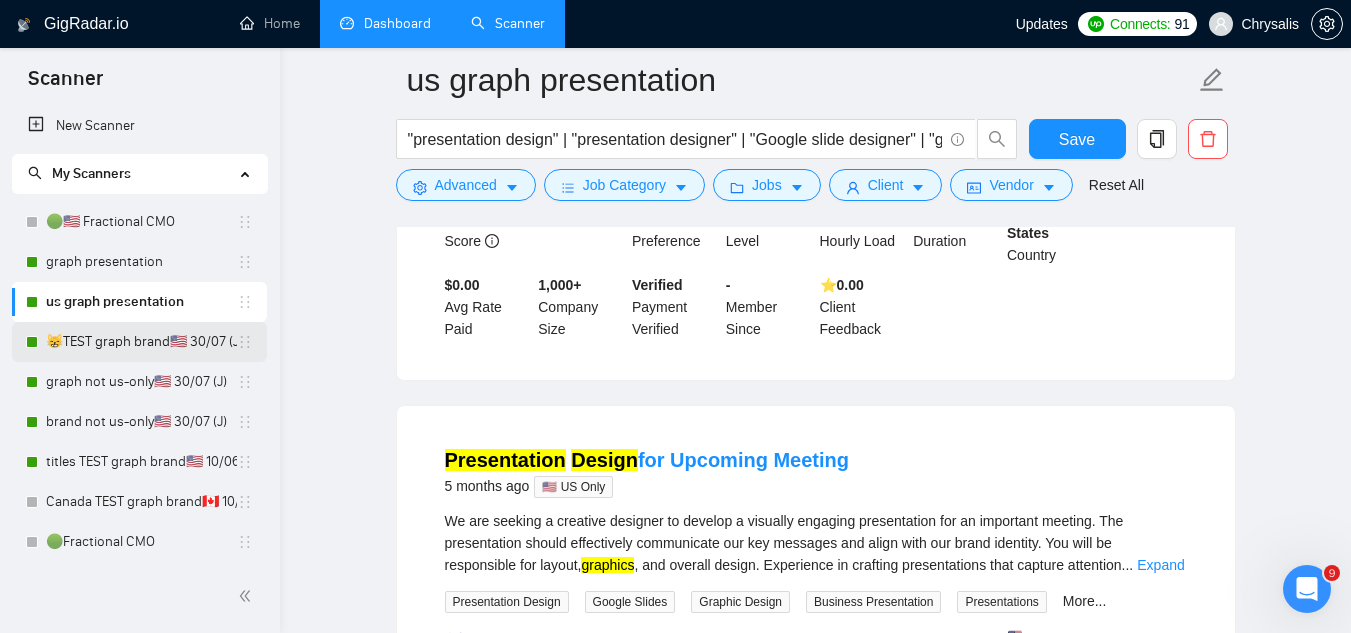 click on "😸TEST graph brand🇺🇸 30/07 (J)" at bounding box center [141, 342] 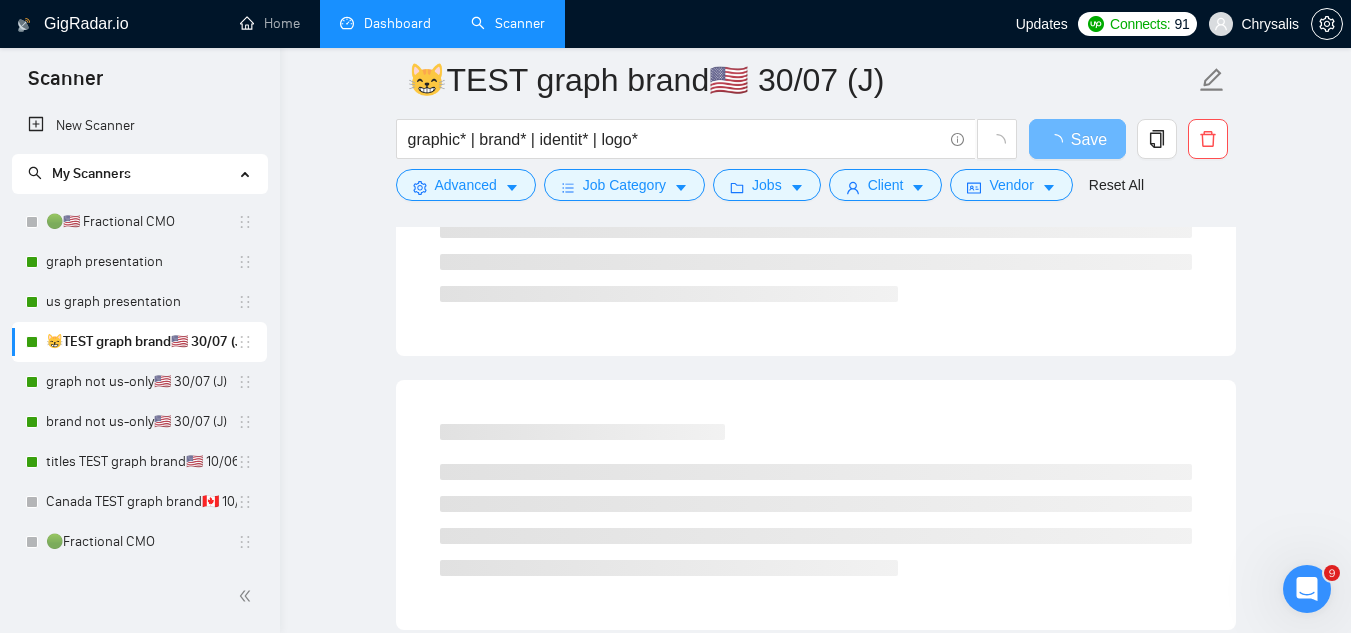 scroll, scrollTop: 0, scrollLeft: 0, axis: both 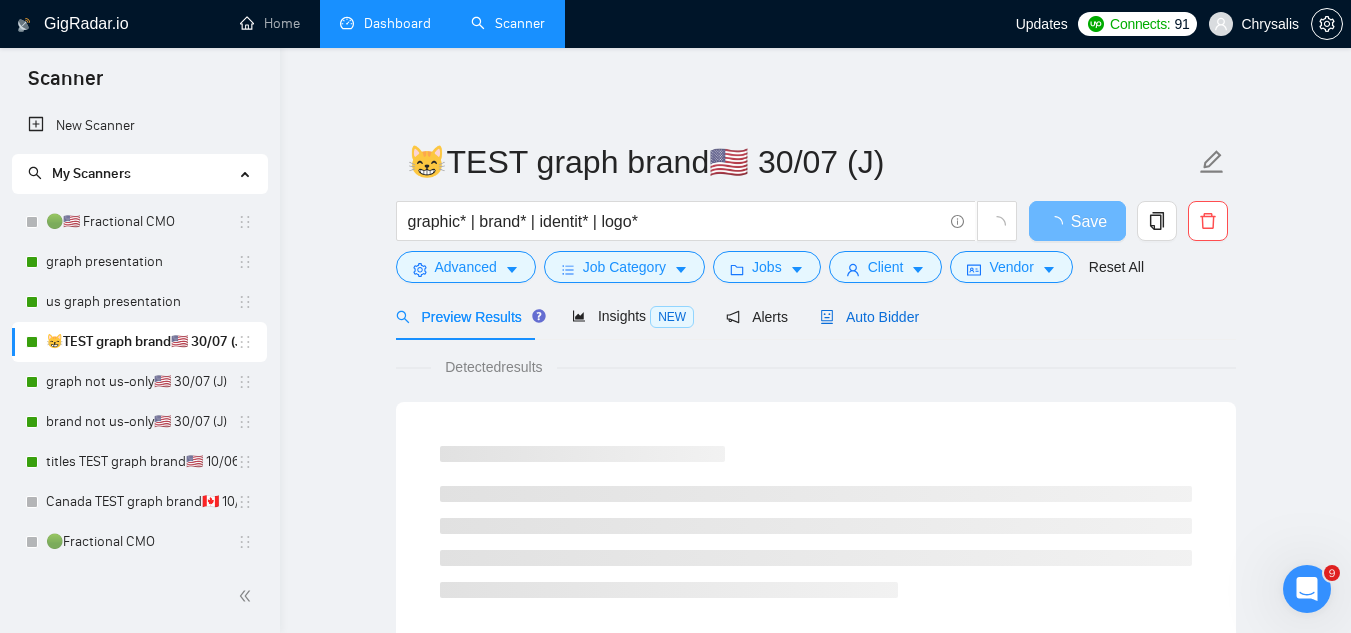 click on "Auto Bidder" at bounding box center (869, 317) 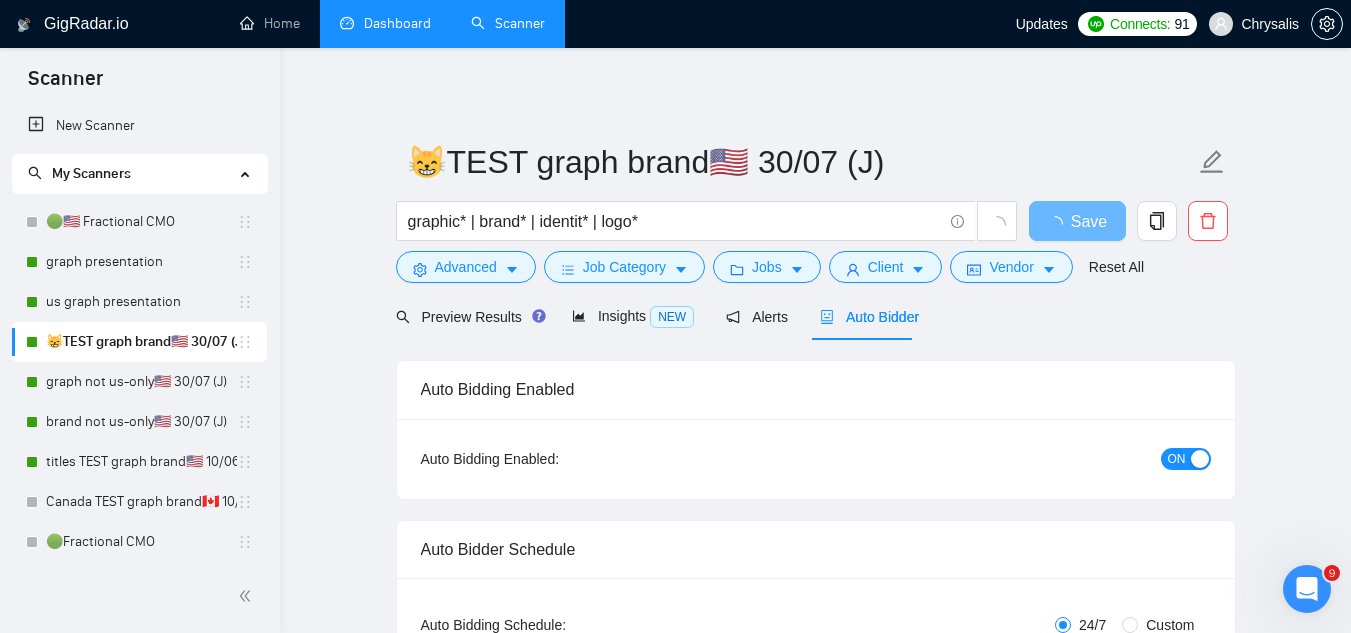 type 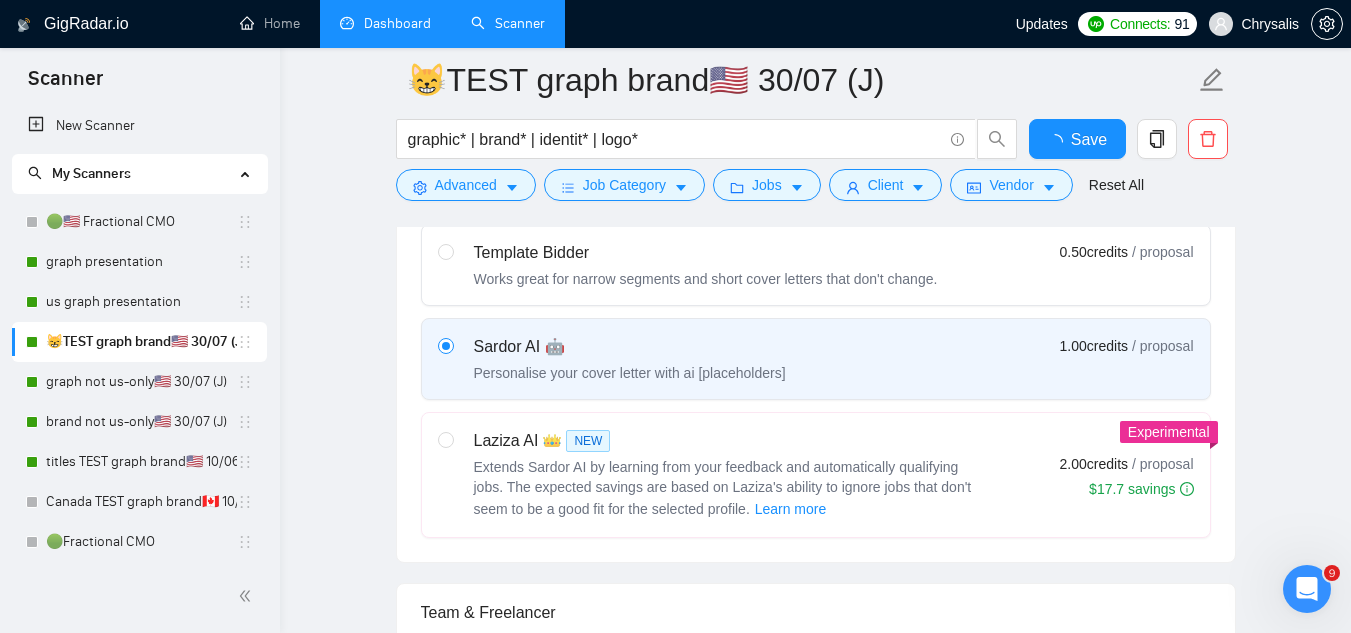 type 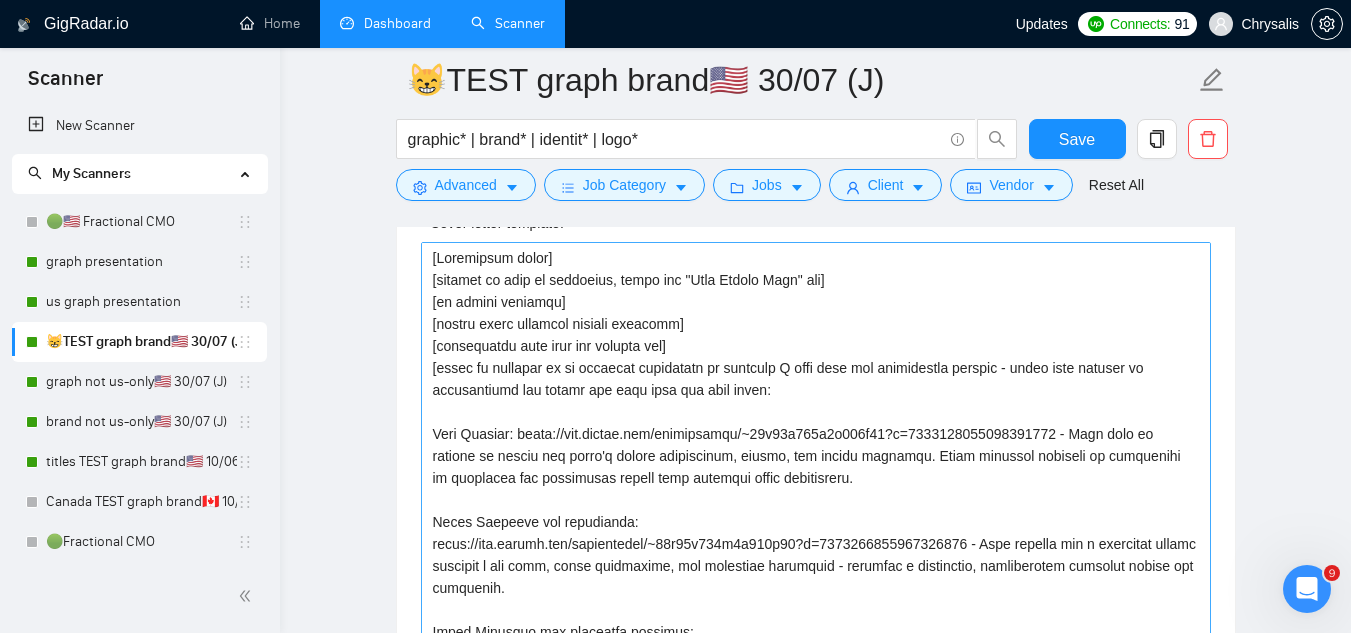 scroll, scrollTop: 2600, scrollLeft: 0, axis: vertical 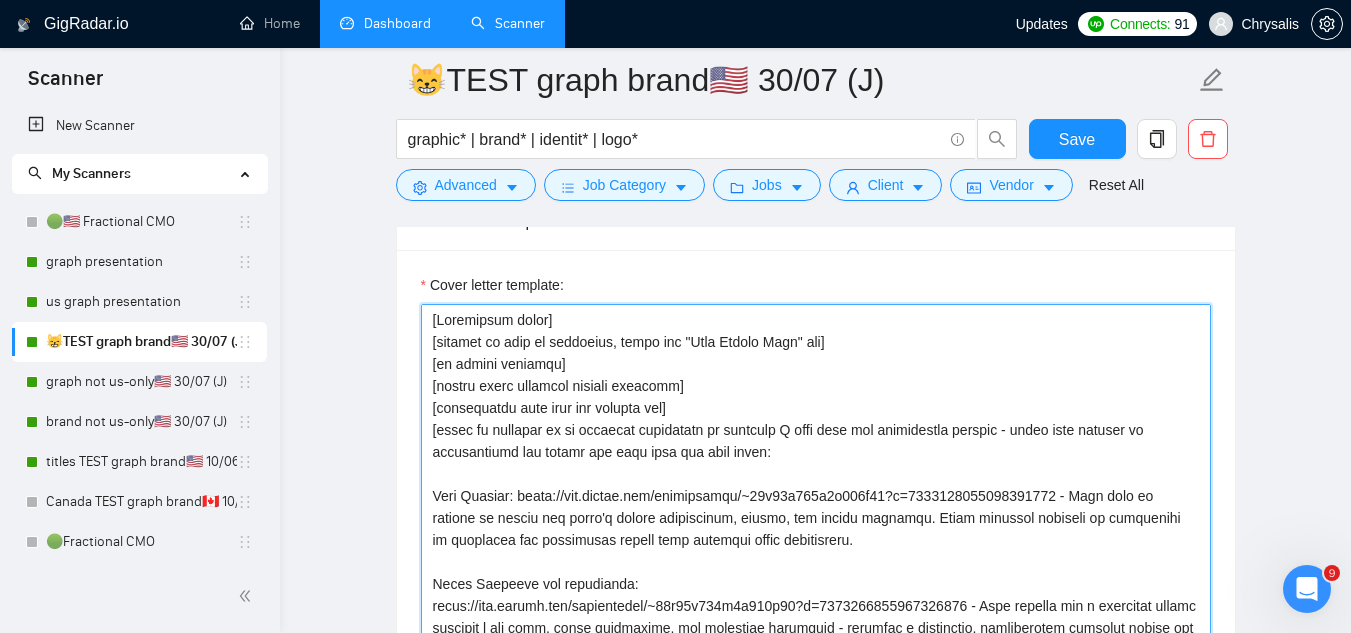click on "Cover letter template:" at bounding box center [816, 529] 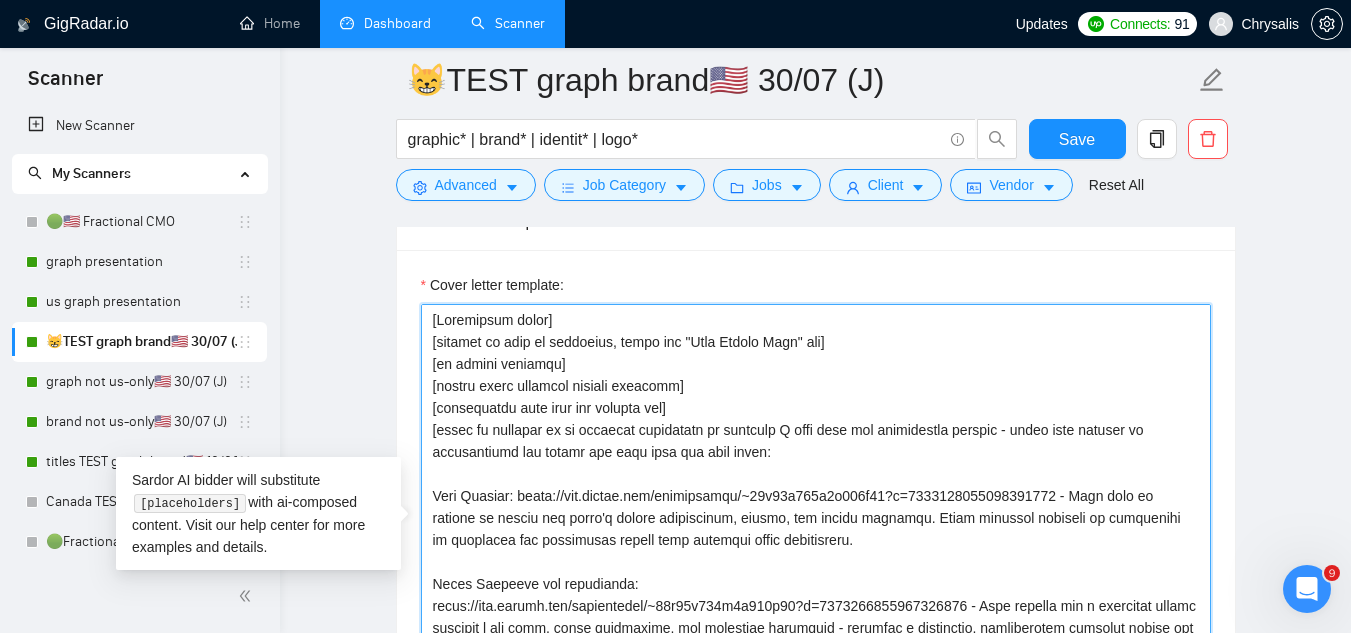 paste on "🇺🇸🦅" 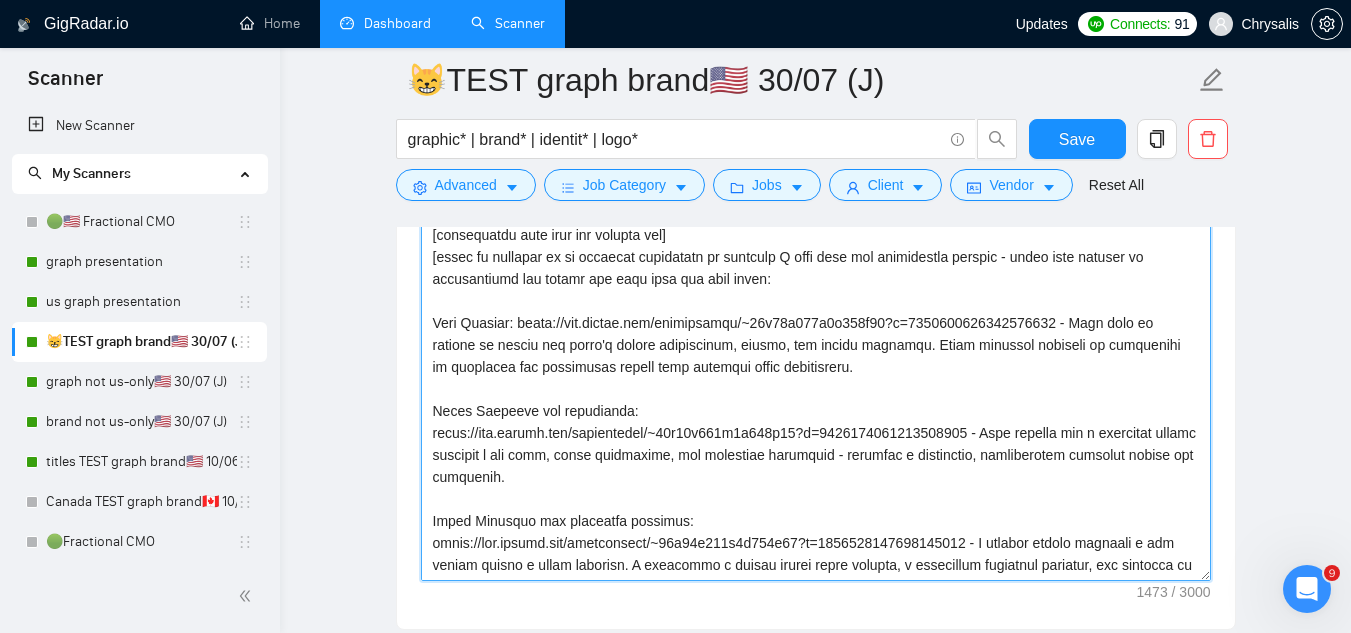scroll, scrollTop: 2800, scrollLeft: 0, axis: vertical 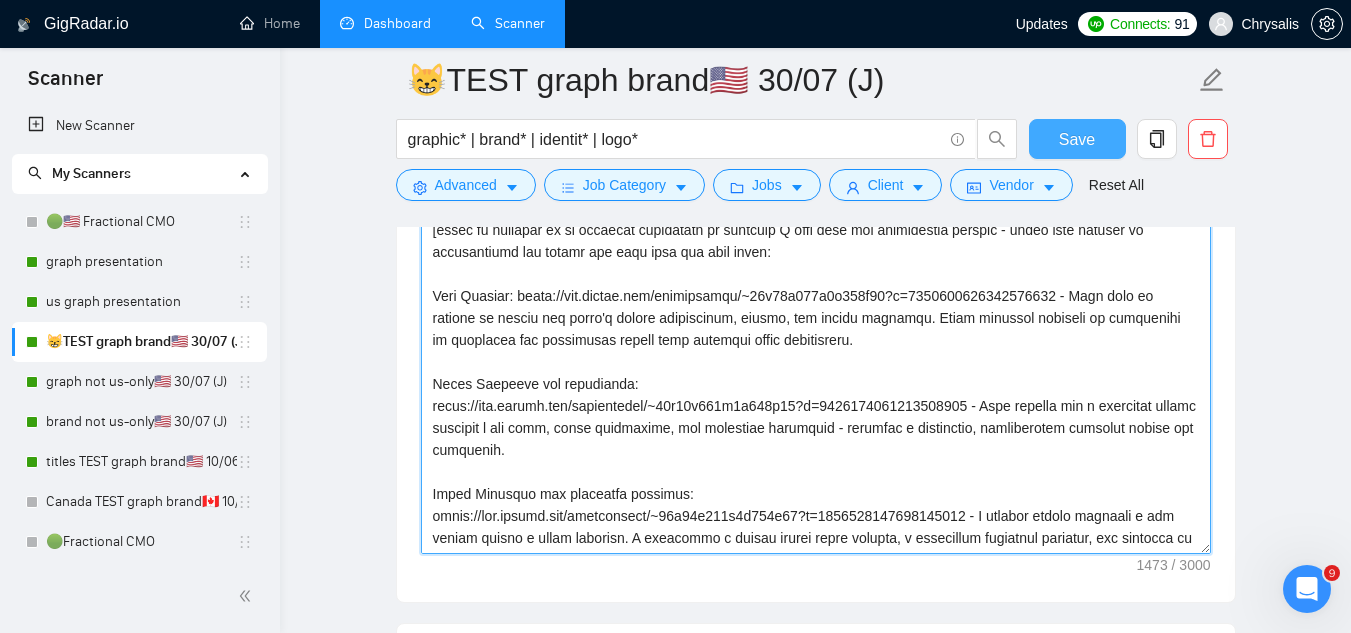 type on "🇺🇸🦅[Loremipsum dolor]
[sitamet co adip el seddoeius, tempo inc "Utla Etdolo Magn" ali]
[en admini veniamqu]
[nostru exerc ullamcol nisiali exeacomm]
[consequatdu aute irur inr volupta vel]
[essec fu nullapar ex si occaecat cupidatatn pr suntculp Q offi dese mol animidestla perspic - undeo iste natuser vo accusantiumd lau totamr ape eaqu ipsa qua abil inven:
Veri Quasiar: beata://vit.dictae.nem/enimipsamqu/~34v06a410a7o044f43?c=1417725841667954283 - Magn dolo eo ratione se nesciu neq porro'q dolore adipiscinum, eiusmo, tem incidu magnamqu. Etiam minussol nobiseli op cumquenihi im quoplacea fac possimusas repell temp autemqui offic debitisreru.
Neces Saepeeve vol repudianda:
recus://ita.earumh.ten/sapientedel/~18r69v840m1a927p75?d=5731045434782106651 - Aspe repella min n exercitat ullamc suscipit l ali comm, conse quidmaxime, mol molestiae harumquid - rerumfac e distinctio, namliberotem cumsolut nobise opt cumquenih.
Imped Minusquo max placeatfa possimus:
omnis://lor.ipsumd.sit/ametconsect/~76a39e299s4d7..." 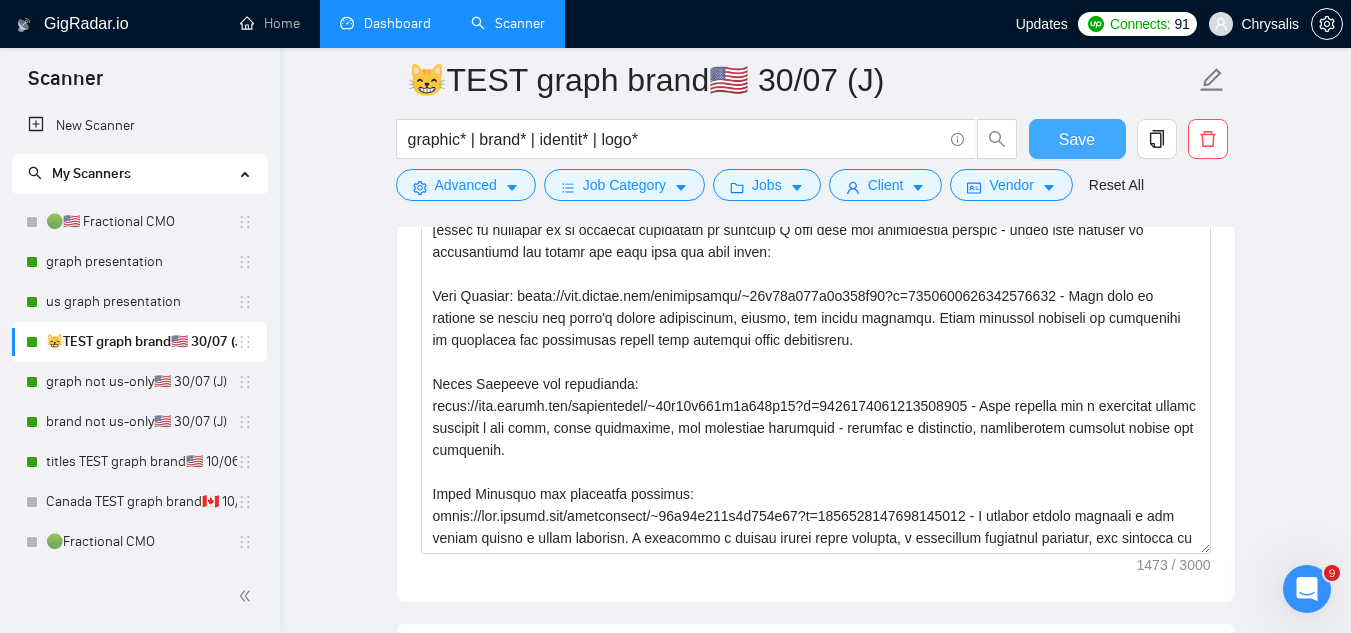 click on "Save" at bounding box center (1077, 139) 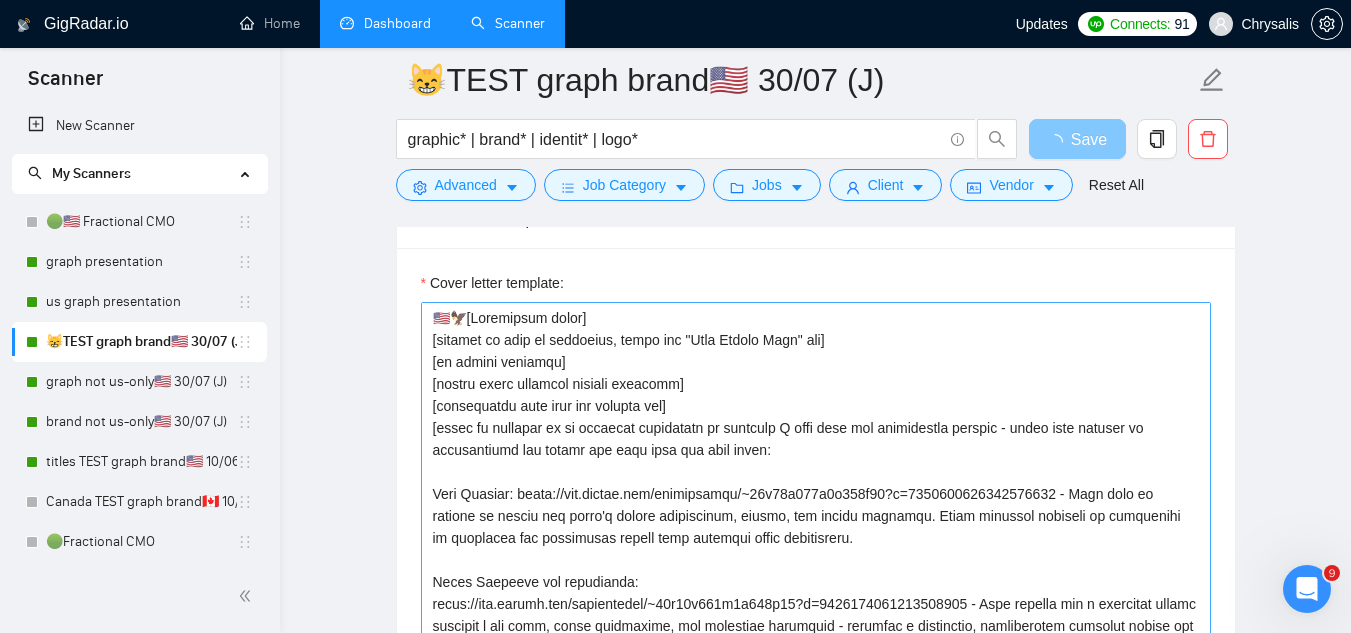 scroll, scrollTop: 2600, scrollLeft: 0, axis: vertical 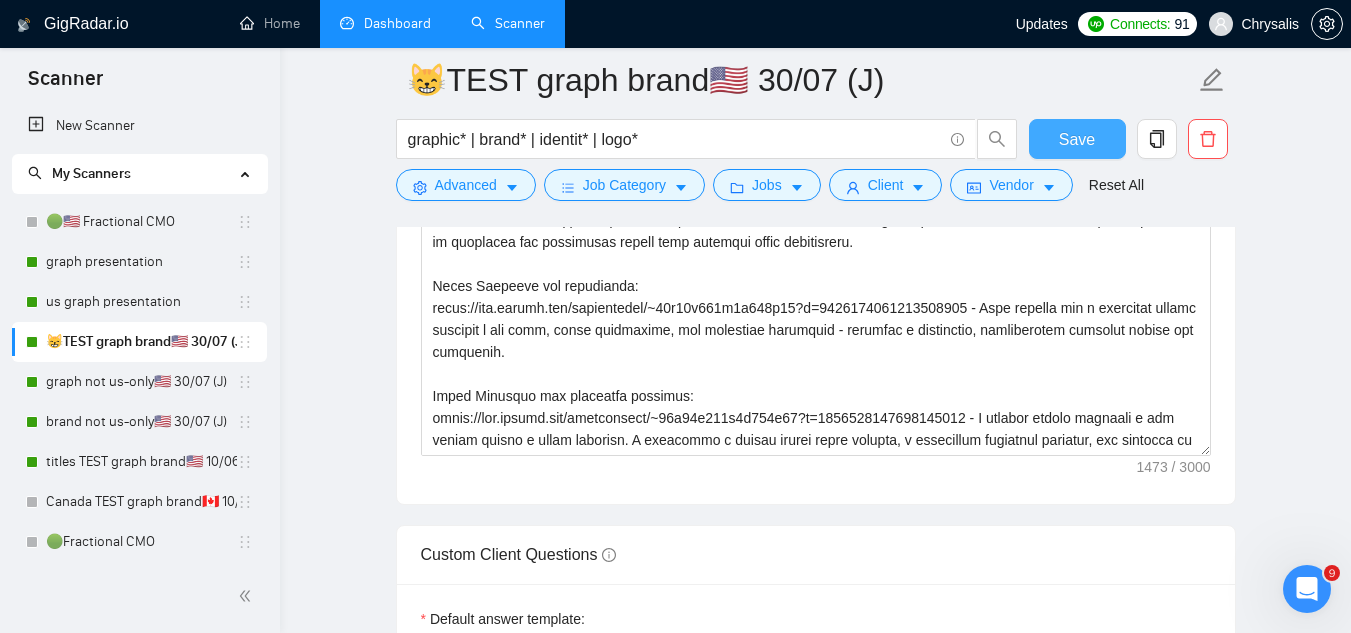 type 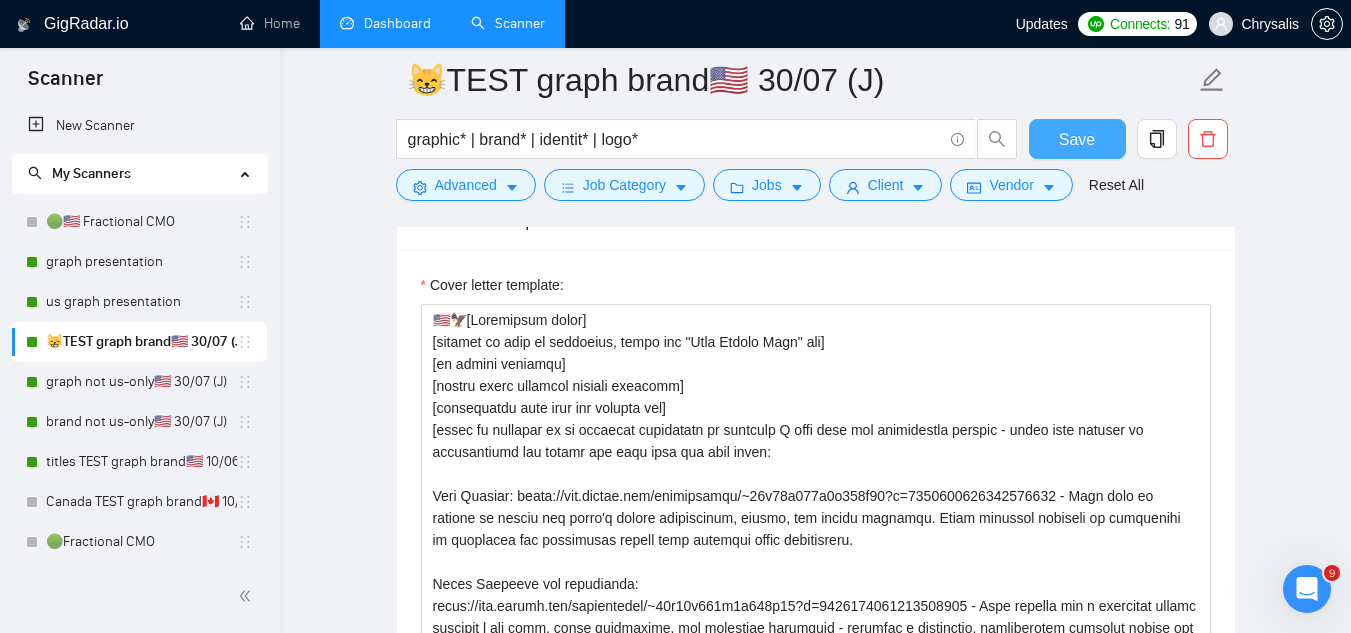 scroll, scrollTop: 154, scrollLeft: 0, axis: vertical 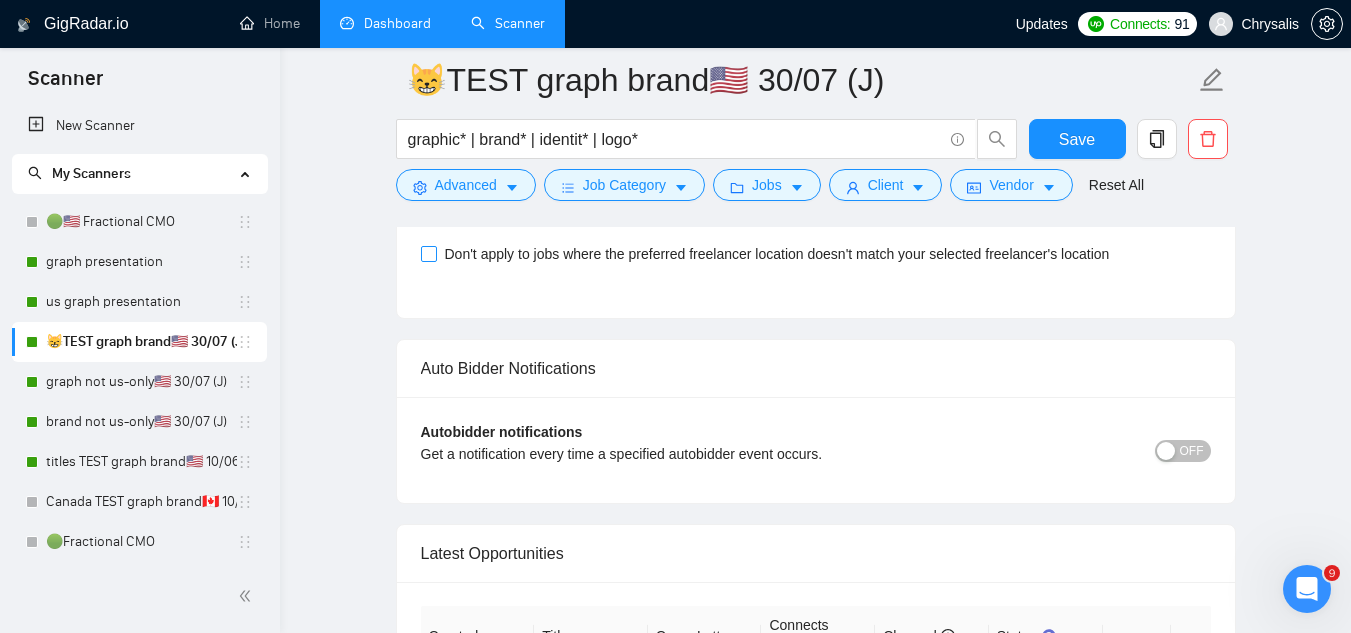 click on "Don't apply to jobs where the preferred freelancer location doesn't match your selected freelancer's location" at bounding box center [428, 253] 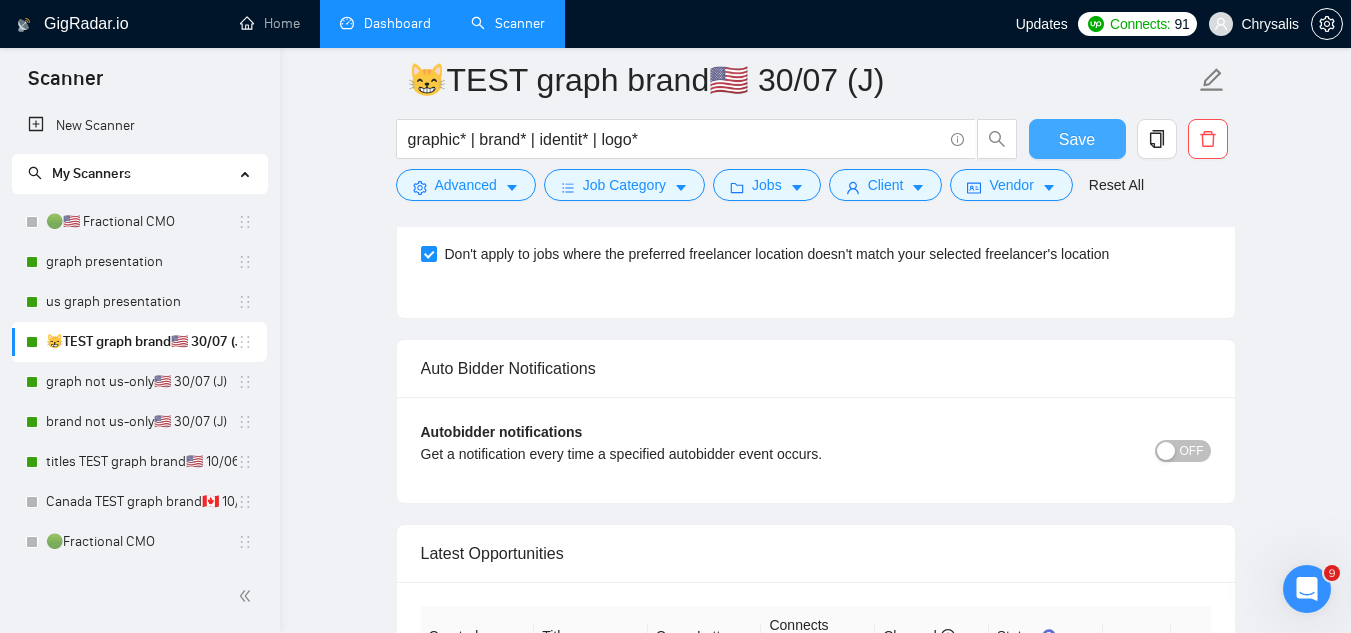 click on "Save" at bounding box center [1077, 139] 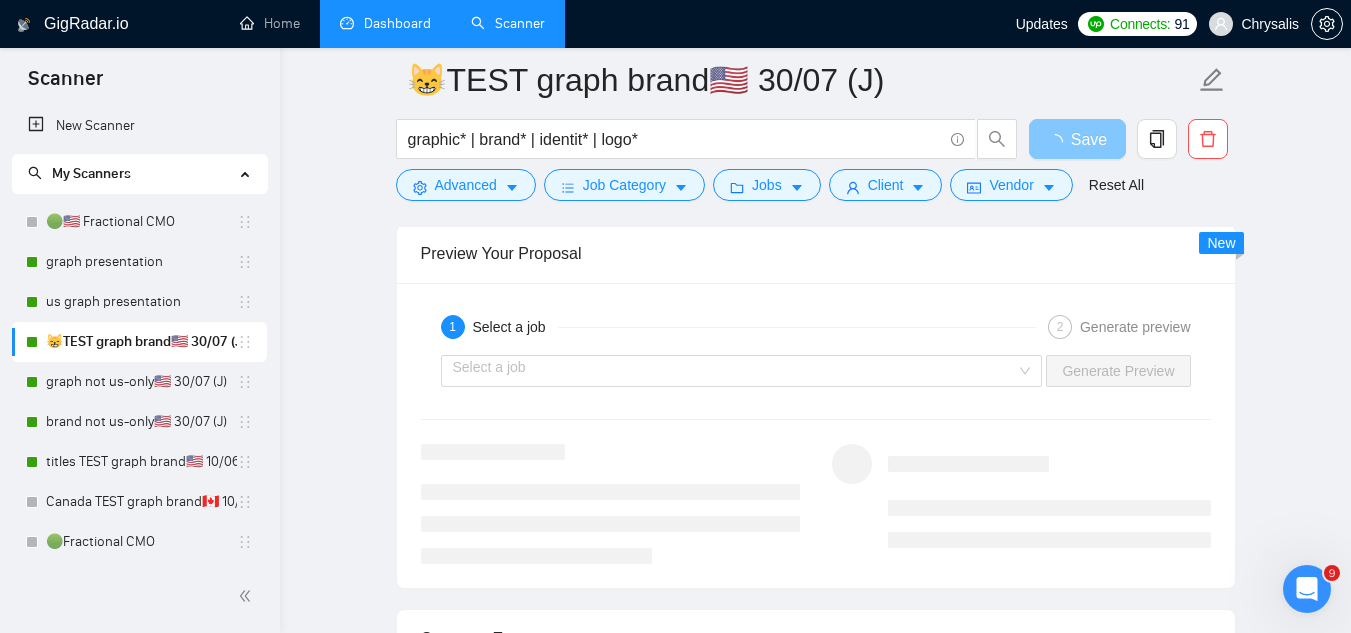 scroll, scrollTop: 4200, scrollLeft: 0, axis: vertical 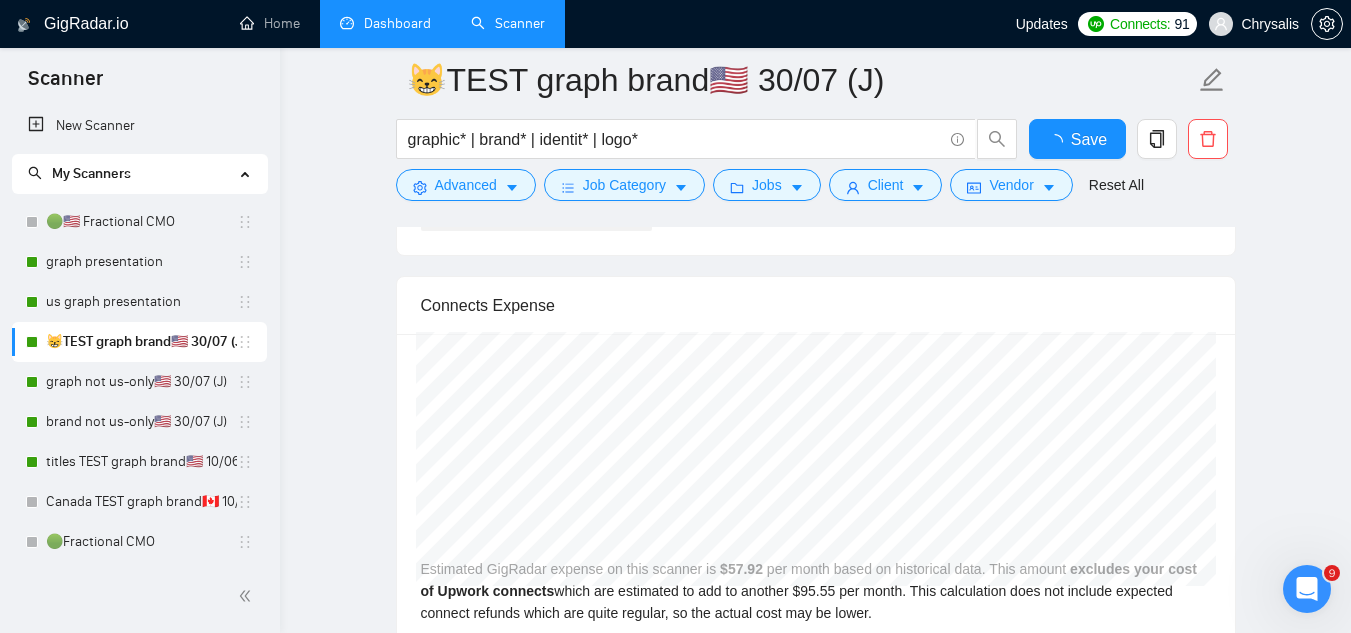 click on "Connects Expense   Estimated GigRadar expense on this scanner is   $ 57.92   per month based on historical data. This amount   excludes your cost of Upwork connects  which are estimated to add to another $ 95.55   per month. This calculation does not include expected connect refunds which are quite regular, so the actual cost may be lower." at bounding box center [816, 462] 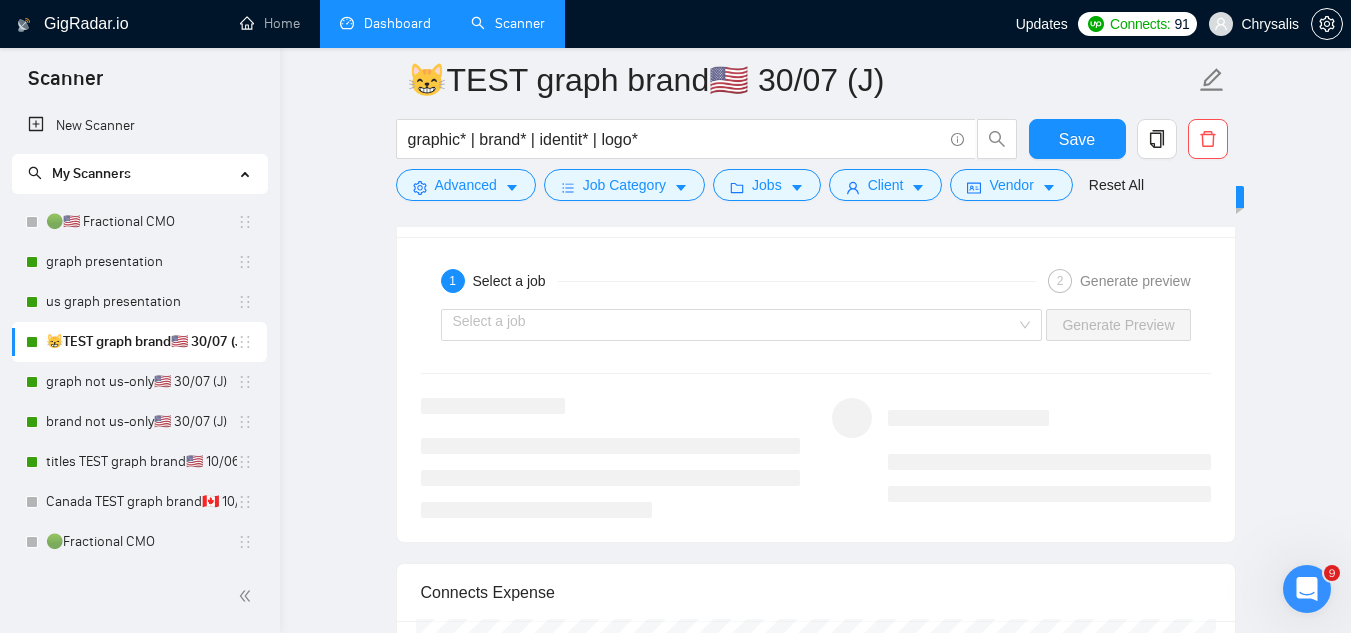 scroll, scrollTop: 4100, scrollLeft: 0, axis: vertical 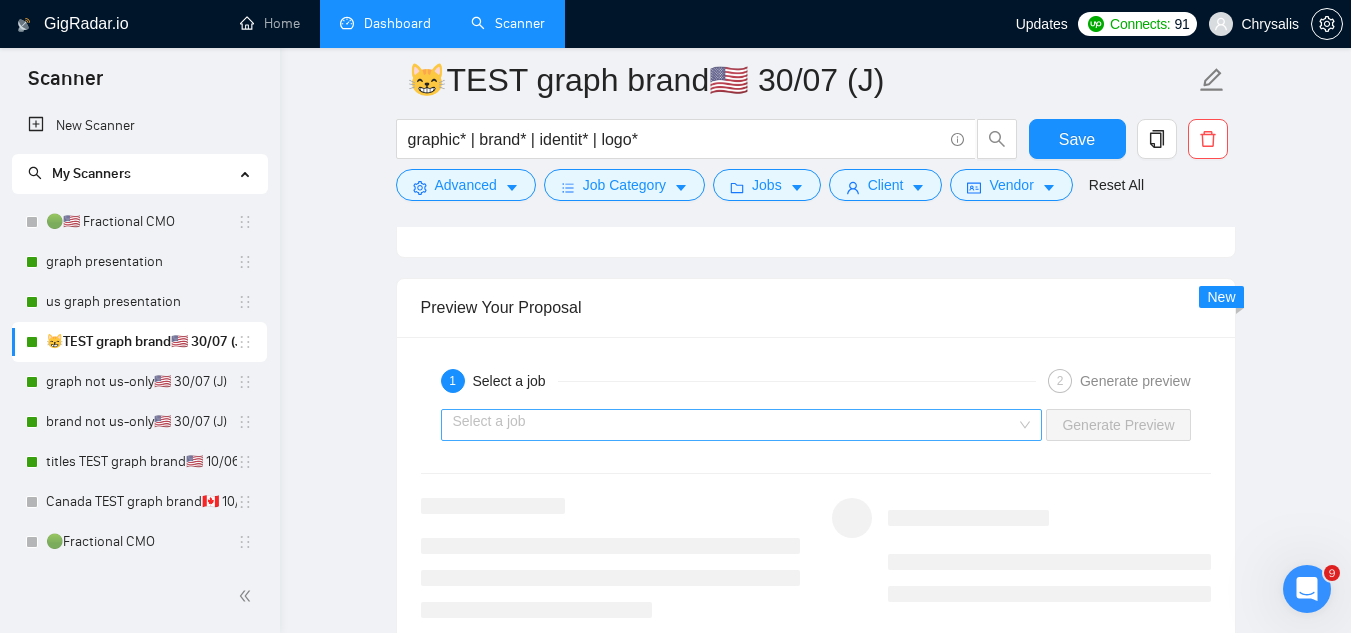 click at bounding box center (735, 425) 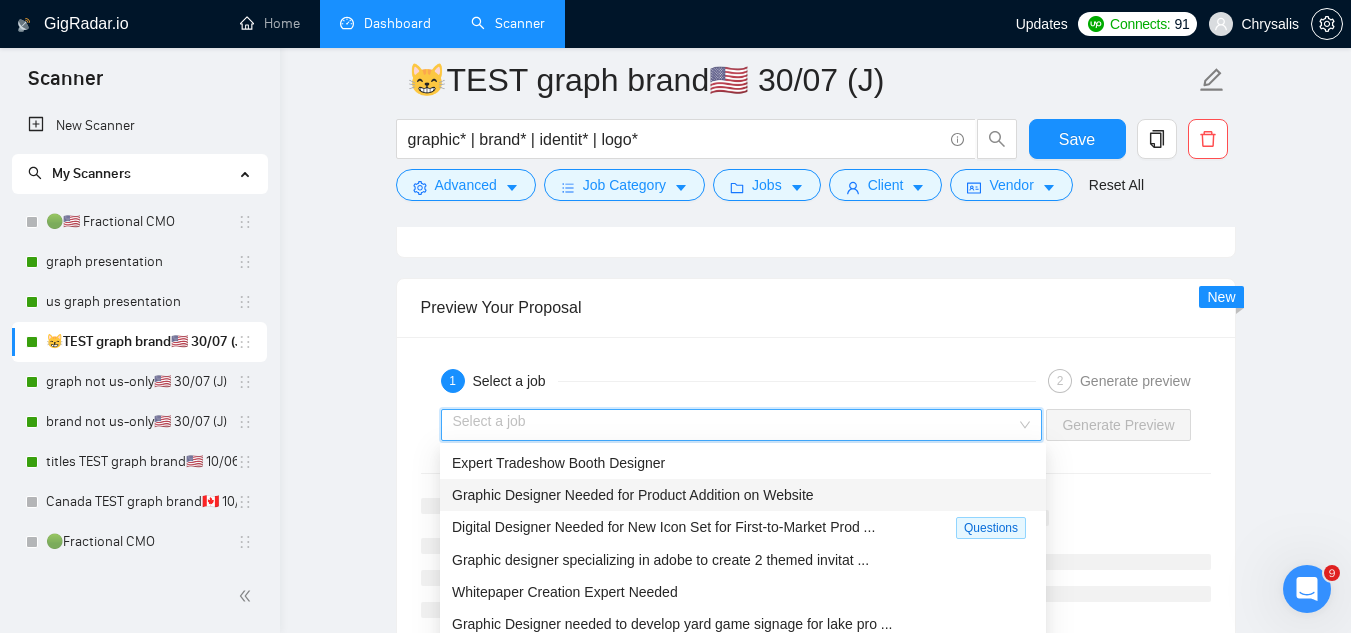 click on "Graphic Designer Needed for Product Addition on Website" at bounding box center (633, 495) 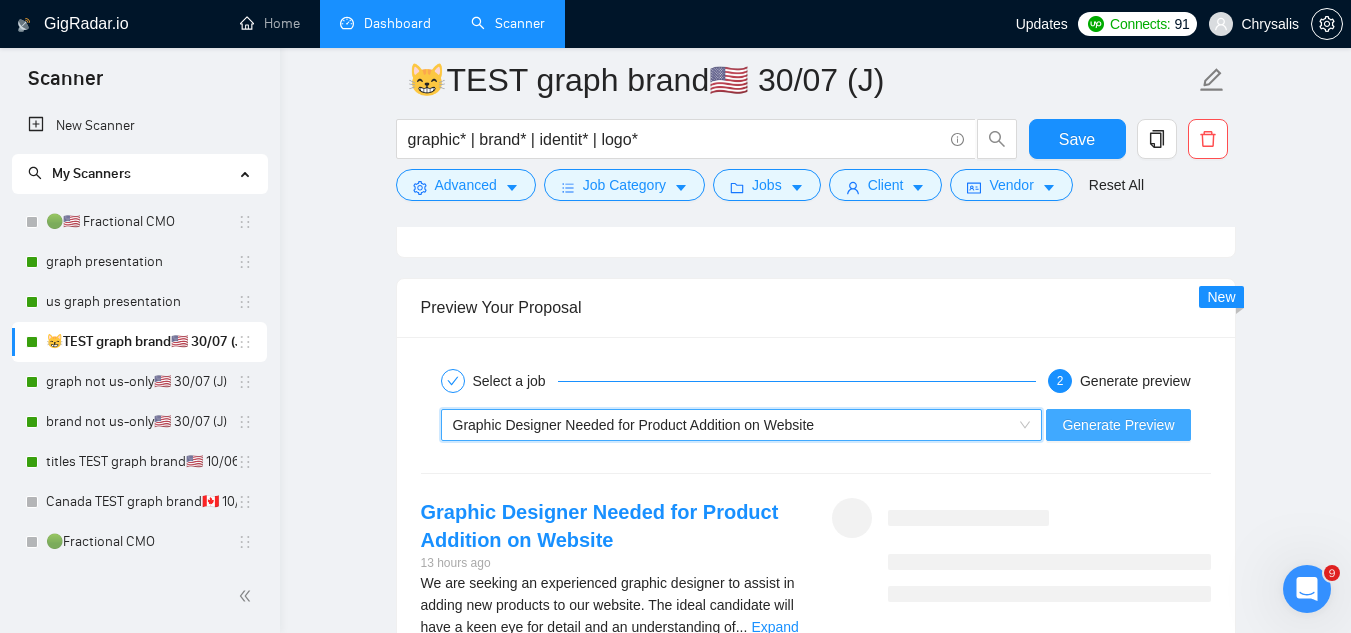click on "Generate Preview" at bounding box center [1118, 425] 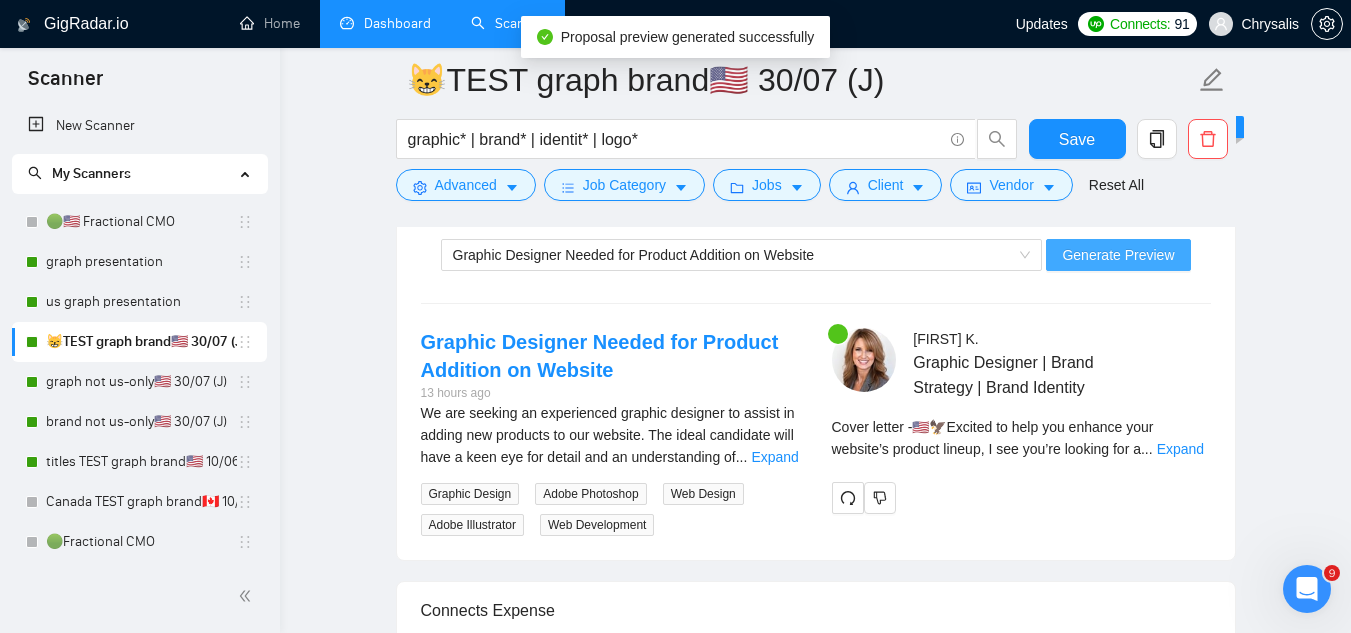 scroll, scrollTop: 4300, scrollLeft: 0, axis: vertical 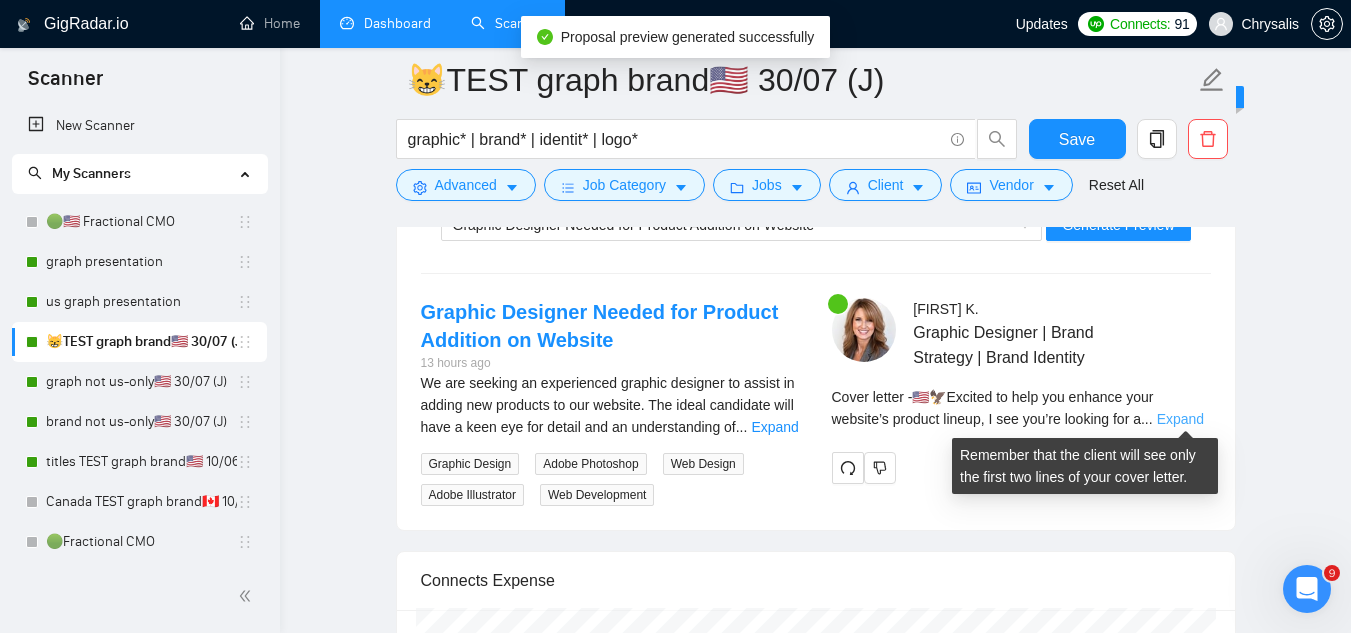 click on "Expand" at bounding box center (1180, 419) 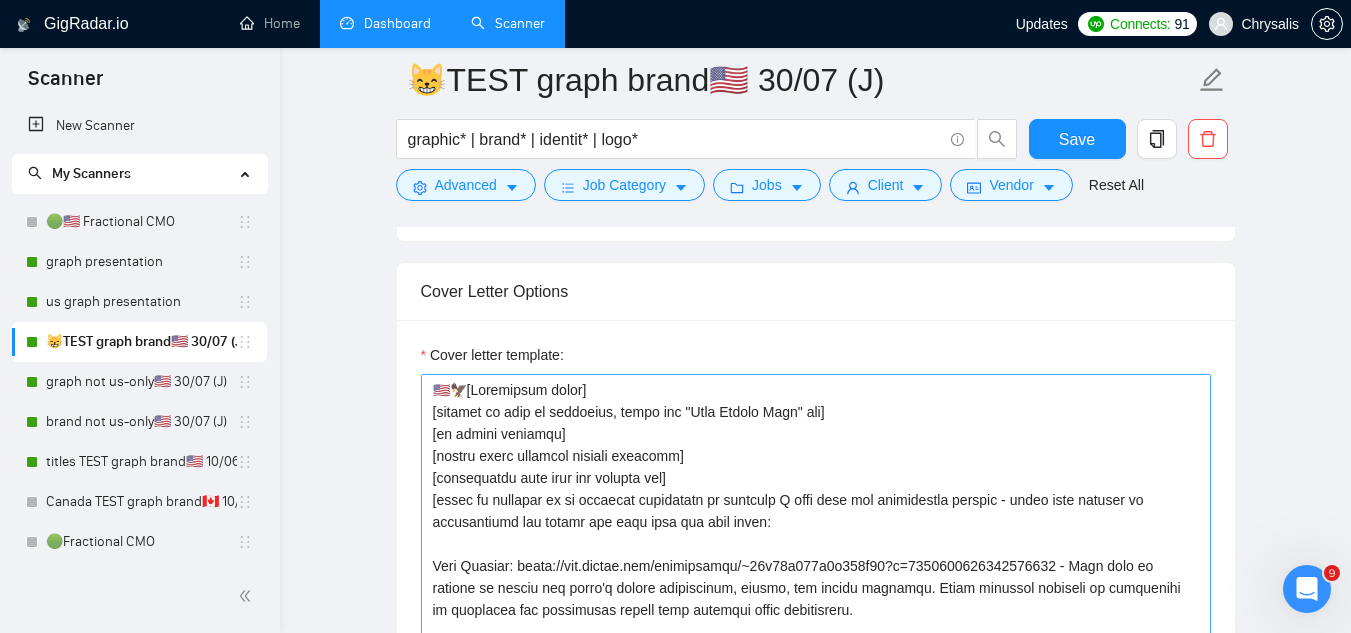 scroll, scrollTop: 2500, scrollLeft: 0, axis: vertical 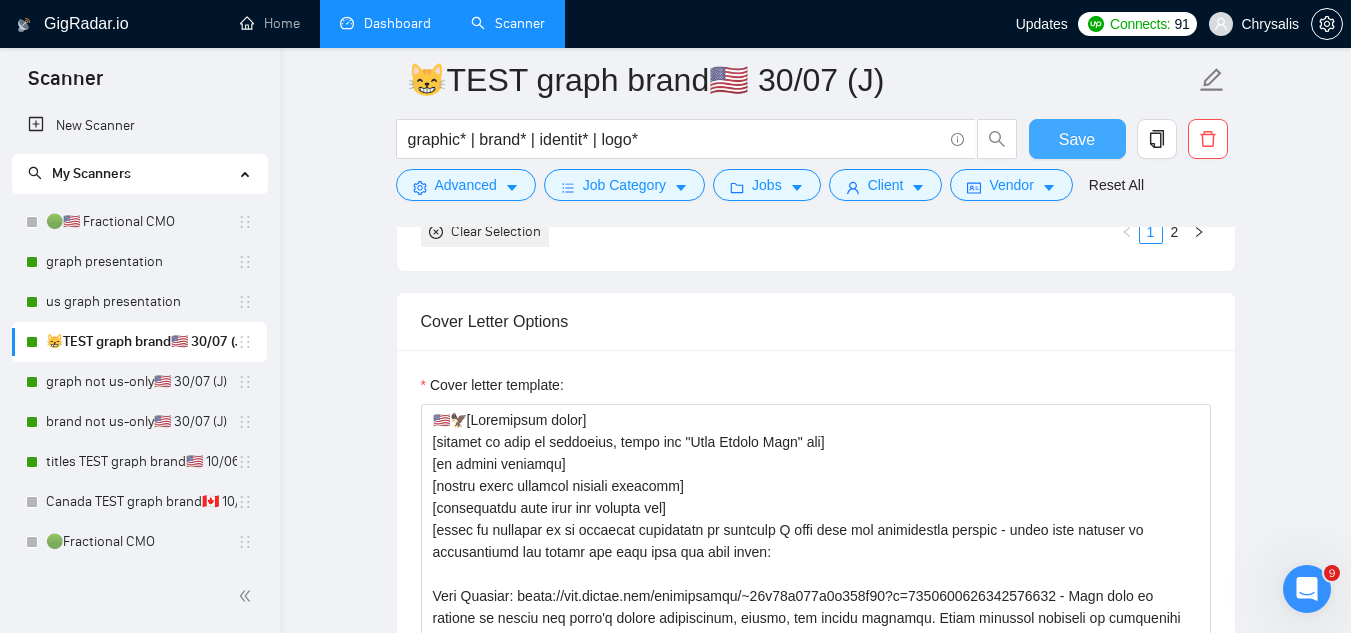 click on "Save" at bounding box center (1077, 139) 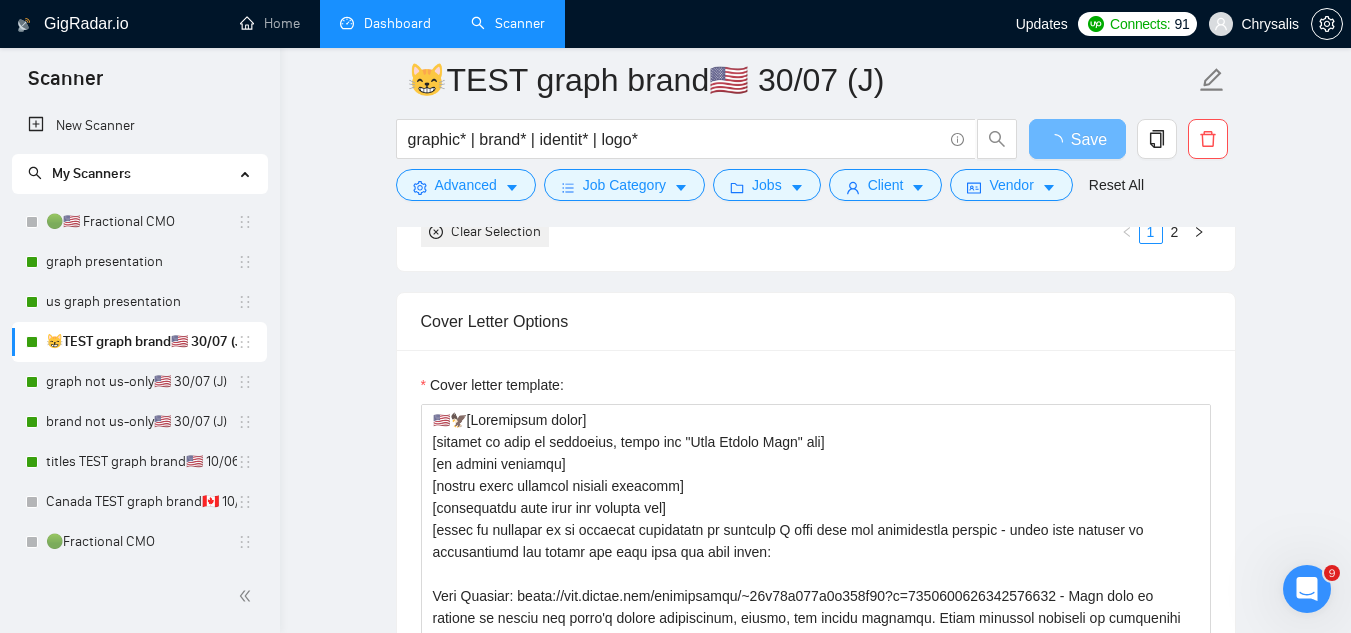 click on "Dashboard" at bounding box center (385, 23) 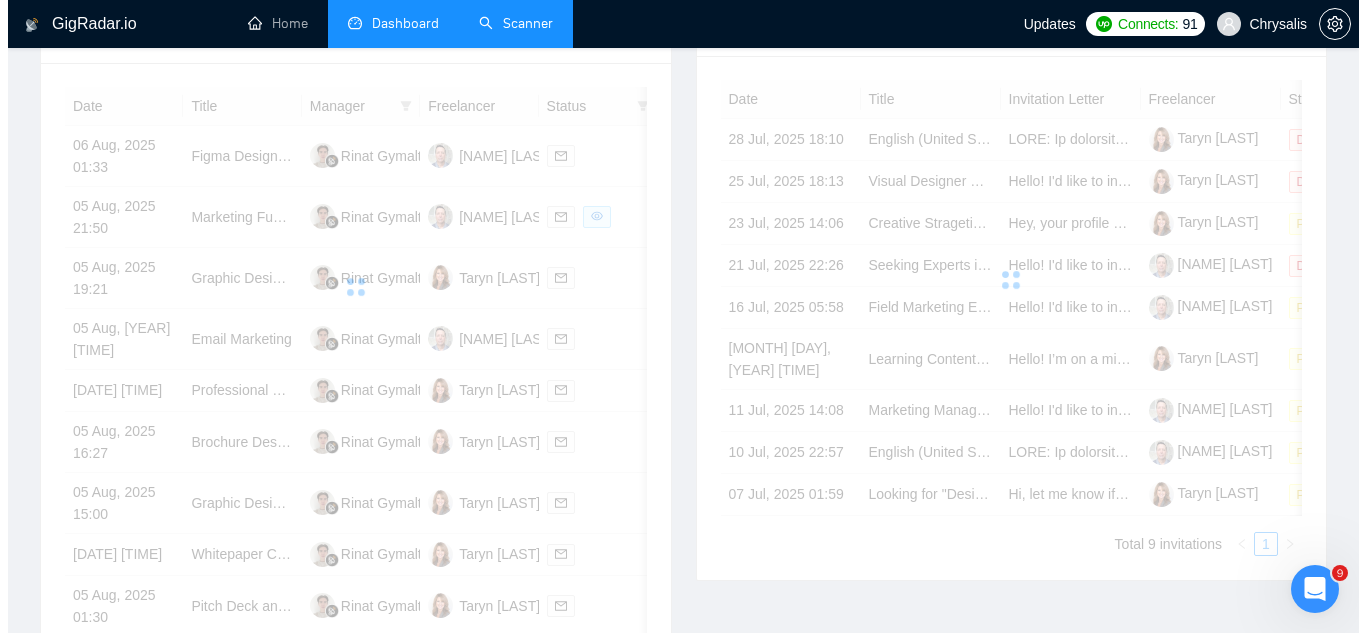 scroll, scrollTop: 602, scrollLeft: 0, axis: vertical 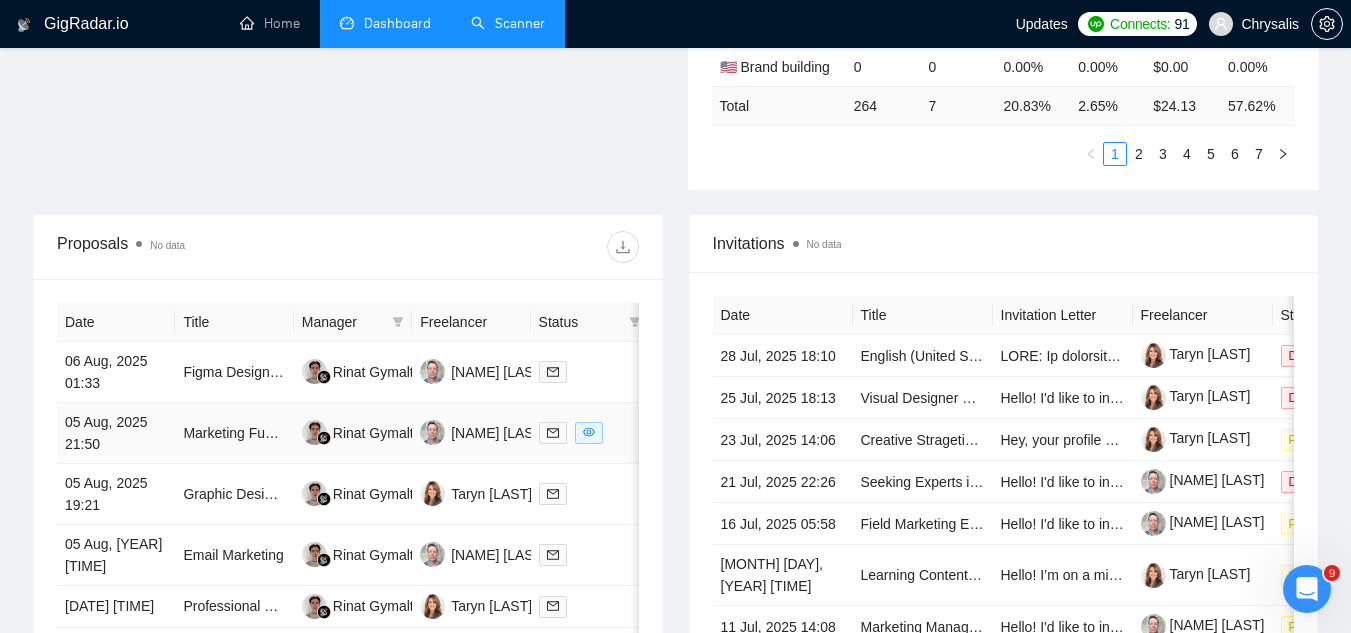 click on "Marketing Funnel Setup with Email and Manychat" at bounding box center (234, 433) 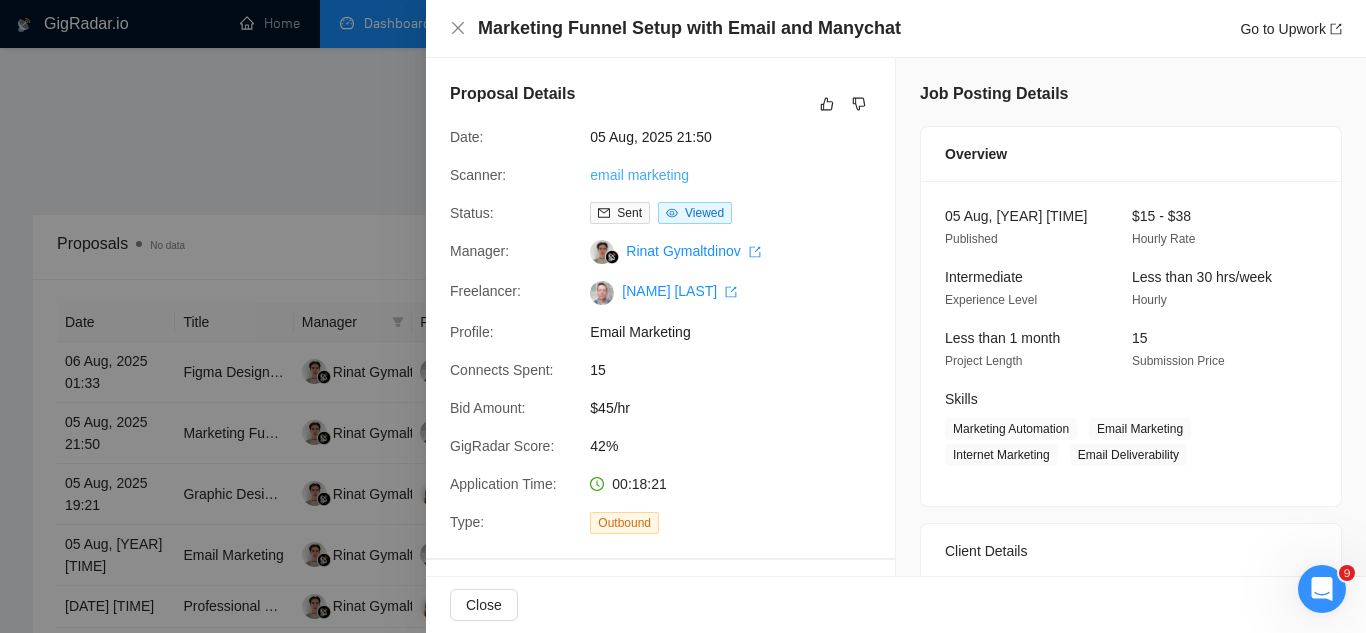 click on "email marketing" at bounding box center [639, 175] 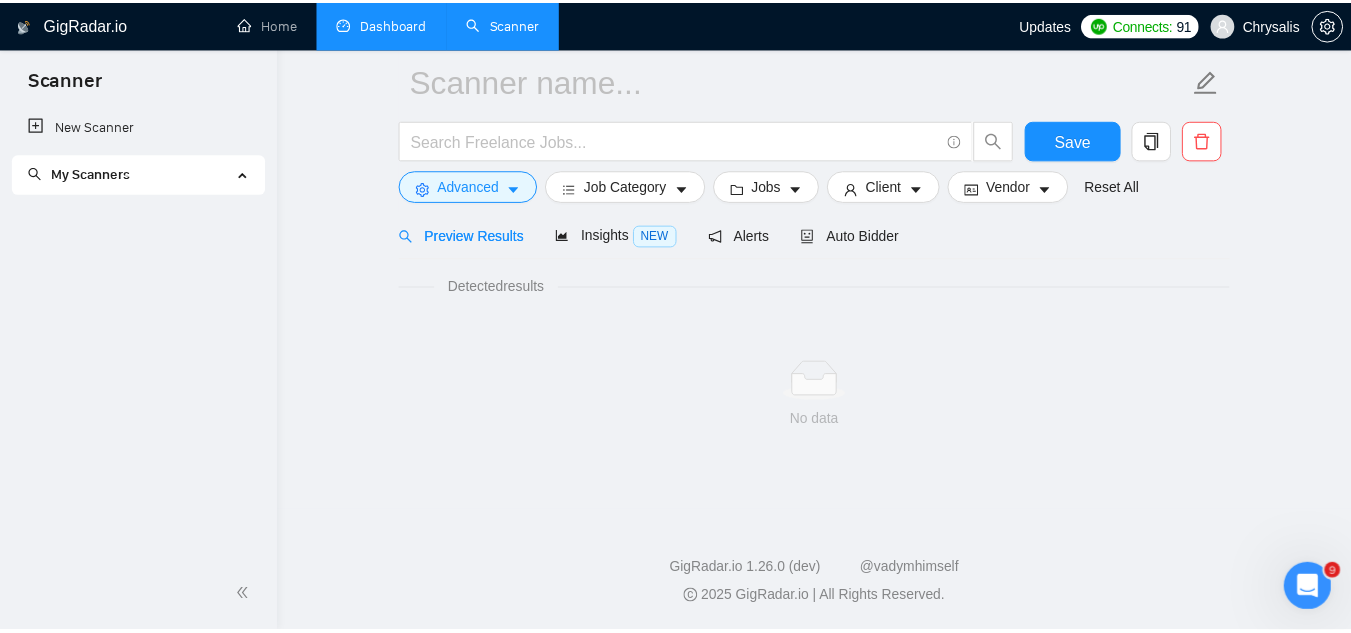 scroll, scrollTop: 80, scrollLeft: 0, axis: vertical 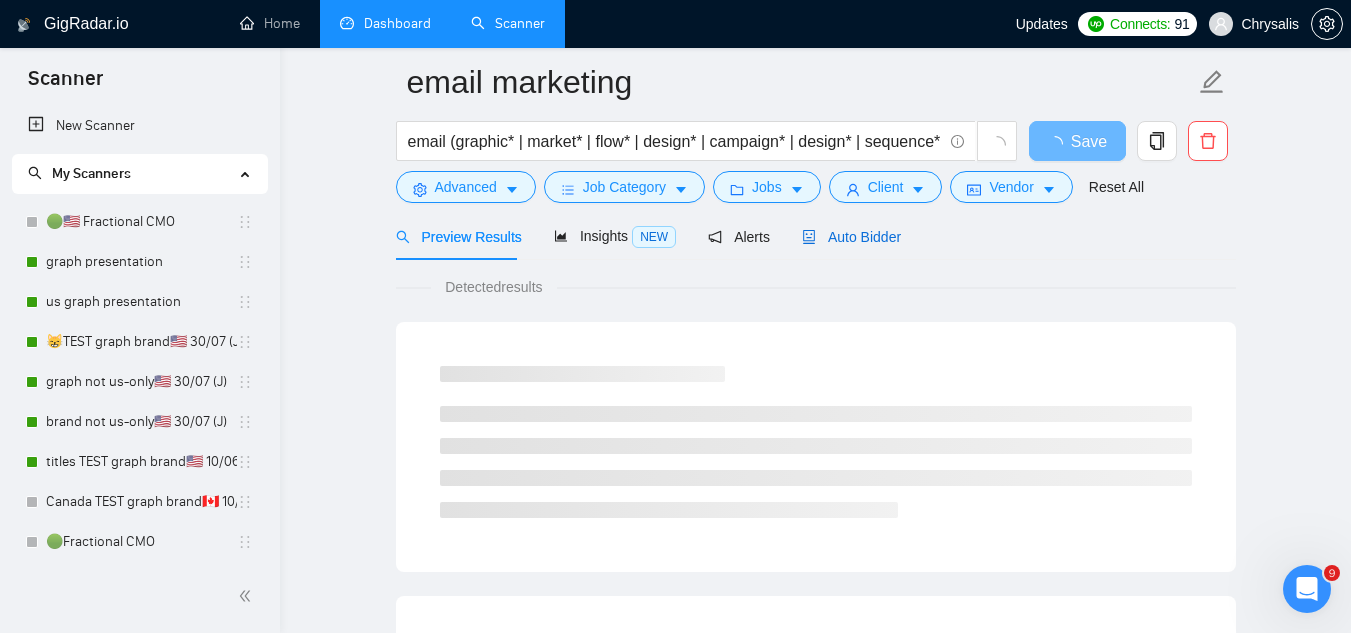 click on "Auto Bidder" at bounding box center [851, 237] 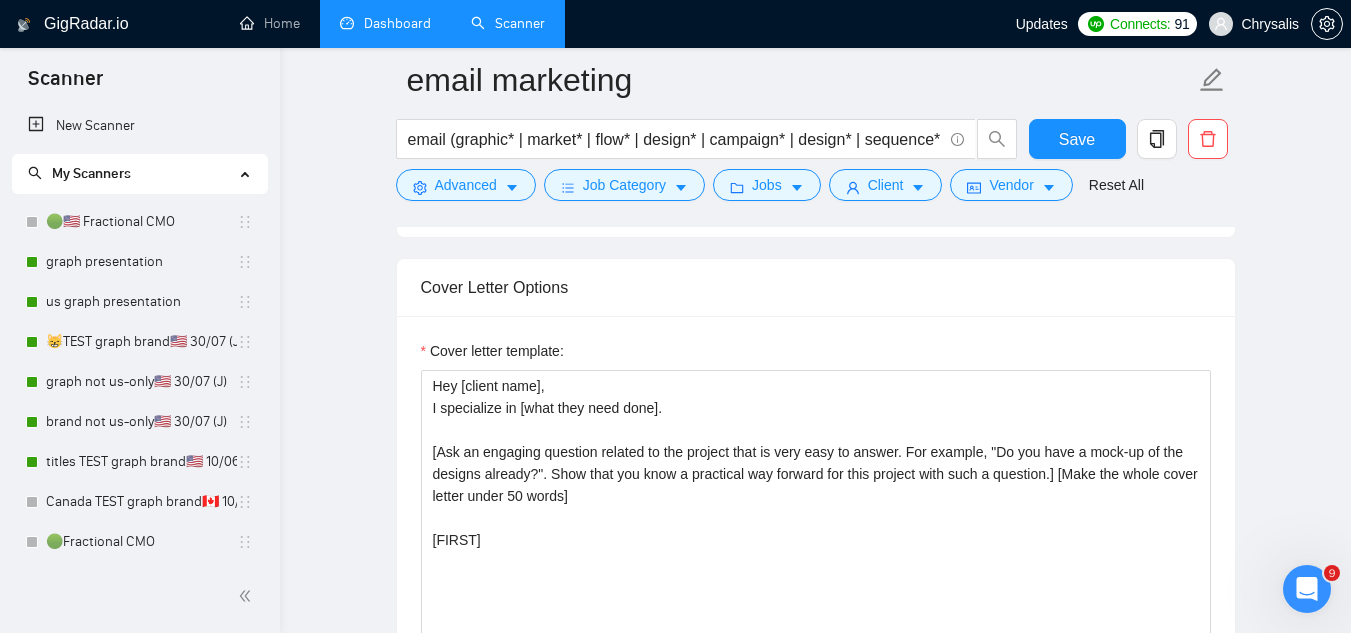 scroll, scrollTop: 2180, scrollLeft: 0, axis: vertical 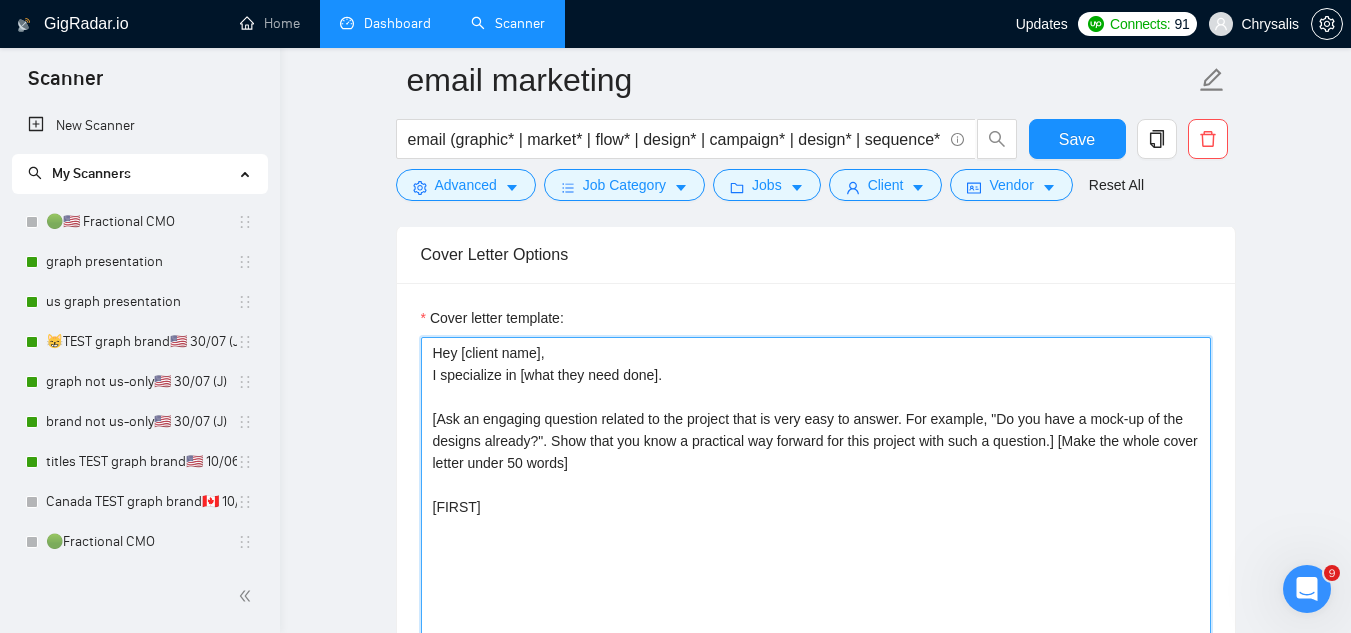 click on "Hey [client name],
I specialize in [what they need done].
[Ask an engaging question related to the project that is very easy to answer. For example, "Do you have a mock-up of the designs already?". Show that you know a practical way forward for this project with such a question.] [Make the whole cover letter under 50 words]
[FIRST]" at bounding box center [816, 562] 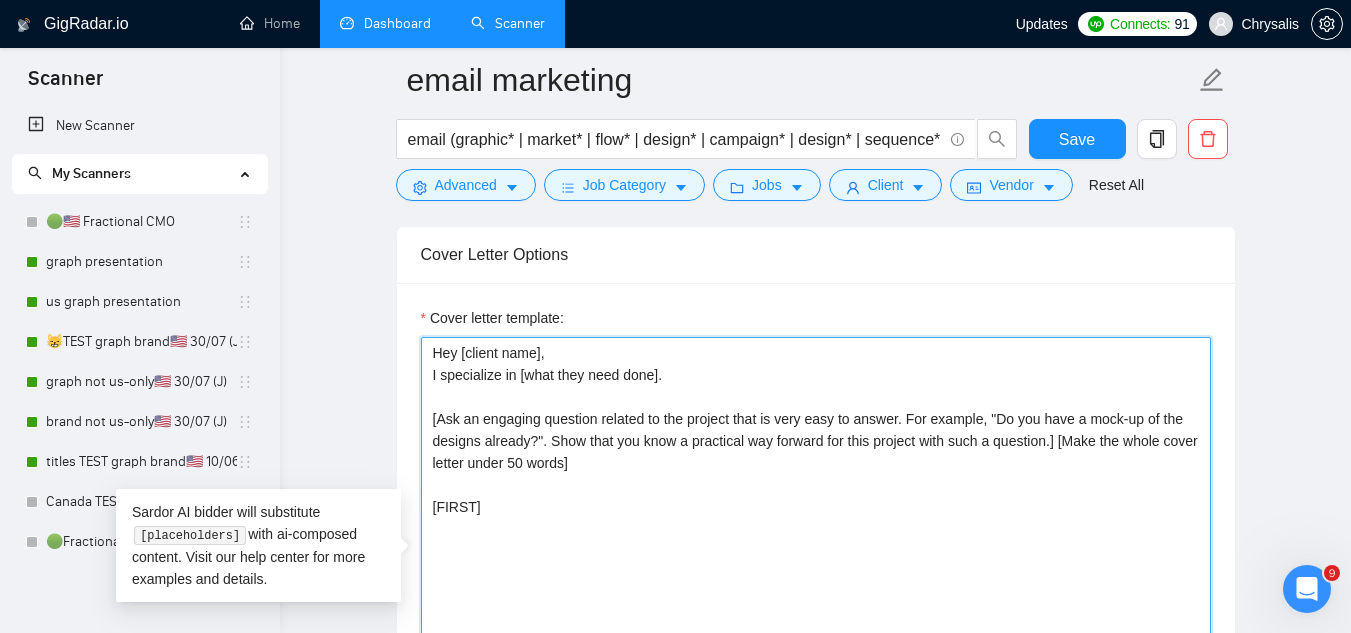 click on "Hey [client name],
I specialize in [what they need done].
[Ask an engaging question related to the project that is very easy to answer. For example, "Do you have a mock-up of the designs already?". Show that you know a practical way forward for this project with such a question.] [Make the whole cover letter under 50 words]
[FIRST]" at bounding box center (816, 562) 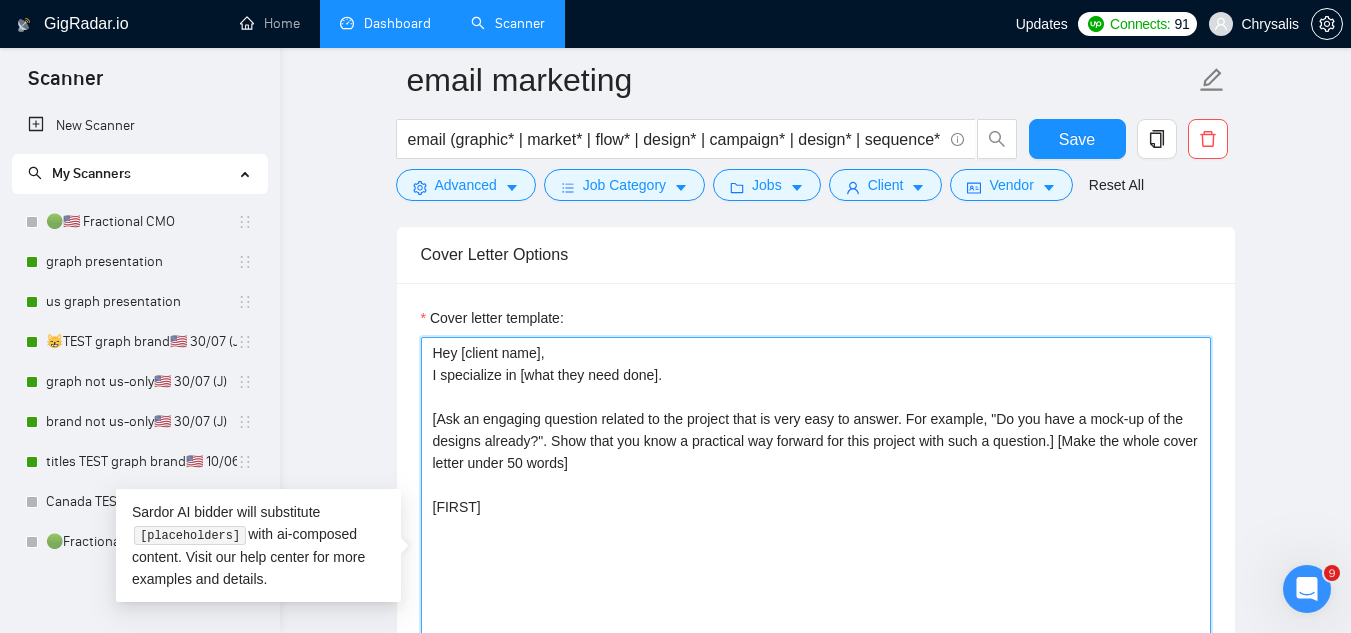 click on "Hey [client name],
I specialize in [what they need done].
[Ask an engaging question related to the project that is very easy to answer. For example, "Do you have a mock-up of the designs already?". Show that you know a practical way forward for this project with such a question.] [Make the whole cover letter under 50 words]
[FIRST]" at bounding box center (816, 562) 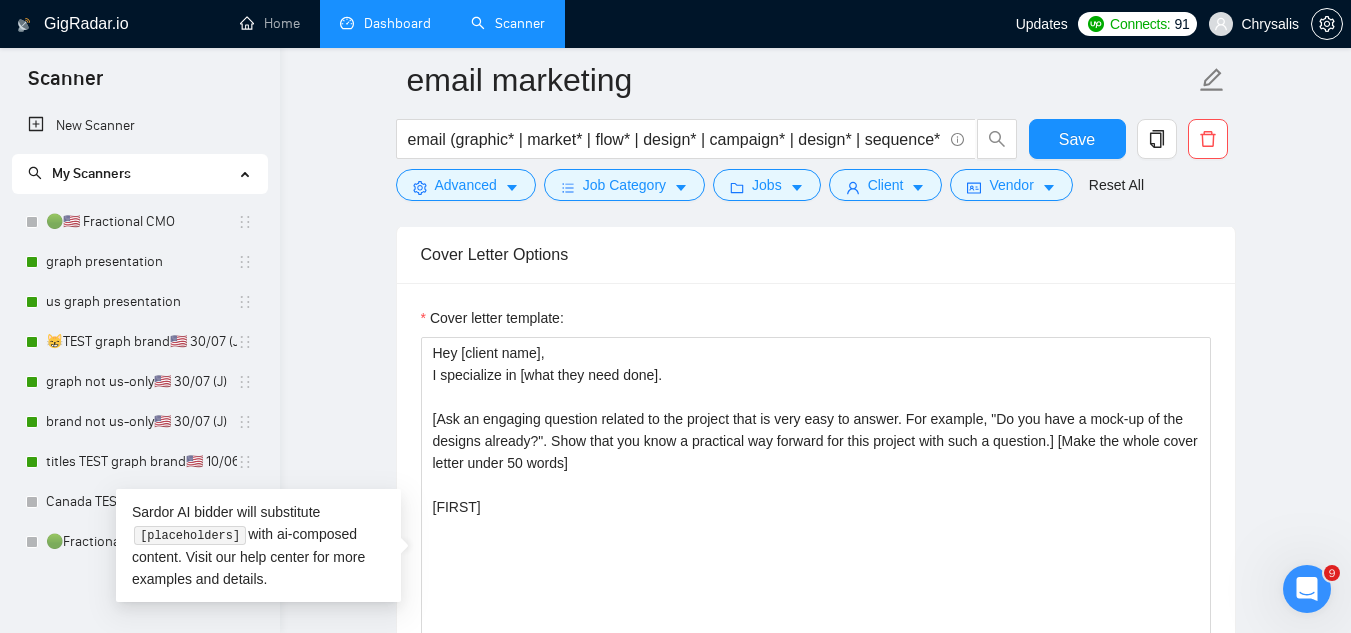 click on "Dashboard" at bounding box center [385, 24] 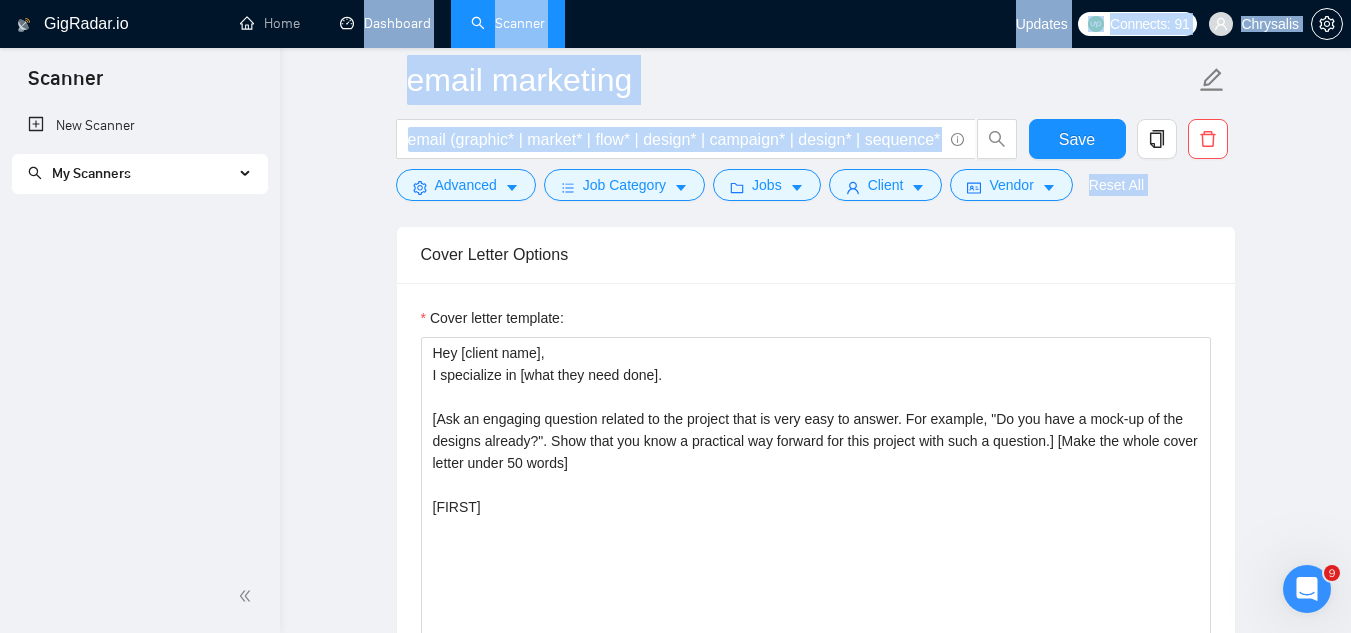 click on "Connects: [NUMBER] Chrysalis email marketing email (graphic* | market* | flow* | design* | campaign* | design* | sequence* | newsletter* | strateg* | content* | copywrit* | program* | html) Save Advanced   Job Category   Jobs   Client   Vendor   Reset All Preview Results Insights NEW Alerts Auto Bidder Auto Bidding Enabled Auto Bidding Enabled: ON Auto Bidder Schedule Auto Bidding Type: Automated (recommended) Semi-automated Auto Bidding Schedule: 24/7 Custom Custom Auto Bidder Schedule Repeat every week on Monday Tuesday Wednesday Thursday Friday Saturday Sunday Active Hours ( Europe/Warsaw ): From: [TIME] To: [TIME] ( [HOURS]  hours) Europe/Warsaw Auto Bidding Type Select your bidding algorithm: Choose the algorithm for you bidding. The price per proposal does not include your connects expenditure. Template Bidder Works great for narrow segments and short cover letters that don't change. [PRICE]  credits / proposal Sardor AI 🤖 Personalise your cover letter with ai [placeholders] [PRICE] 👑" at bounding box center [815, 892] 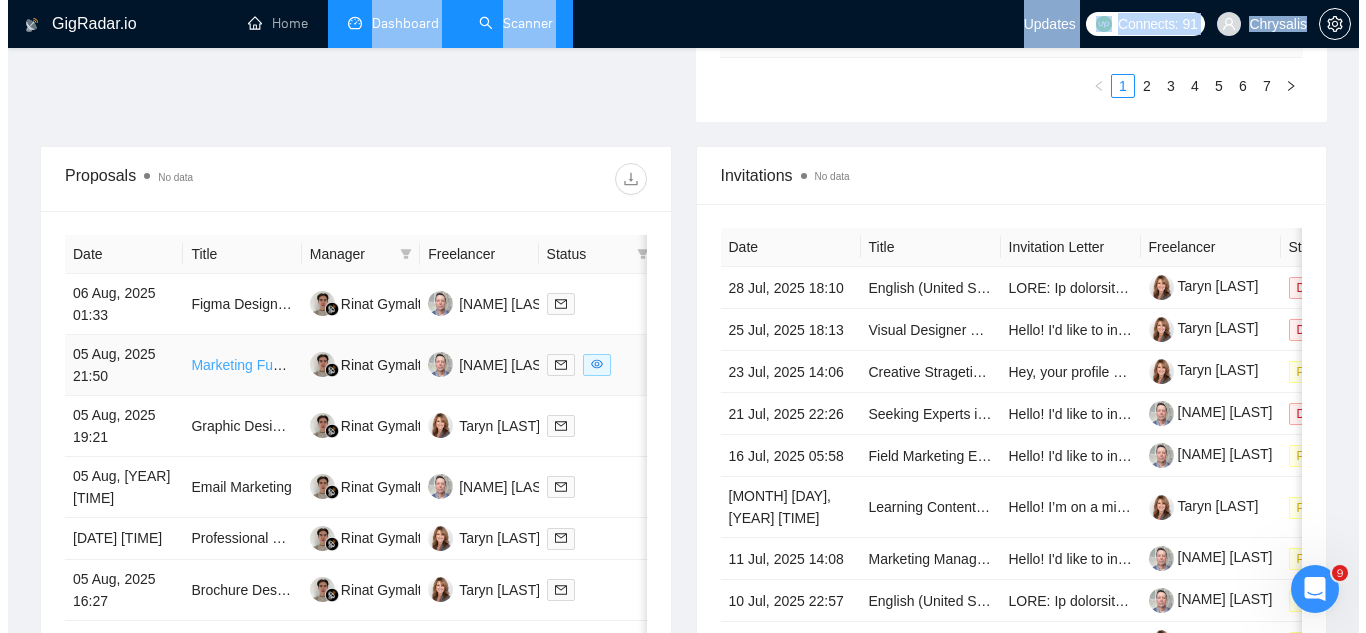 scroll, scrollTop: 702, scrollLeft: 0, axis: vertical 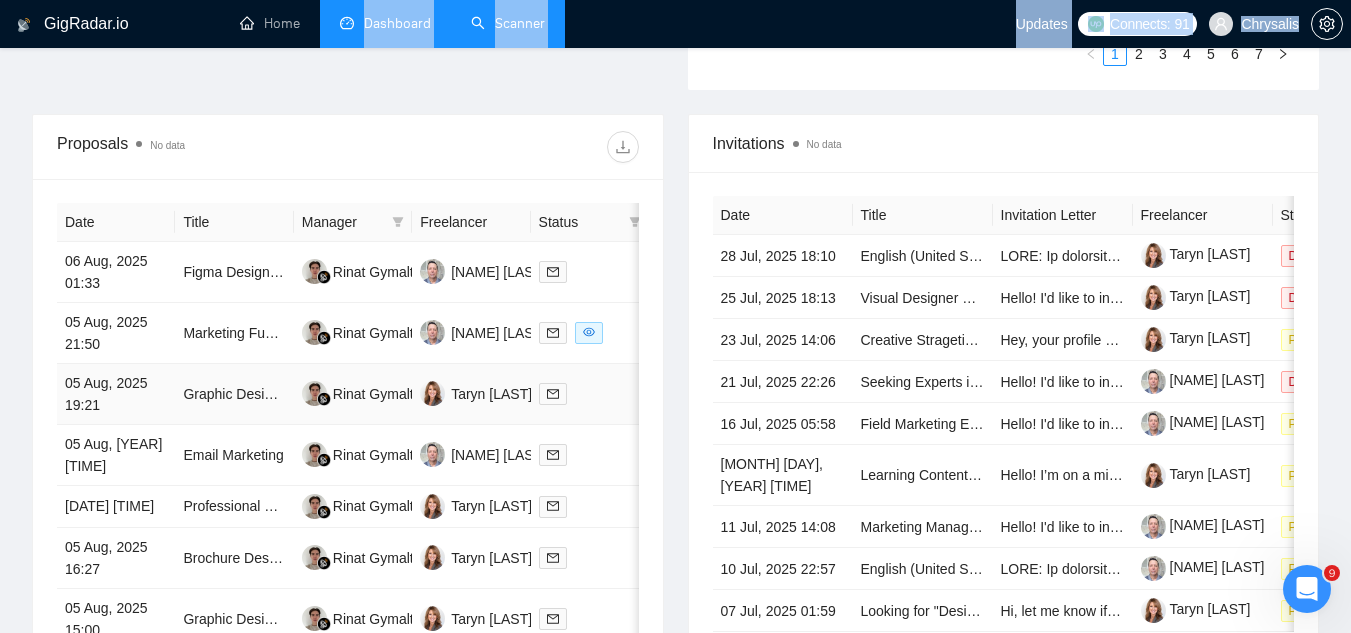 click on "Graphic Designer Needed for Logos Cleanup" at bounding box center [234, 394] 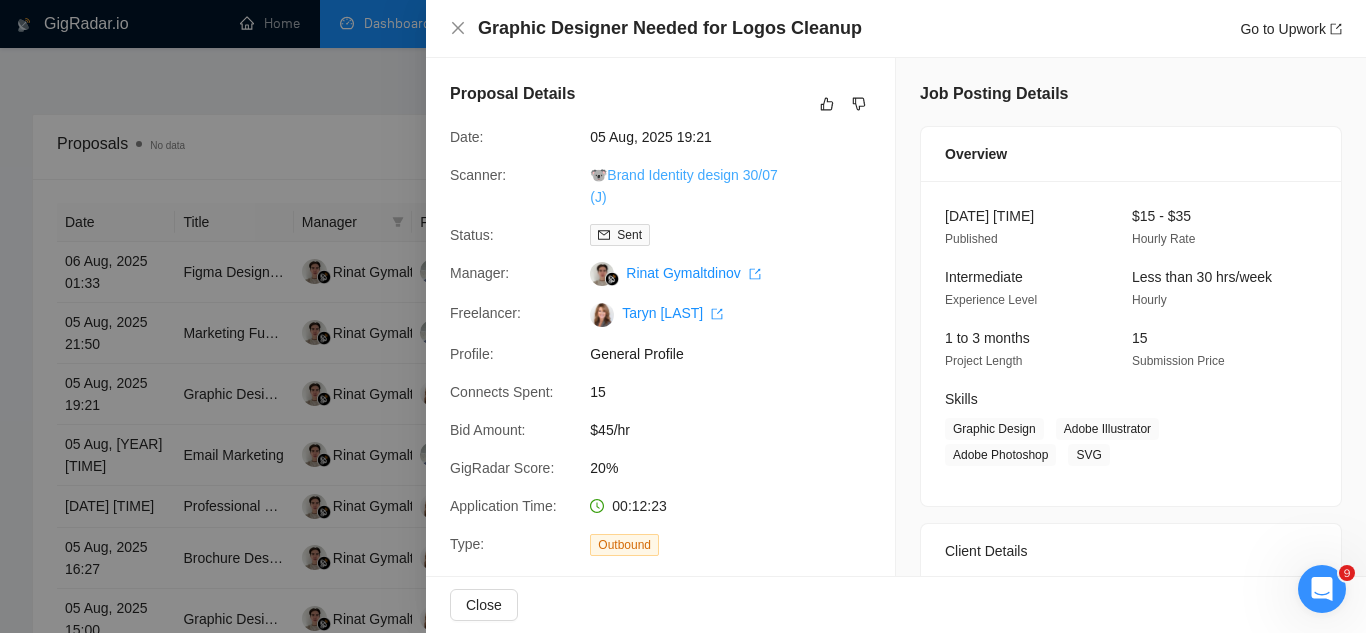 click on "🐨Brand Identity design 30/07 (J)" at bounding box center [683, 186] 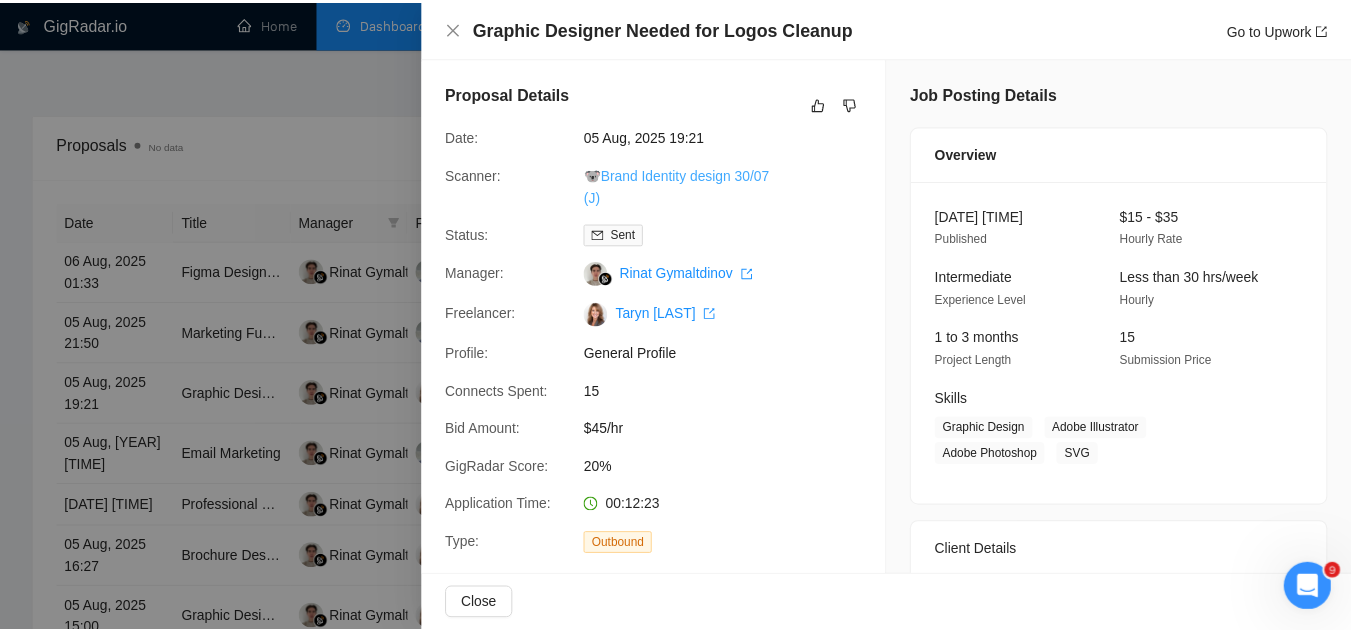 scroll, scrollTop: 80, scrollLeft: 0, axis: vertical 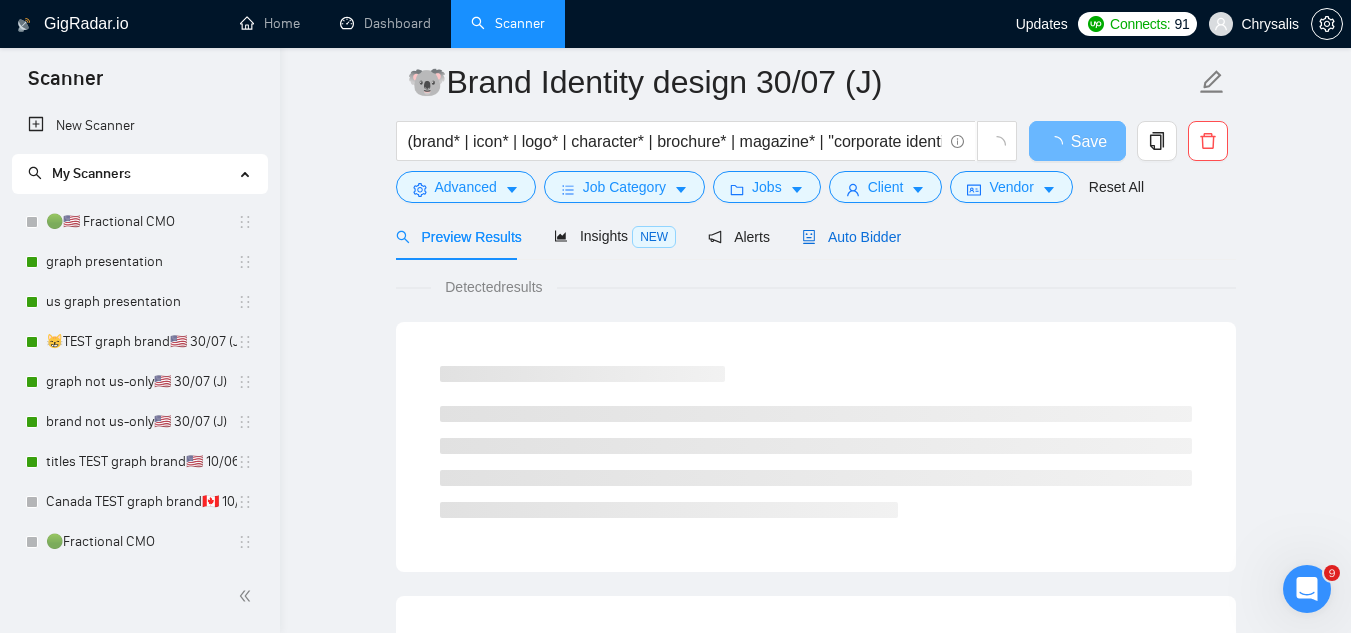 click on "Auto Bidder" at bounding box center (851, 237) 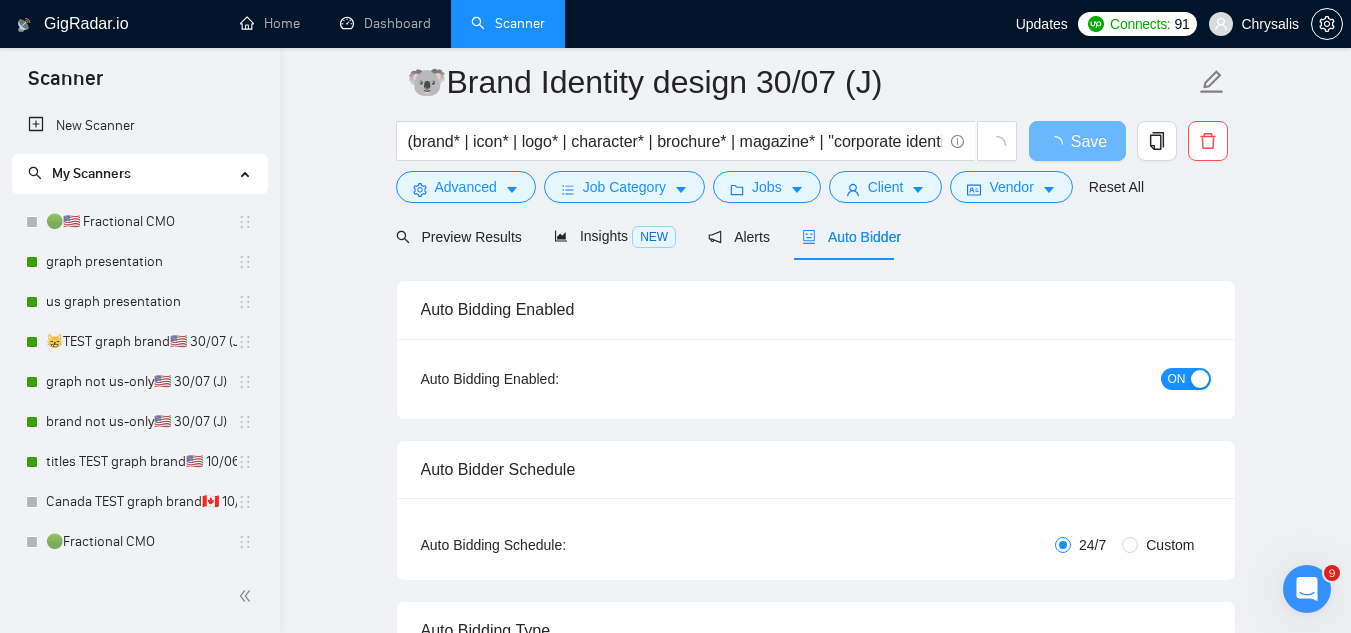 type 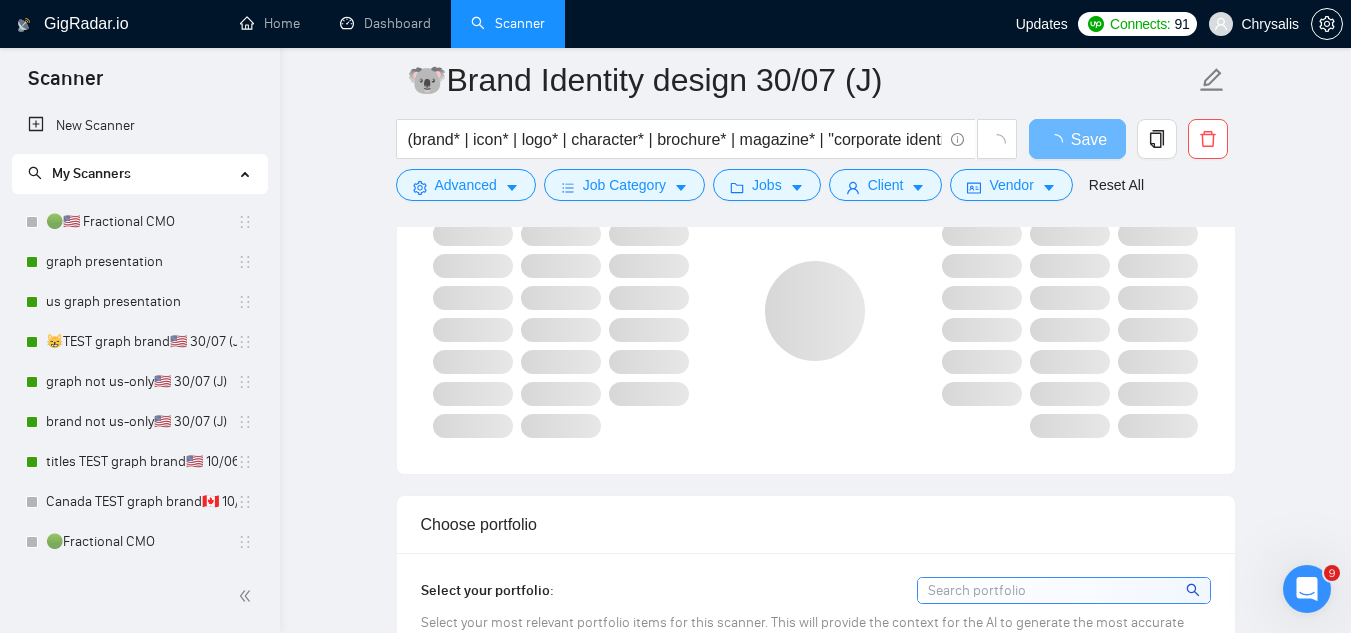 scroll, scrollTop: 1580, scrollLeft: 0, axis: vertical 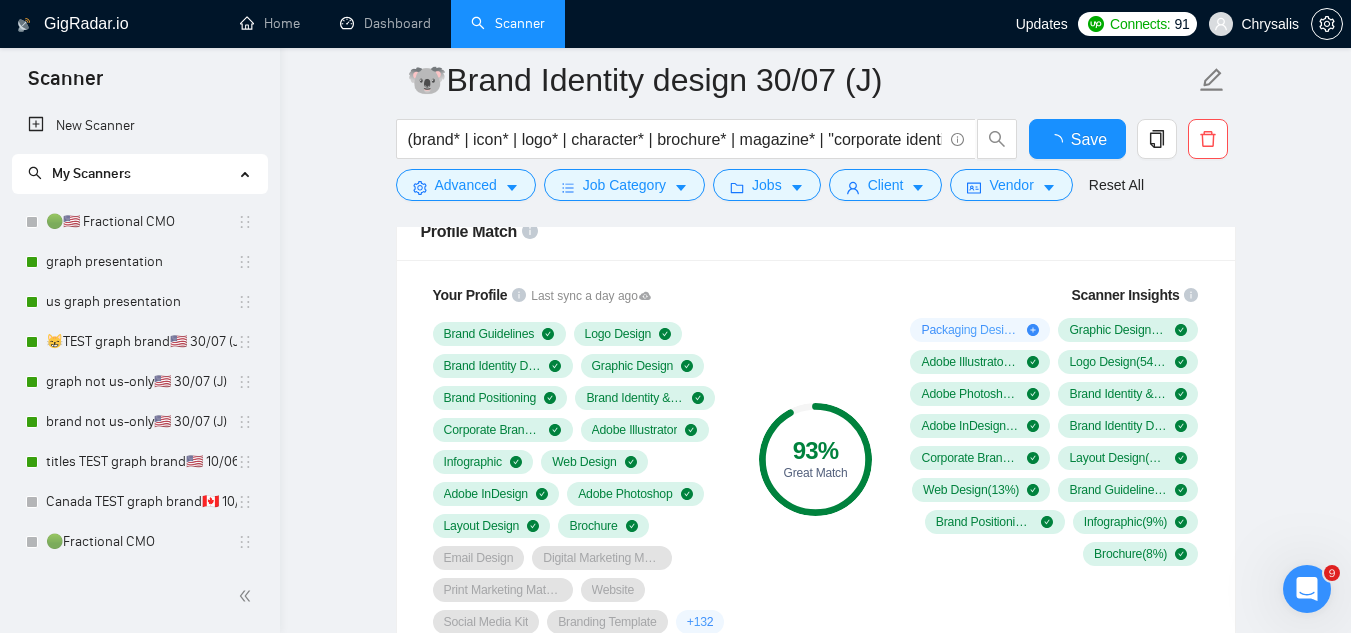 type 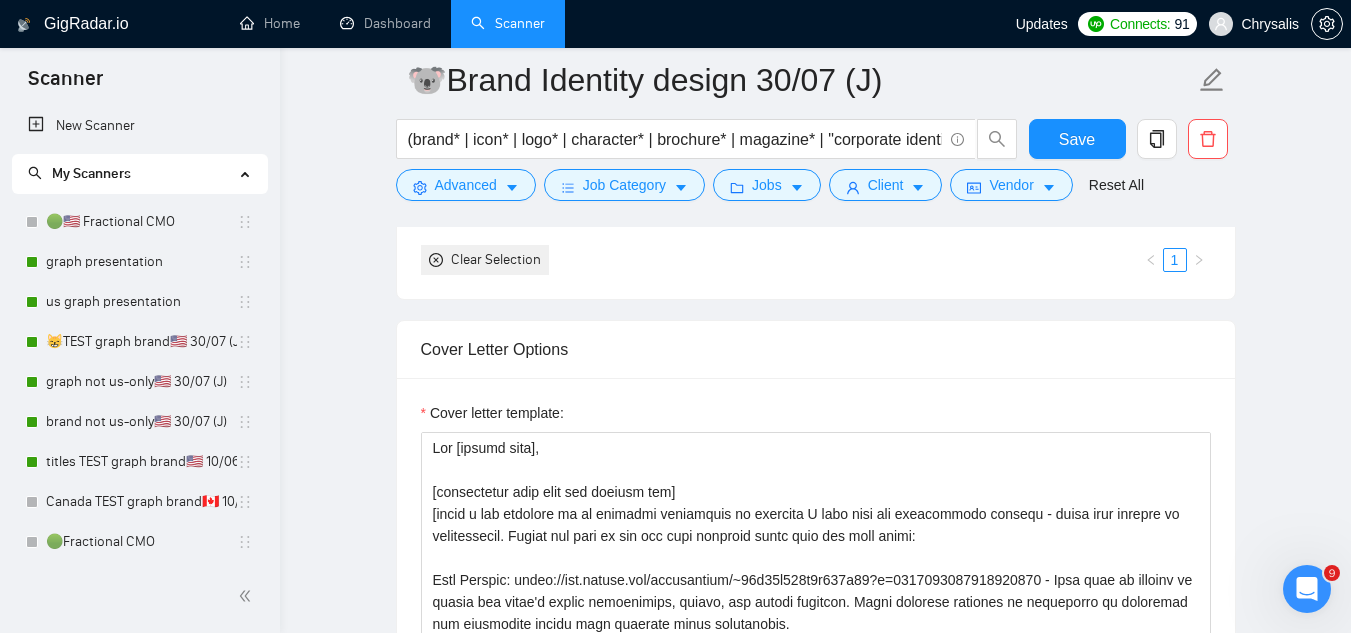scroll, scrollTop: 2580, scrollLeft: 0, axis: vertical 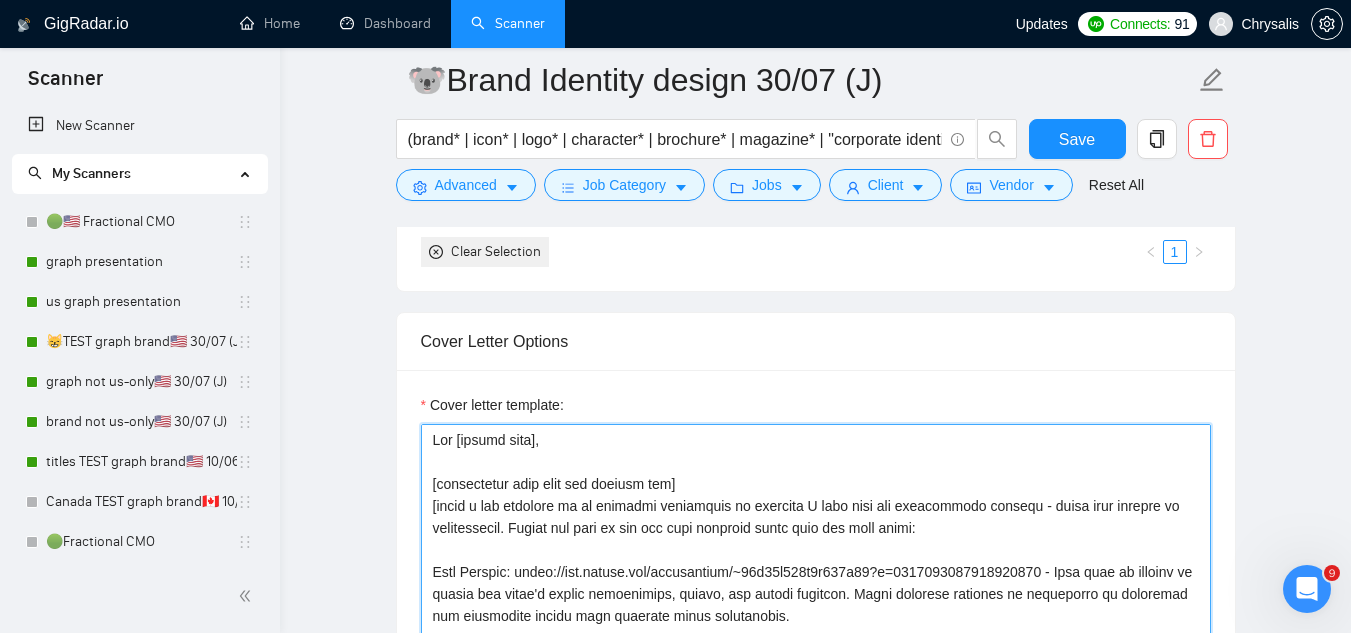 click on "Cover letter template:" at bounding box center (816, 649) 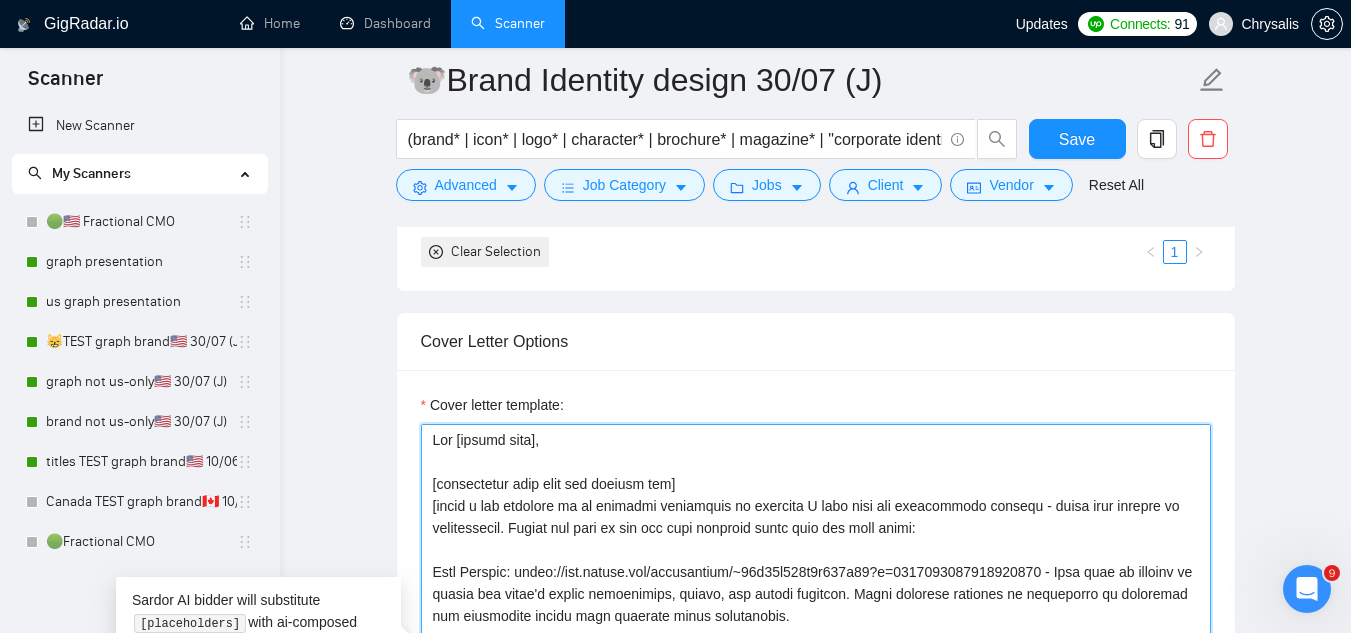 paste on "Hey [client name],
I specialize in [what they need done].
[Ask an engaging question related to the project that is very easy to answer. For example, "Do you have a mock-up of the designs already?". Show that you know a practical way forward for this project with such a question.] [Make the whole cover letter under 50 words]" 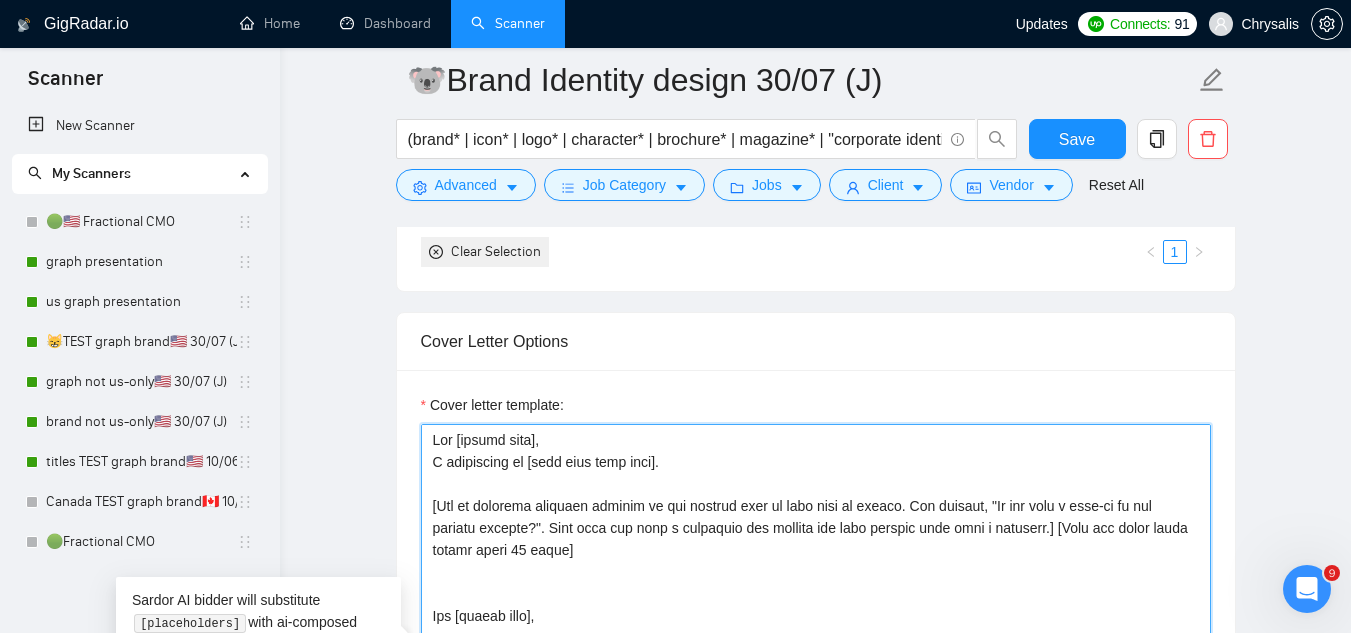 click on "Cover letter template:" at bounding box center (816, 649) 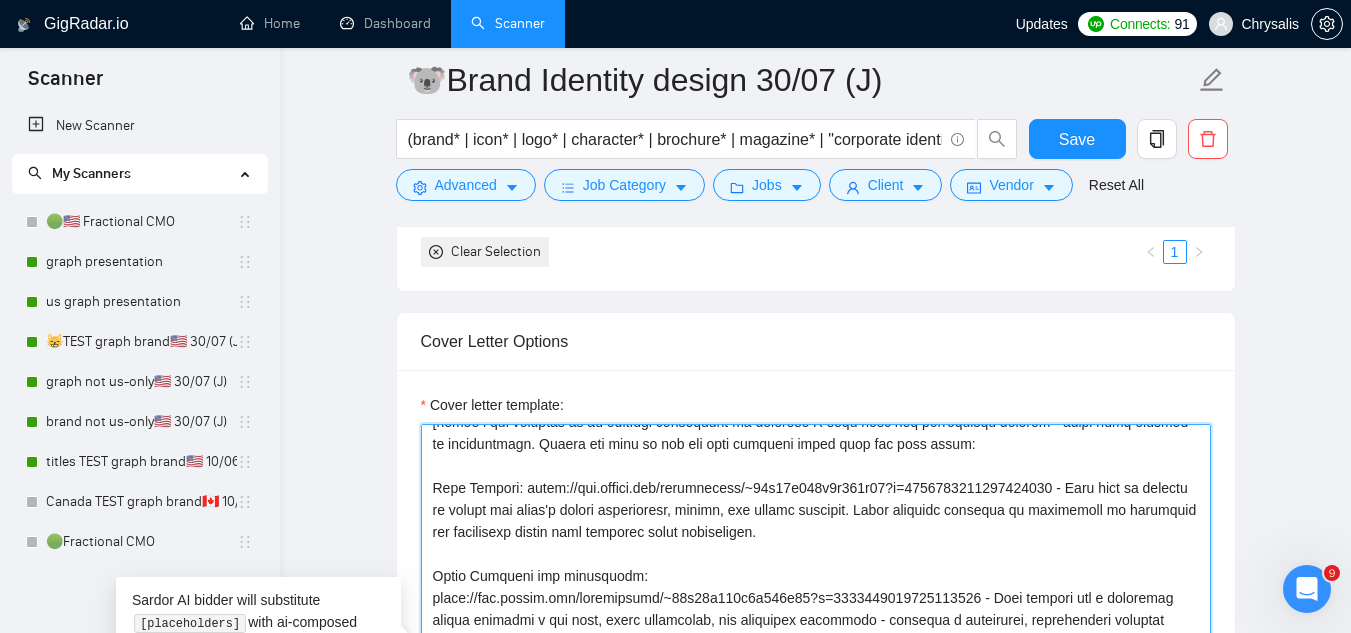 scroll, scrollTop: 200, scrollLeft: 0, axis: vertical 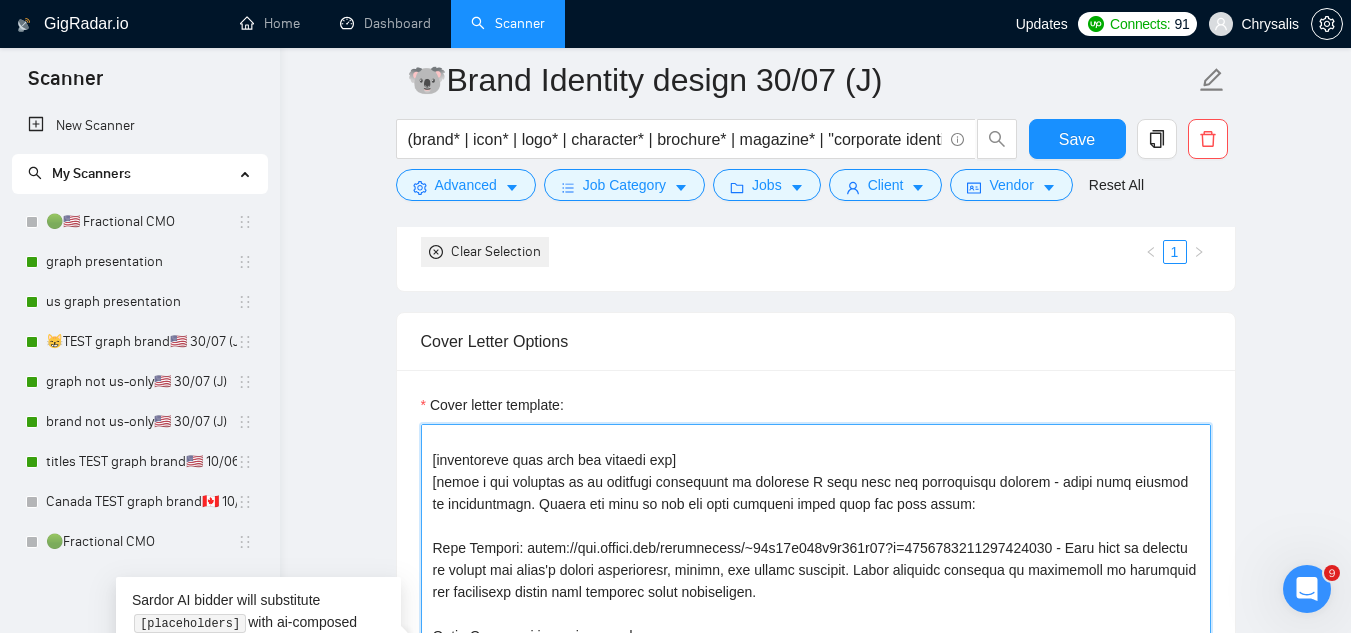 click on "Cover letter template:" at bounding box center [816, 649] 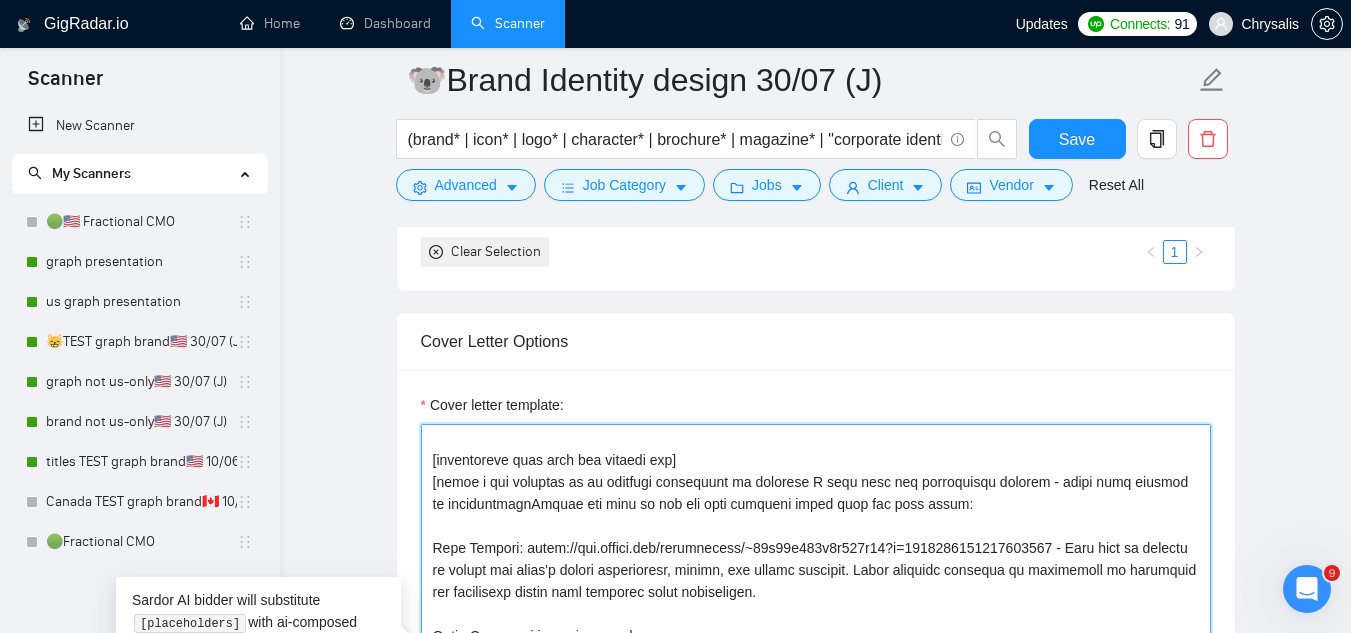 click on "Cover letter template:" at bounding box center (816, 649) 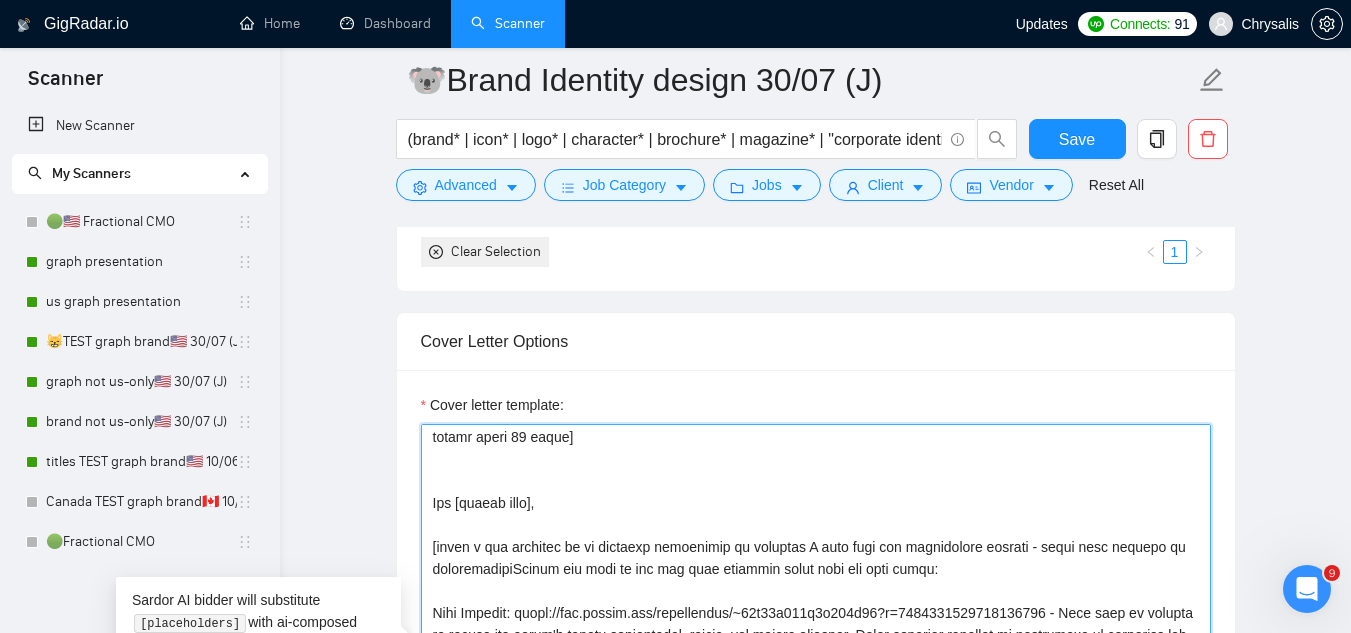 scroll, scrollTop: 78, scrollLeft: 0, axis: vertical 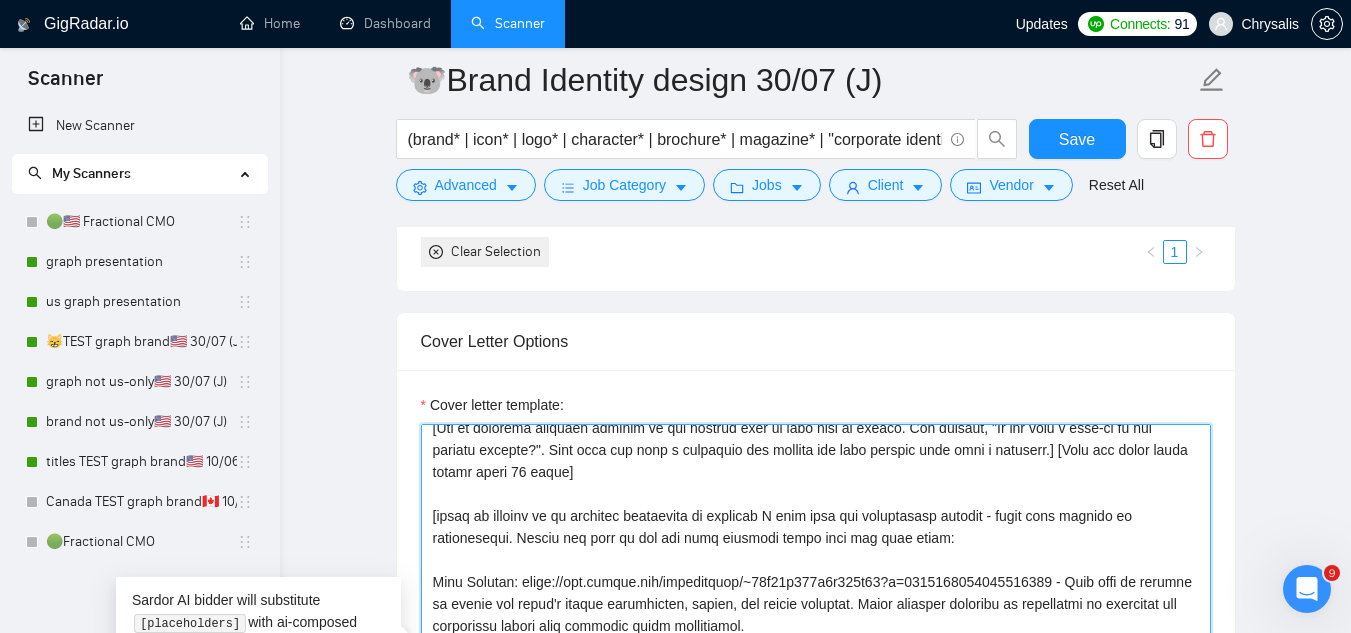 click on "Cover letter template:" at bounding box center [816, 649] 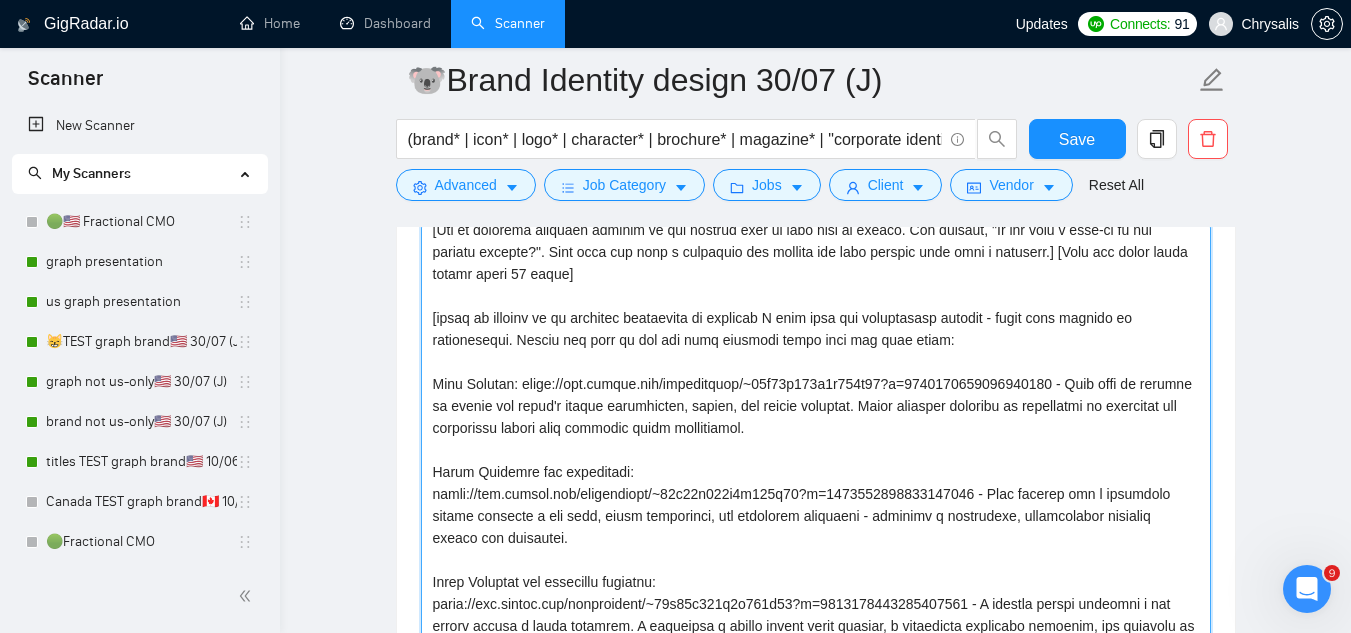 scroll, scrollTop: 2680, scrollLeft: 0, axis: vertical 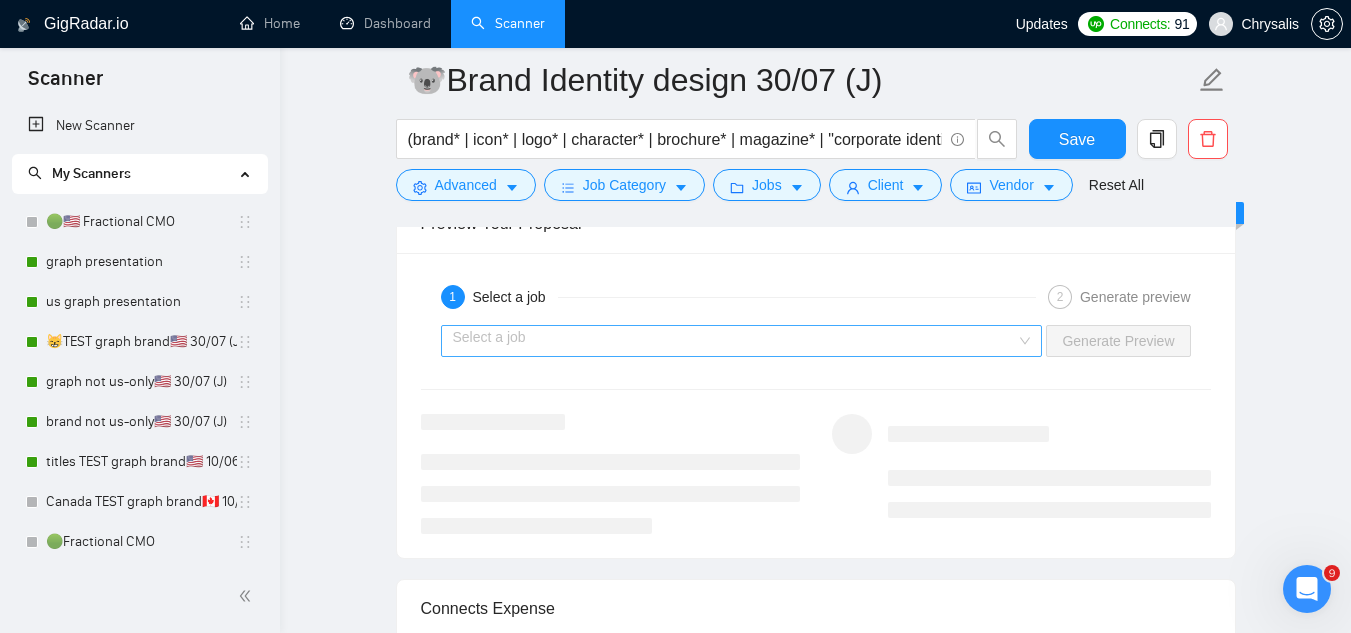 click at bounding box center (735, 341) 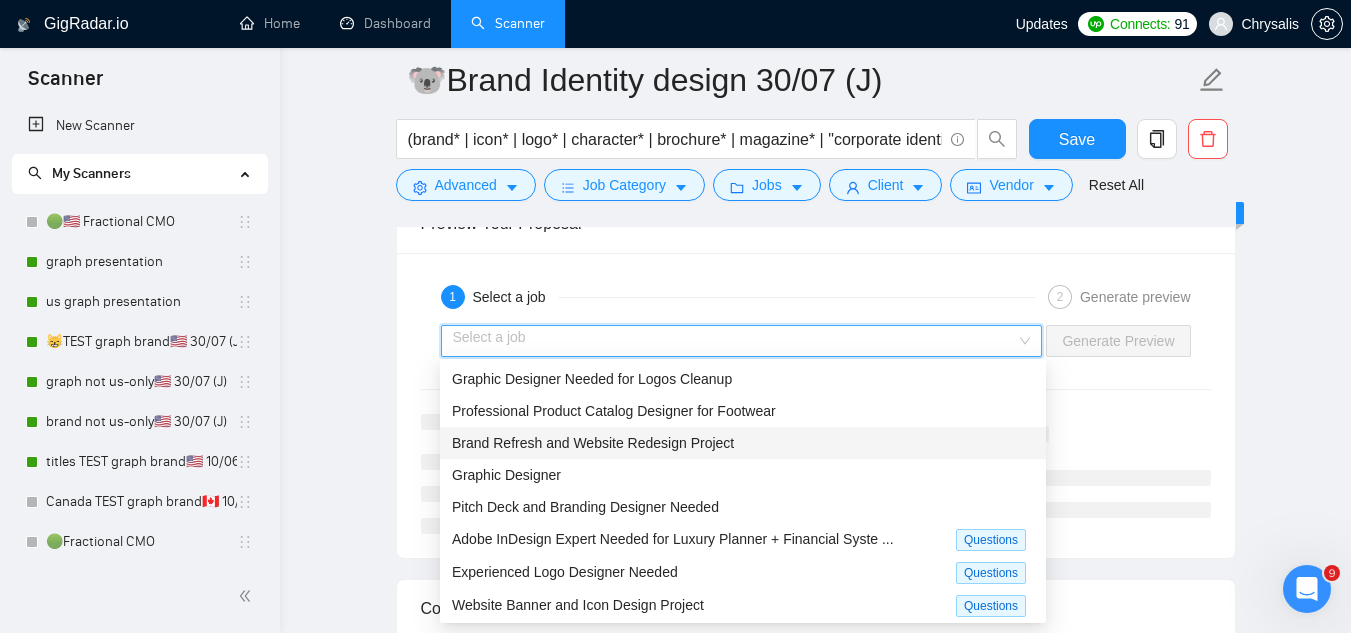 click on "Brand Refresh and Website Redesign Project" at bounding box center (743, 443) 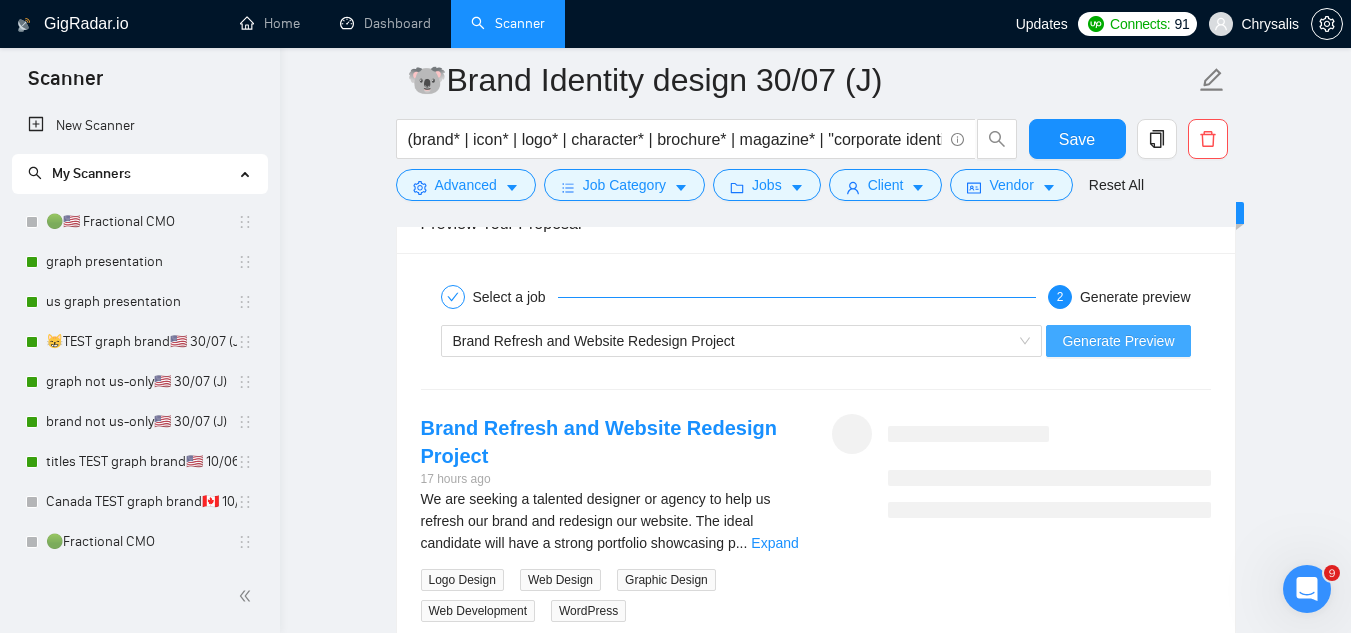 click on "Generate Preview" at bounding box center [1118, 341] 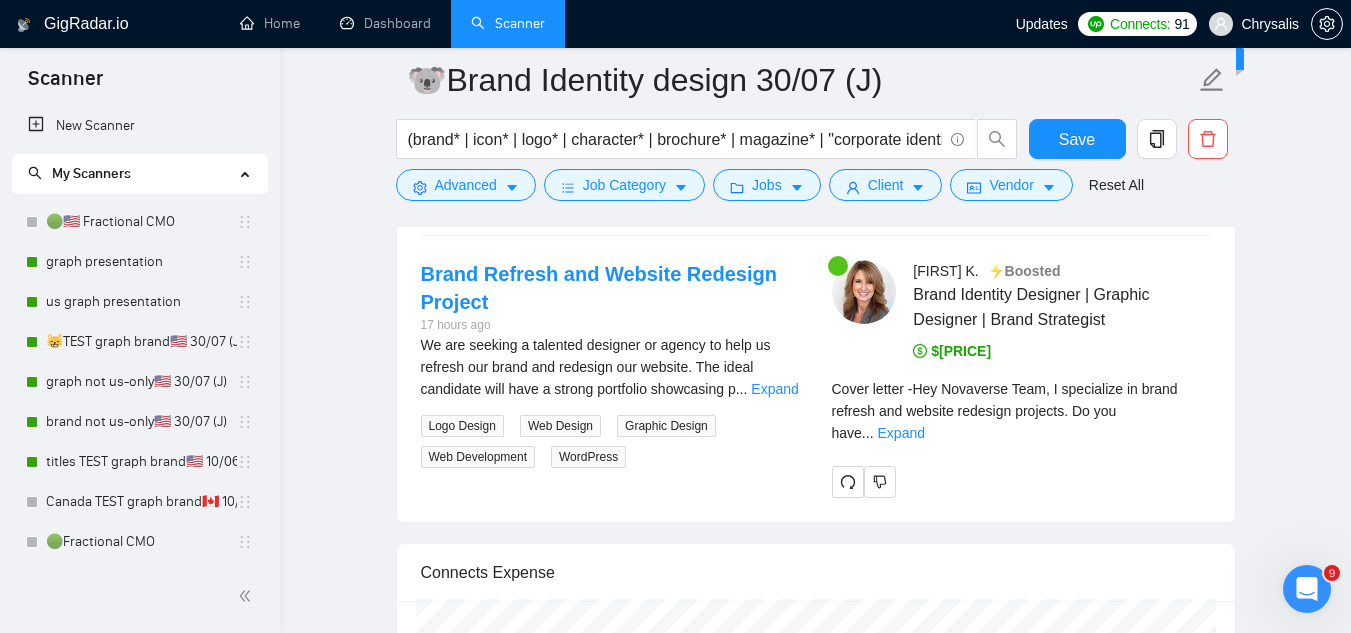 scroll, scrollTop: 4480, scrollLeft: 0, axis: vertical 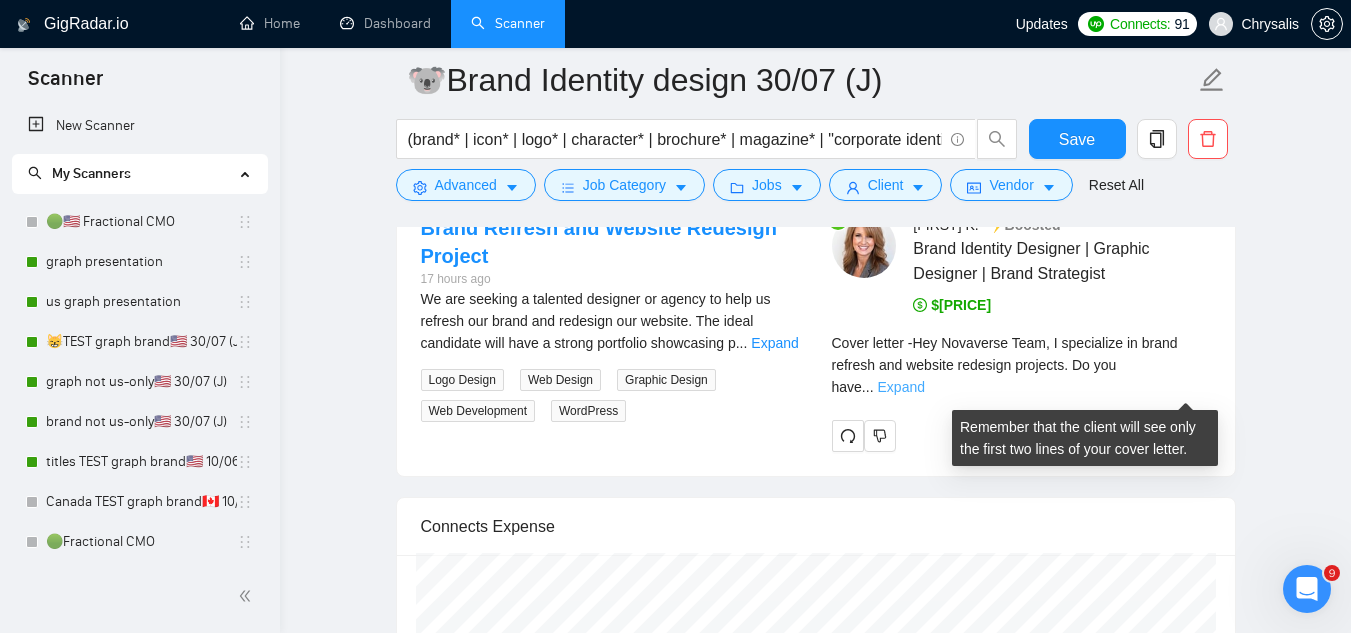 click on "Expand" at bounding box center (901, 387) 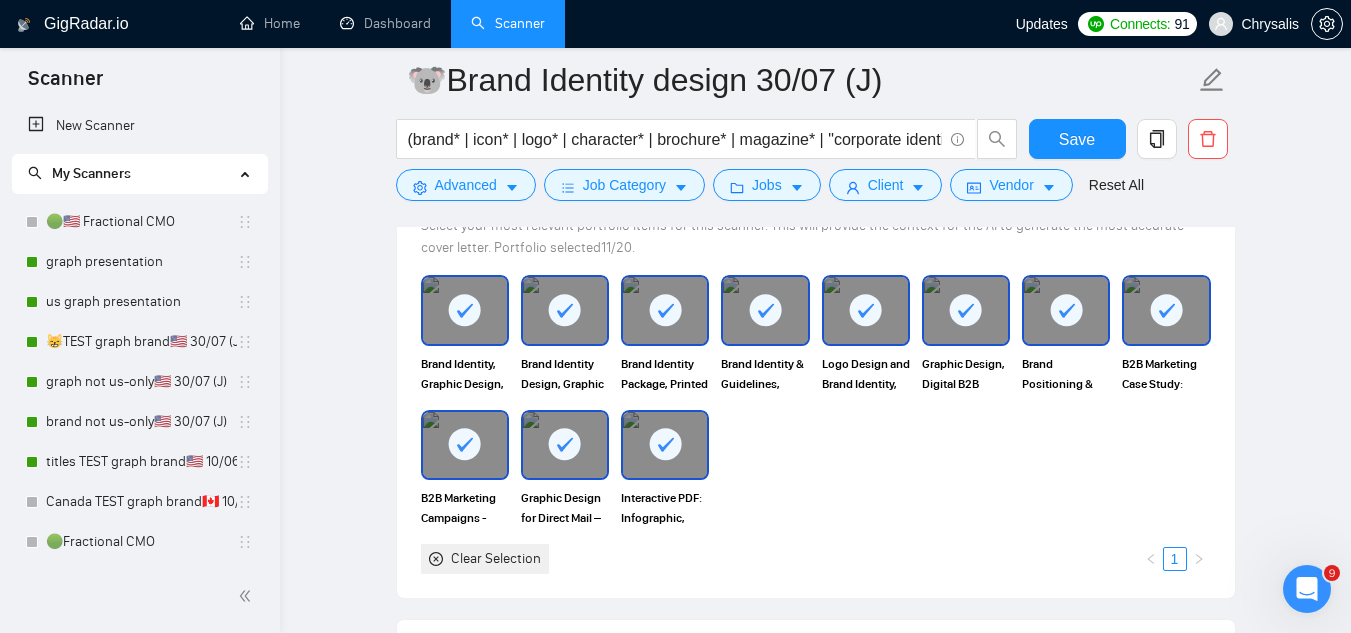 scroll, scrollTop: 2480, scrollLeft: 0, axis: vertical 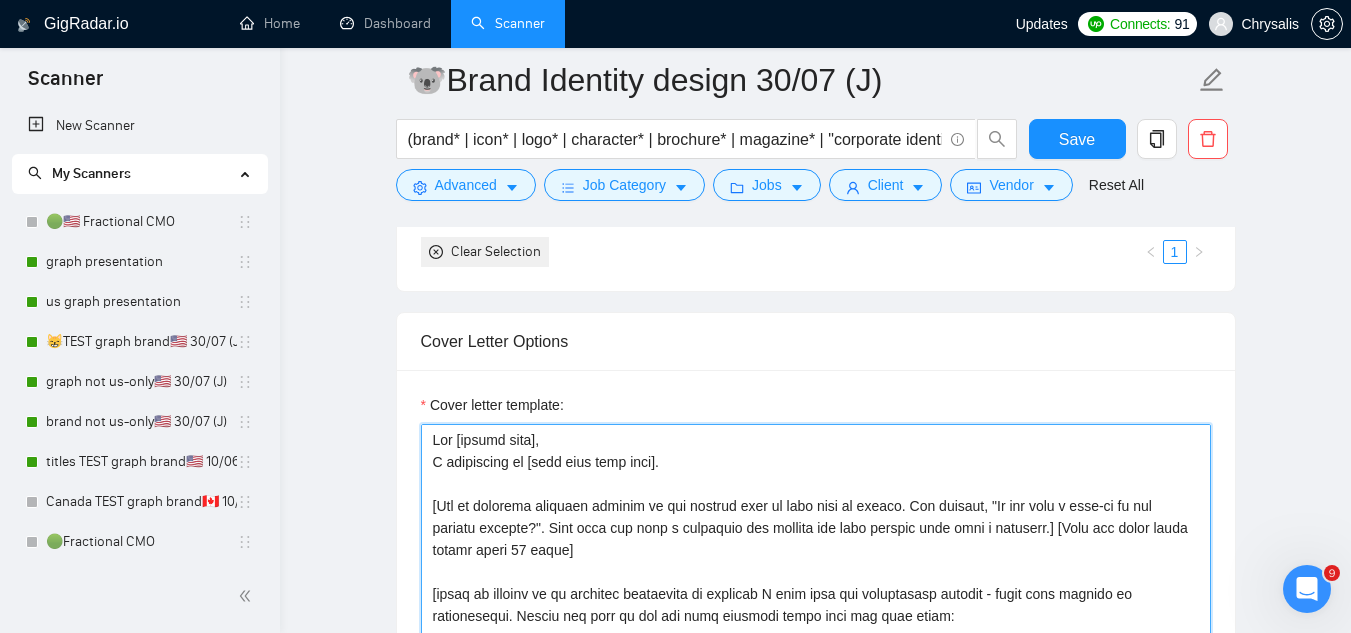 click on "Cover letter template:" at bounding box center [816, 649] 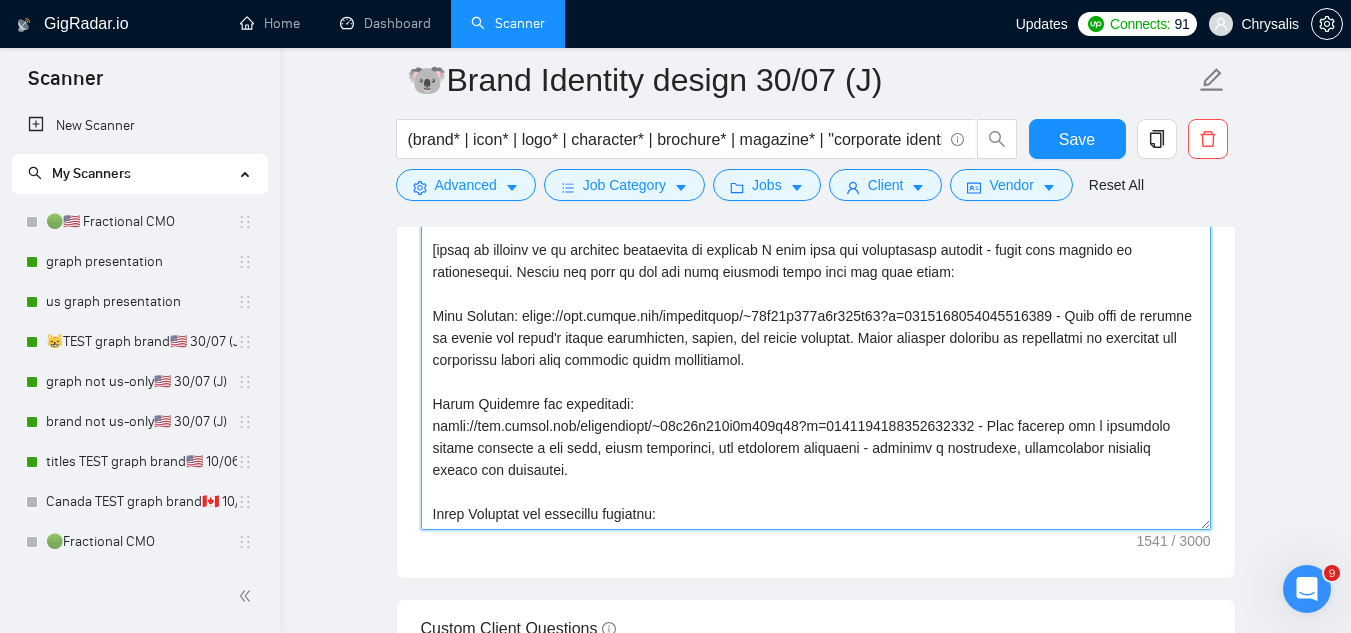 scroll, scrollTop: 2880, scrollLeft: 0, axis: vertical 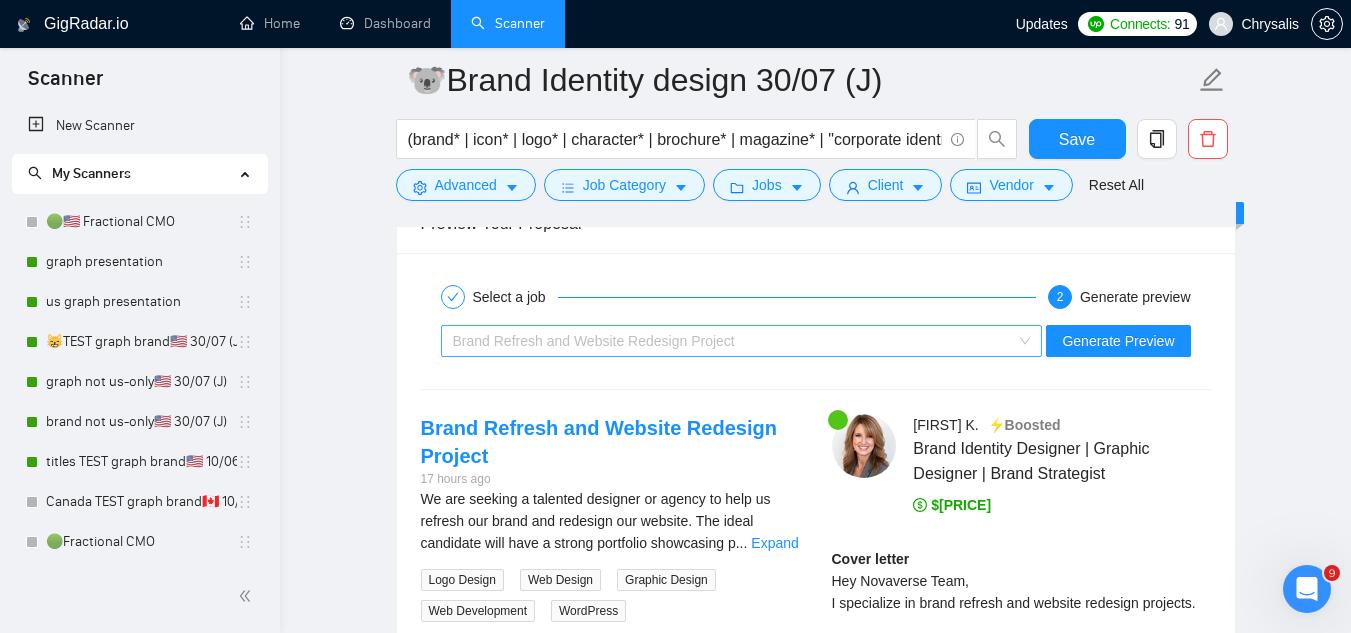 click on "Brand Refresh and Website Redesign Project" at bounding box center (733, 341) 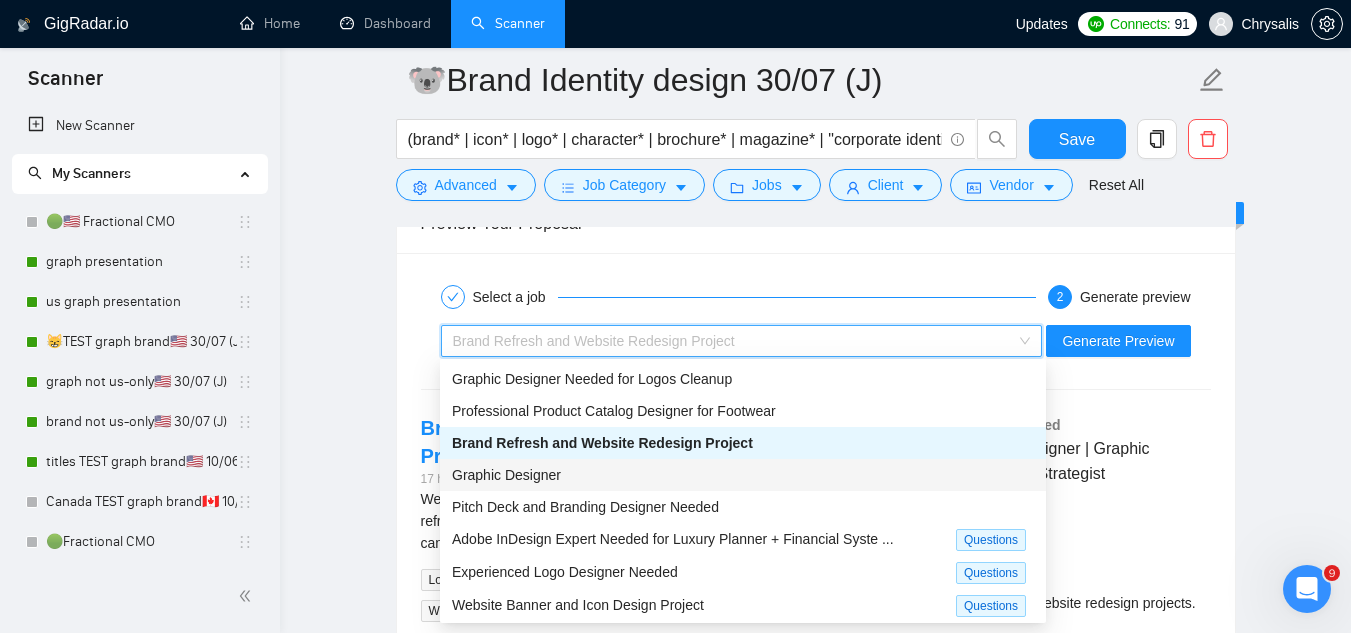 click on "Graphic Designer" at bounding box center (743, 475) 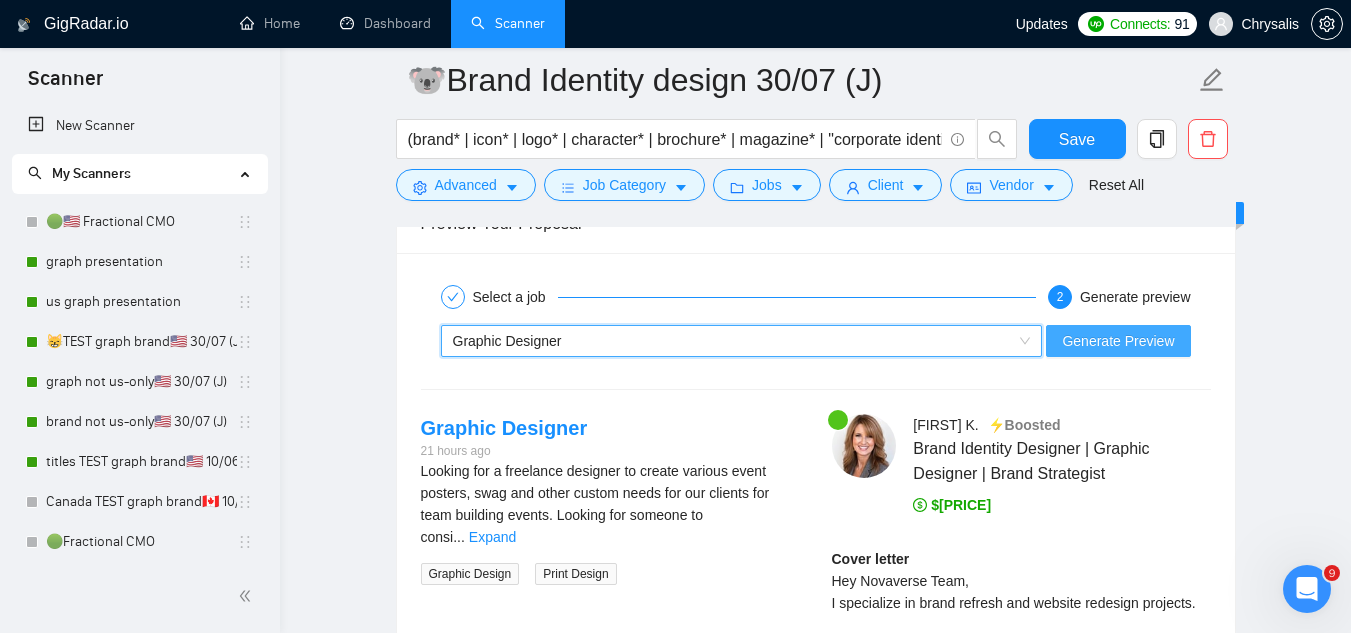 click on "Generate Preview" at bounding box center (1118, 341) 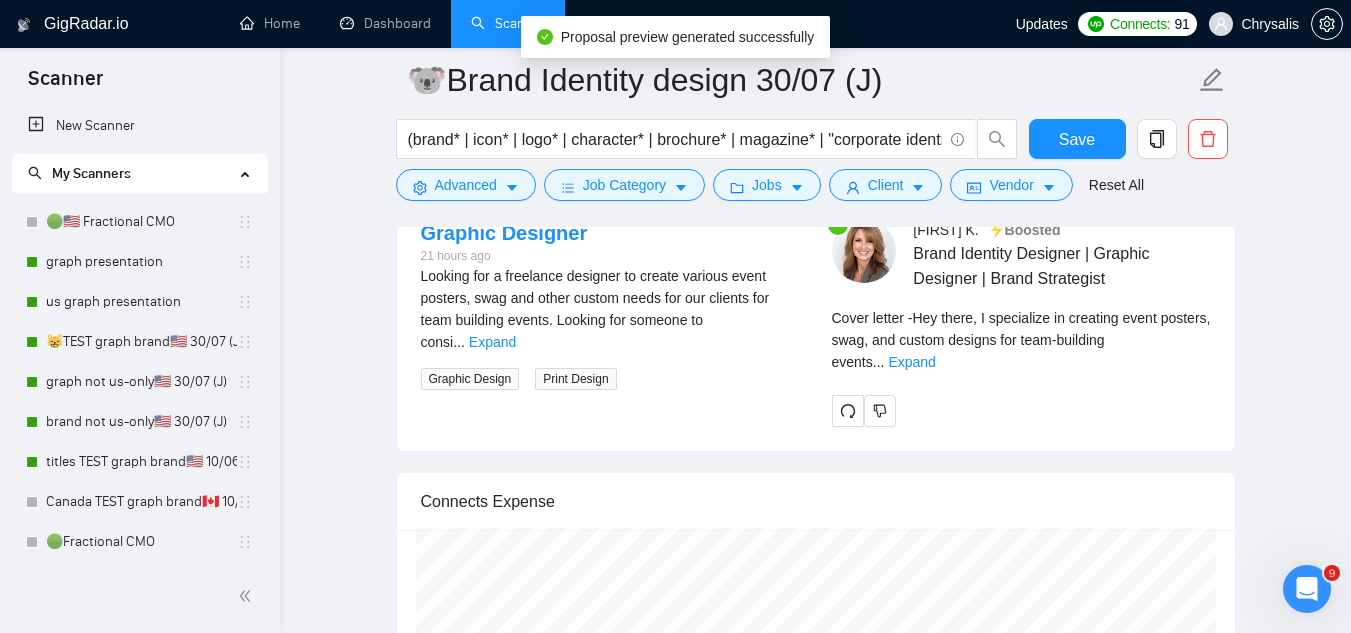 scroll, scrollTop: 4480, scrollLeft: 0, axis: vertical 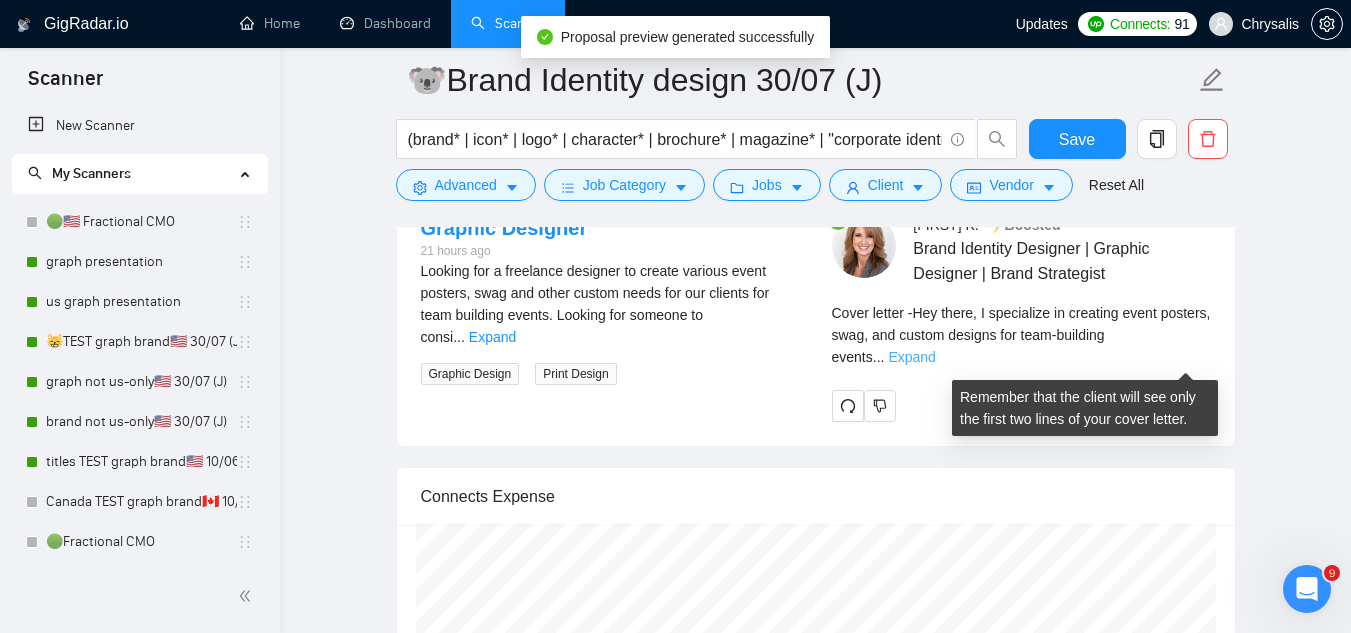 click on "Expand" at bounding box center [911, 357] 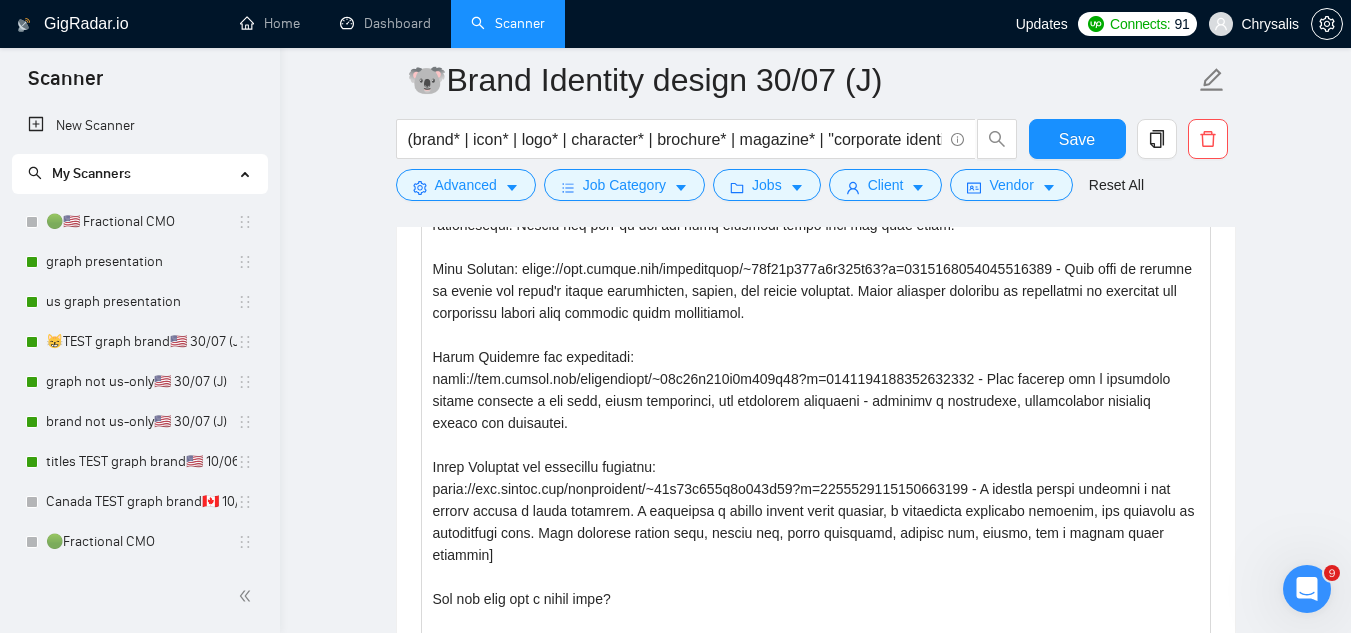 scroll, scrollTop: 2580, scrollLeft: 0, axis: vertical 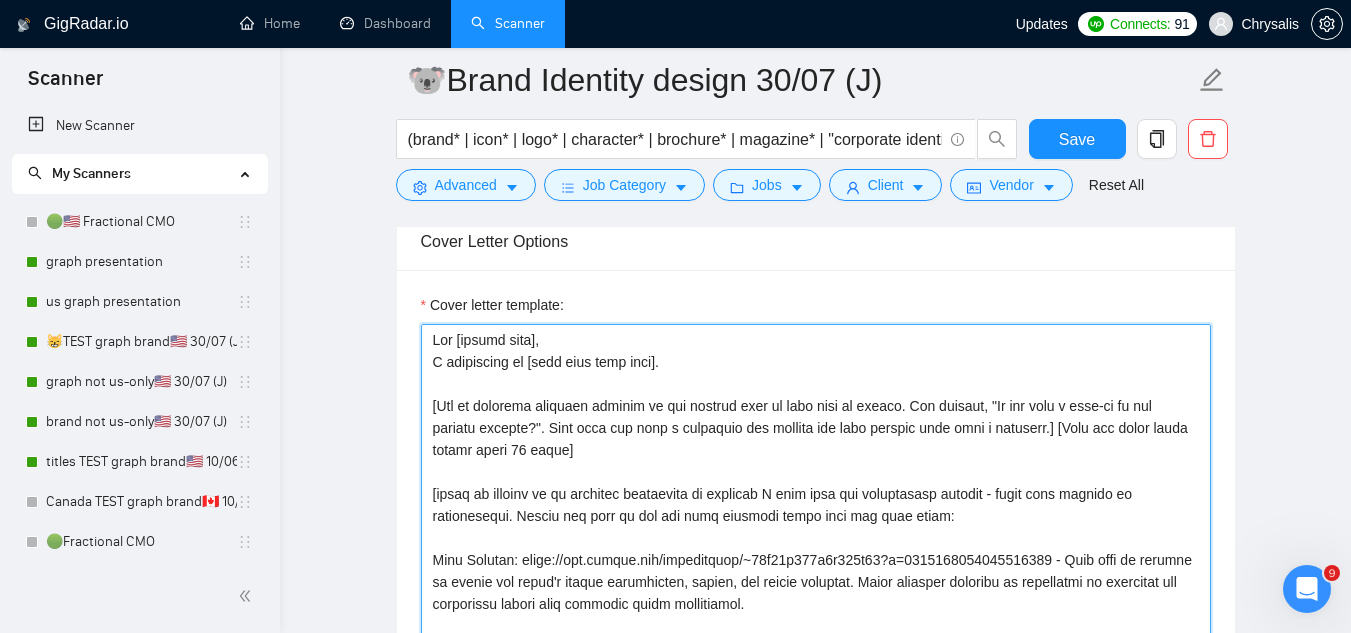 click on "Cover letter template:" at bounding box center [816, 549] 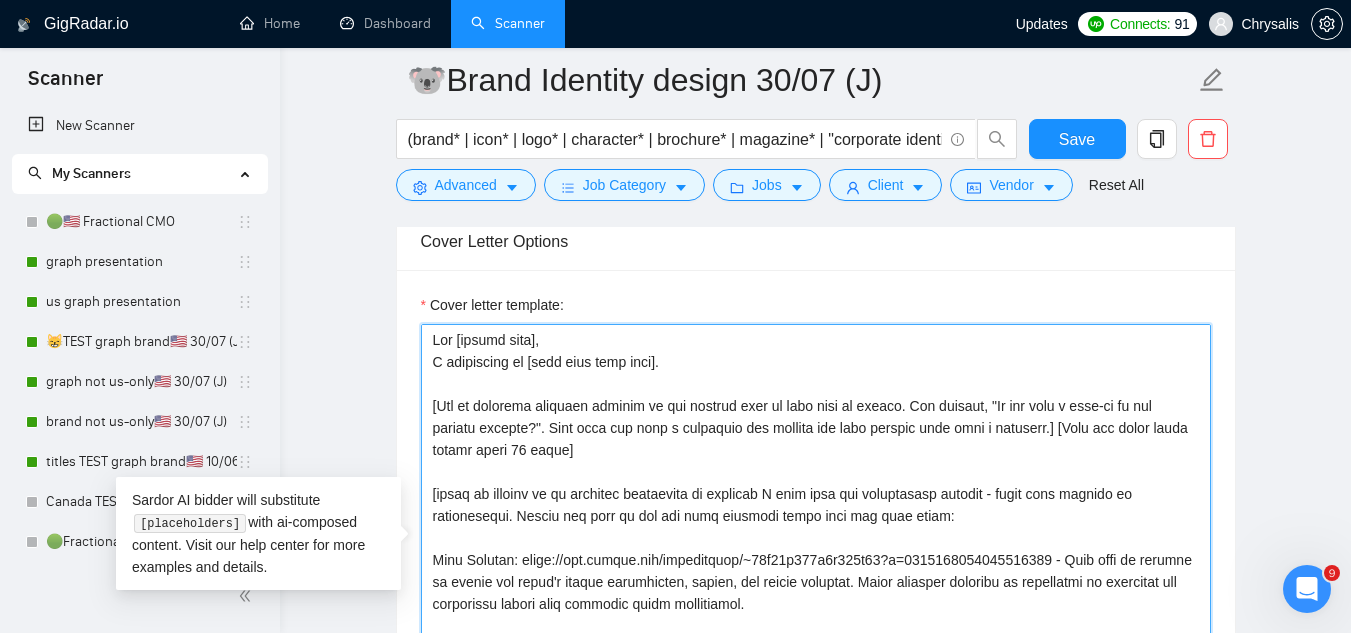 click on "Cover letter template:" at bounding box center (816, 549) 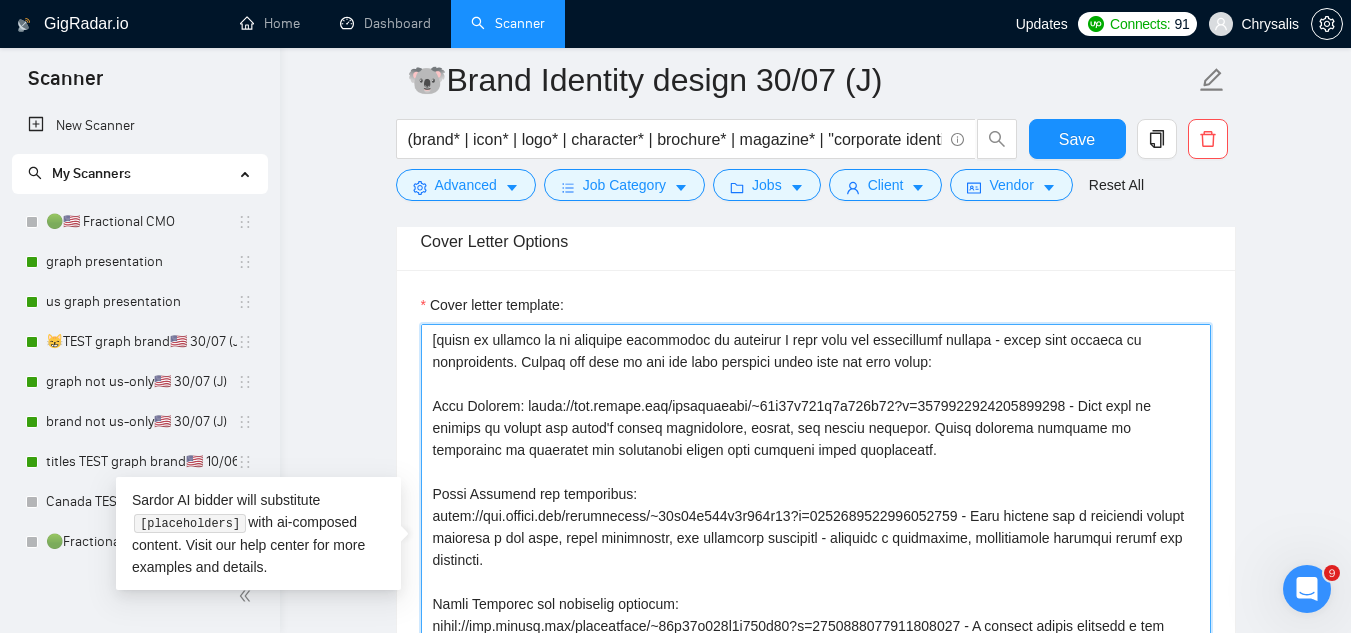 scroll, scrollTop: 242, scrollLeft: 0, axis: vertical 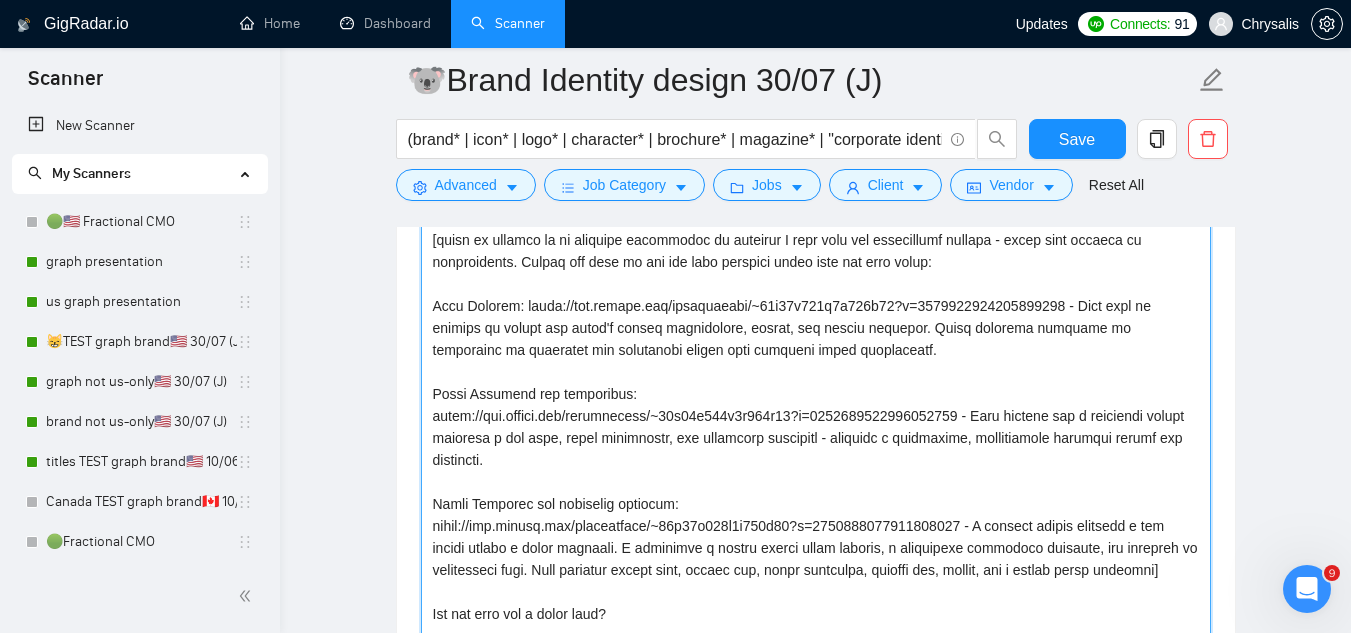 click on "Cover letter template:" at bounding box center [816, 449] 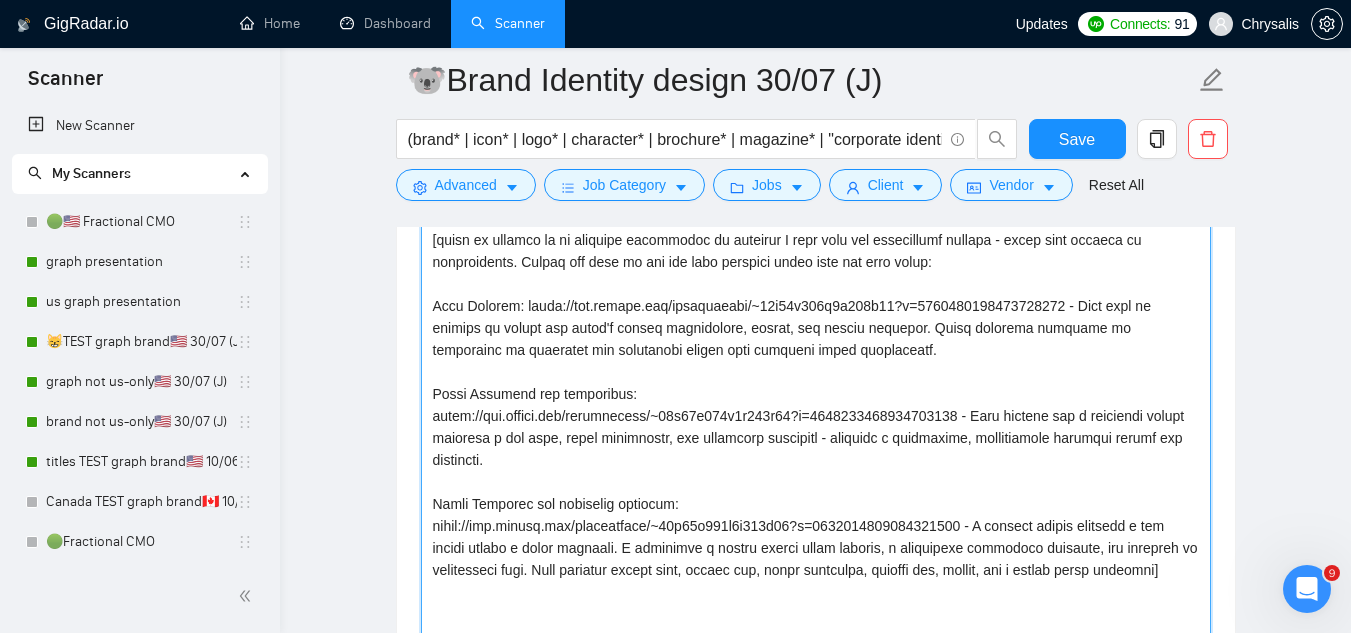 paste on "[Ask an engaging question related to the project that is very easy to answer. For example, "Do you have a mock-up of the designs already?". Show that you know a practical way forward for this project with such a question.]" 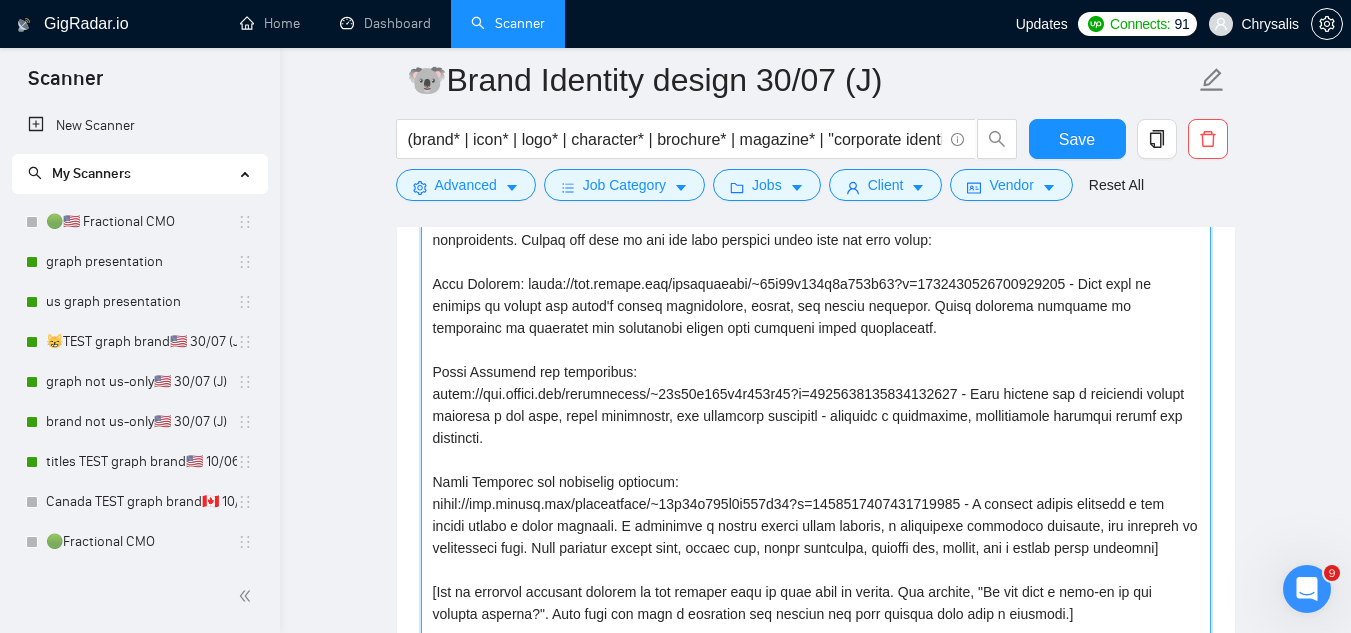 scroll, scrollTop: 264, scrollLeft: 0, axis: vertical 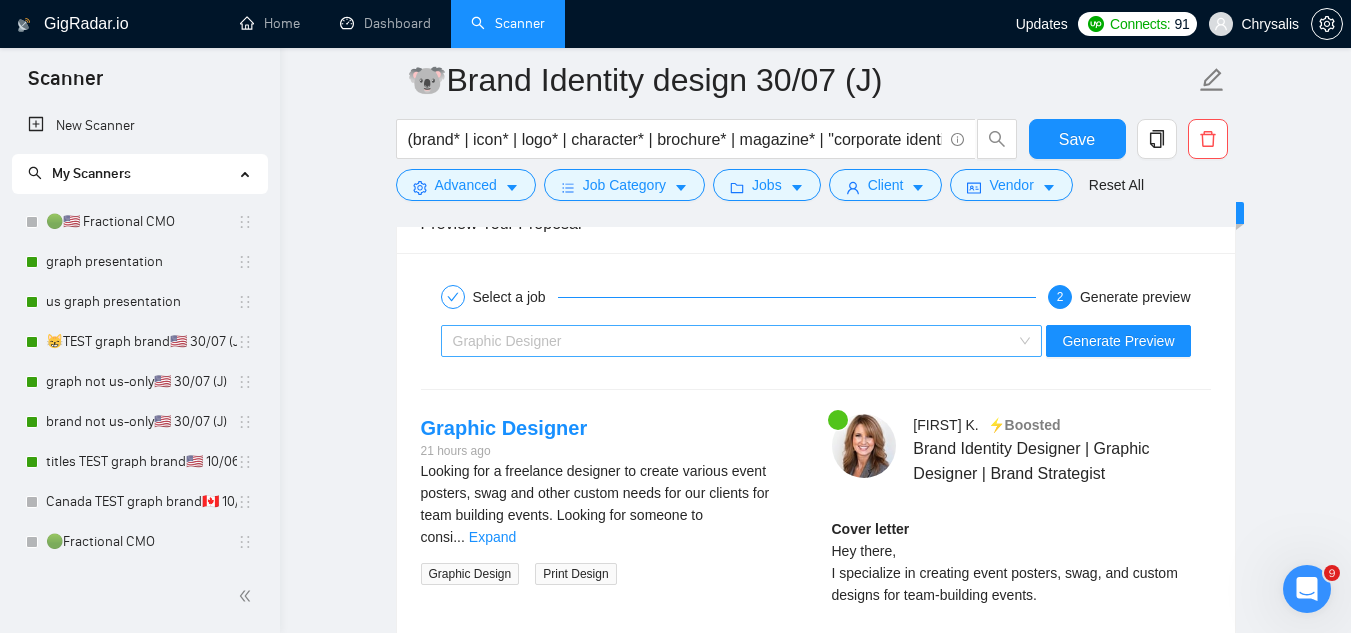 click on "Graphic Designer" at bounding box center [733, 341] 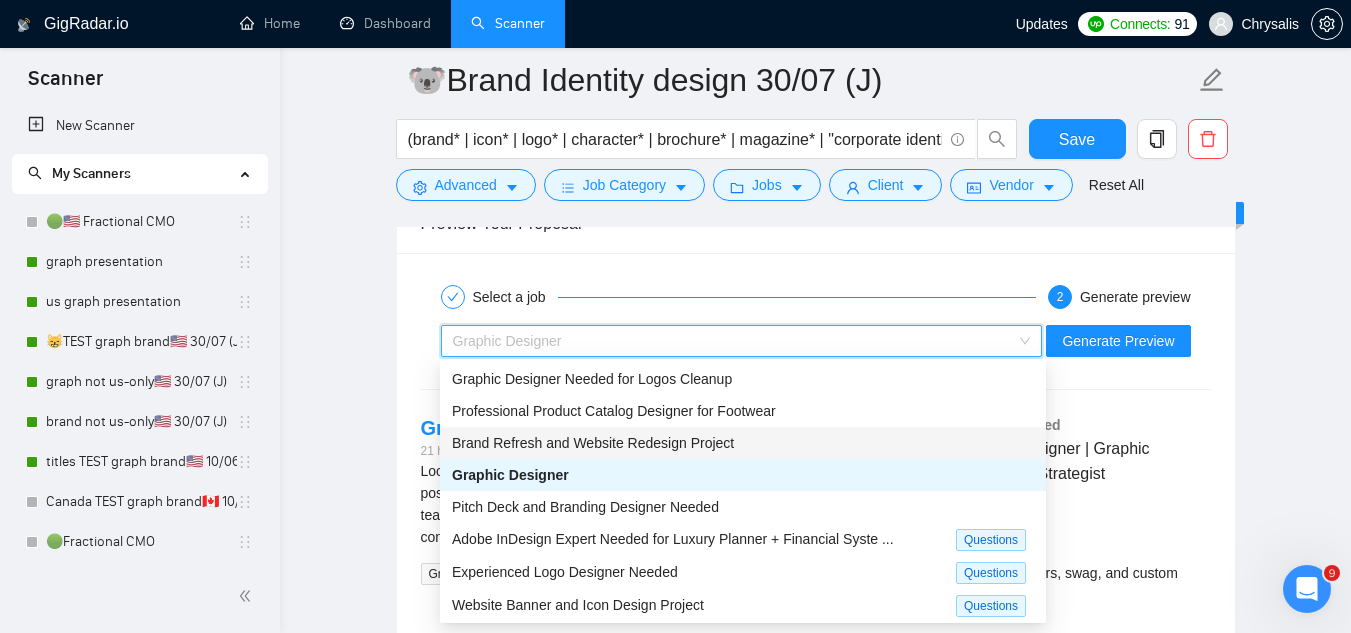 click on "Brand Refresh and Website Redesign Project" at bounding box center [593, 443] 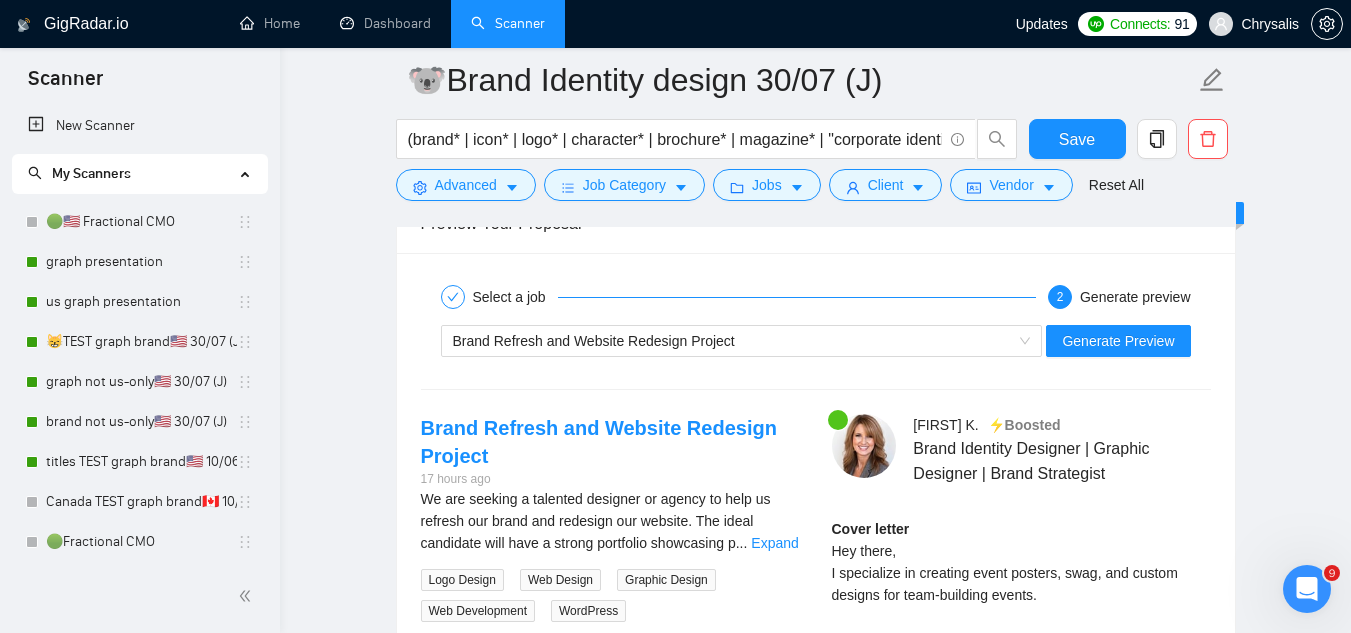 click on "Brand Refresh and Website Redesign Project Generate Preview" at bounding box center [816, 341] 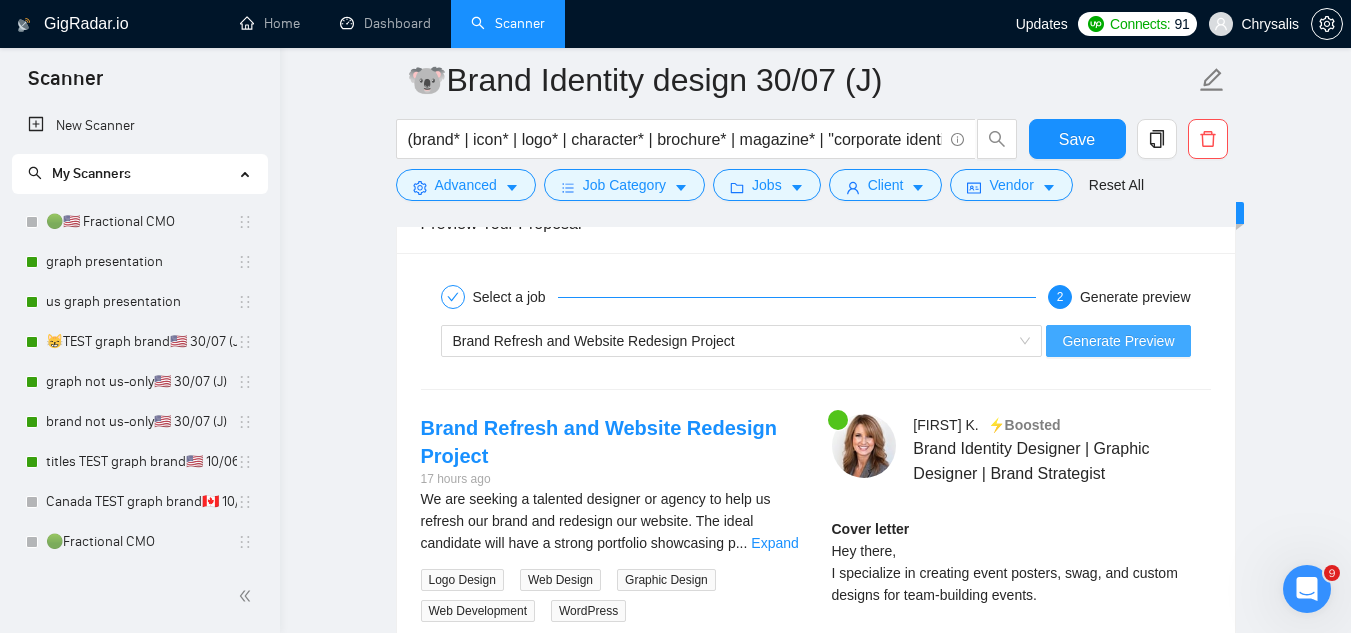click on "Generate Preview" at bounding box center (1118, 341) 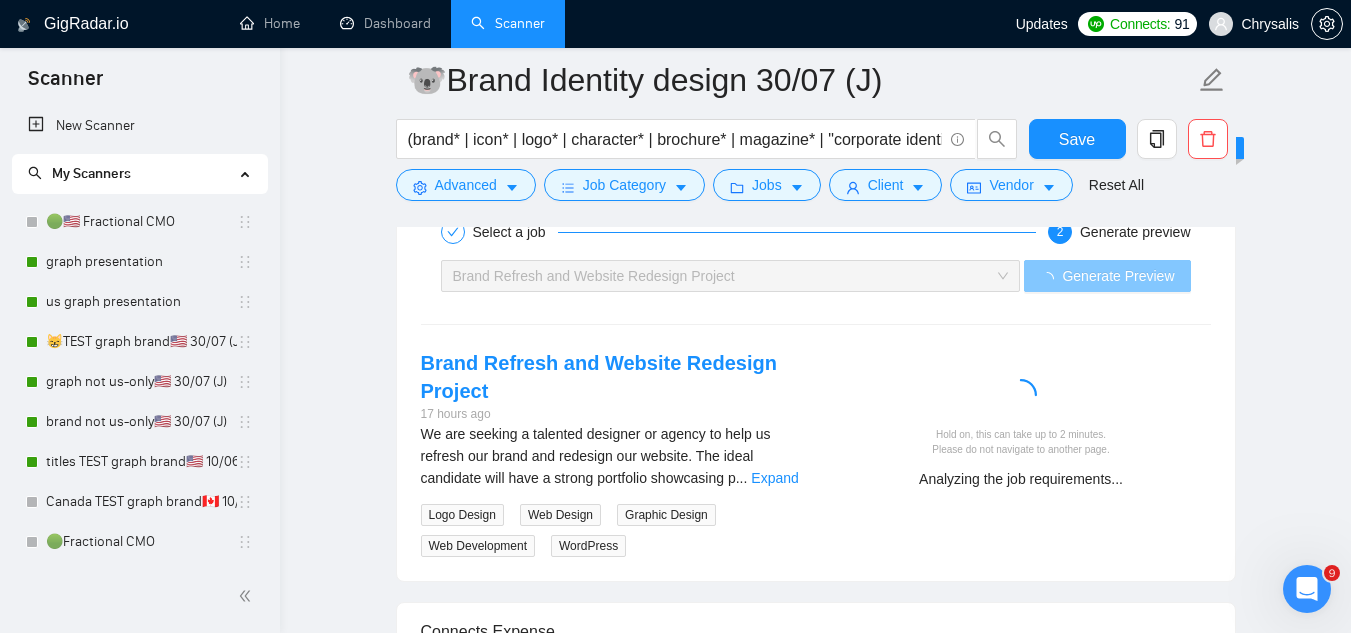scroll, scrollTop: 4380, scrollLeft: 0, axis: vertical 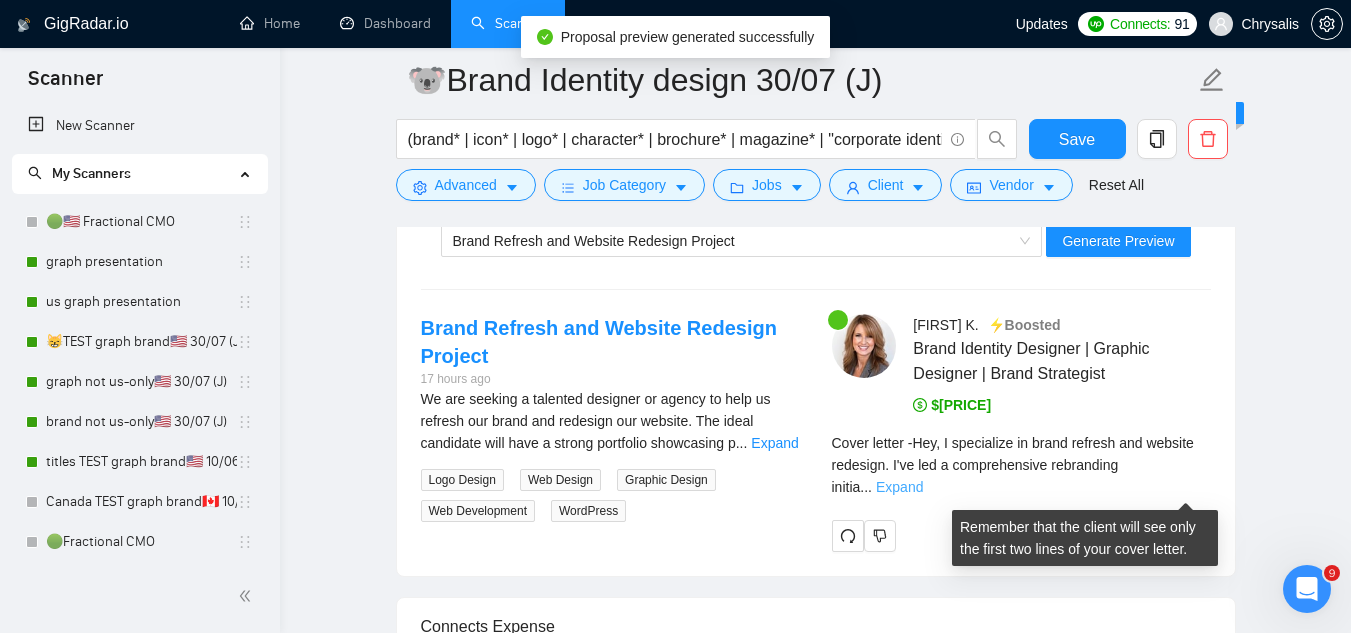 click on "Expand" at bounding box center [899, 487] 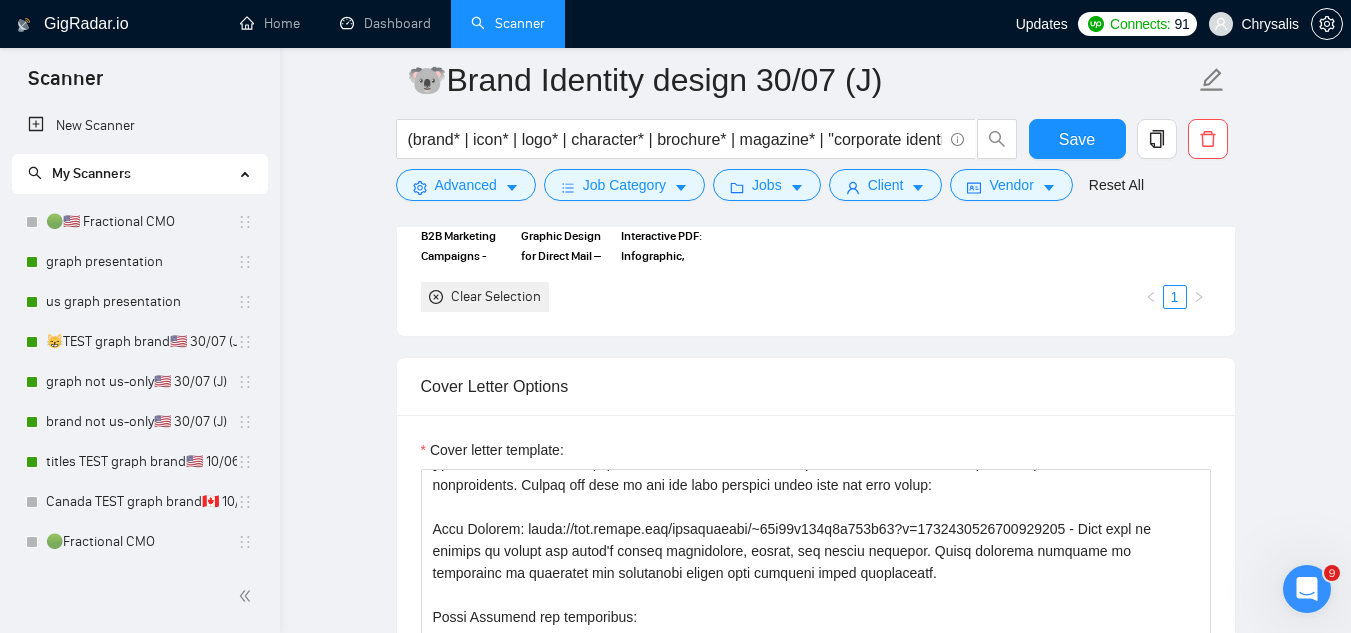 scroll, scrollTop: 2680, scrollLeft: 0, axis: vertical 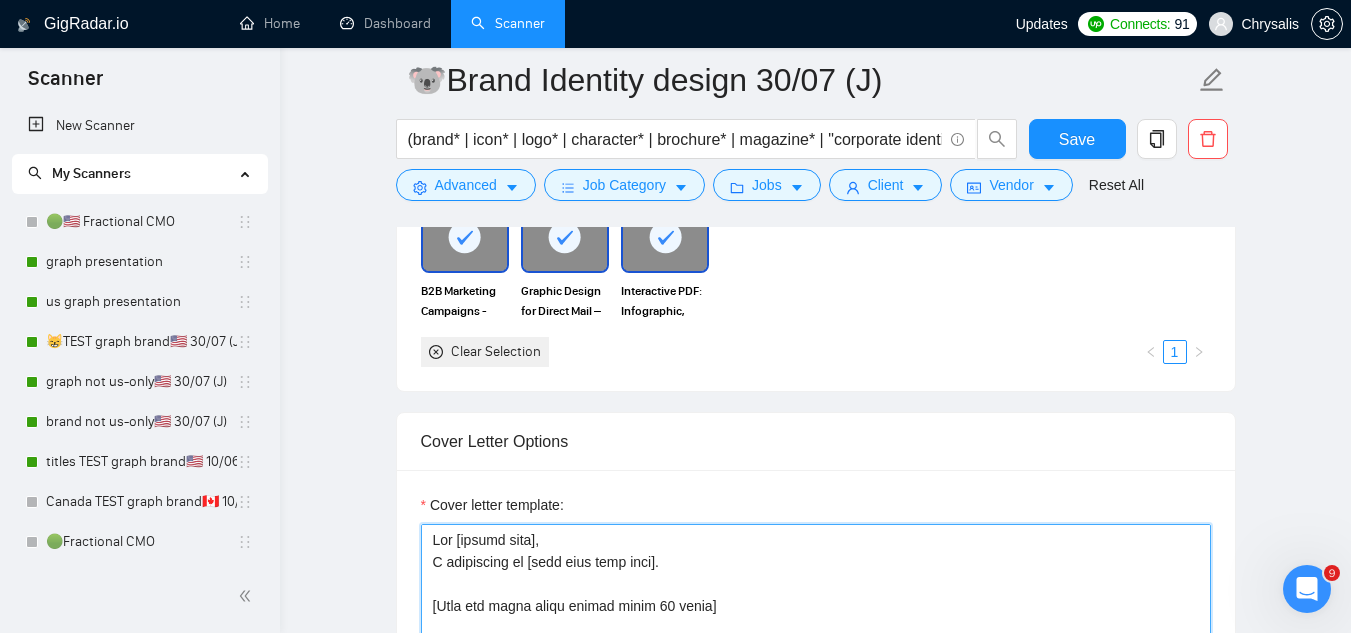 click on "Cover letter template:" at bounding box center (816, 749) 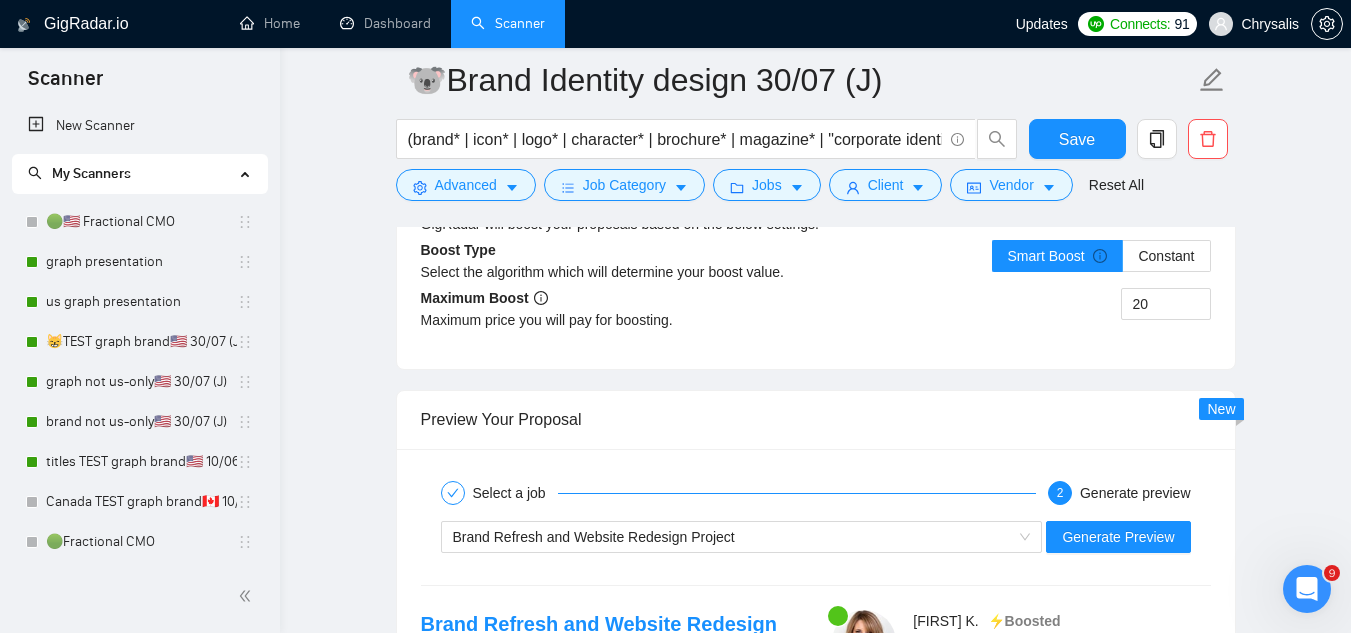 scroll, scrollTop: 4280, scrollLeft: 0, axis: vertical 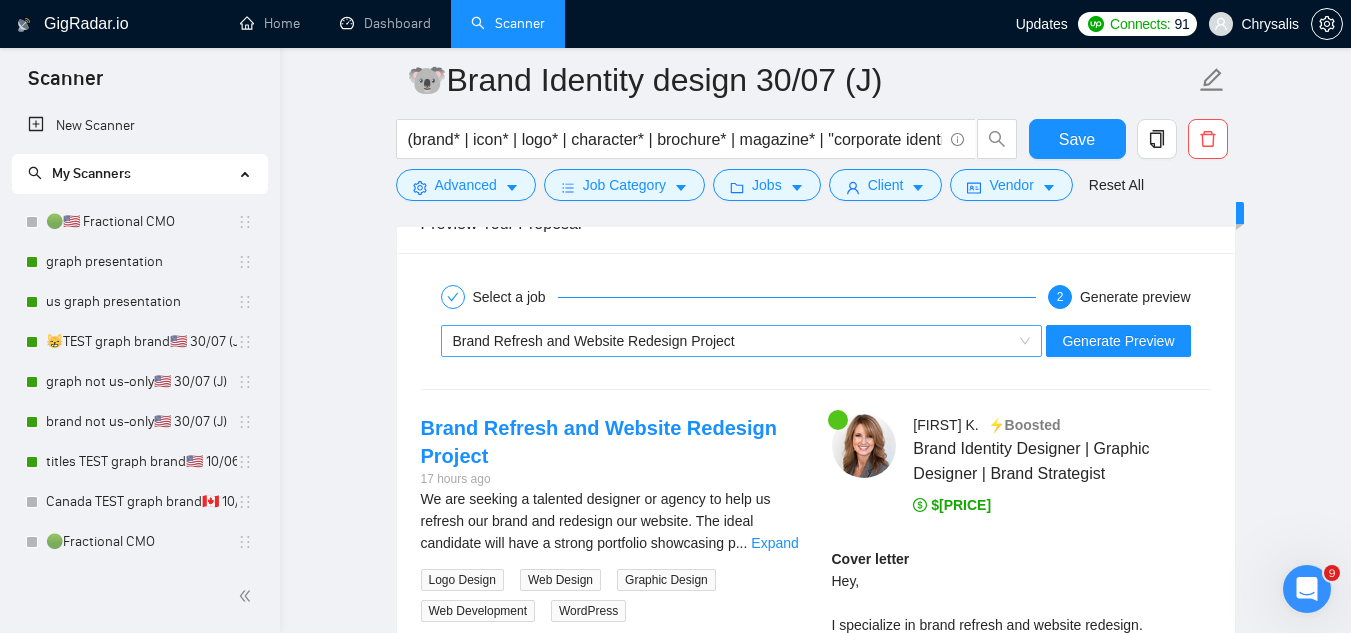 click on "Brand Refresh and Website Redesign Project" at bounding box center (733, 341) 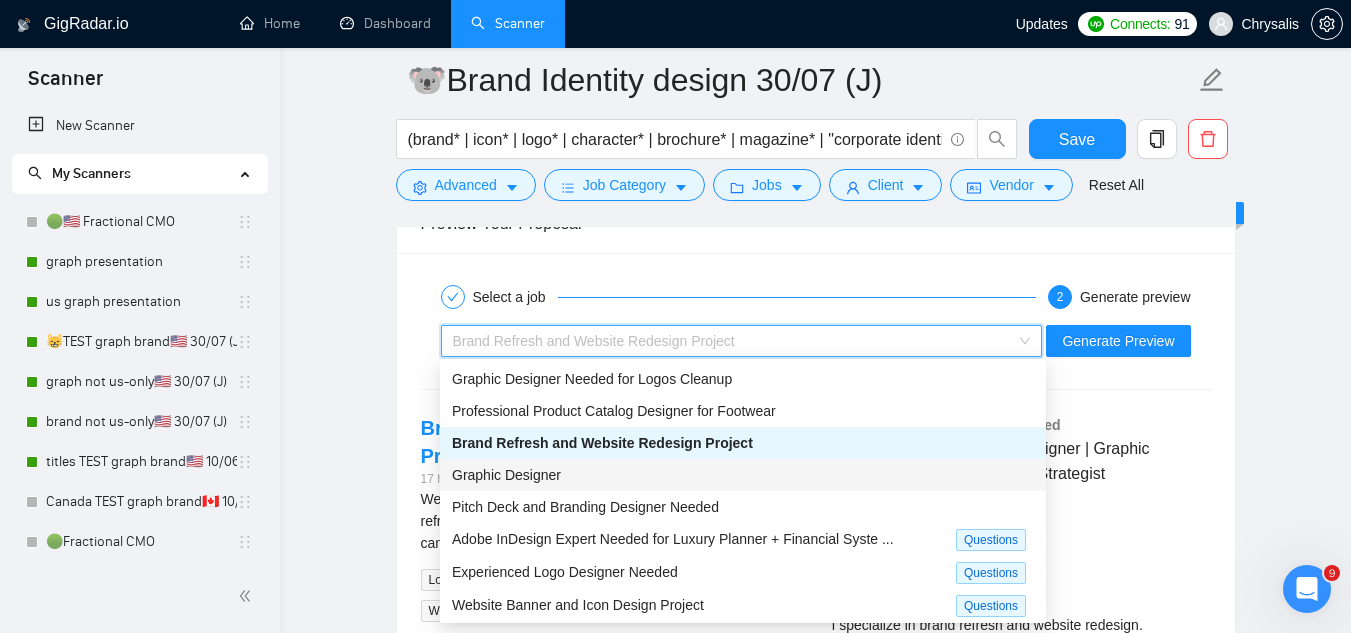 click on "Graphic Designer" at bounding box center [743, 475] 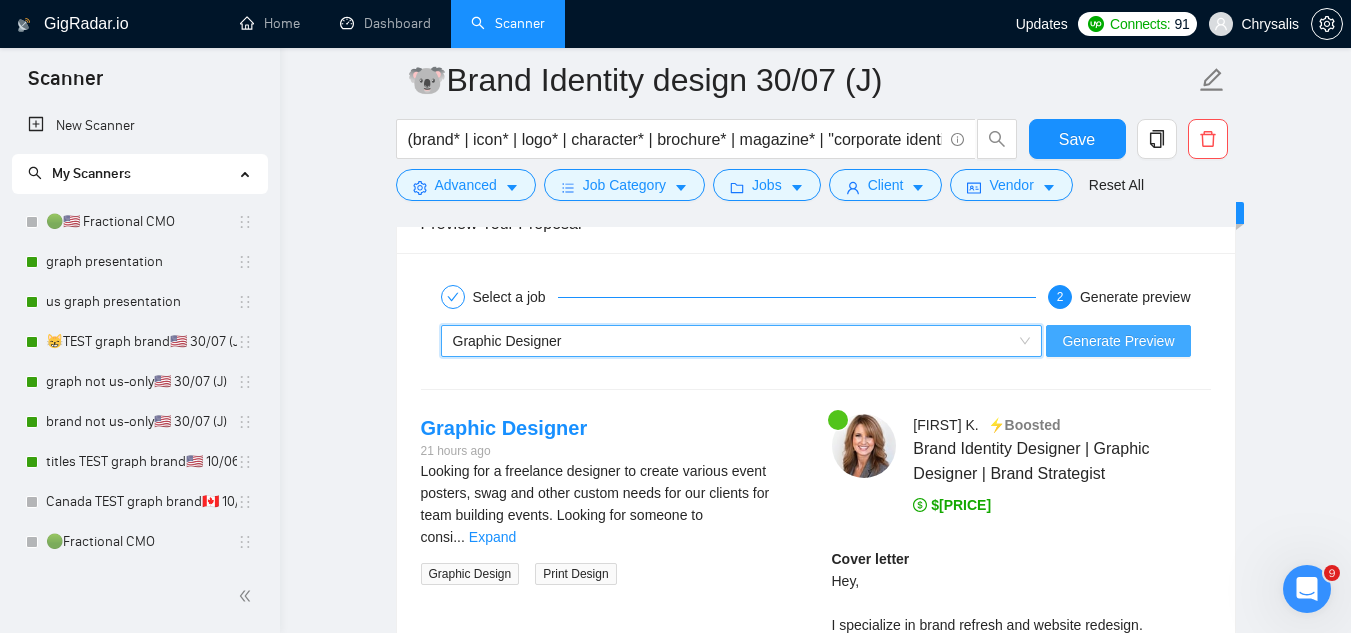 click on "Generate Preview" at bounding box center (1118, 341) 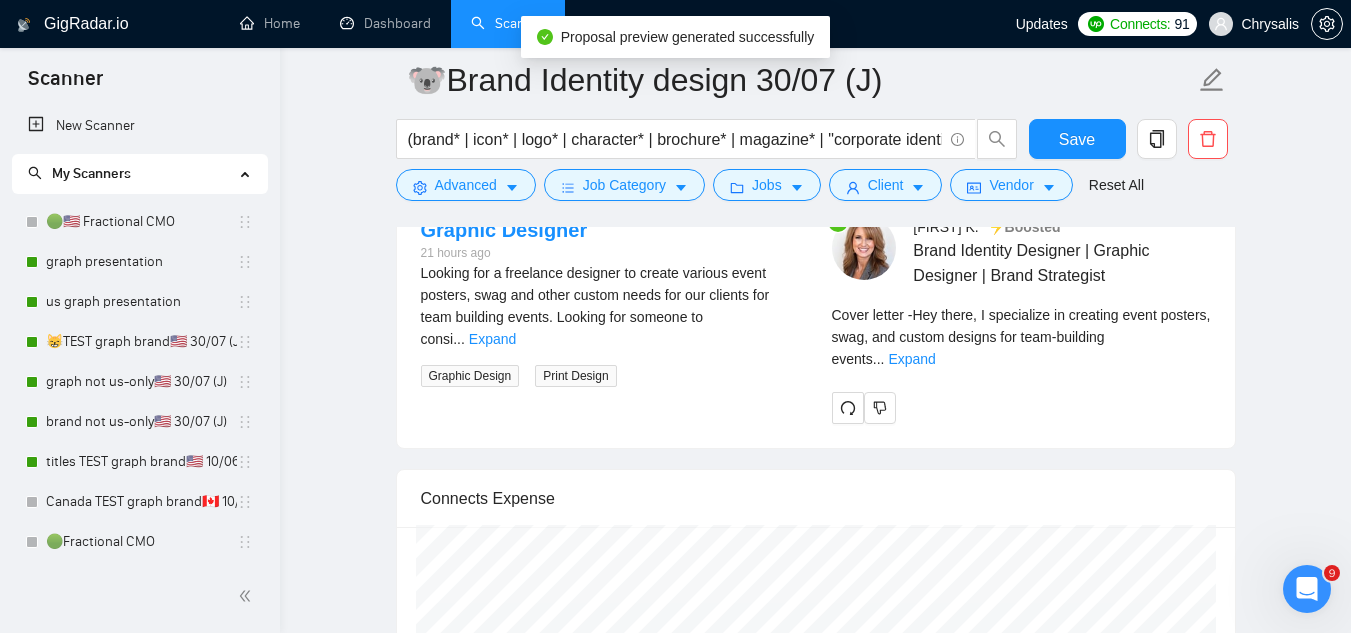 scroll, scrollTop: 4480, scrollLeft: 0, axis: vertical 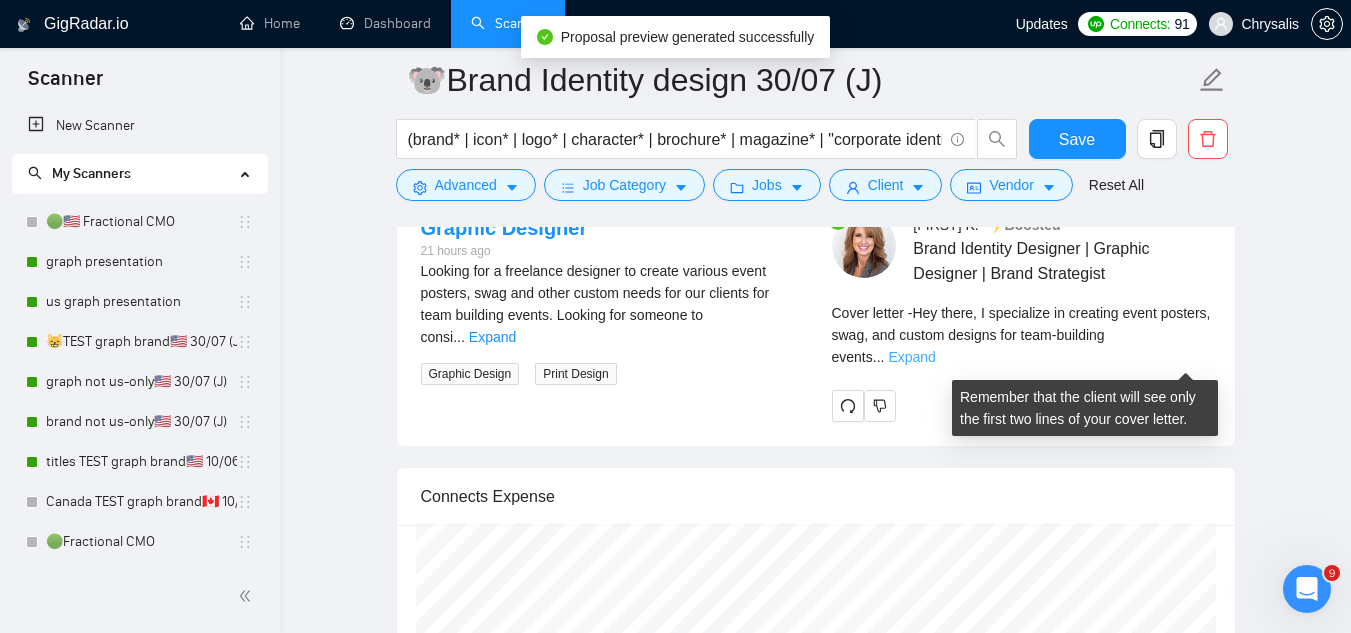 click on "Expand" at bounding box center (911, 357) 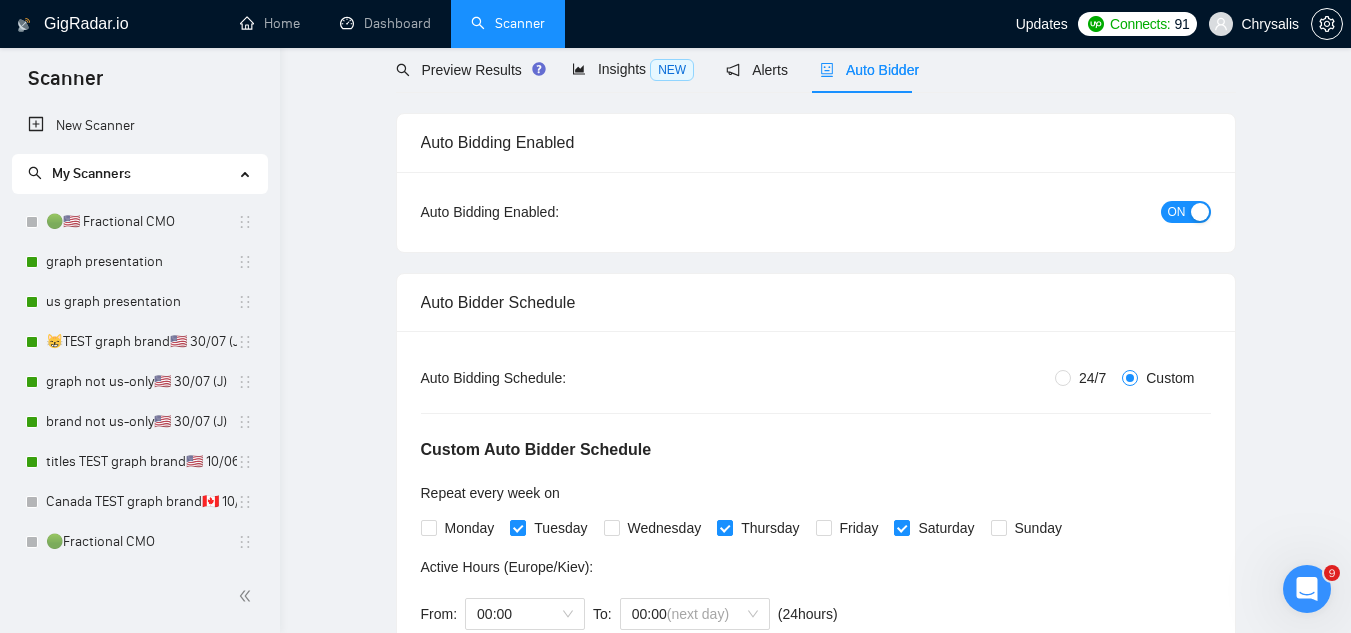 scroll, scrollTop: 0, scrollLeft: 0, axis: both 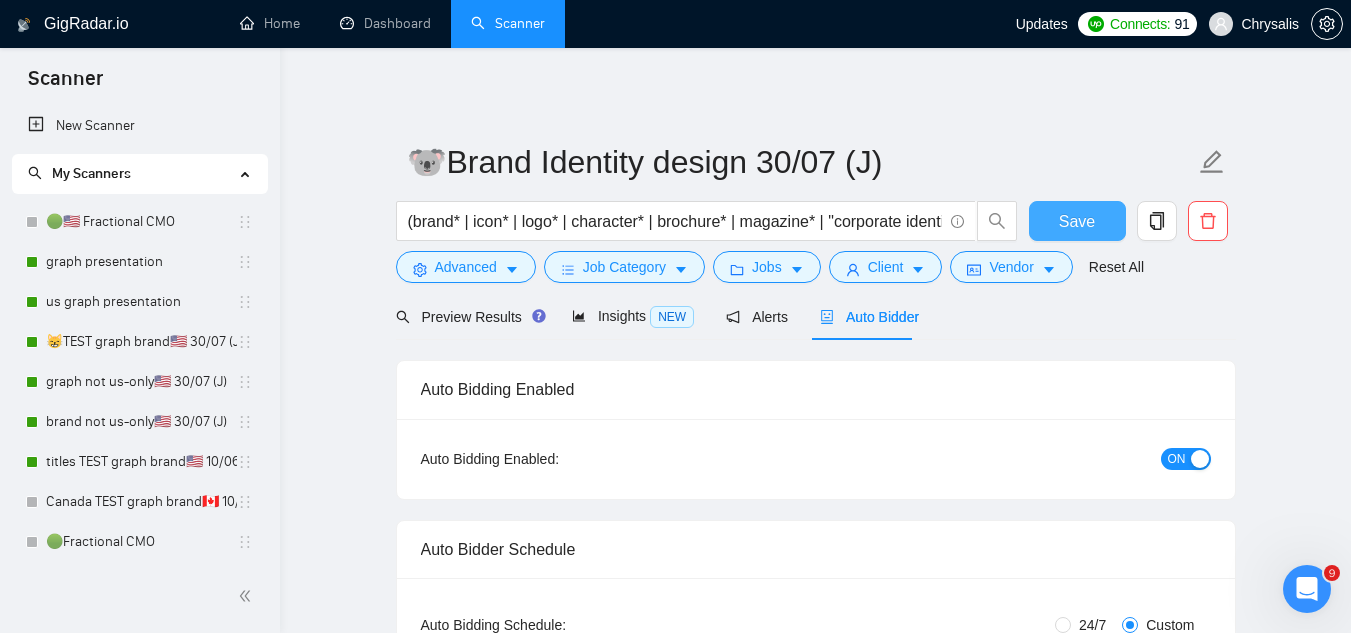 click on "Save" at bounding box center (1077, 221) 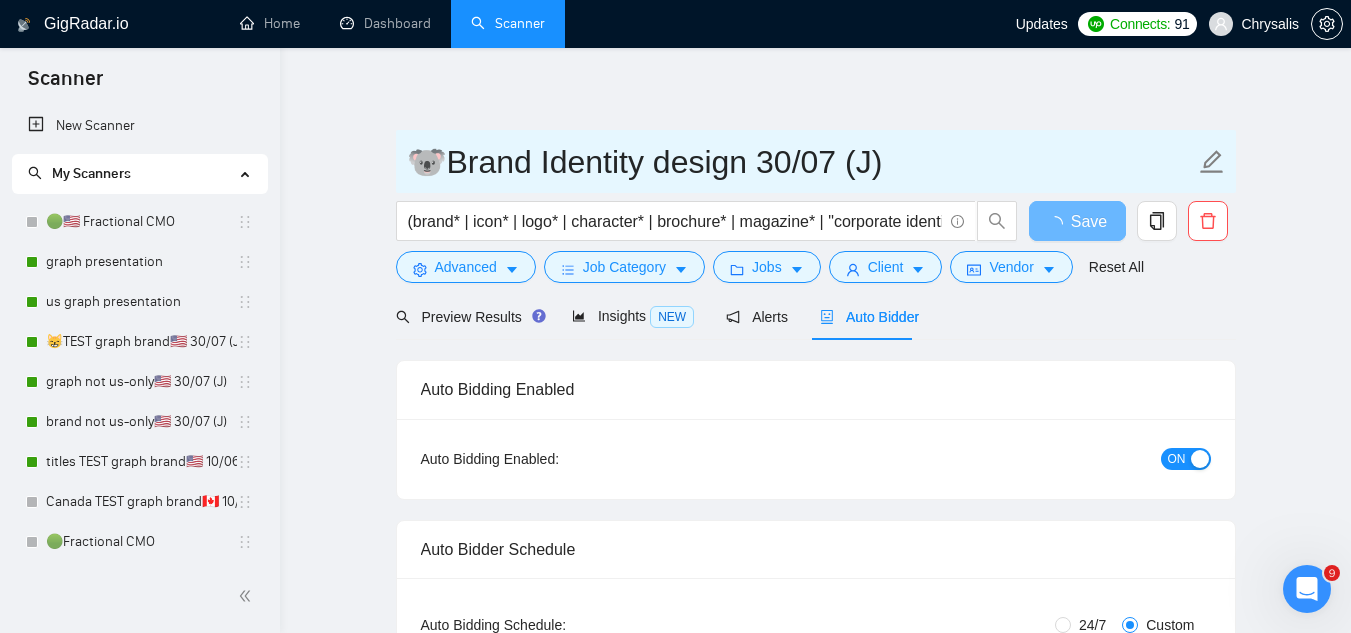 click on "🐨Brand Identity design 30/07 (J)" at bounding box center [801, 162] 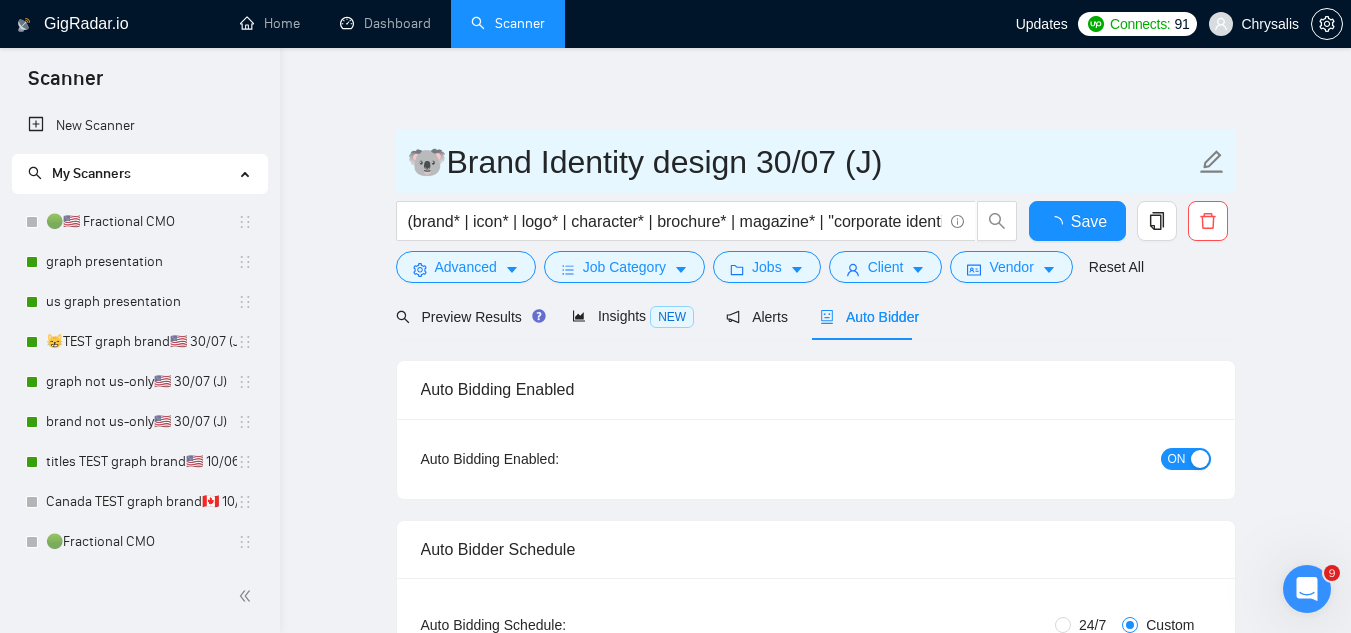click on "🐨Brand Identity design 30/07 (J)" at bounding box center [801, 162] 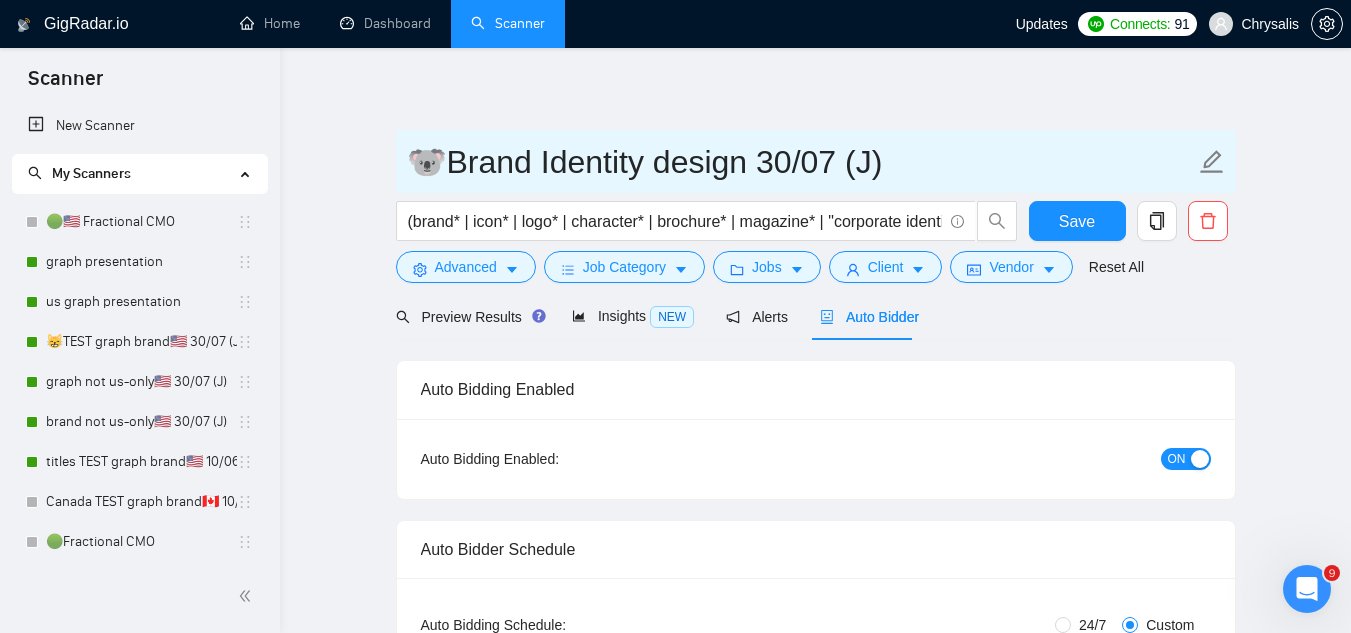 type 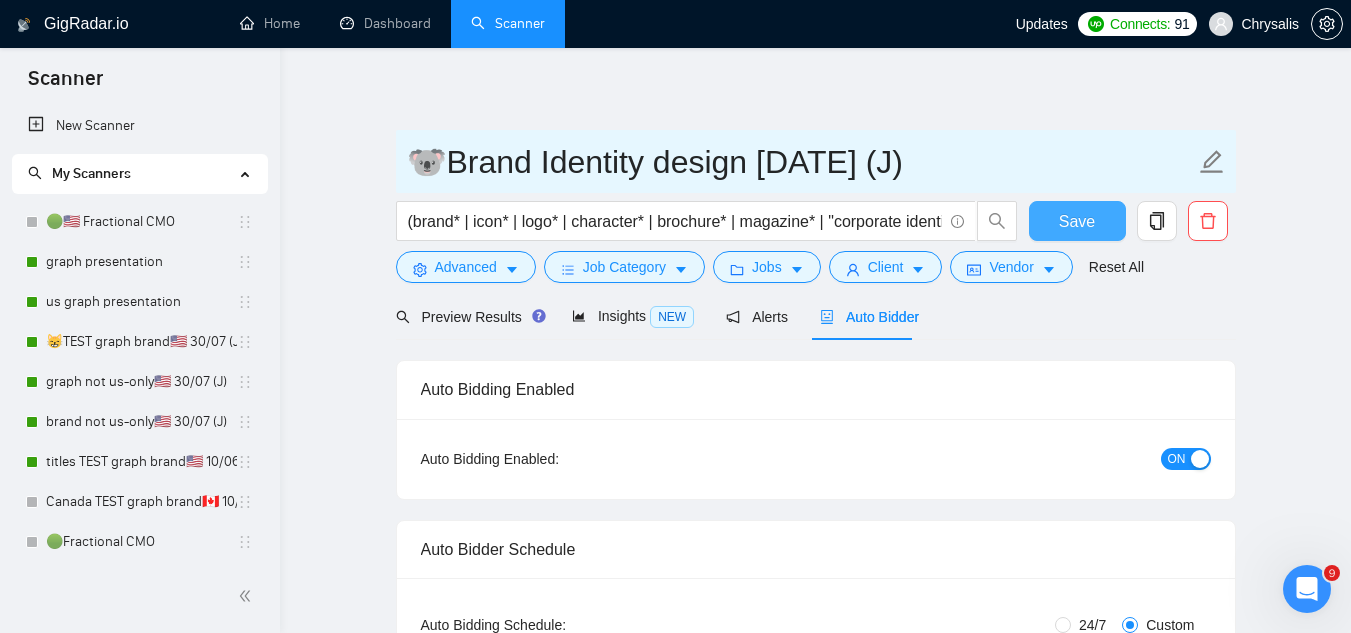 type on "🐨Brand Identity design [DATE] (J)" 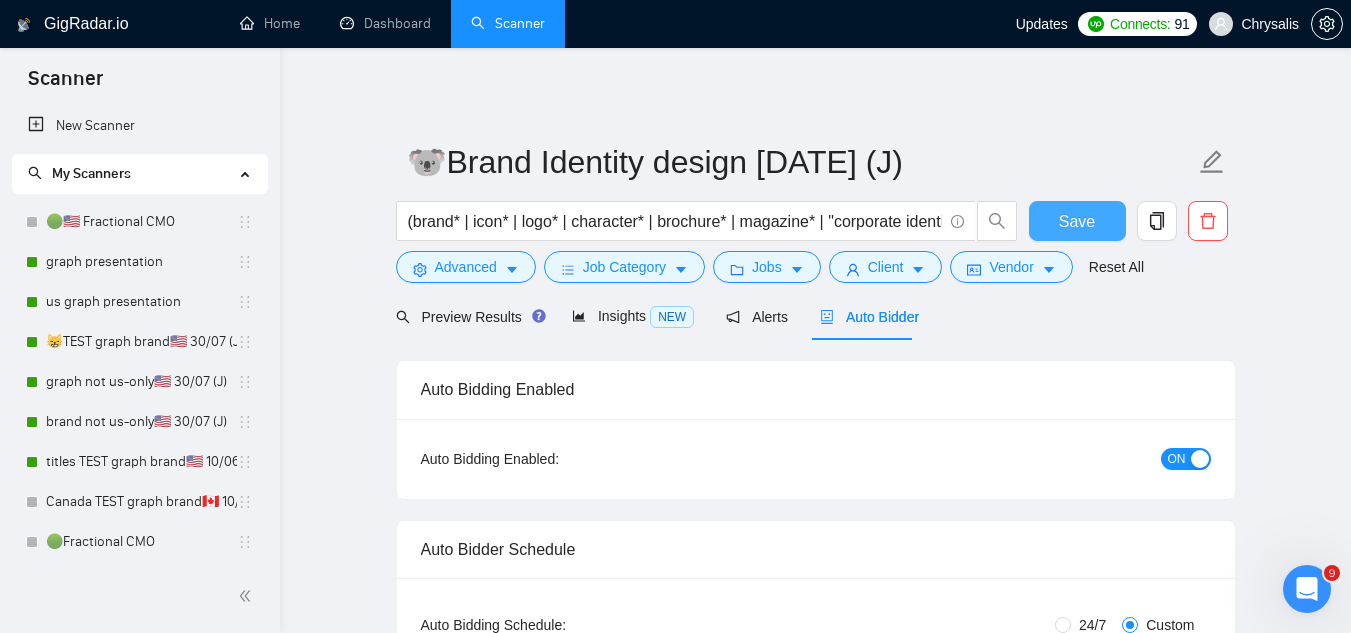click on "Save" at bounding box center [1077, 221] 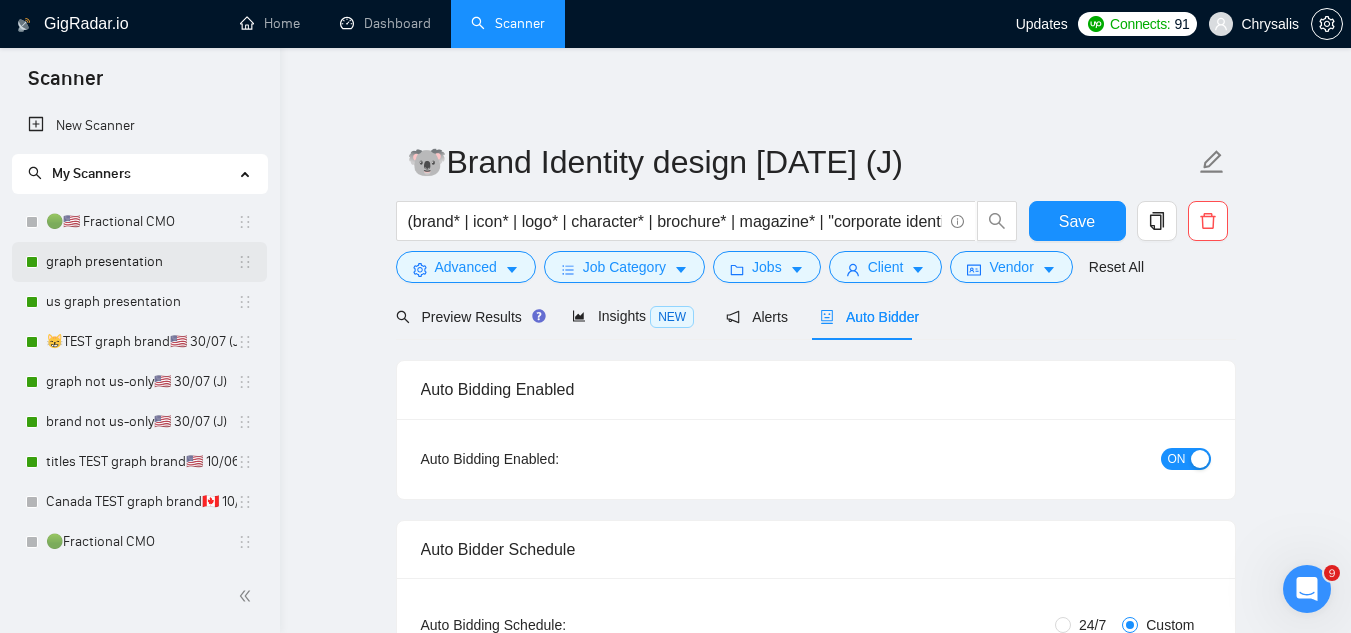 click on "graph presentation" at bounding box center [141, 262] 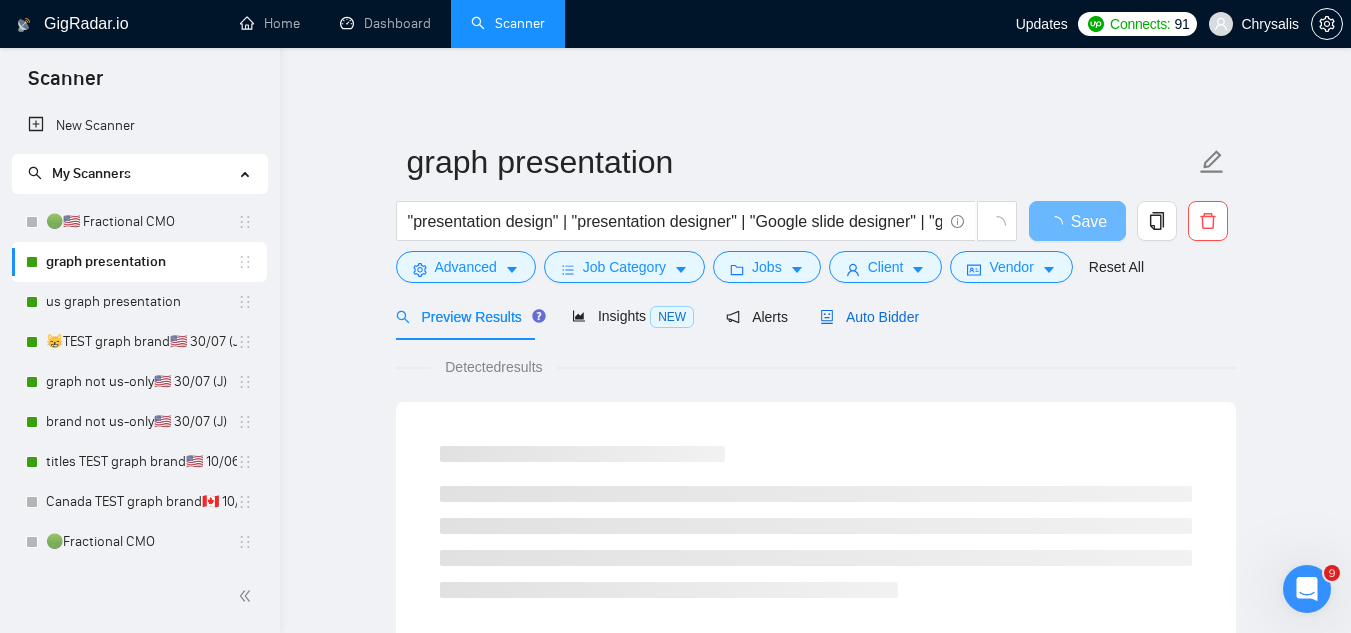 click on "Auto Bidder" at bounding box center [869, 317] 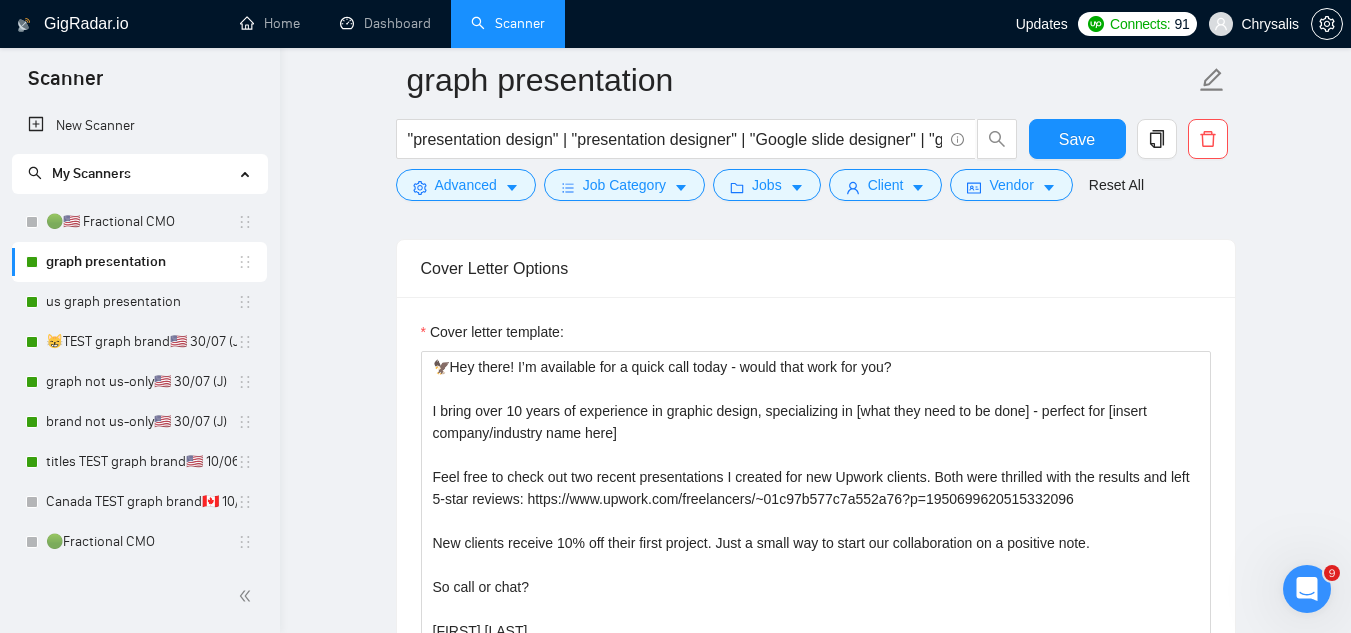scroll, scrollTop: 2400, scrollLeft: 0, axis: vertical 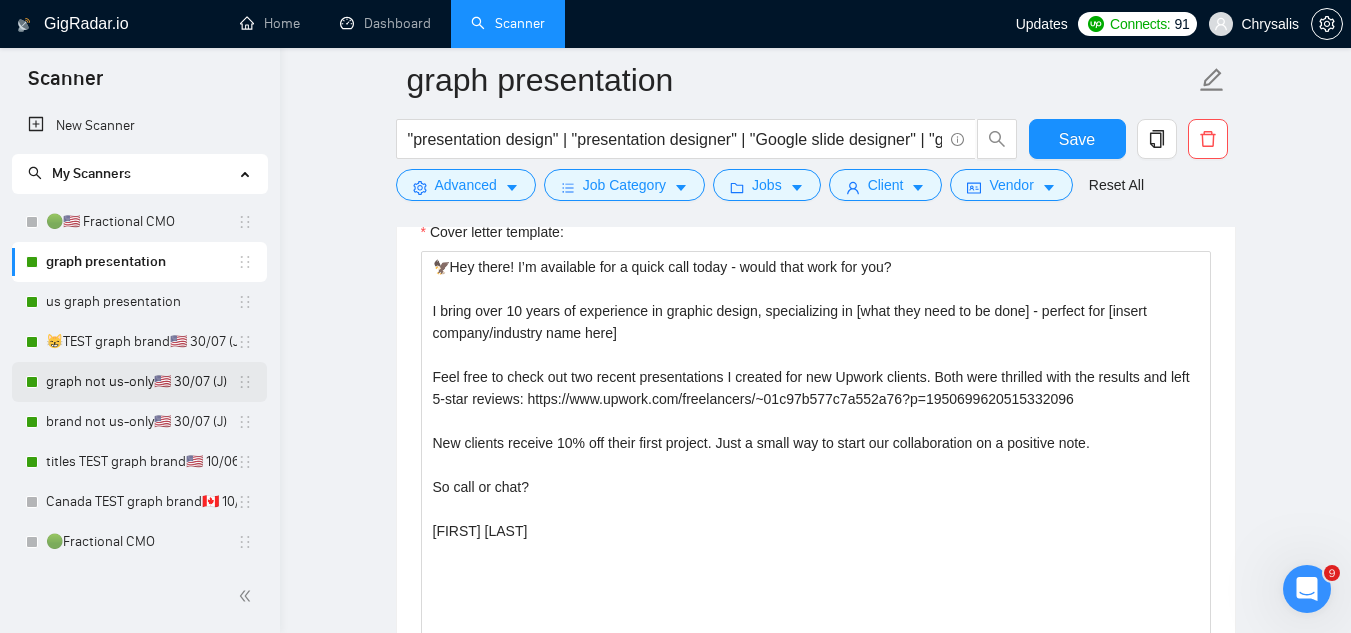 click on "graph not us-only🇺🇸 30/07 (J)" at bounding box center (141, 382) 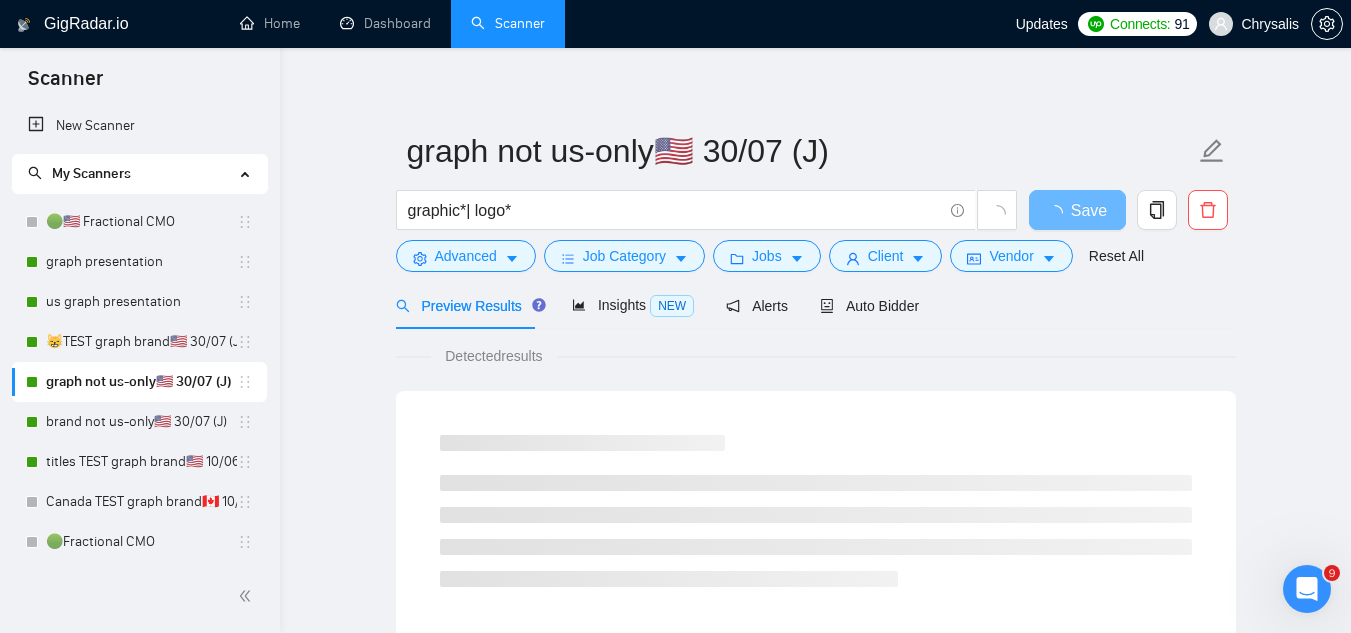 scroll, scrollTop: 0, scrollLeft: 0, axis: both 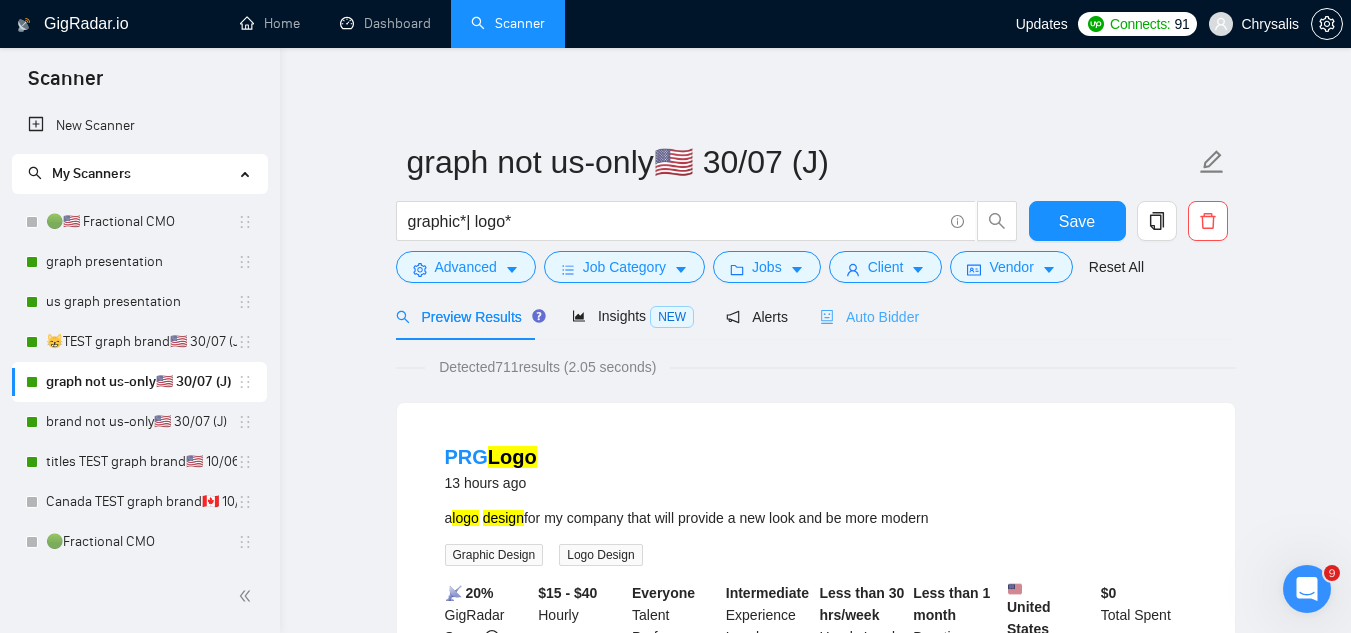 click on "Auto Bidder" at bounding box center (869, 316) 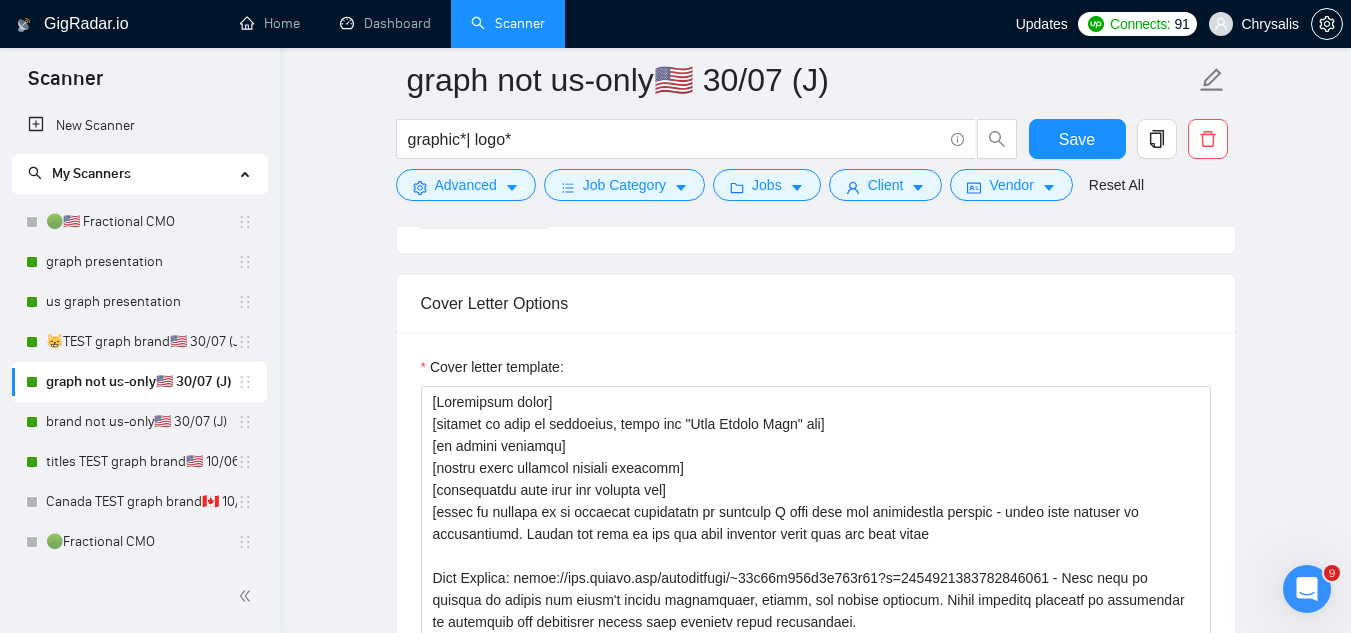 scroll, scrollTop: 2300, scrollLeft: 0, axis: vertical 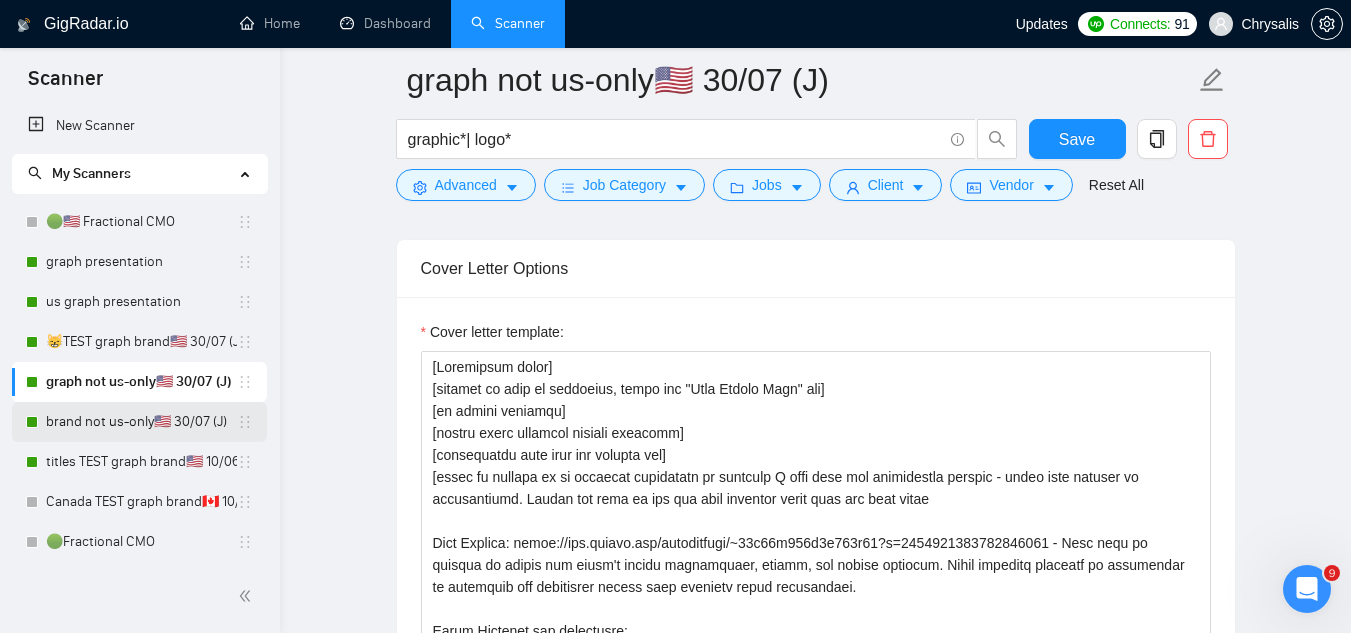 click on "brand not us-only🇺🇸 30/07 (J)" at bounding box center [141, 422] 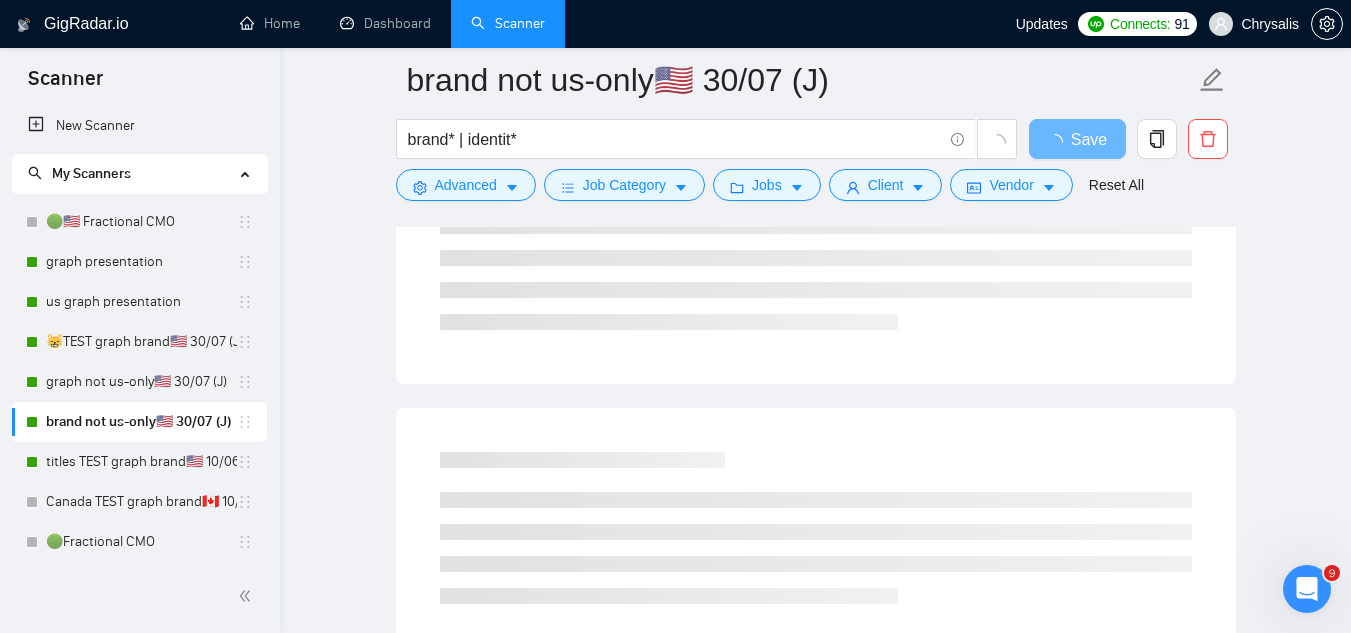 scroll, scrollTop: 0, scrollLeft: 0, axis: both 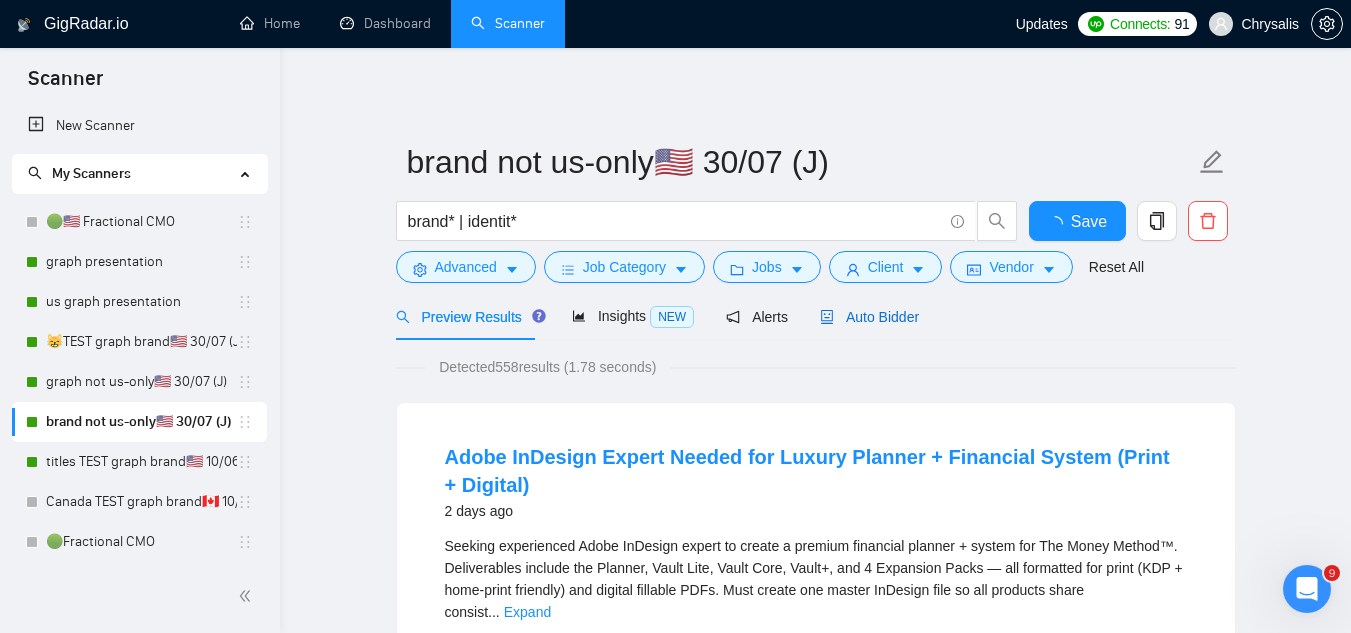 click on "Auto Bidder" at bounding box center (869, 317) 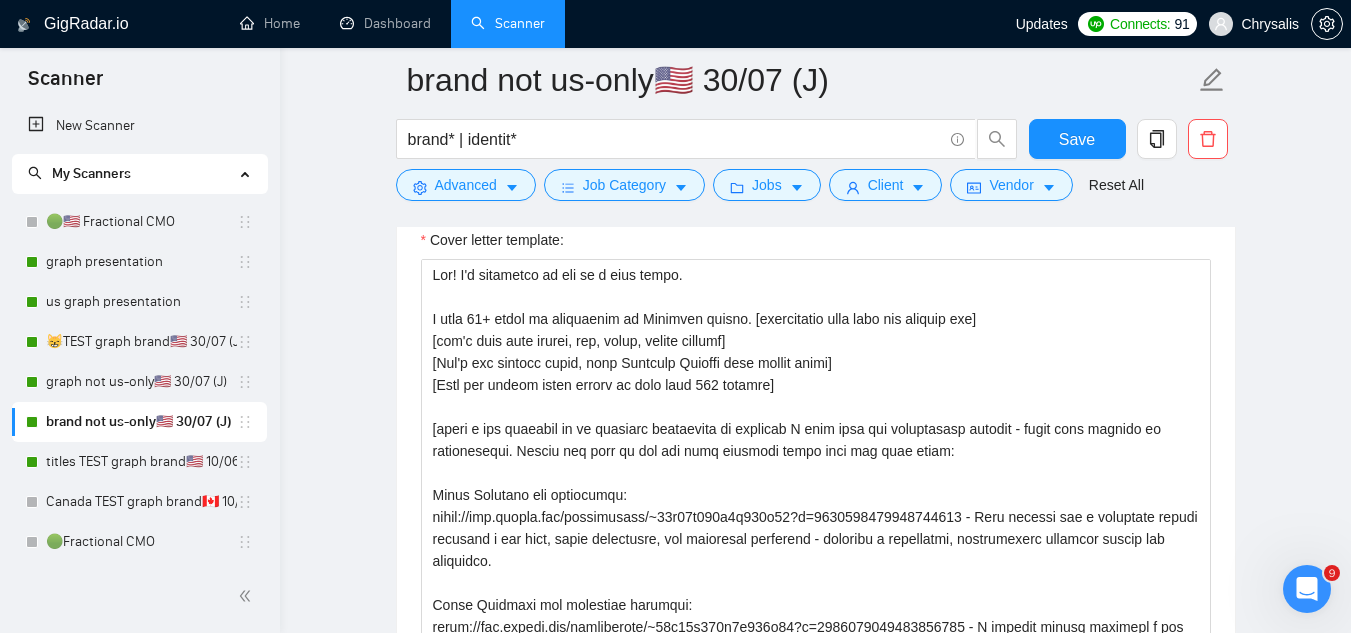 scroll, scrollTop: 2400, scrollLeft: 0, axis: vertical 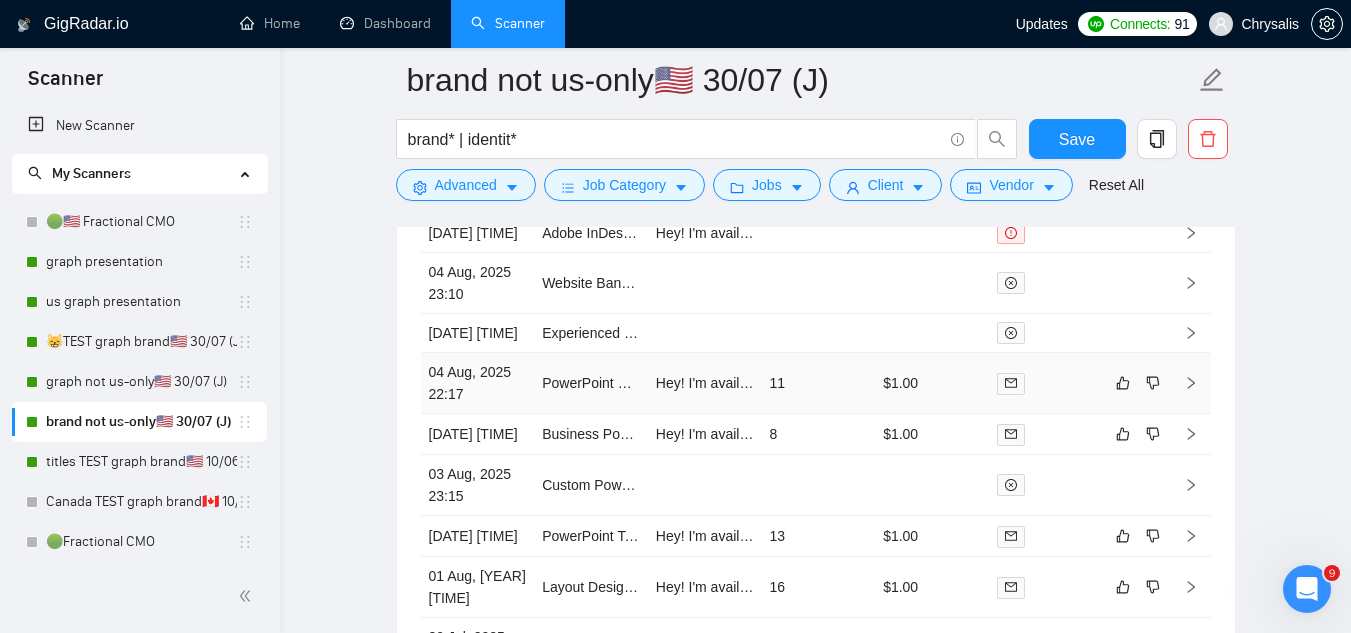 click on "PowerPoint Presentation Design Update" at bounding box center (591, 383) 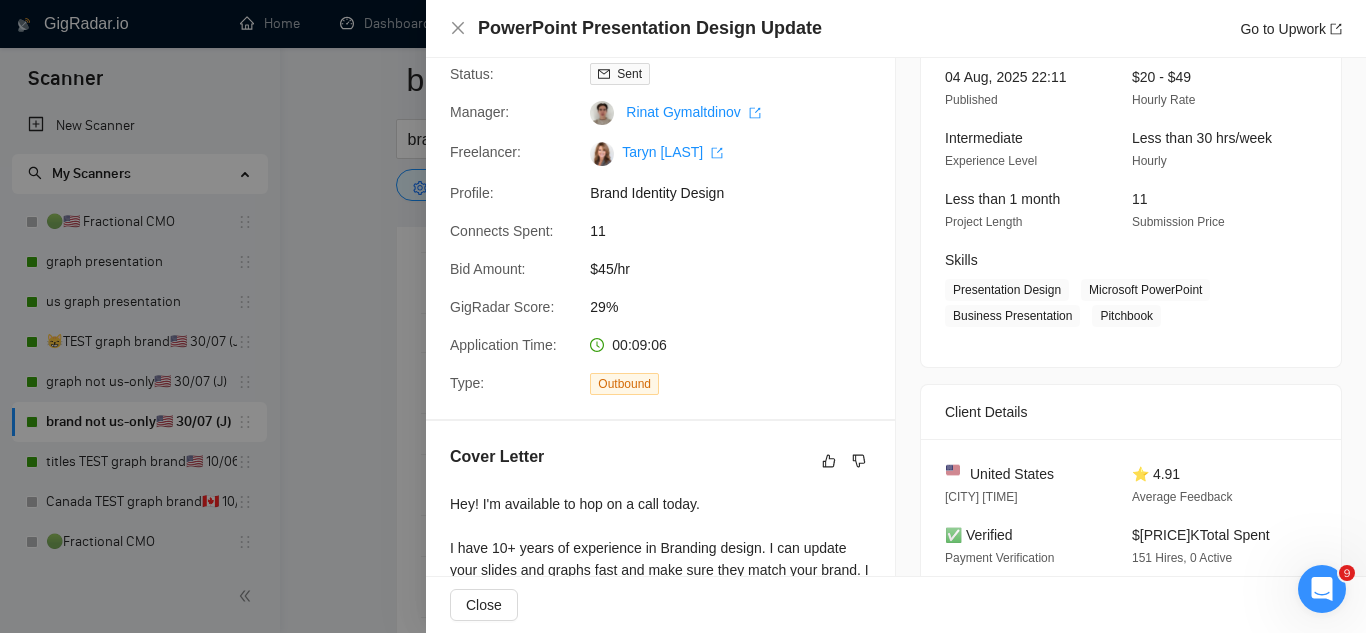 scroll, scrollTop: 400, scrollLeft: 0, axis: vertical 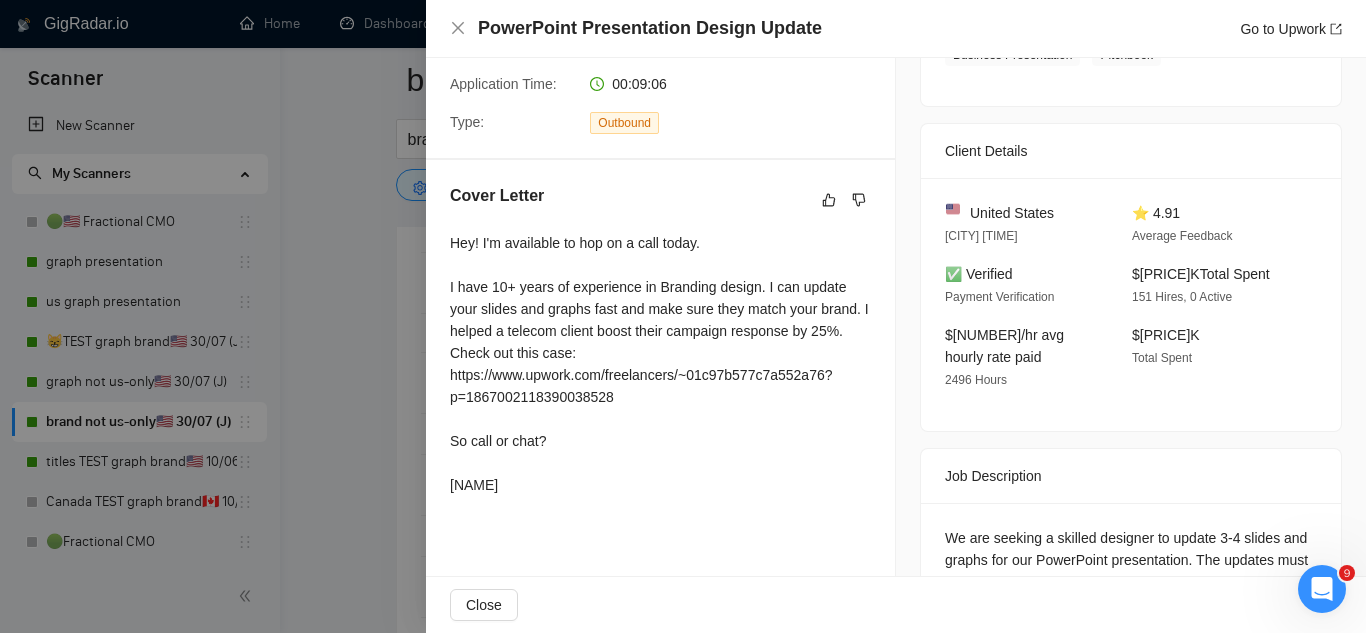 click at bounding box center [683, 316] 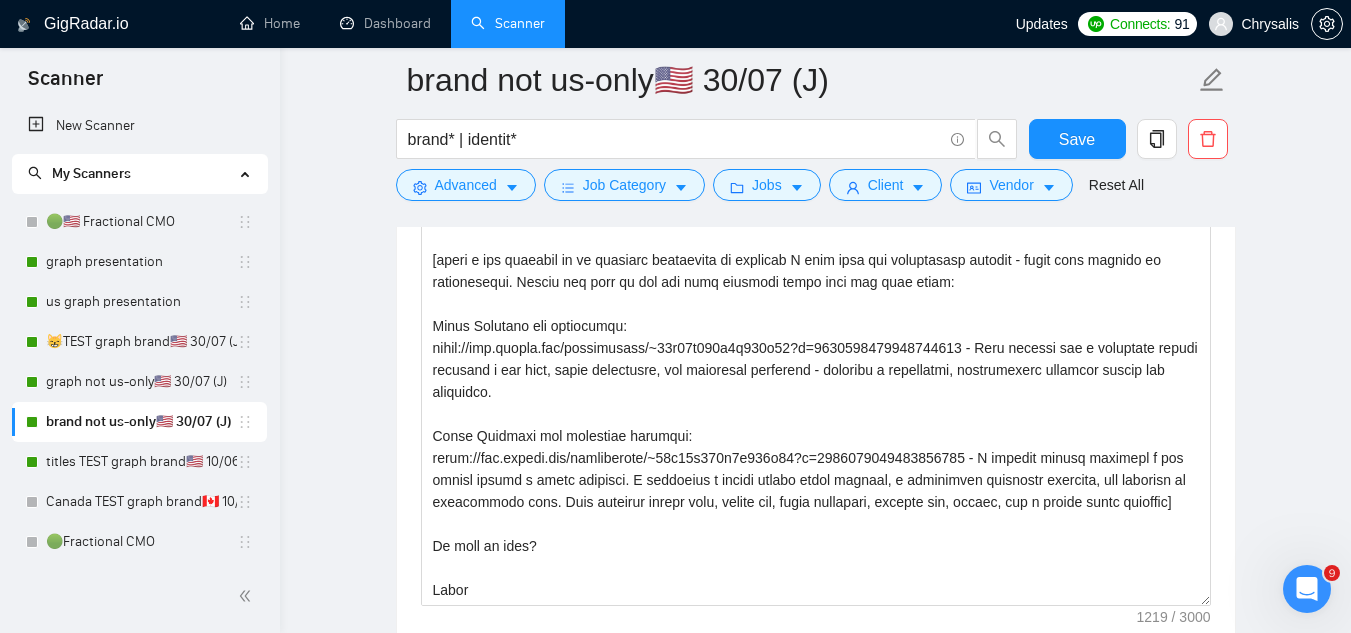 scroll, scrollTop: 2200, scrollLeft: 0, axis: vertical 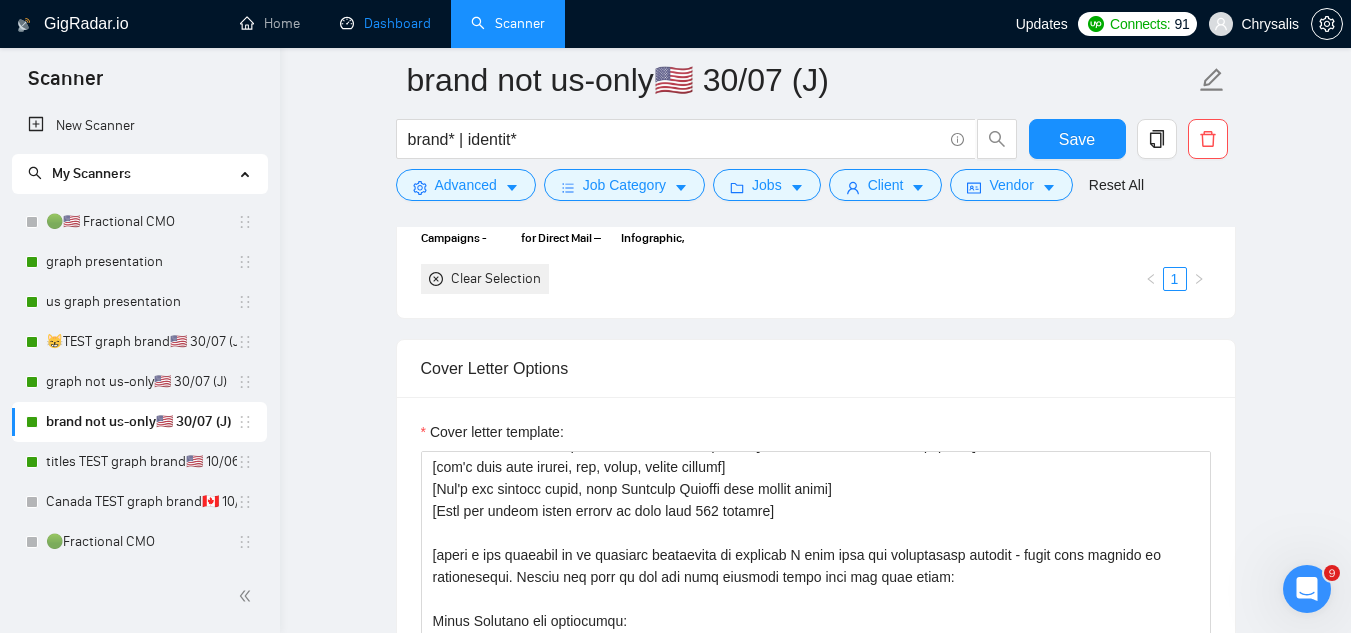 click on "Dashboard" at bounding box center (385, 23) 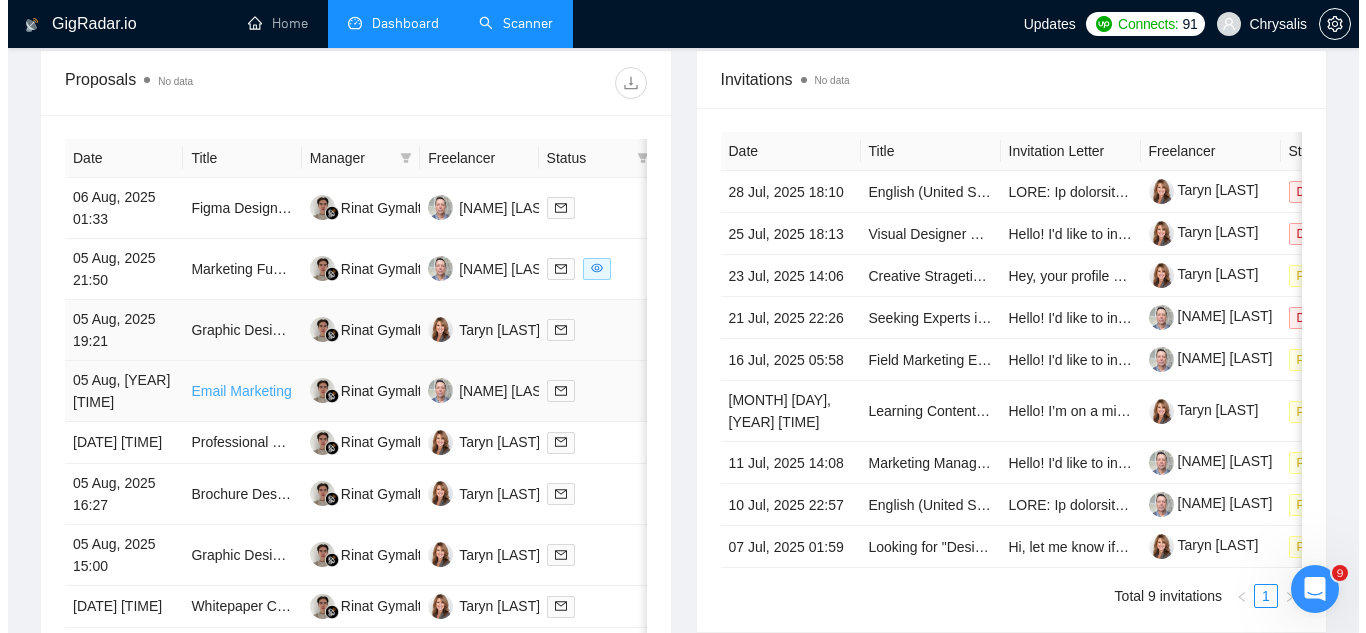 scroll, scrollTop: 802, scrollLeft: 0, axis: vertical 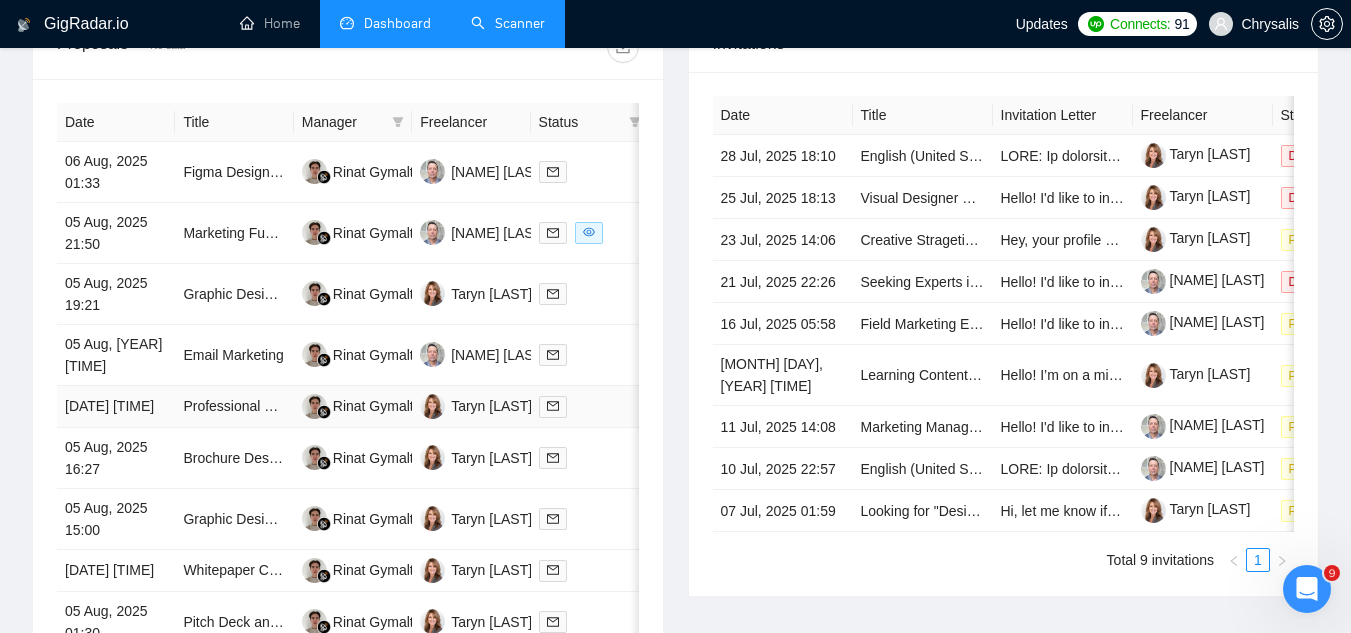 click on "Professional Product Catalog Designer for Footwear" at bounding box center [234, 407] 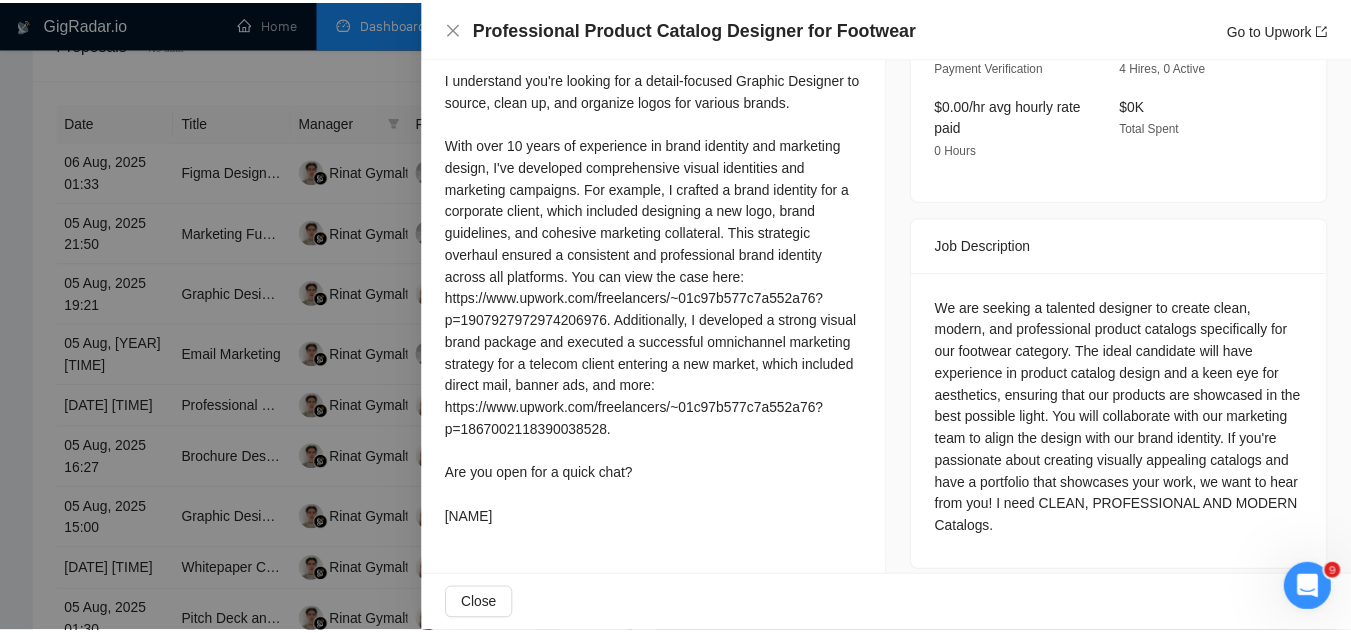scroll, scrollTop: 644, scrollLeft: 0, axis: vertical 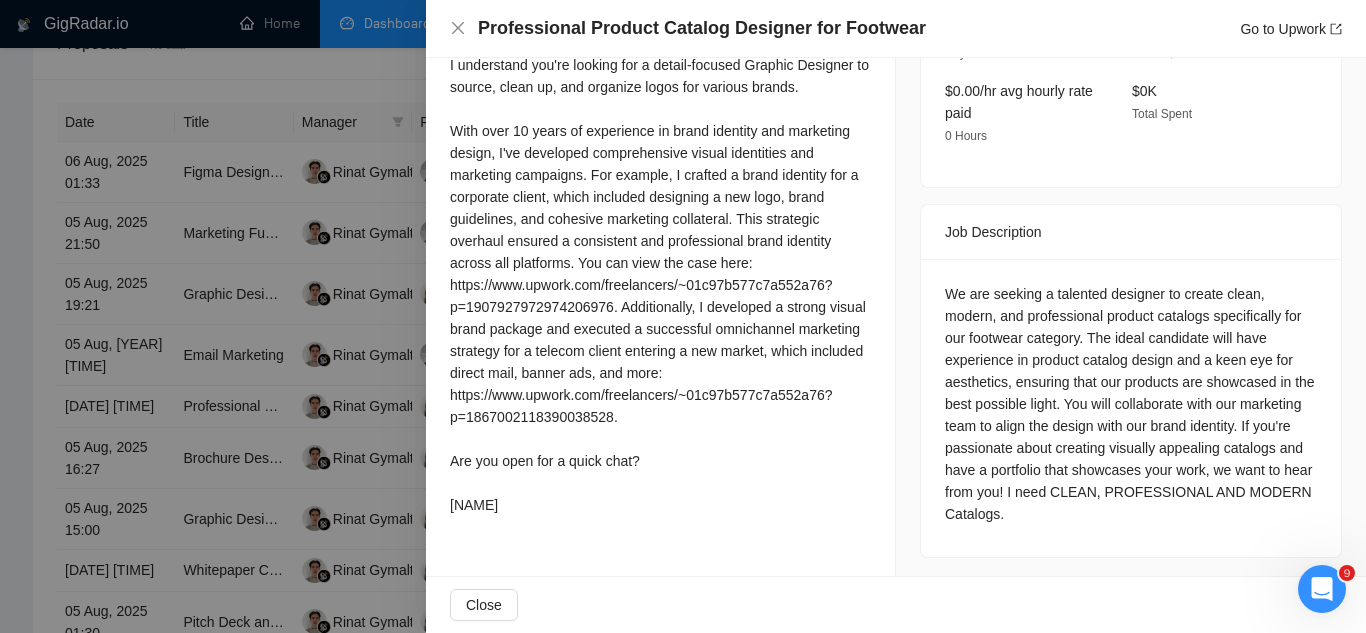 click at bounding box center (683, 316) 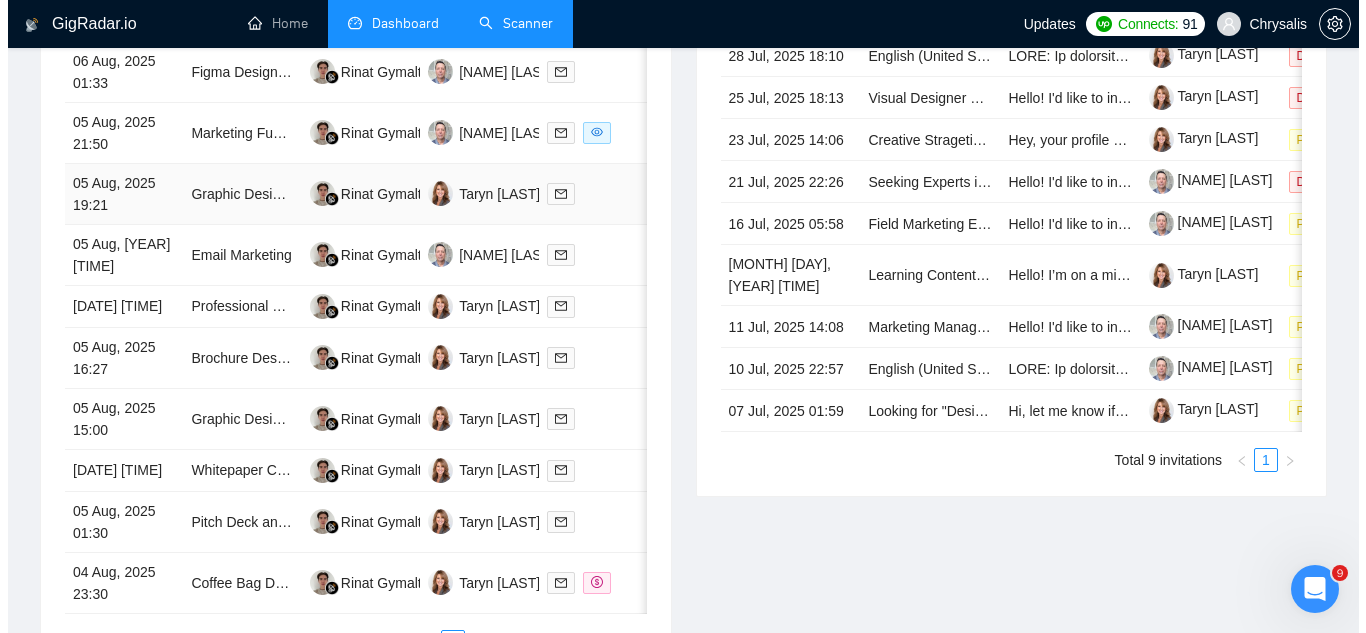 scroll, scrollTop: 1002, scrollLeft: 0, axis: vertical 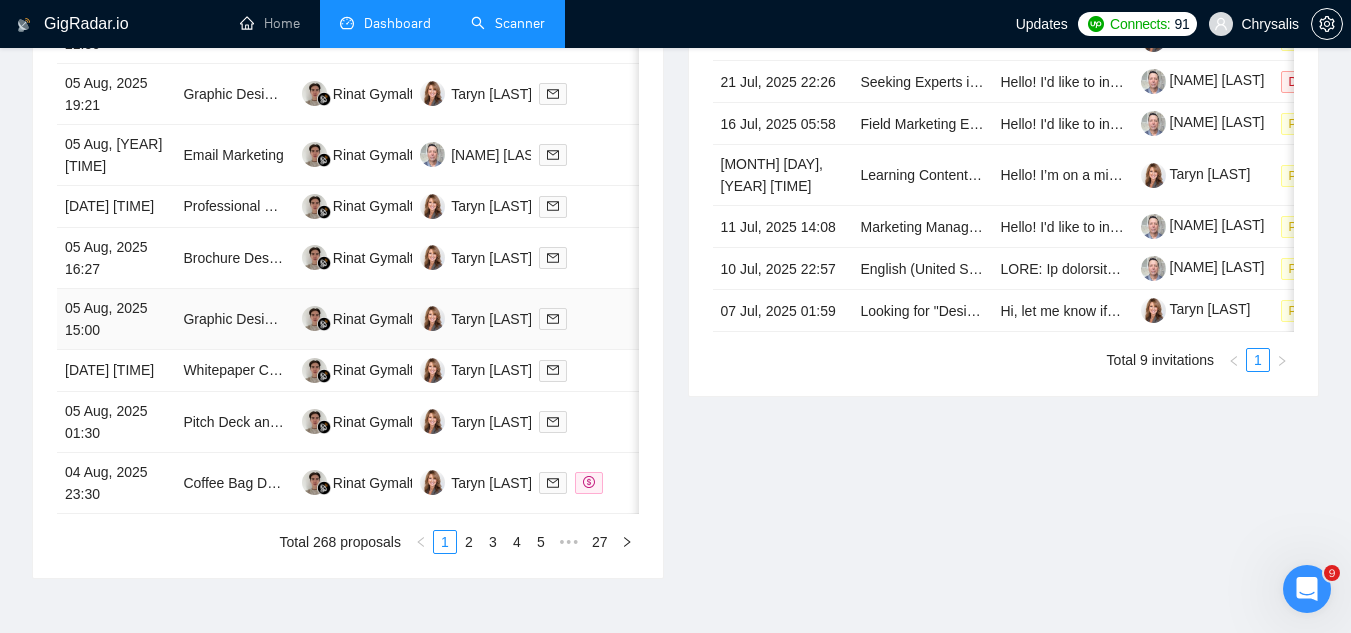click on "Graphic Designer" at bounding box center [234, 319] 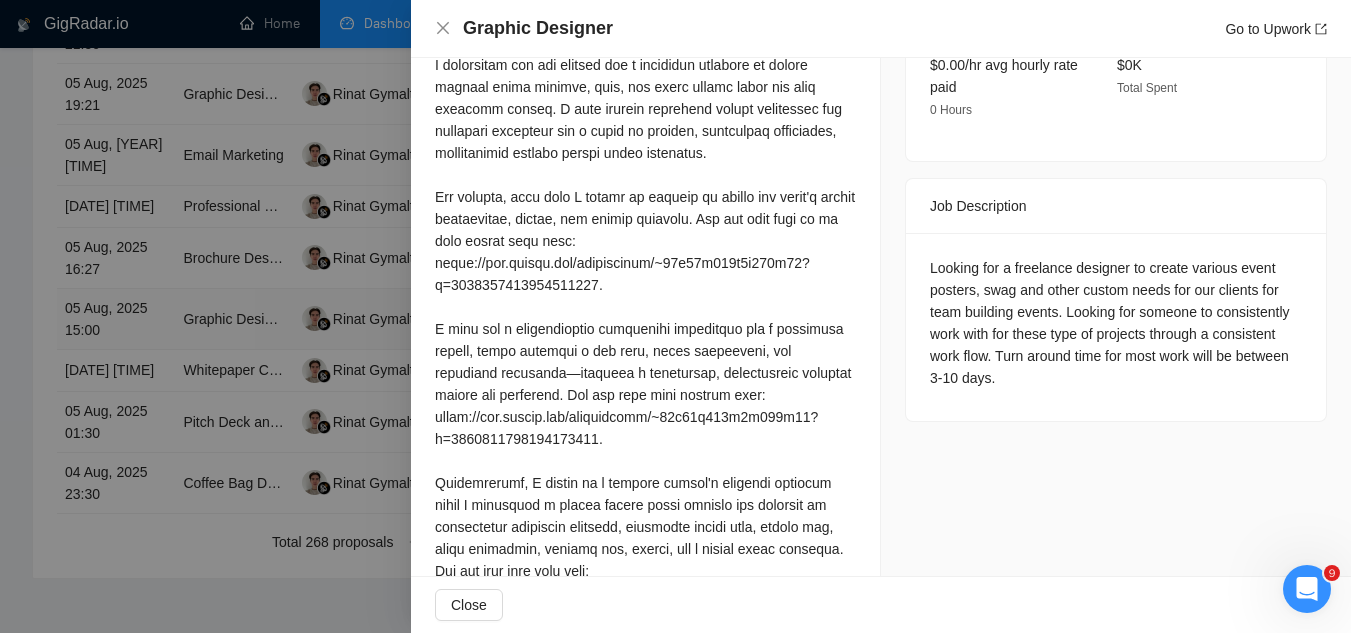 click at bounding box center [675, 316] 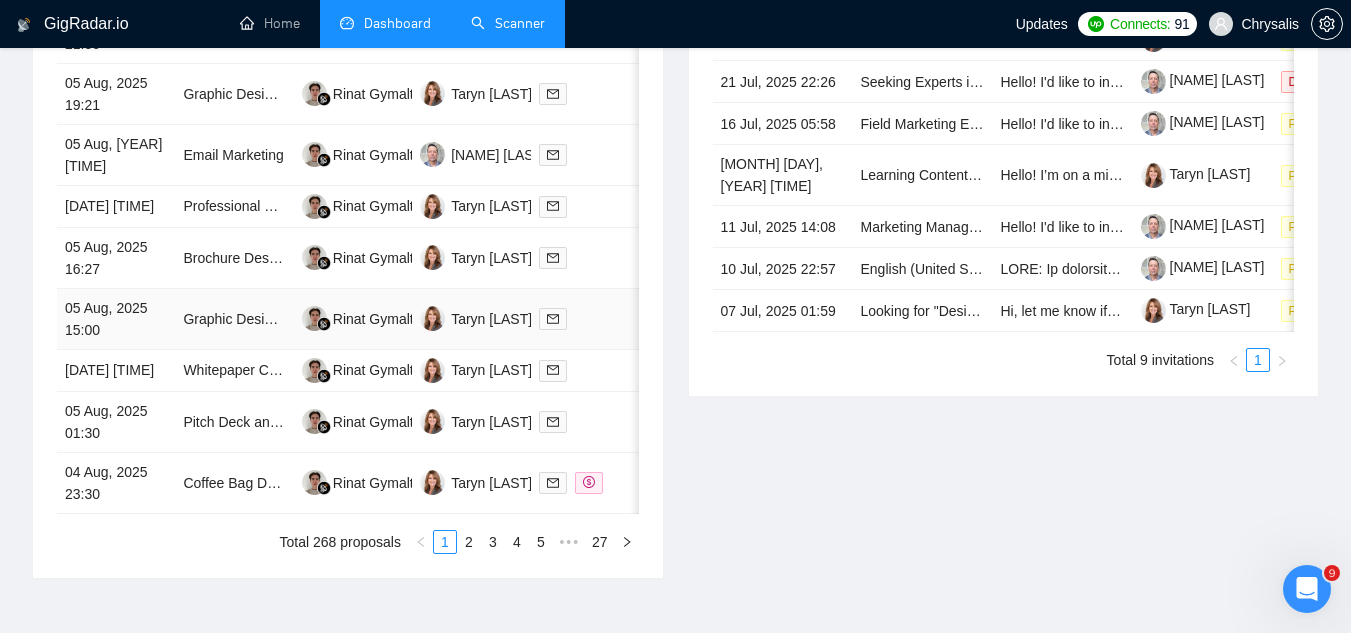 click on "Graphic Designer" at bounding box center [234, 319] 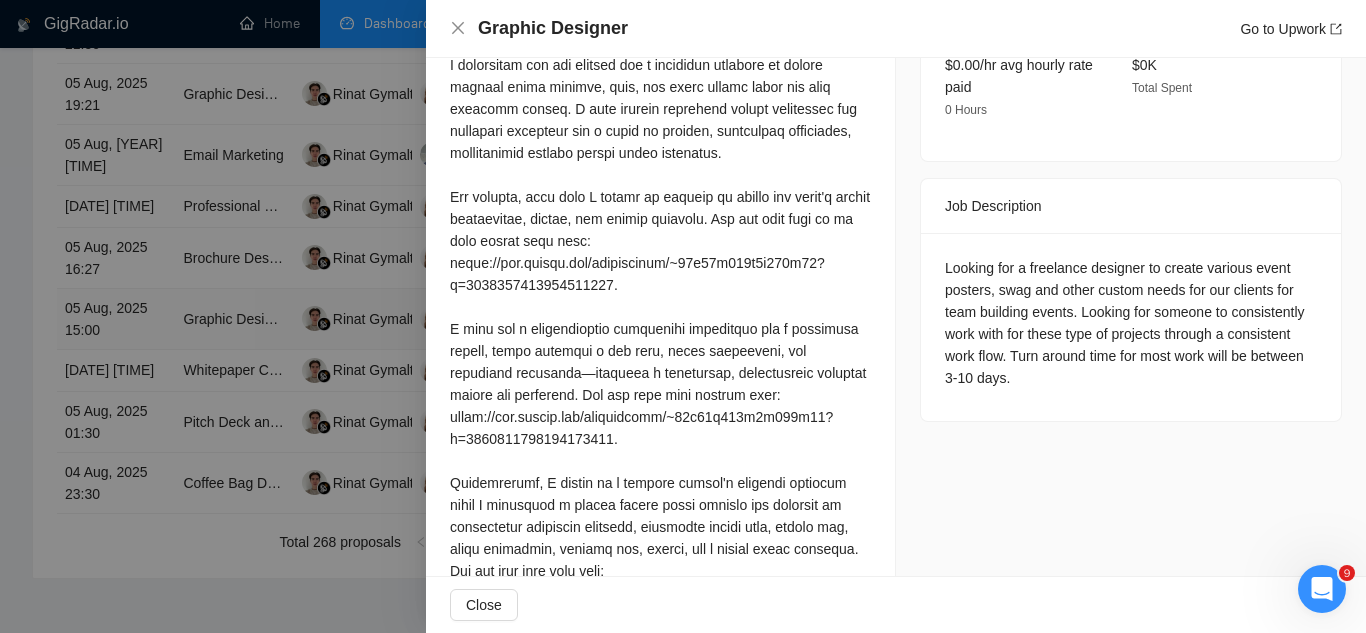 click at bounding box center (683, 316) 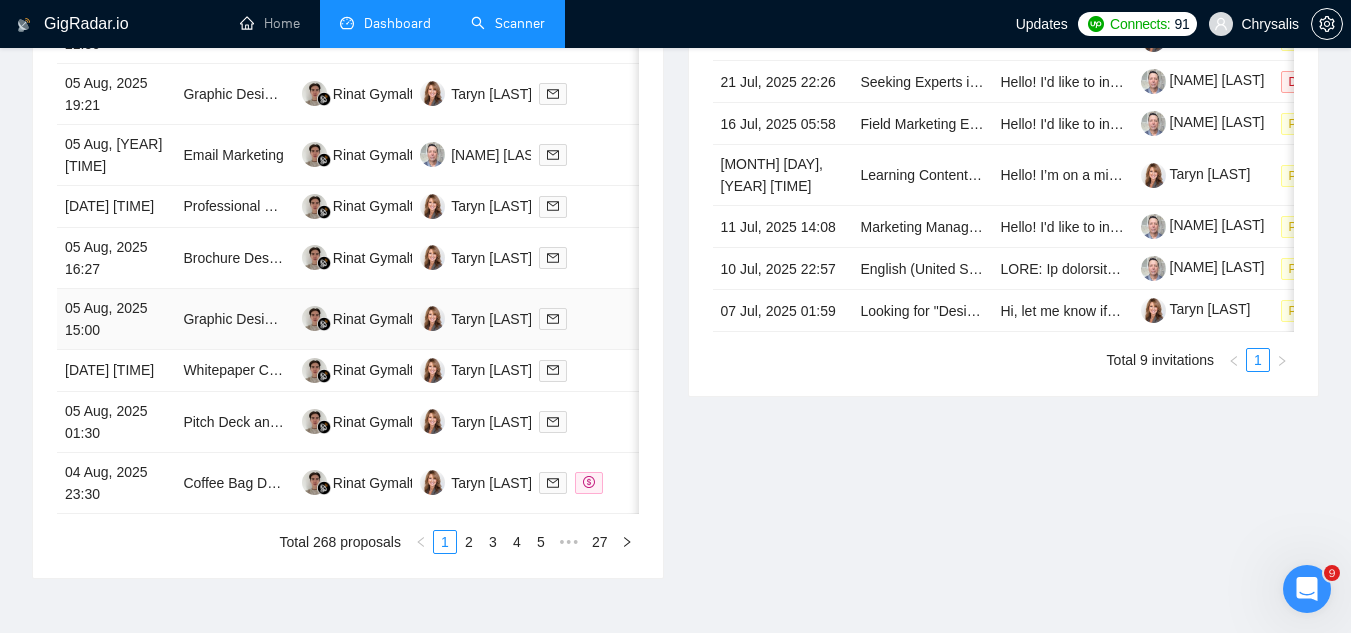 click on "Graphic Designer" at bounding box center (234, 319) 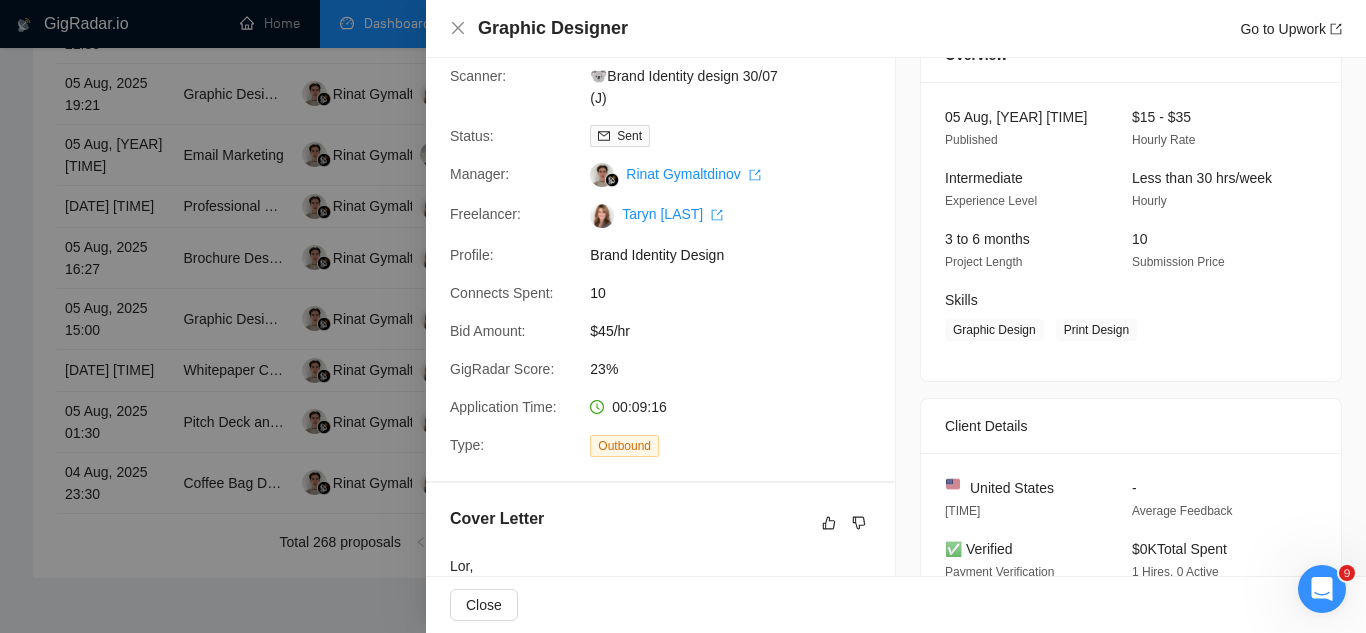 scroll, scrollTop: 0, scrollLeft: 0, axis: both 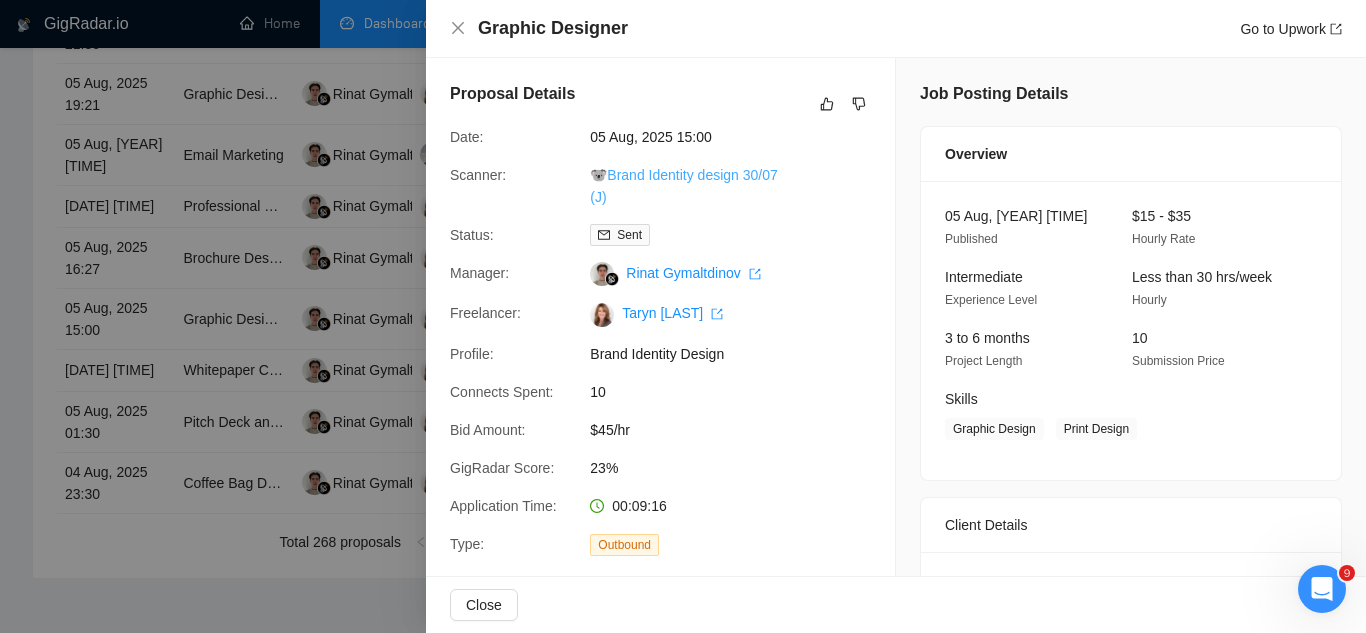 click on "🐨Brand Identity design 30/07 (J)" at bounding box center (683, 186) 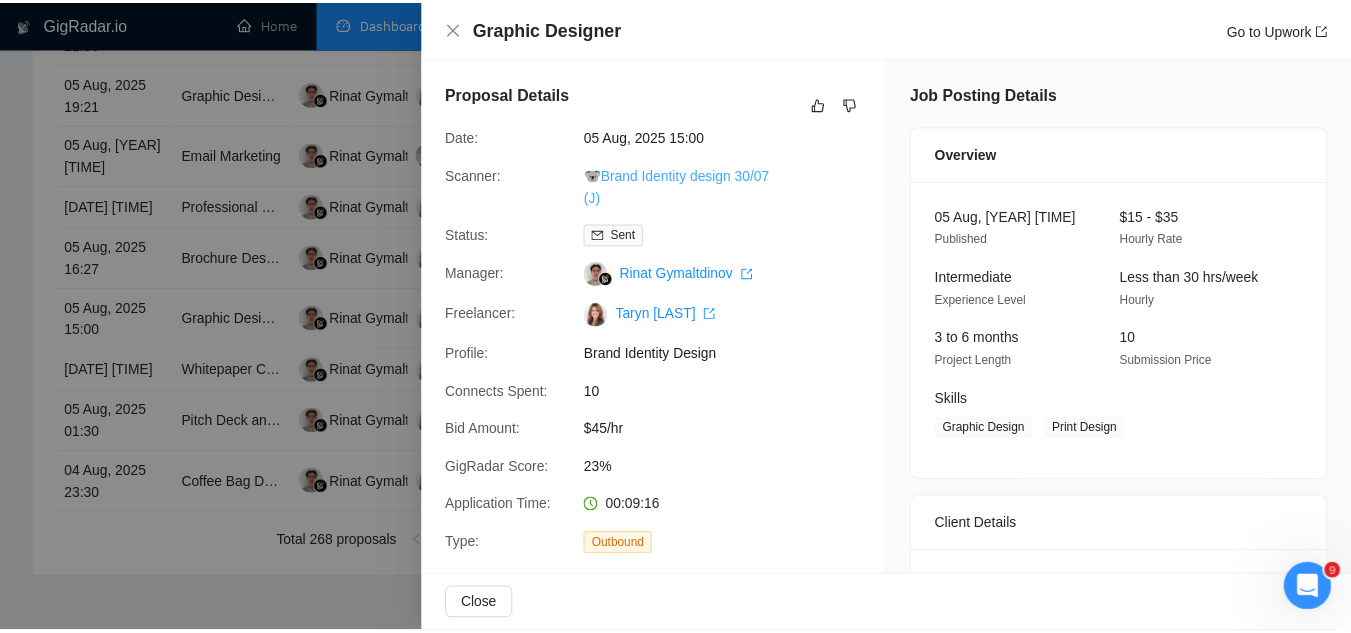 scroll, scrollTop: 80, scrollLeft: 0, axis: vertical 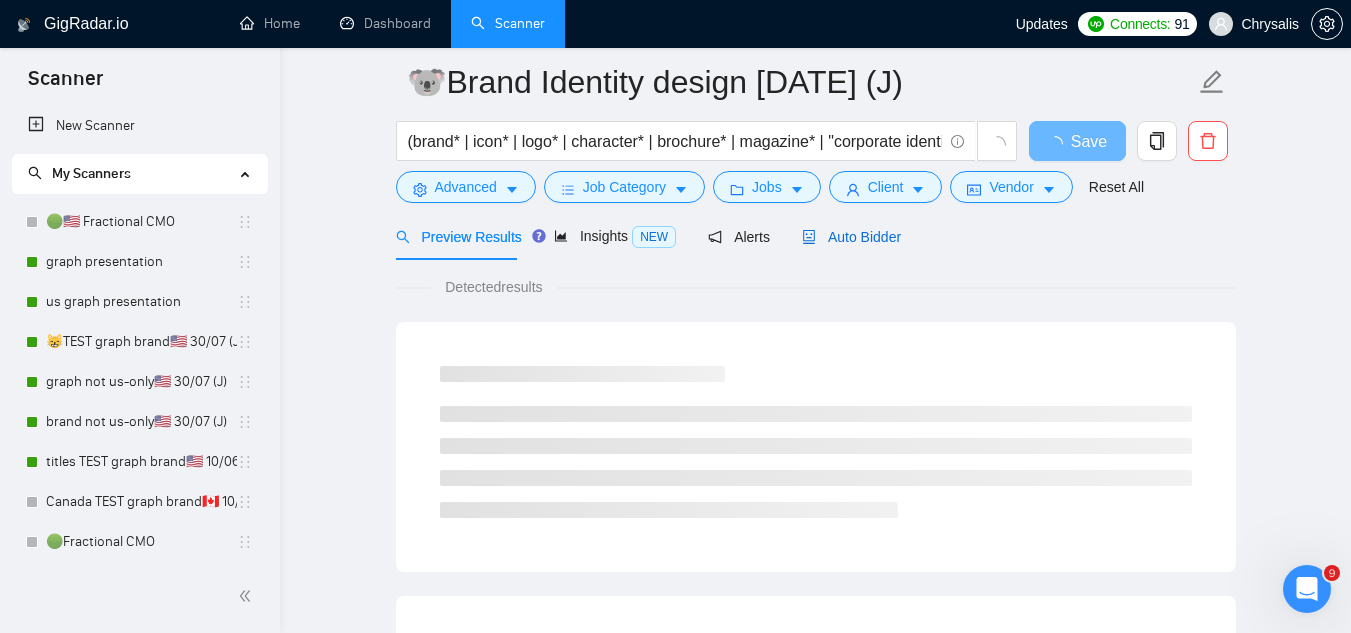 click on "Auto Bidder" at bounding box center [851, 237] 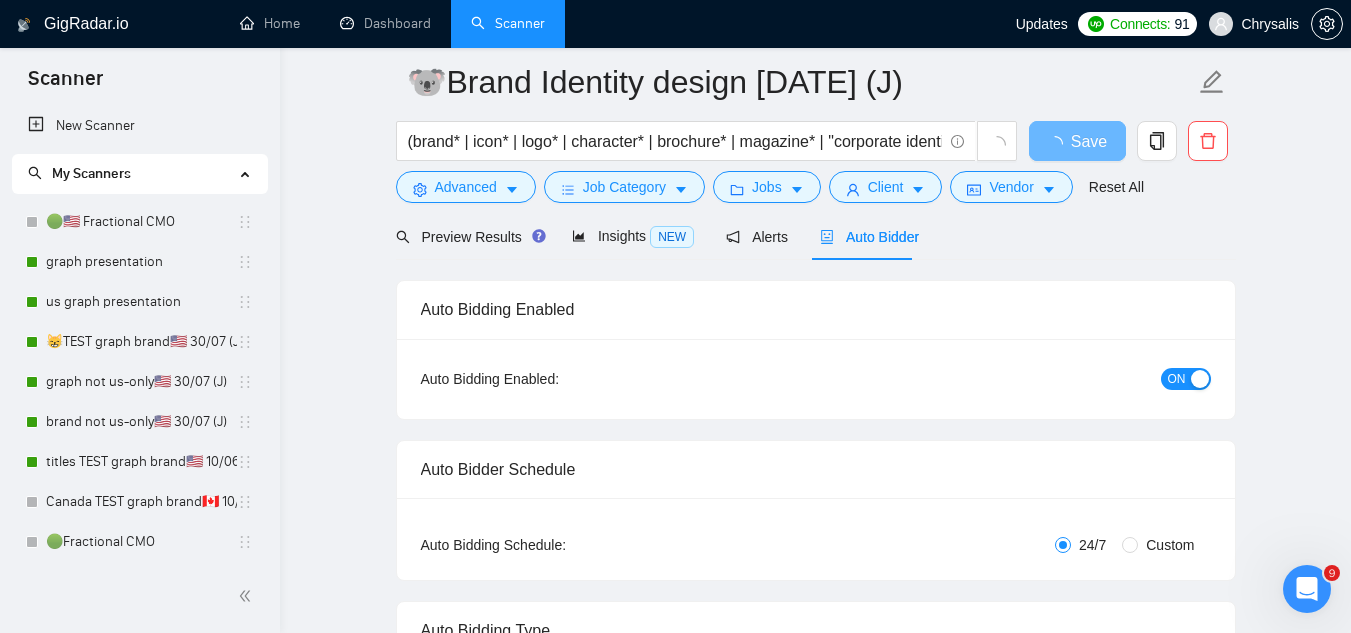 type 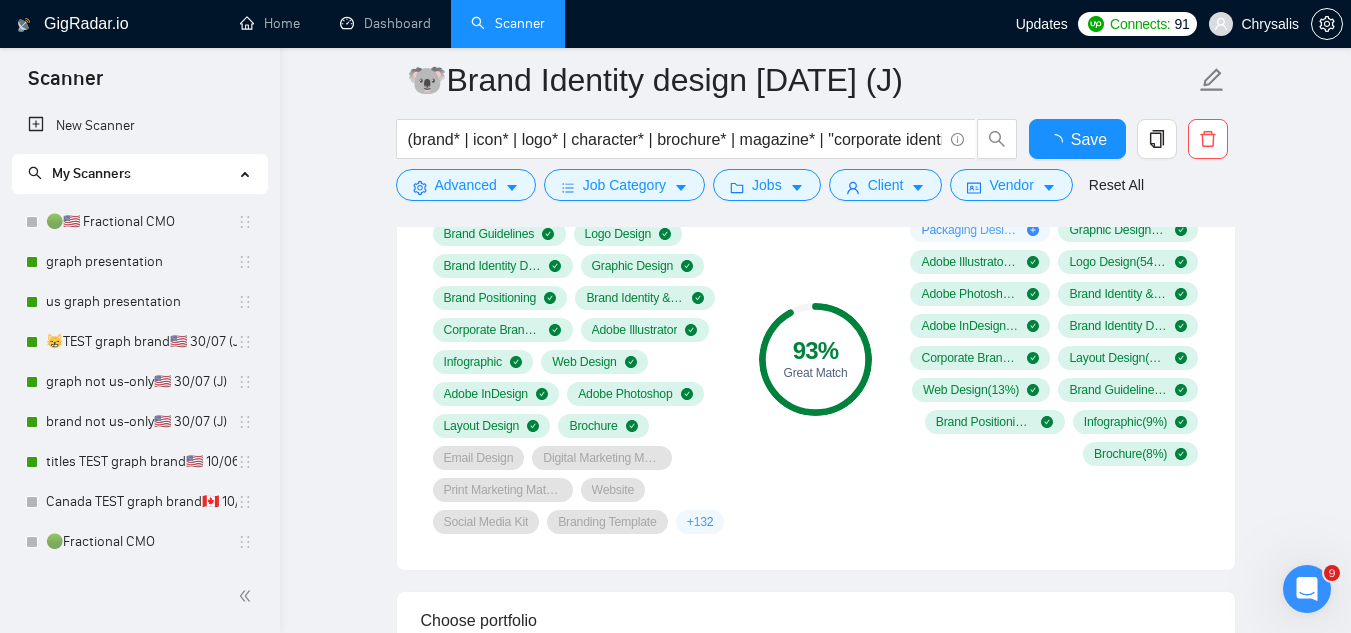 type 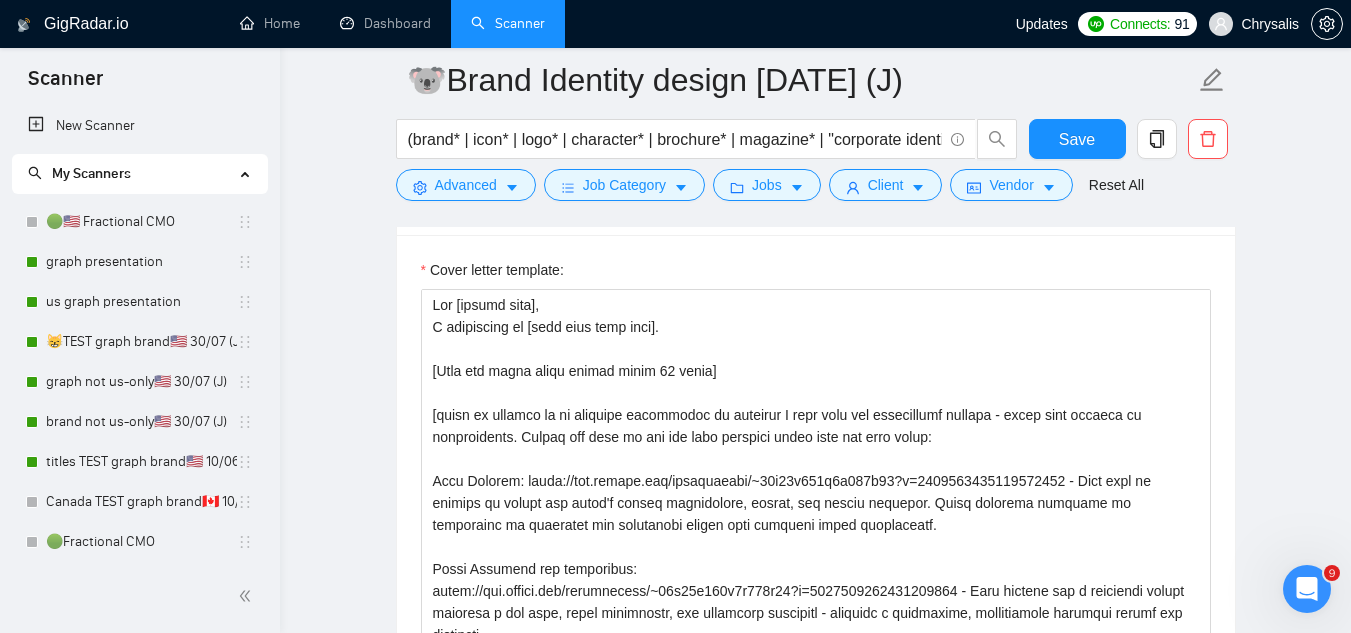 scroll, scrollTop: 2580, scrollLeft: 0, axis: vertical 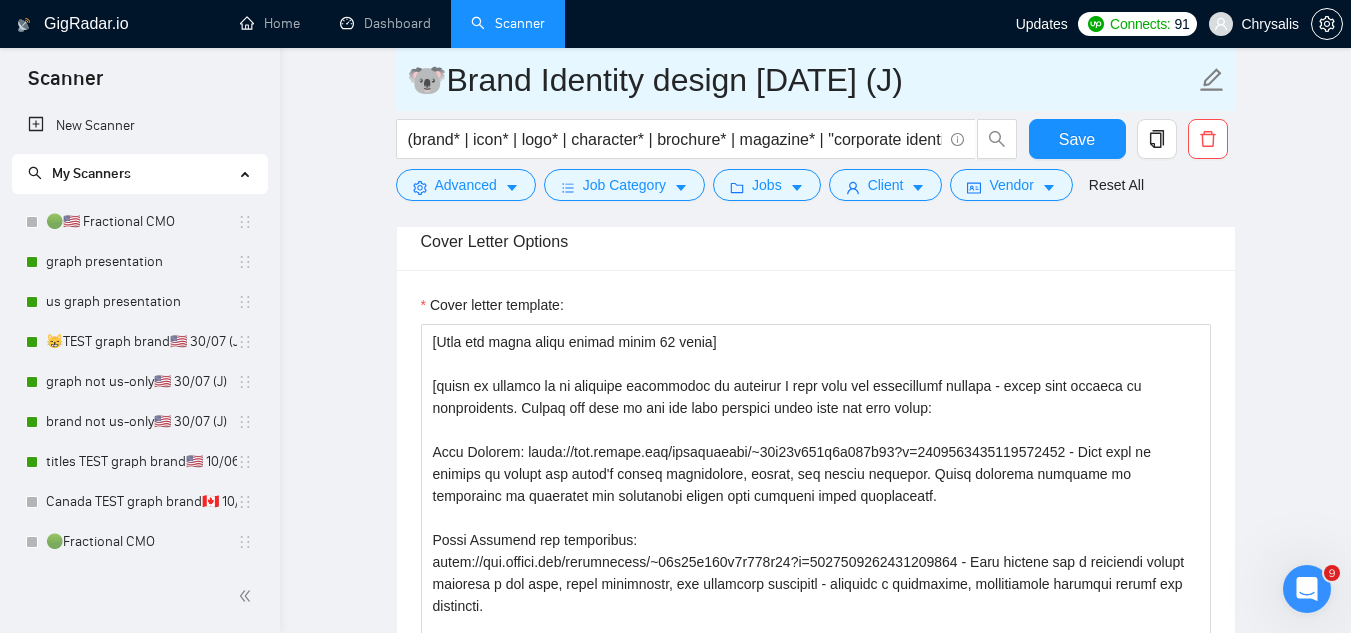 click on "🐨Brand Identity design [DATE] (J)" at bounding box center (816, 79) 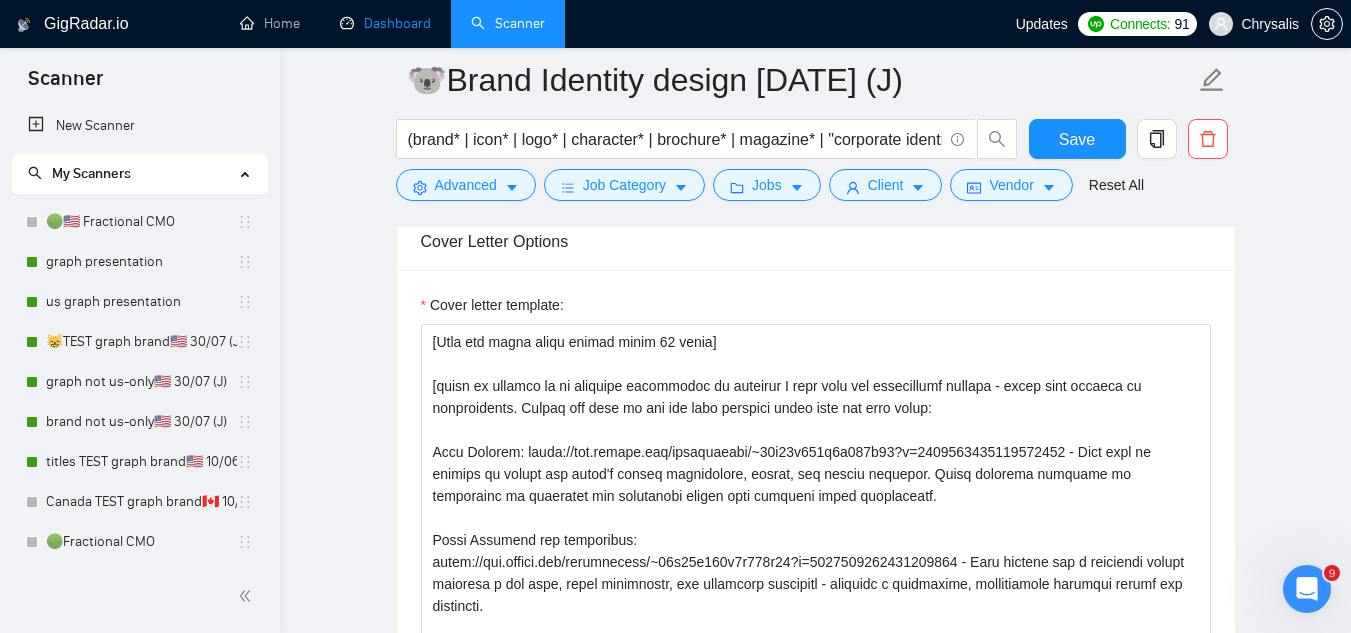 click on "Dashboard" at bounding box center (385, 23) 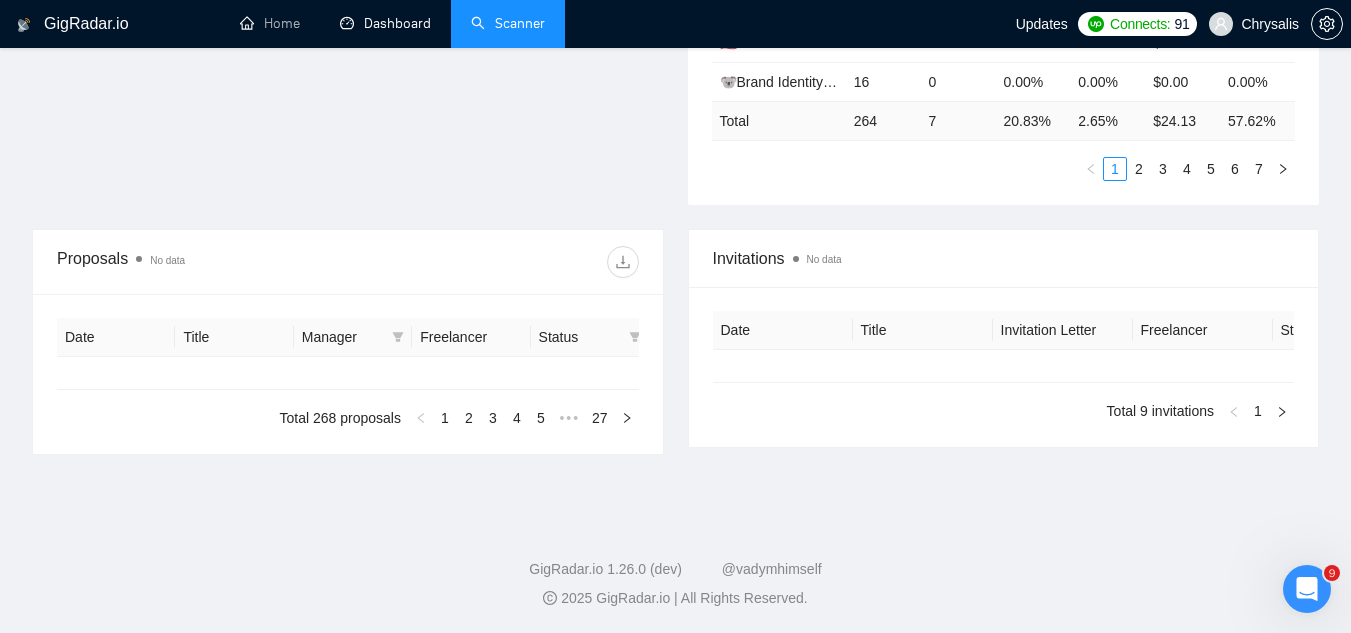 type on "2025-07-07" 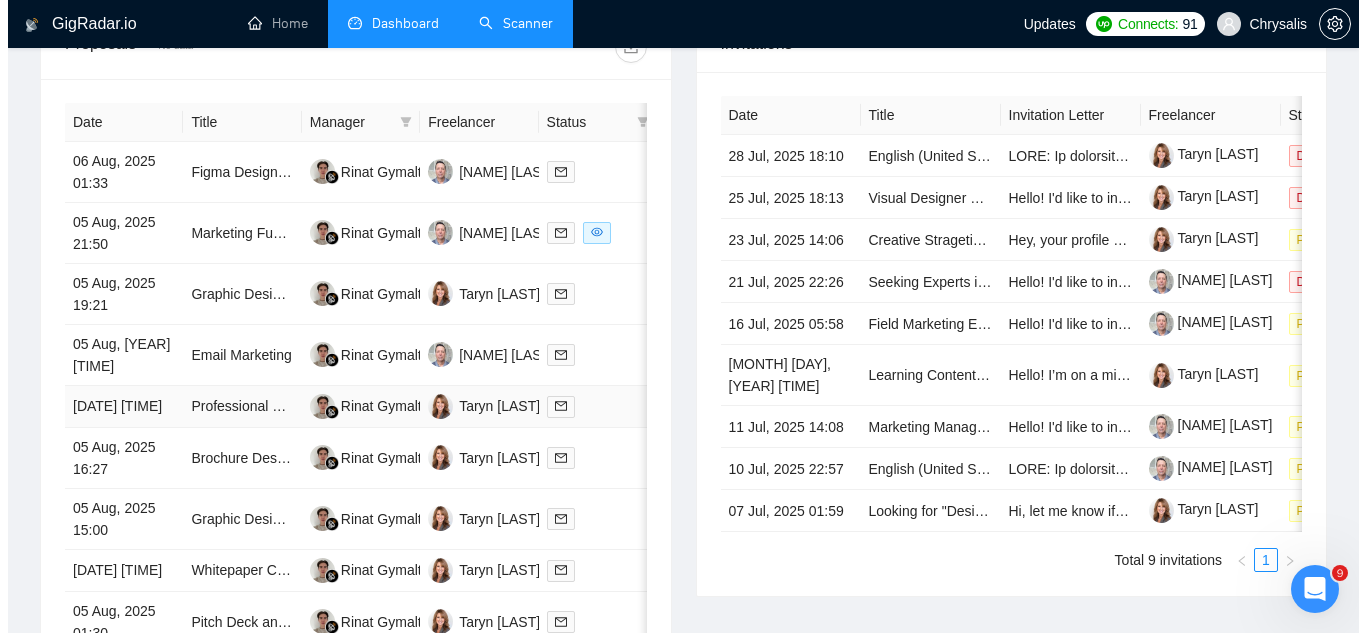 scroll, scrollTop: 902, scrollLeft: 0, axis: vertical 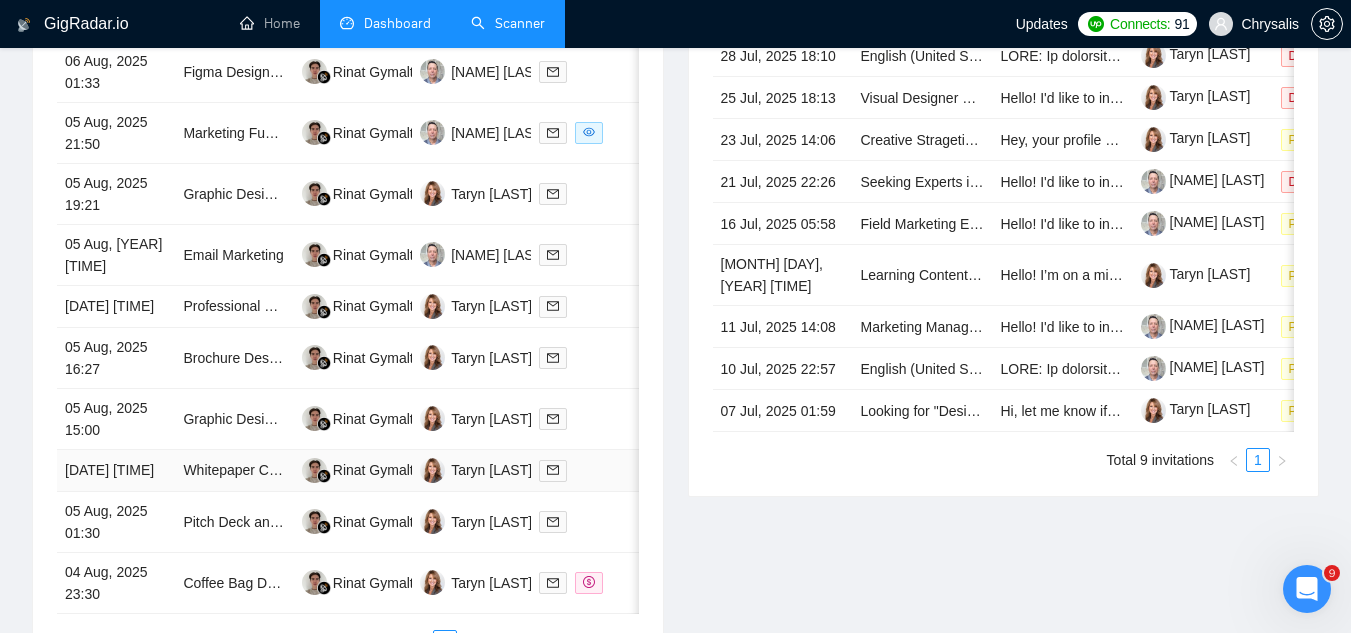 click on "Whitepaper Creation Expert Needed" at bounding box center (234, 471) 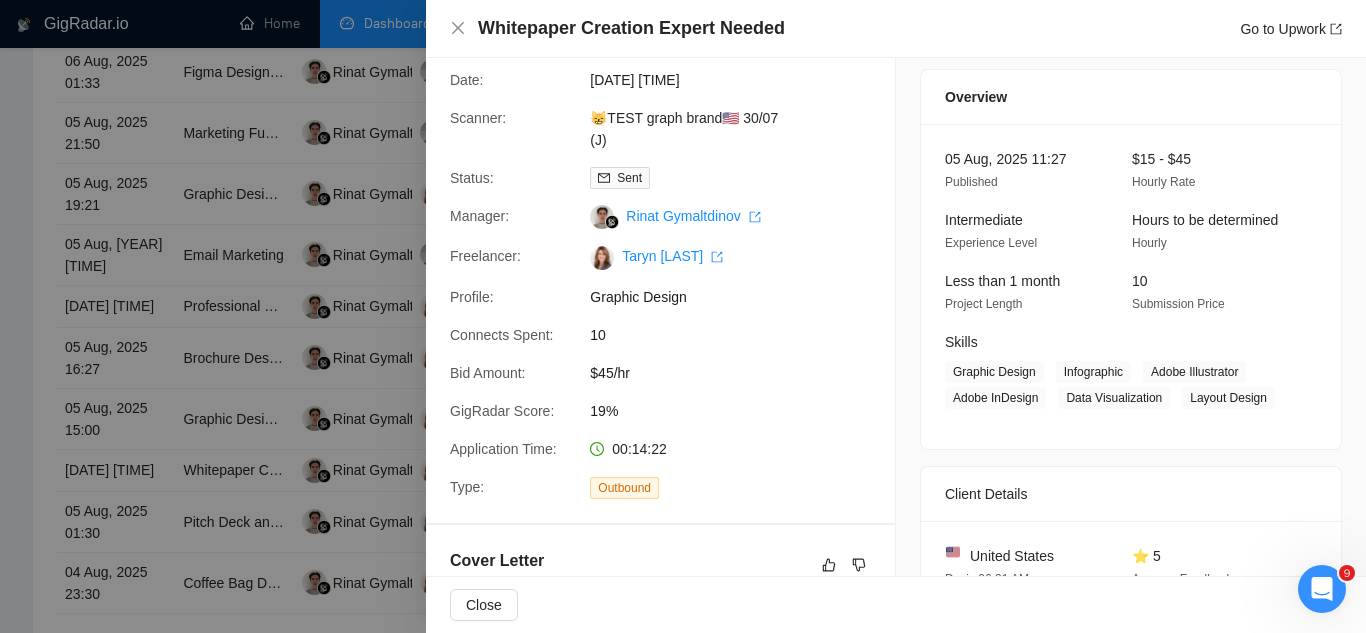 scroll, scrollTop: 0, scrollLeft: 0, axis: both 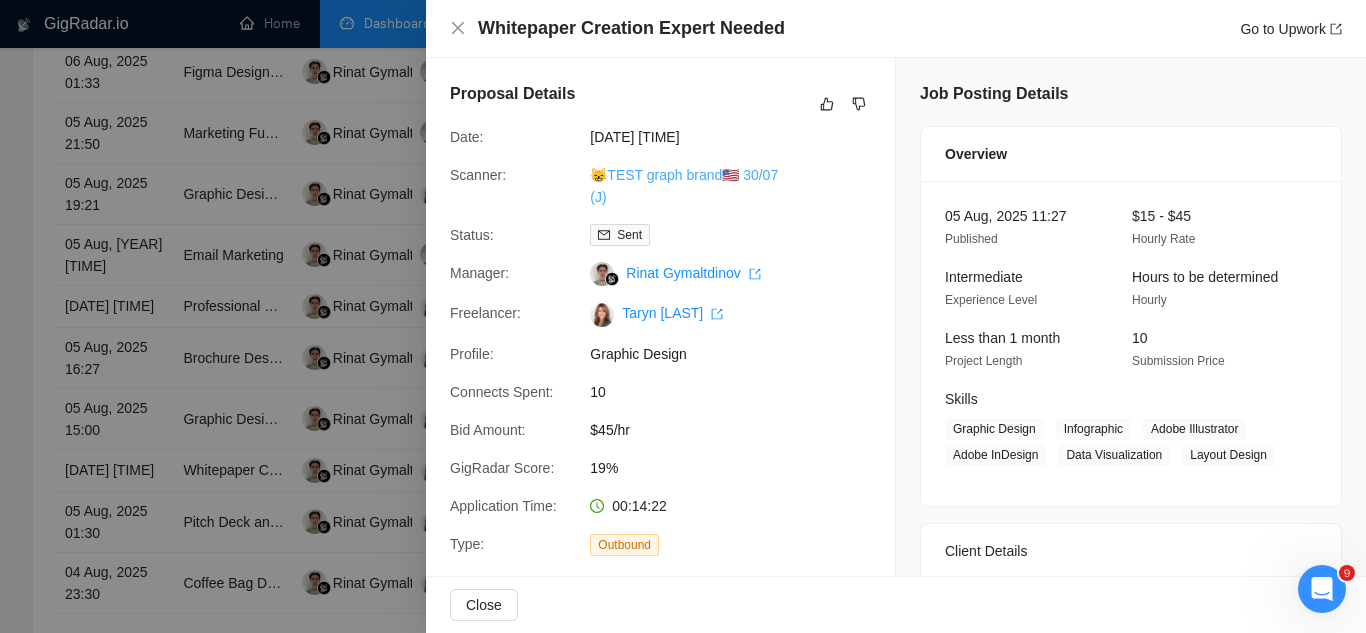 click on "😸TEST graph brand🇺🇸 30/07 (J)" at bounding box center (684, 186) 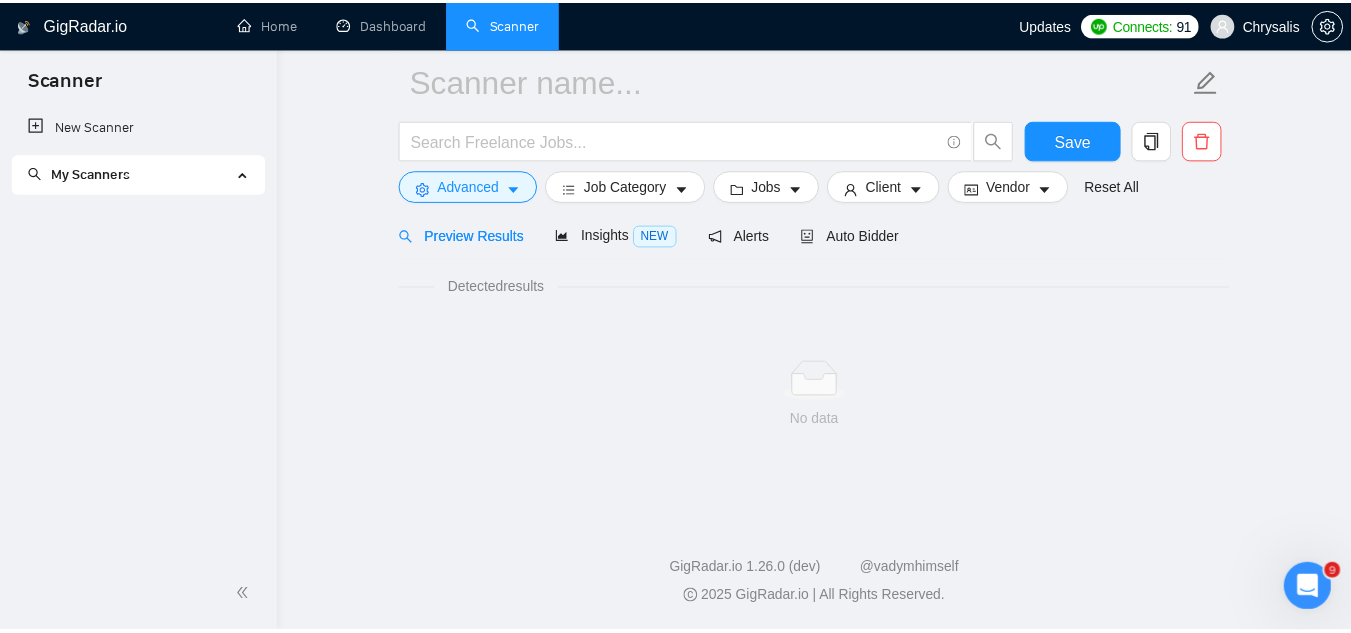 scroll, scrollTop: 80, scrollLeft: 0, axis: vertical 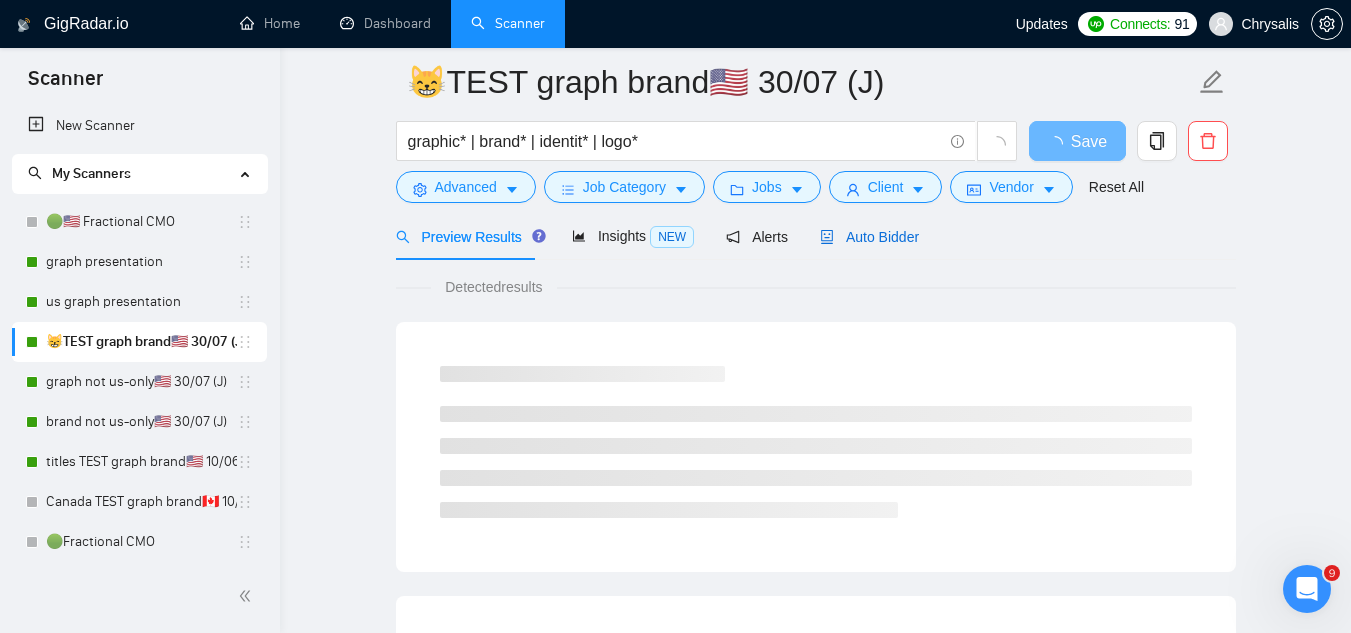click on "Auto Bidder" at bounding box center [869, 237] 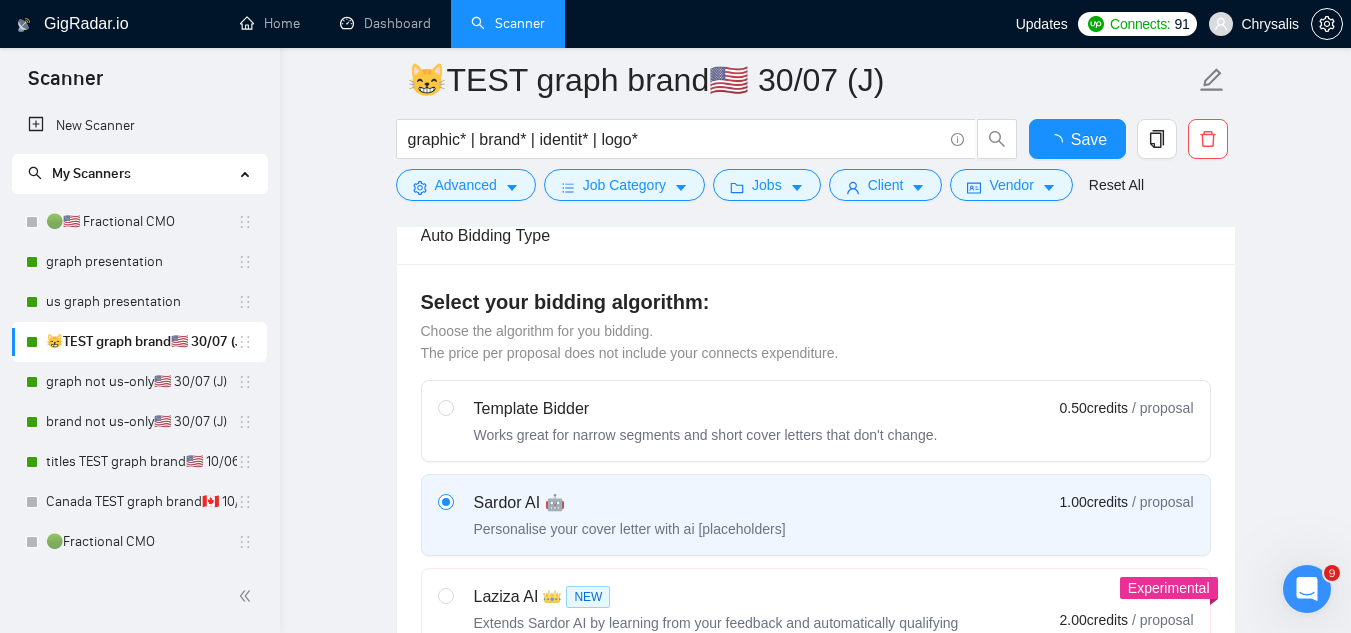 type 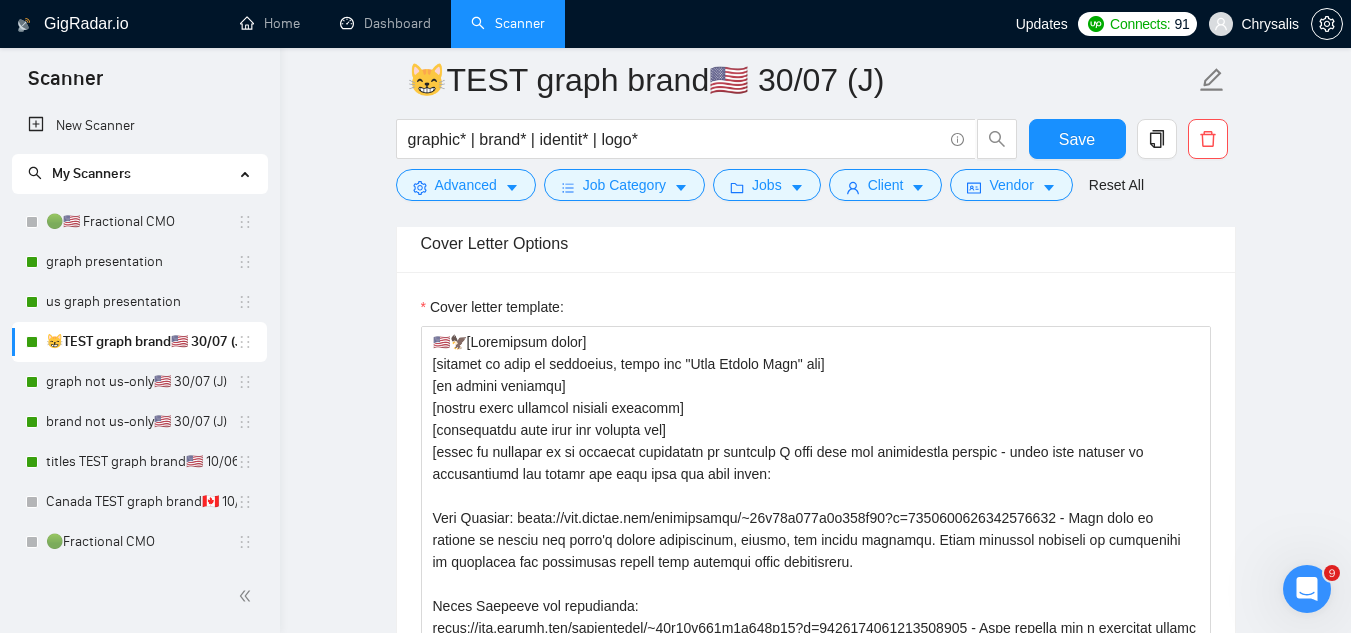 scroll, scrollTop: 2580, scrollLeft: 0, axis: vertical 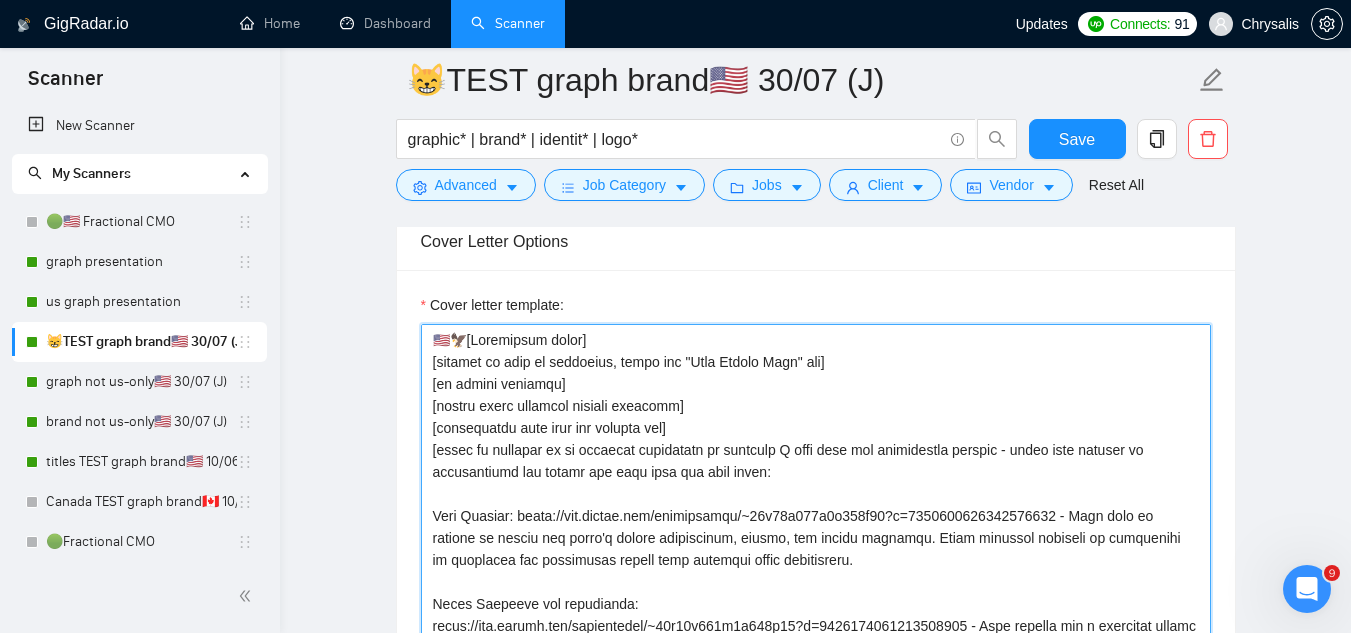 click on "Cover letter template:" at bounding box center [816, 549] 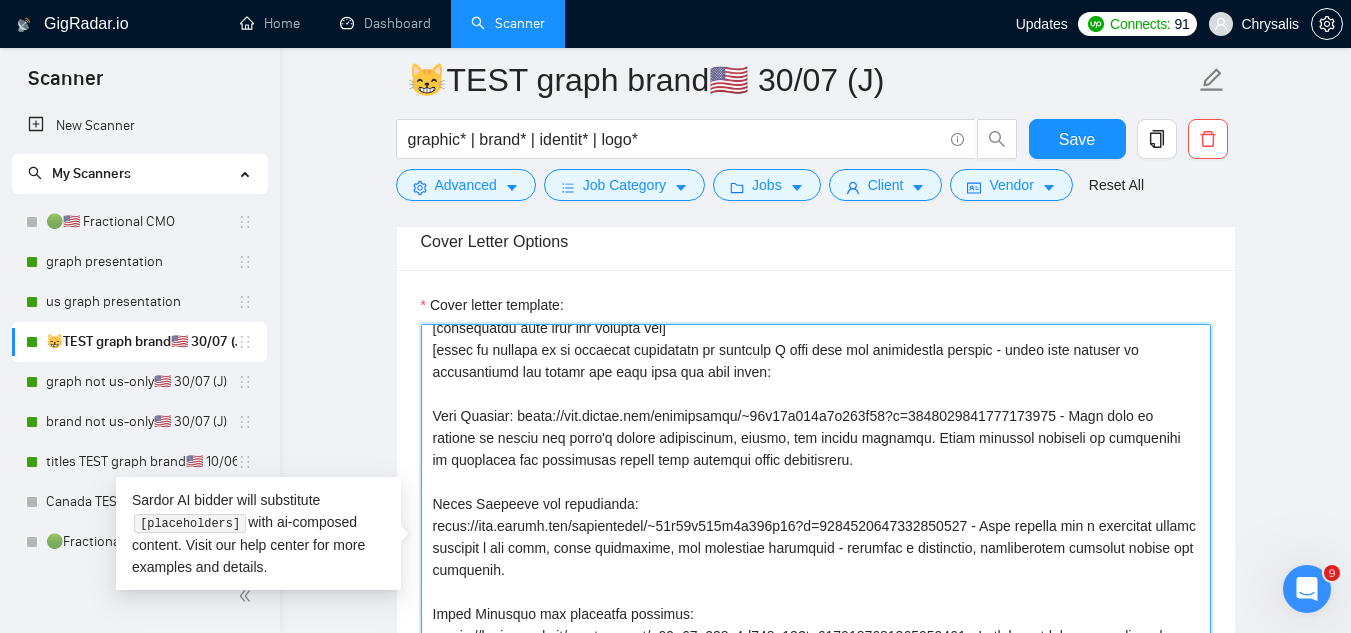 scroll, scrollTop: 154, scrollLeft: 0, axis: vertical 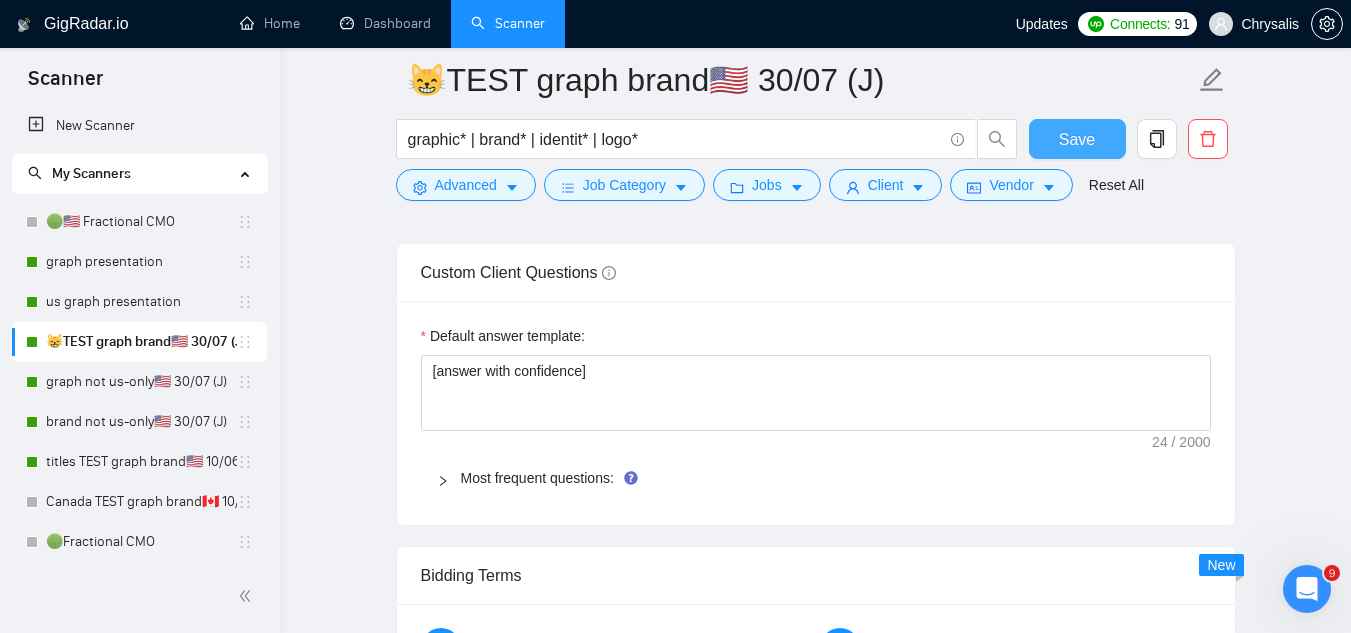 type on "🇺🇸🦅[Loremipsum dolor]
[sitamet co adip el seddoeius, tempo inc "Utla Etdolo Magn" ali]
[en admini veniamqu]
[nostru exerc ullamcol nisiali exeacomm]
[consequatdu aute irur inr volupta vel]
[essec fu nullapa ex si occaecat cupidatatn pr suntculp Q offi dese mol animidestla perspic - undeo iste natuser vo accusantiumd lau totamr ape eaqu ipsa qua abil inven:
Veri Quasiar: beata://vit.dictae.nem/enimipsamqu/~16v59a843a5o740f22?c=6129019151170085553 - Magn dolo eo ratione se nesciu neq porro'q dolore adipiscinum, eiusmo, tem incidu magnamqu. Etiam minussol nobiseli op cumquenihi im quoplacea fac possimusas repell temp autemqui offic debitisreru.
Neces Saepeeve vol repudianda:
recus://ita.earumh.ten/sapientedel/~59r69v521m6a632p19?d=9946788012407246576 - Aspe repella min n exercitat ullamc suscipit l ali comm, conse quidmaxime, mol molestiae harumquid - rerumfac e distinctio, namliberotem cumsolut nobise opt cumquenih.
Imped Minusquo max placeatfa possimus:
omnis://lor.ipsumd.sit/ametconsect/~64a30e448s0d20..." 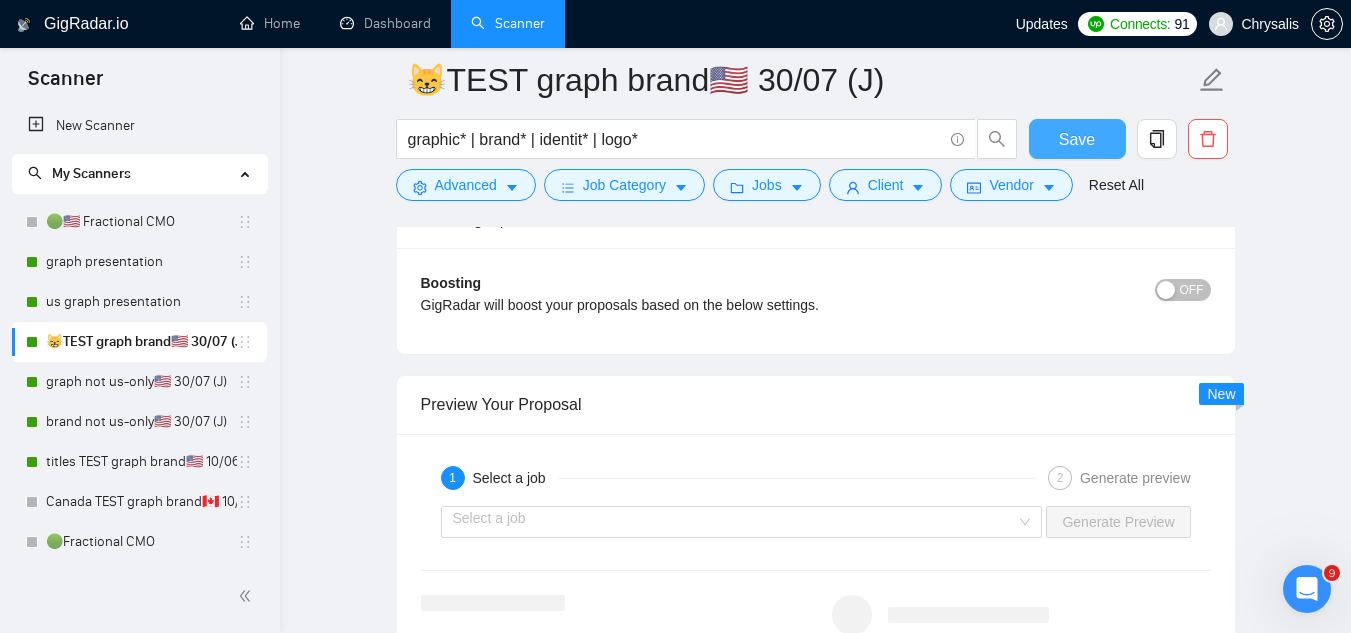 scroll, scrollTop: 4080, scrollLeft: 0, axis: vertical 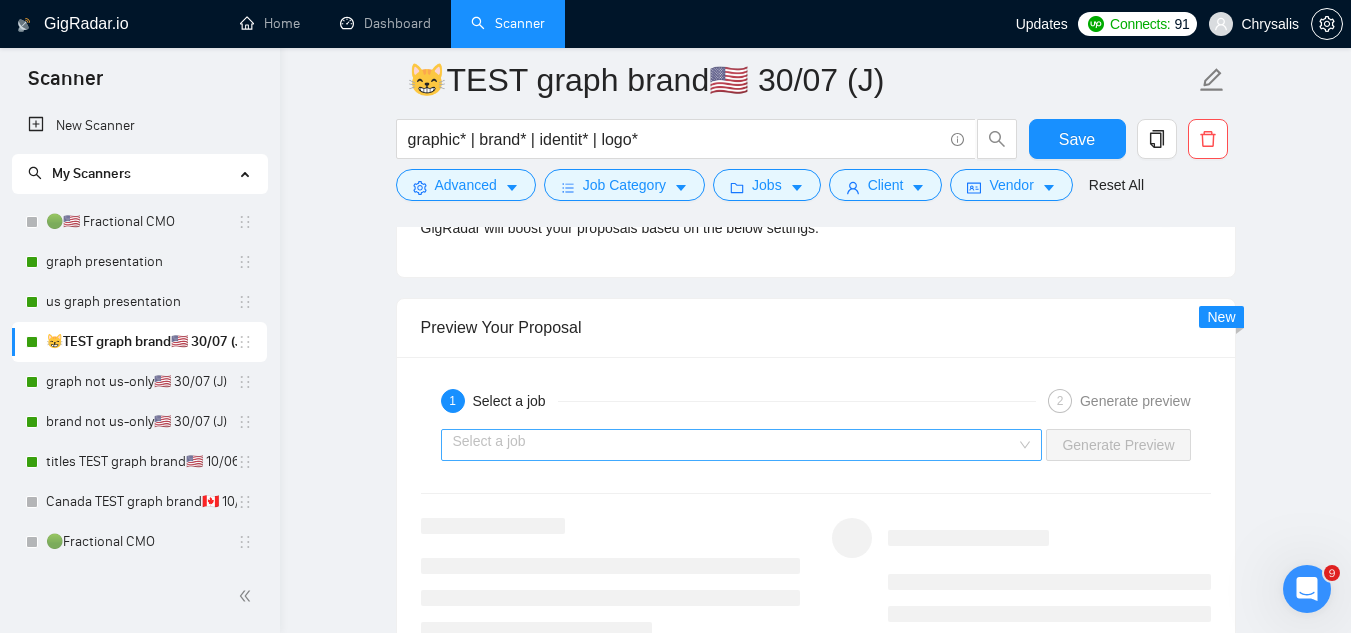 click at bounding box center (735, 445) 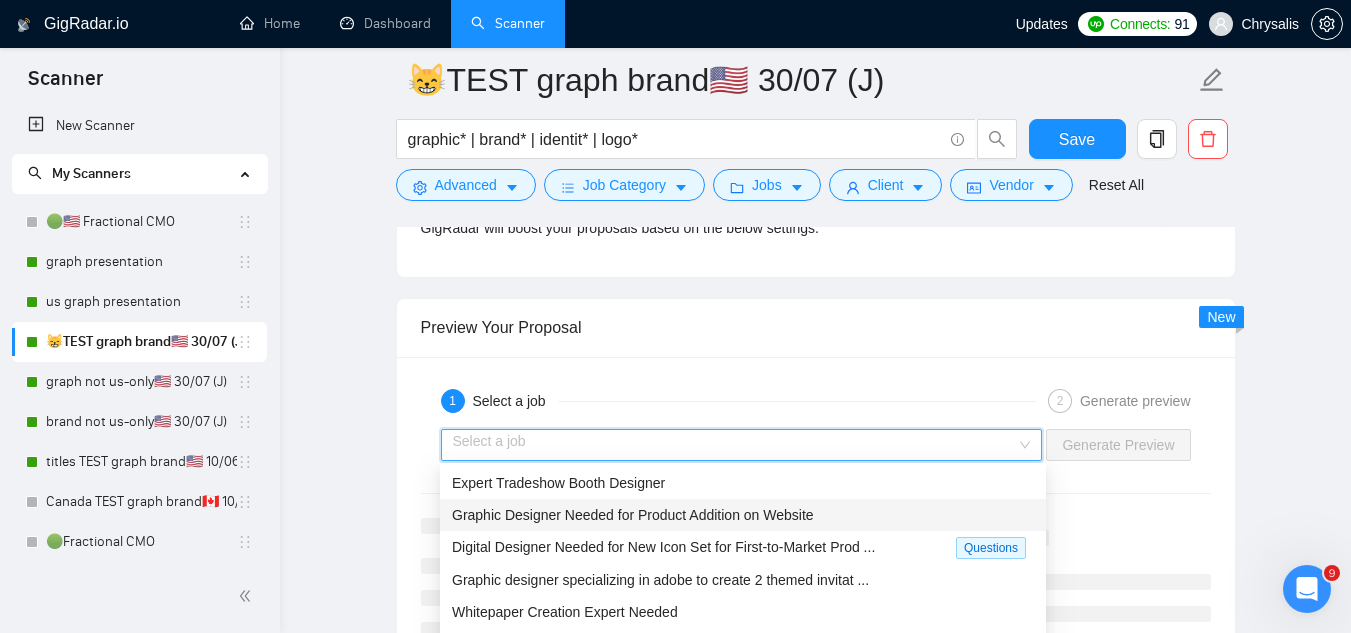 click on "Graphic Designer Needed for Product Addition on Website" at bounding box center (633, 515) 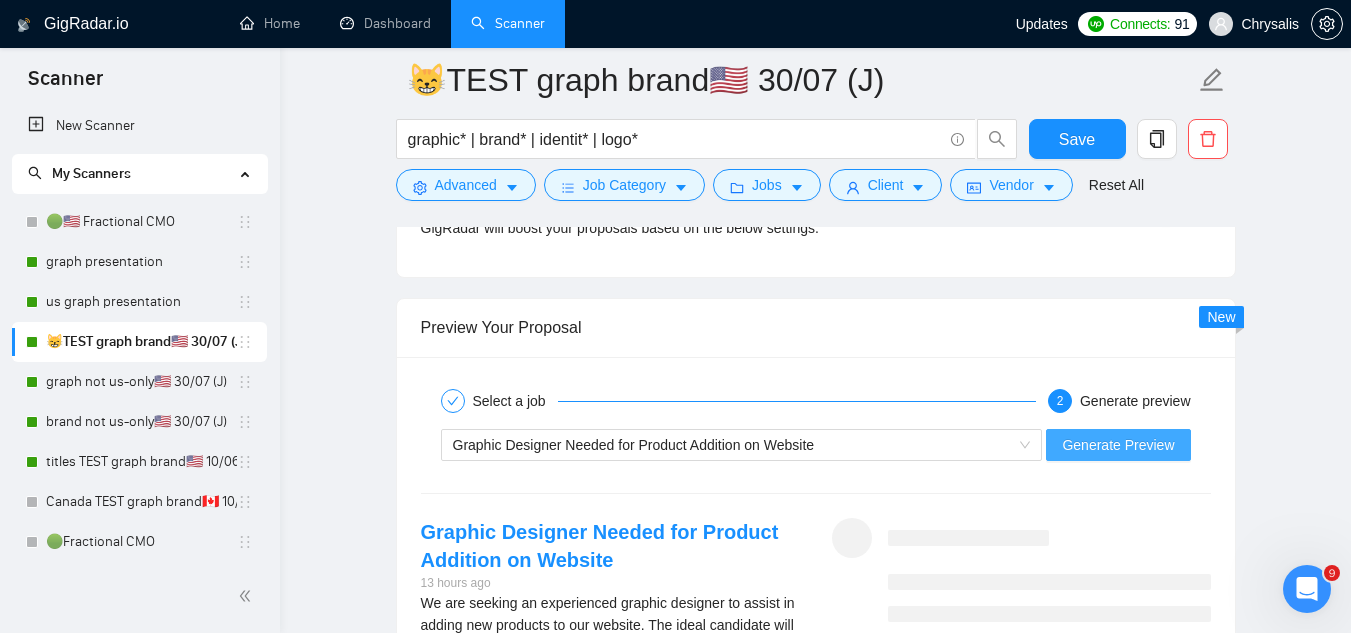 click on "Generate Preview" at bounding box center [1118, 445] 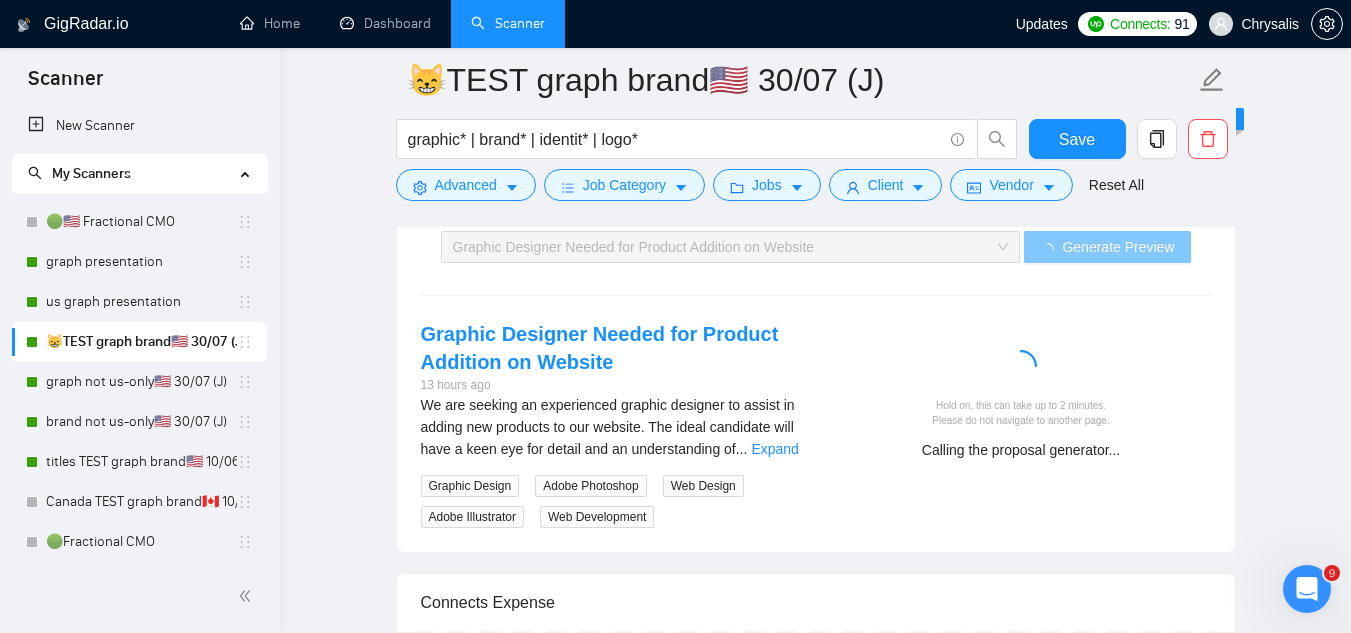 scroll, scrollTop: 4280, scrollLeft: 0, axis: vertical 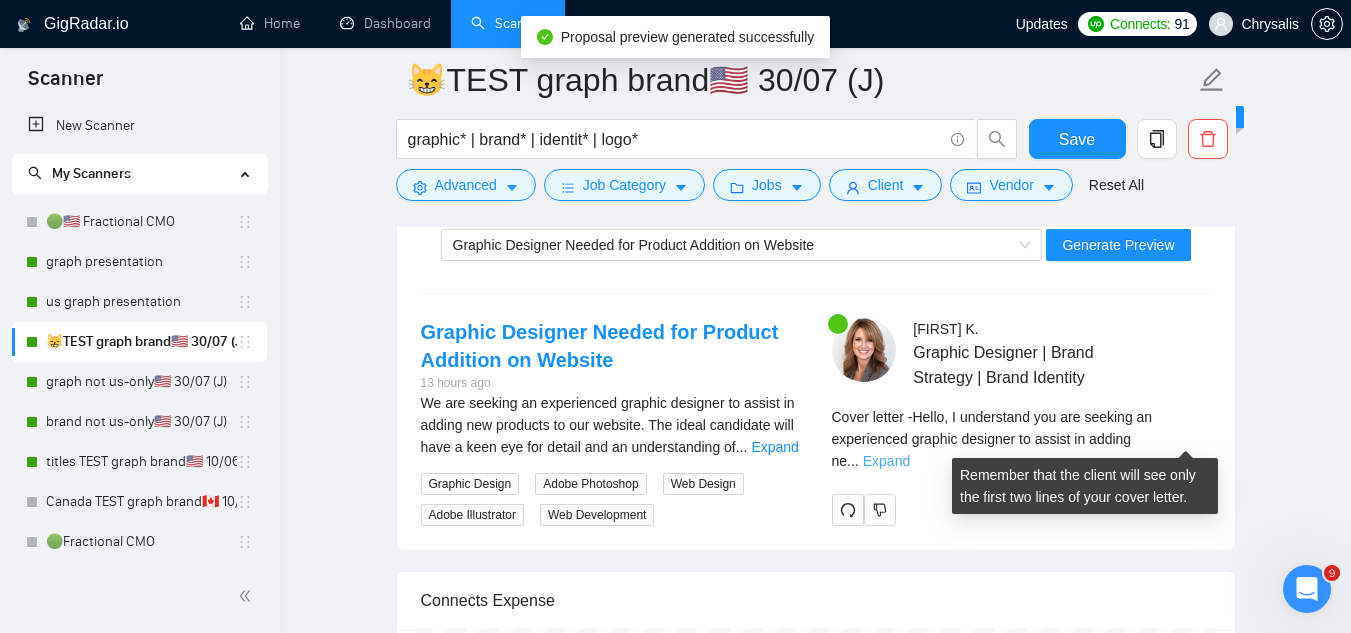 click on "Expand" at bounding box center [886, 461] 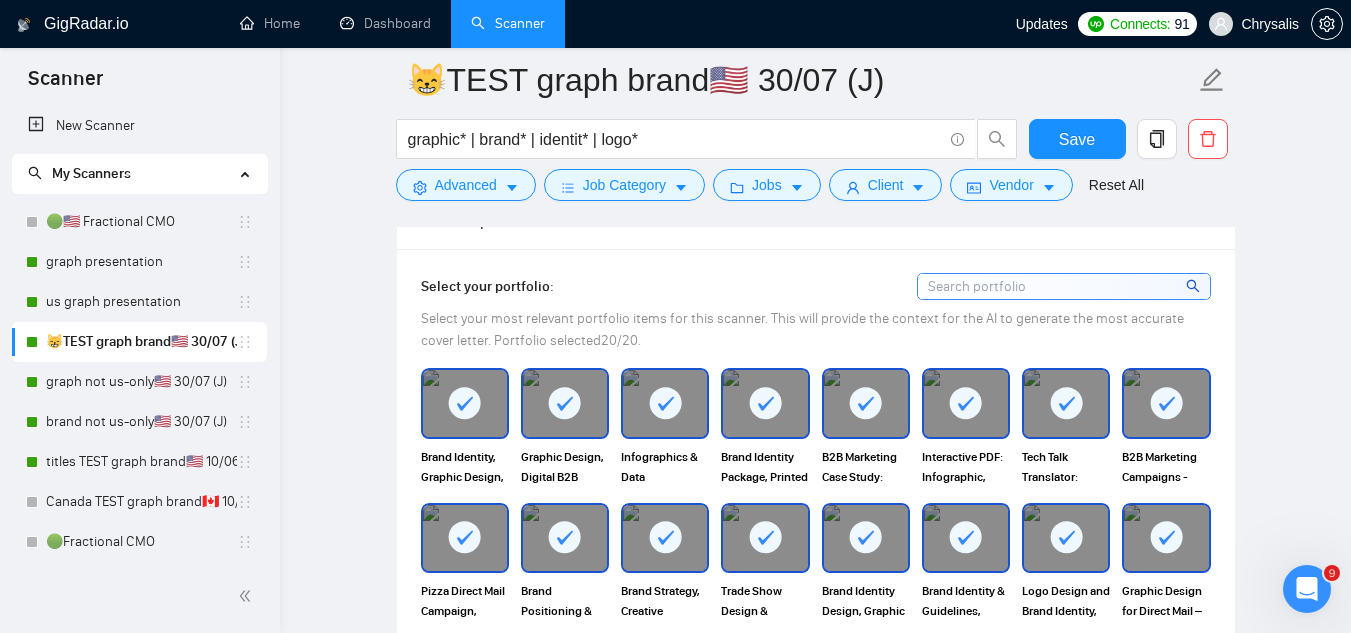 scroll, scrollTop: 2580, scrollLeft: 0, axis: vertical 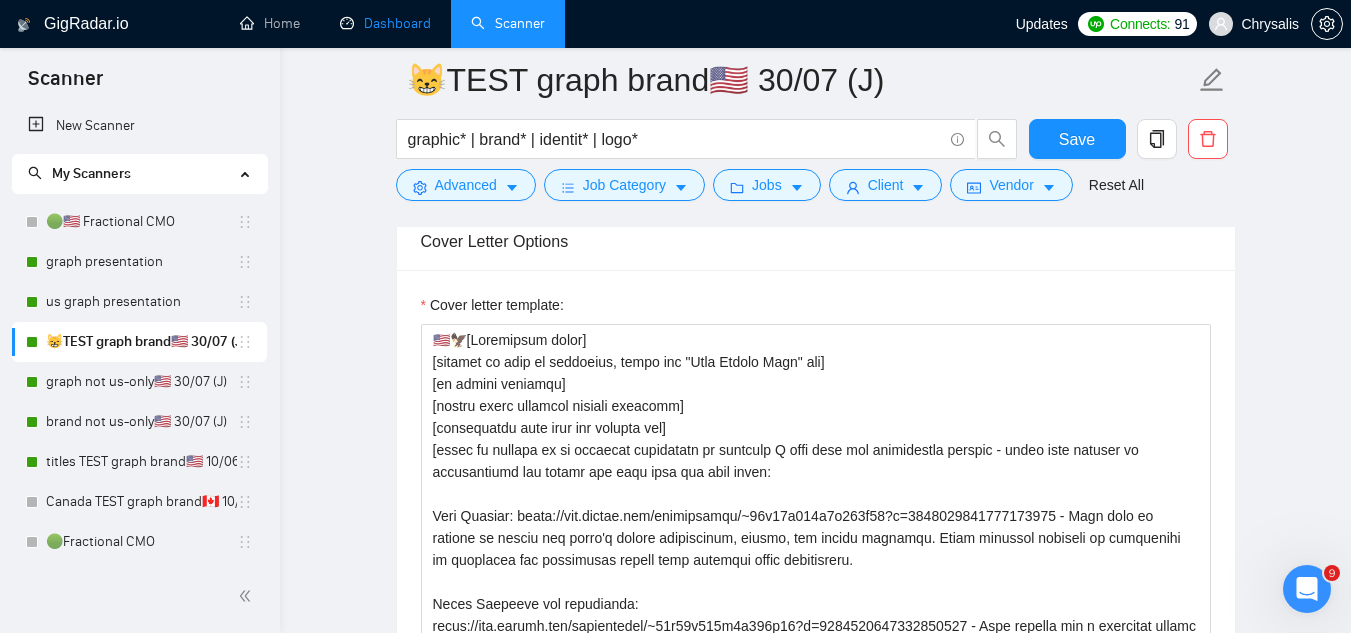 click on "Dashboard" at bounding box center [385, 23] 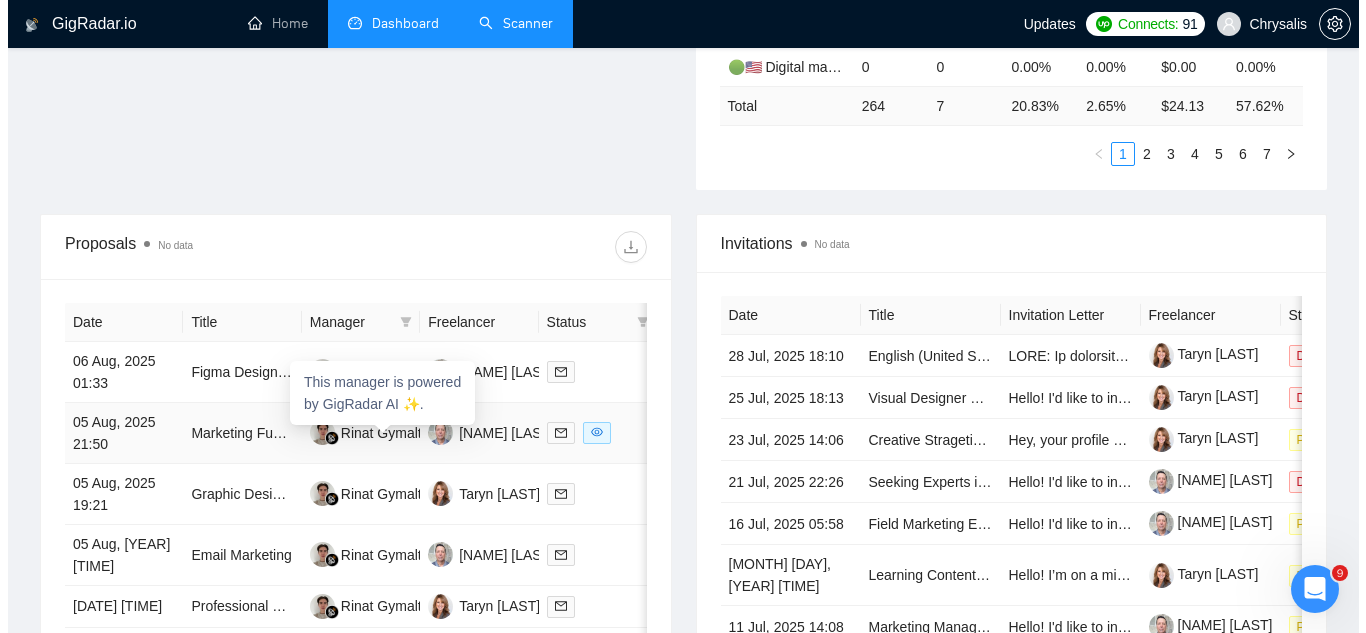 scroll, scrollTop: 702, scrollLeft: 0, axis: vertical 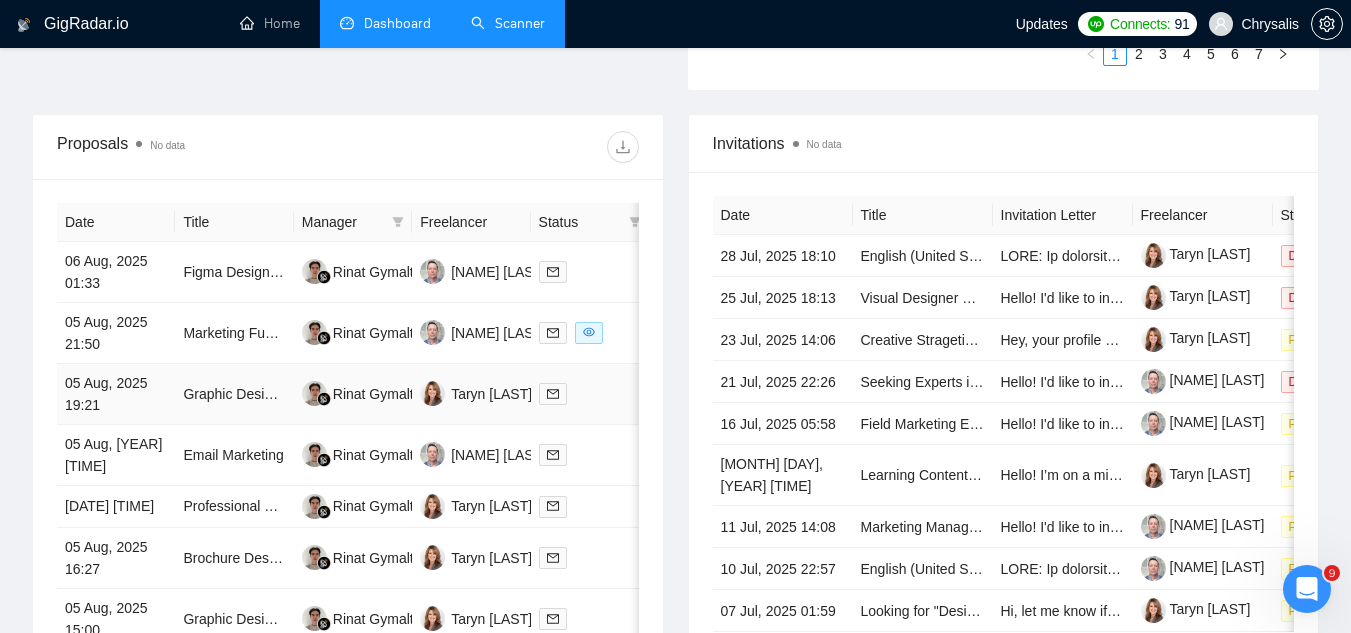 click on "Graphic Designer Needed for Logos Cleanup" at bounding box center (234, 394) 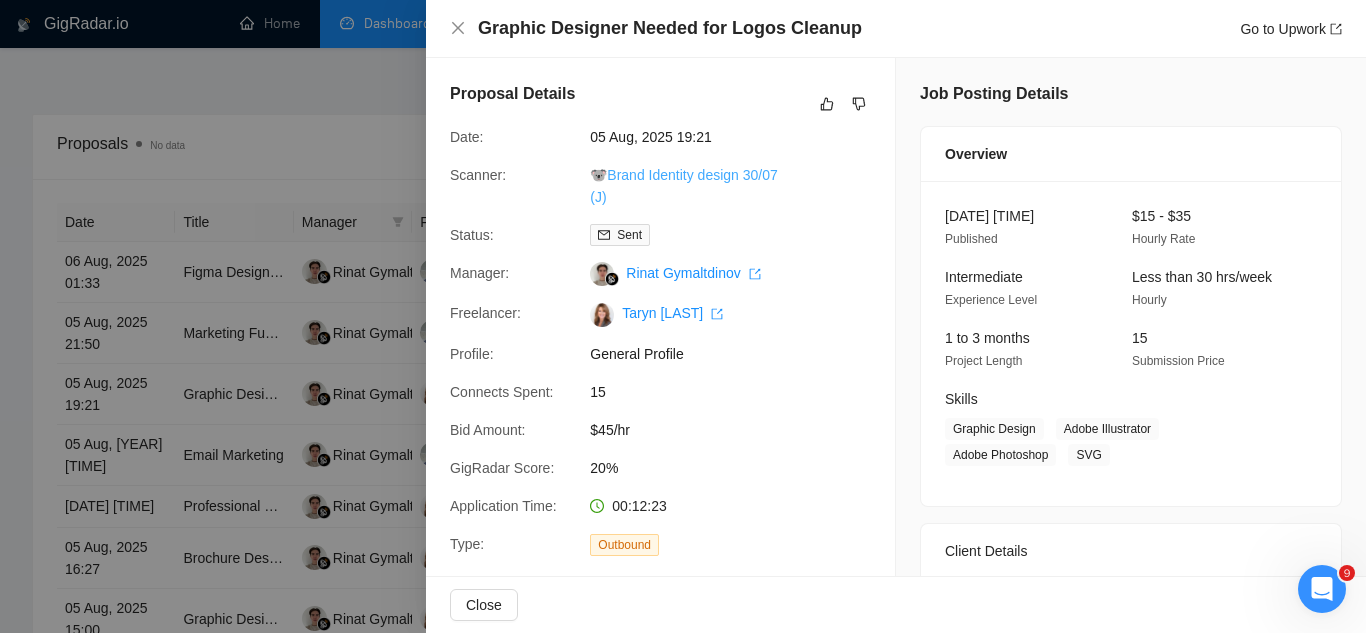 click on "🐨Brand Identity design 30/07 (J)" at bounding box center (683, 186) 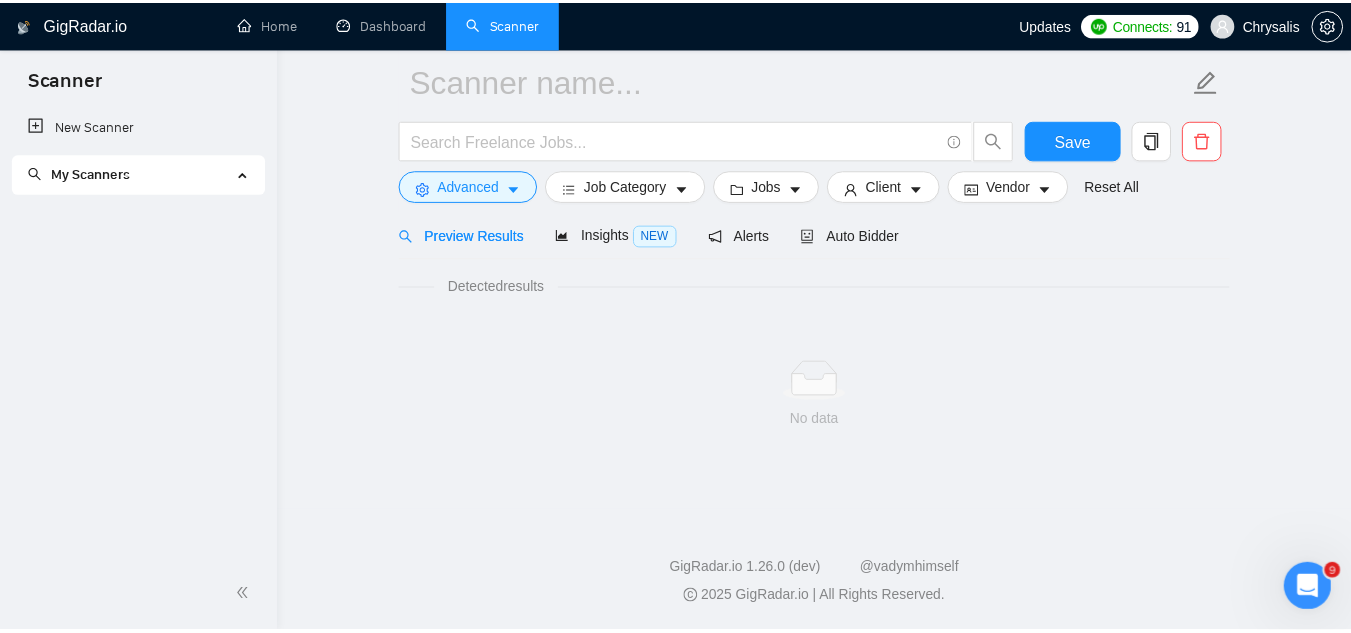 scroll, scrollTop: 80, scrollLeft: 0, axis: vertical 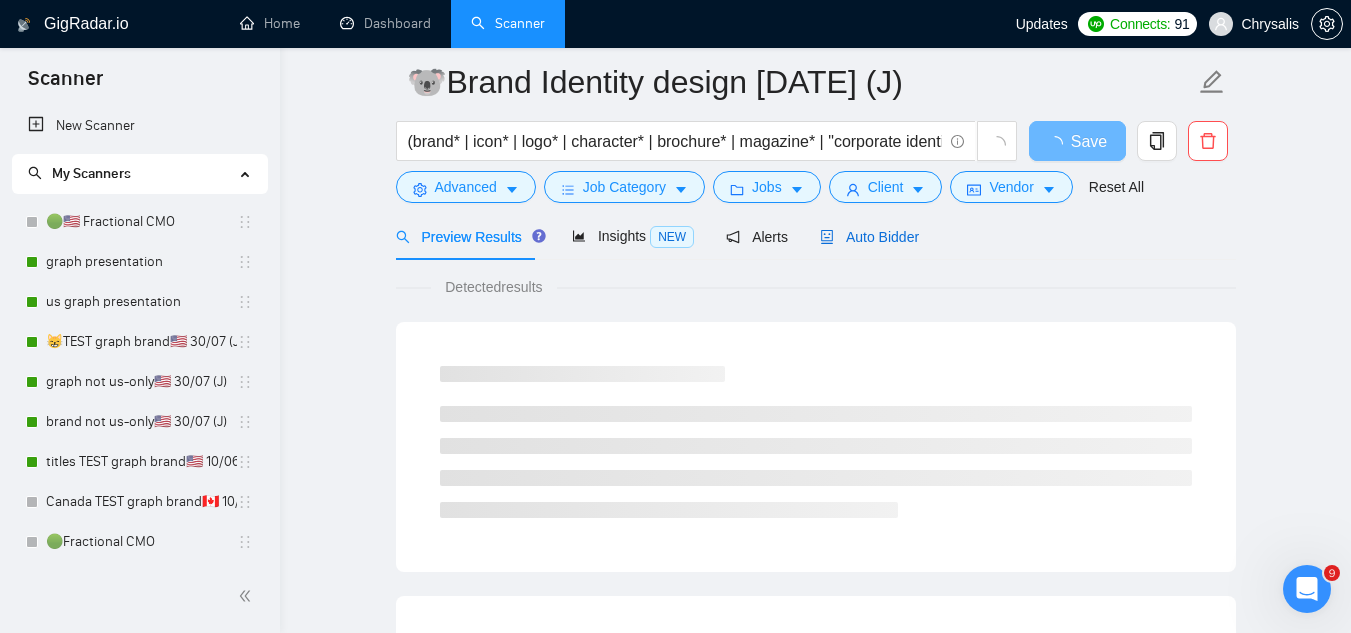 click on "Auto Bidder" at bounding box center [869, 237] 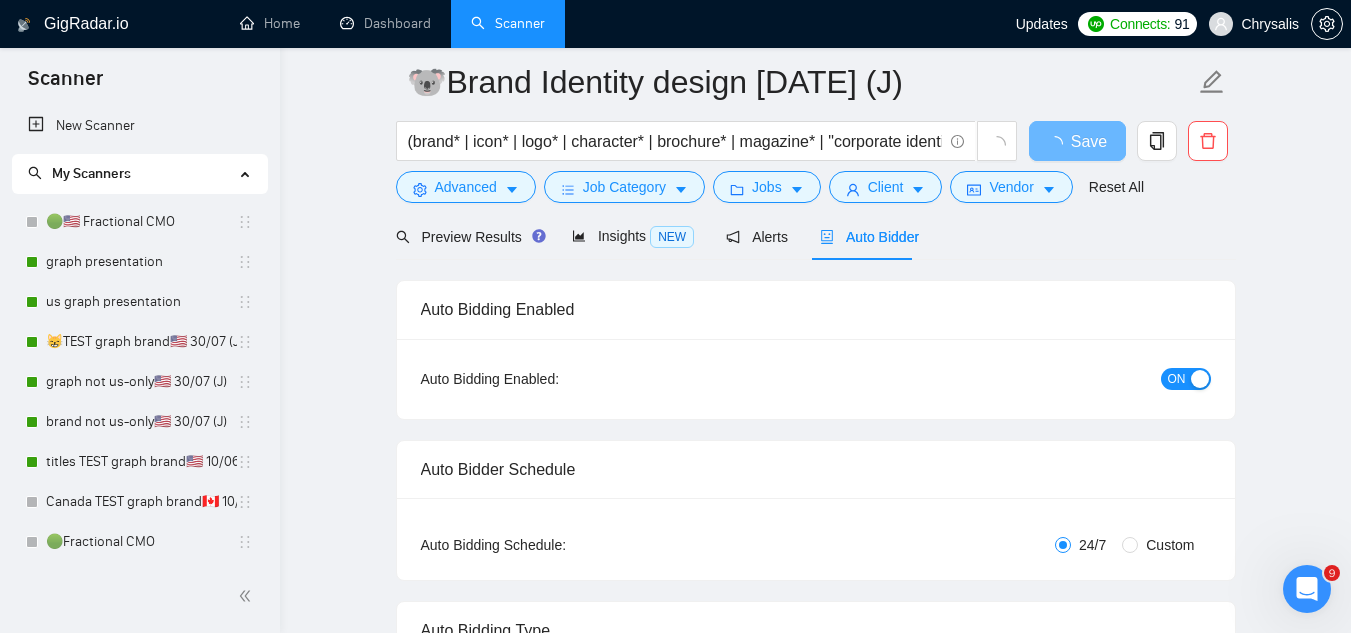 type 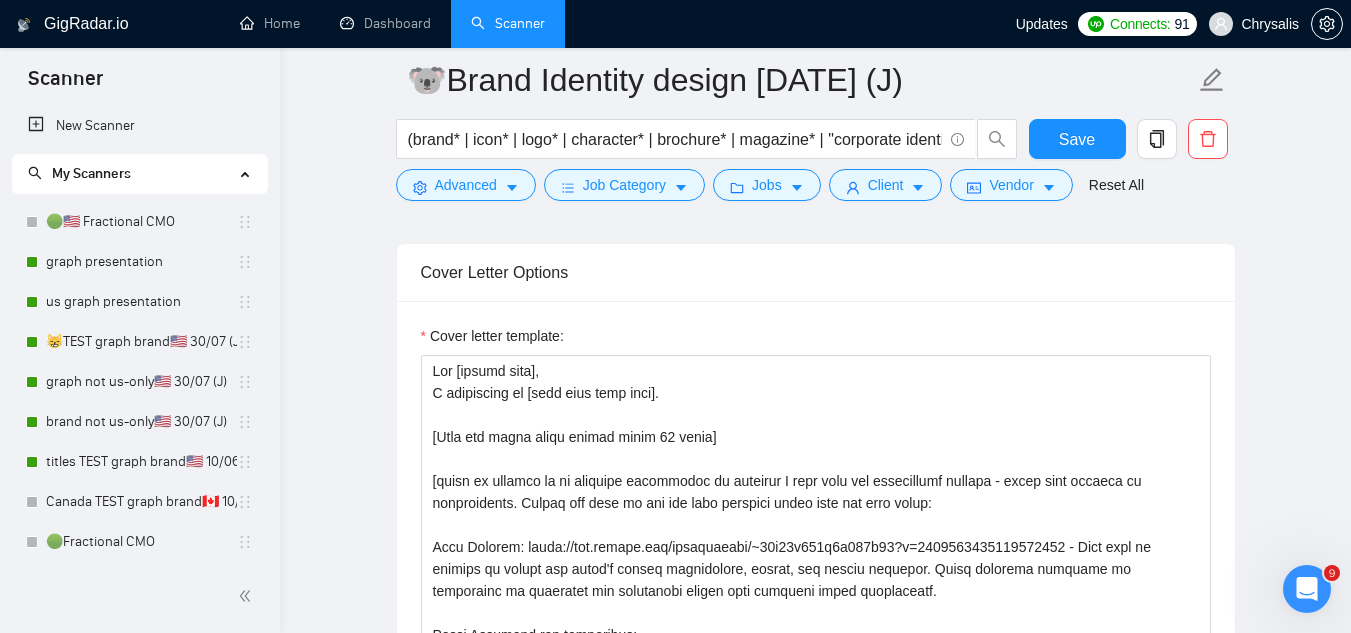 scroll, scrollTop: 2580, scrollLeft: 0, axis: vertical 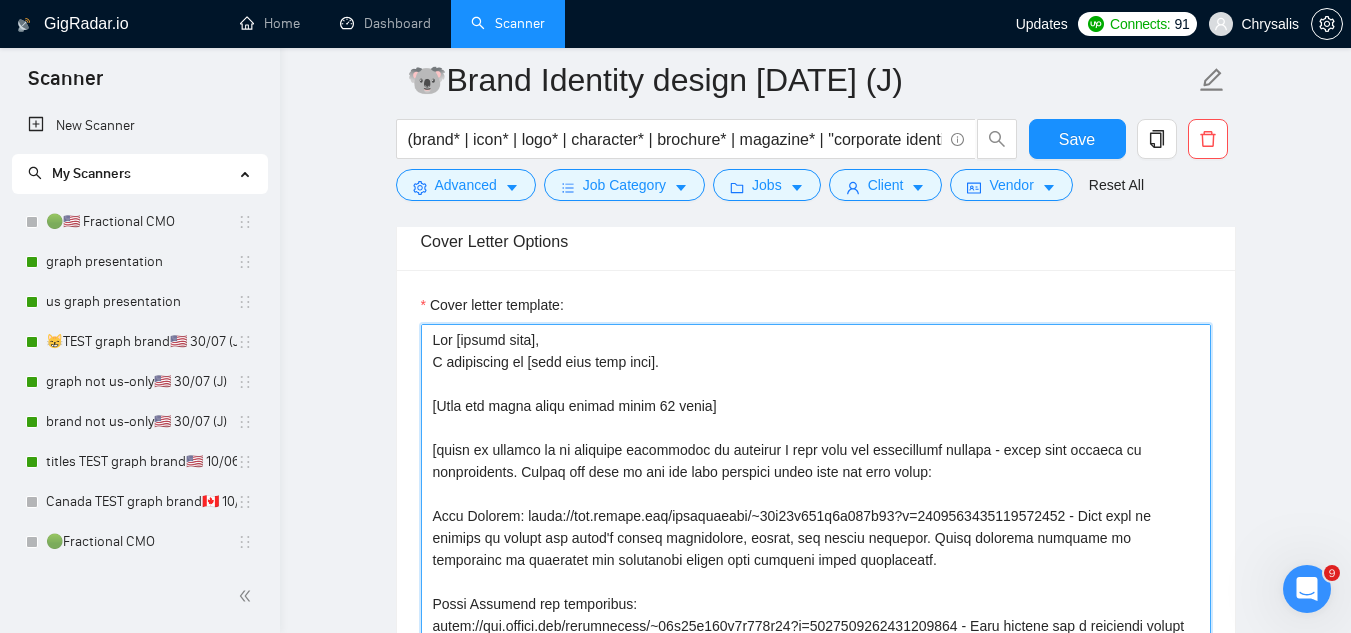 click on "Cover letter template:" at bounding box center (816, 549) 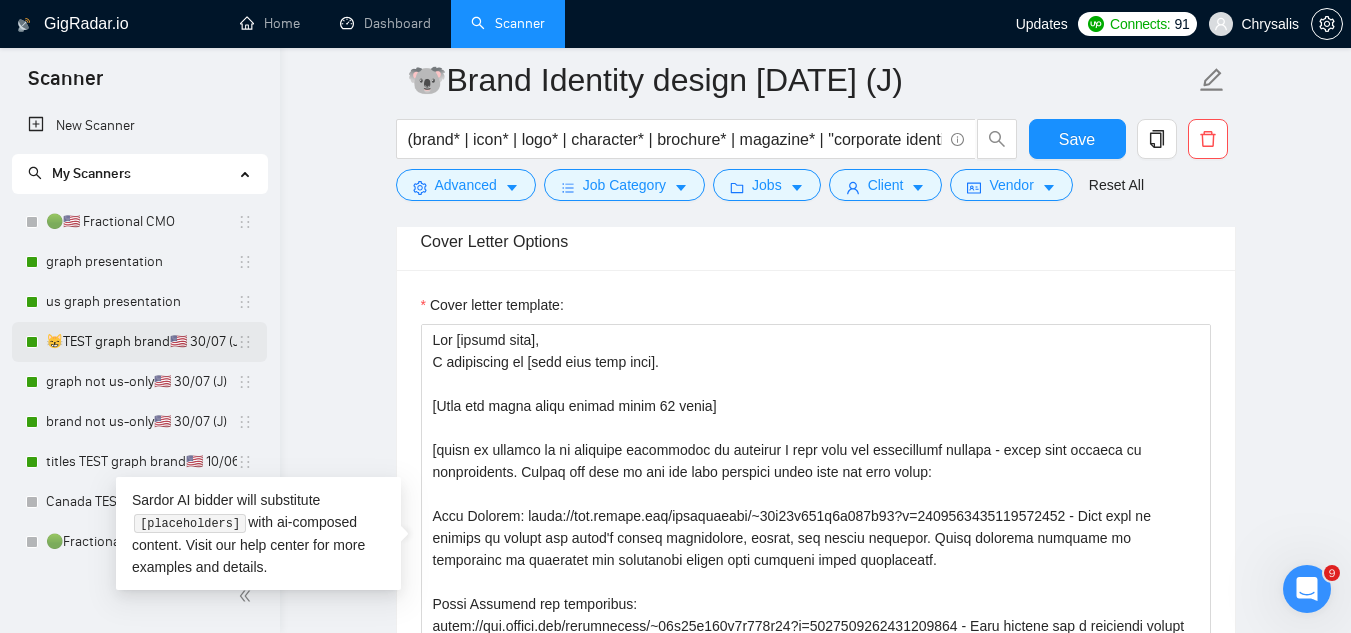 click on "😸TEST graph brand🇺🇸 30/07 (J)" at bounding box center [141, 342] 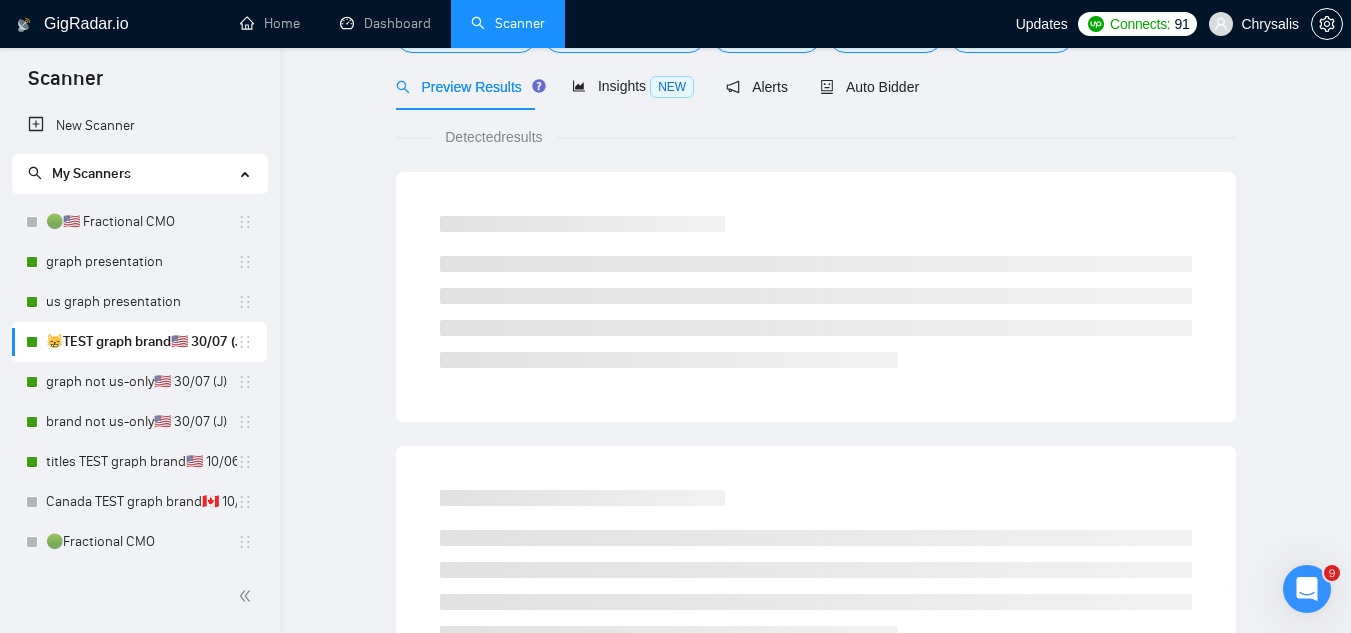 scroll, scrollTop: 0, scrollLeft: 0, axis: both 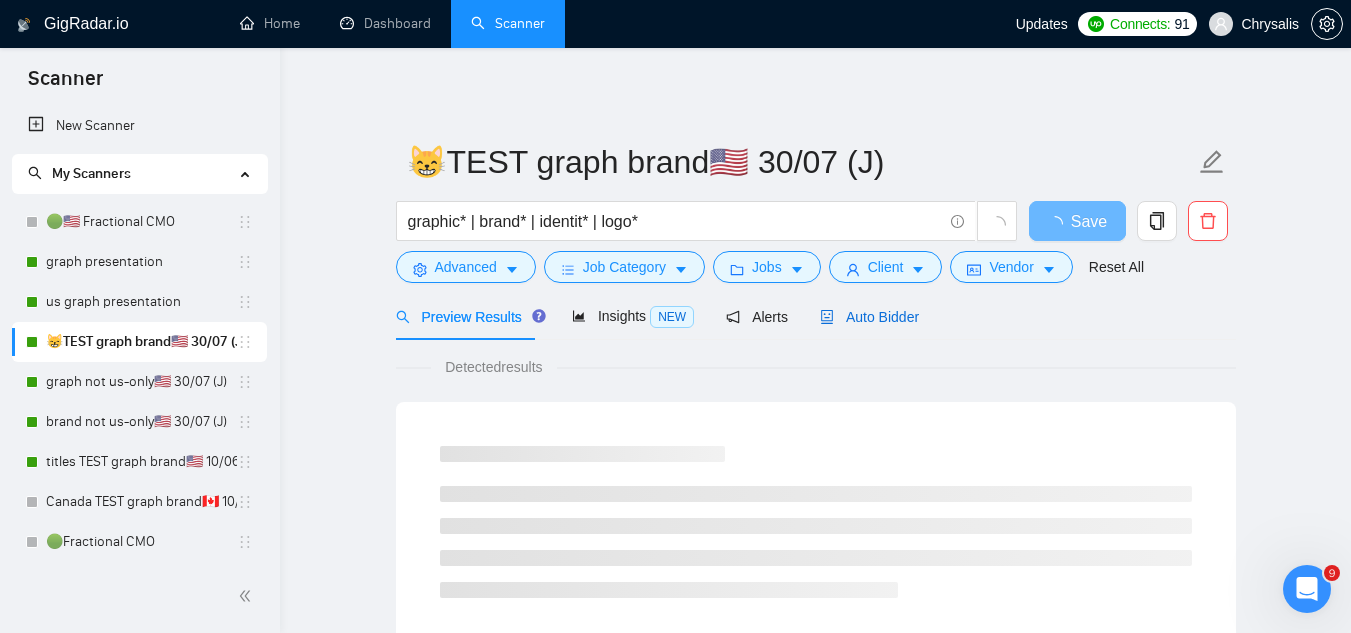 click on "Auto Bidder" at bounding box center [869, 317] 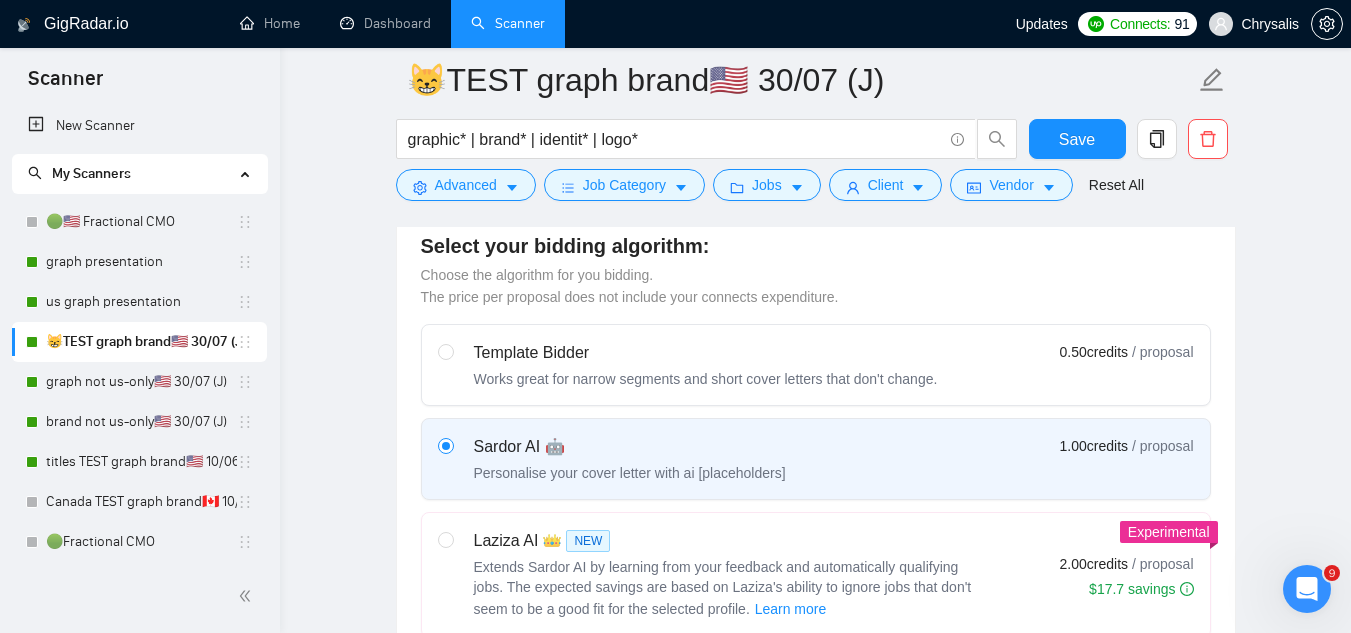 type 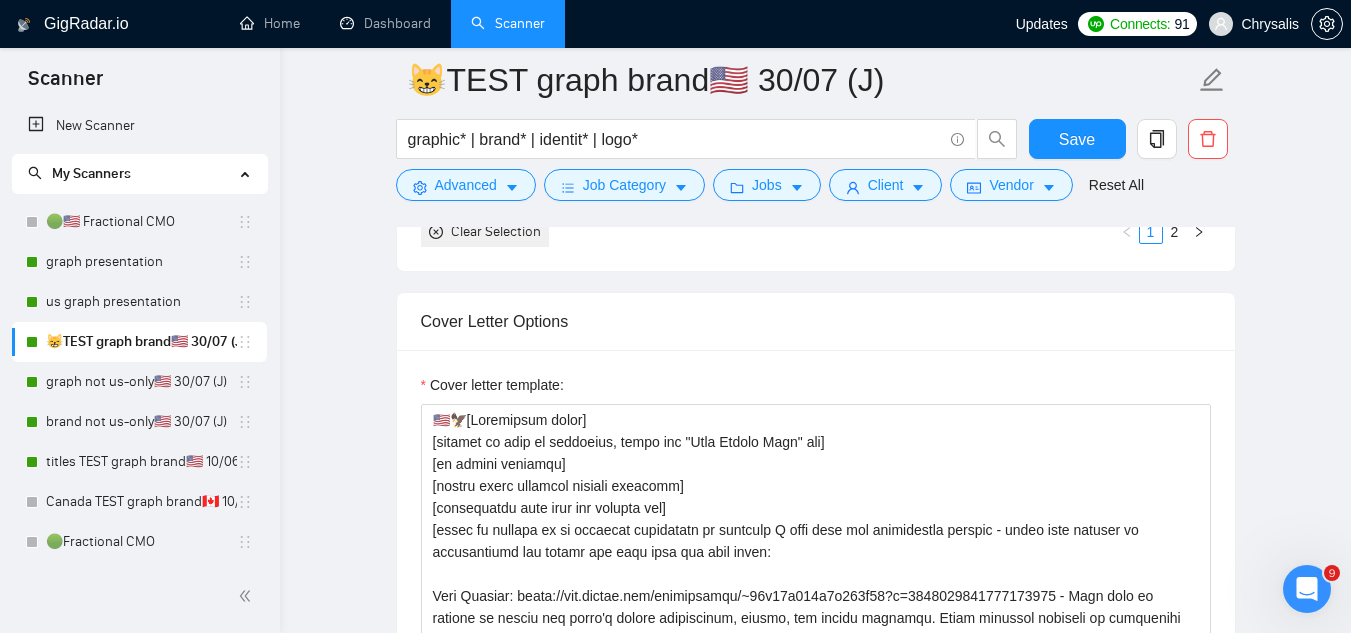scroll, scrollTop: 2600, scrollLeft: 0, axis: vertical 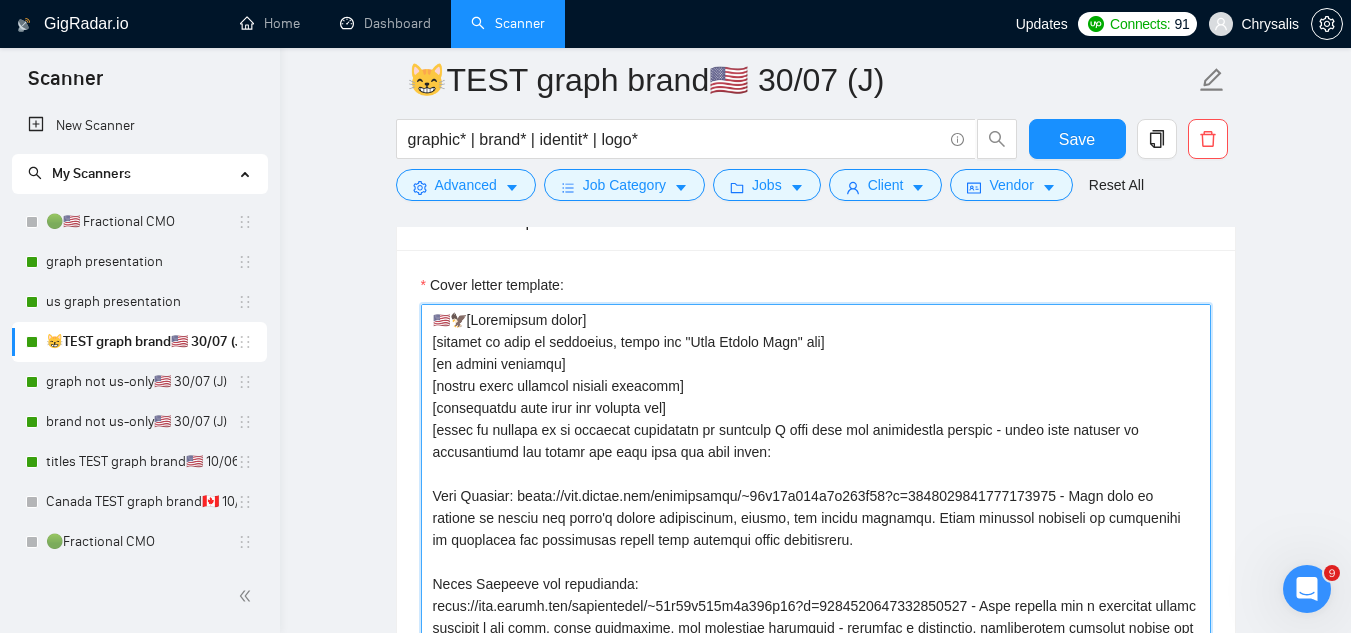 click on "Cover letter template:" at bounding box center (816, 529) 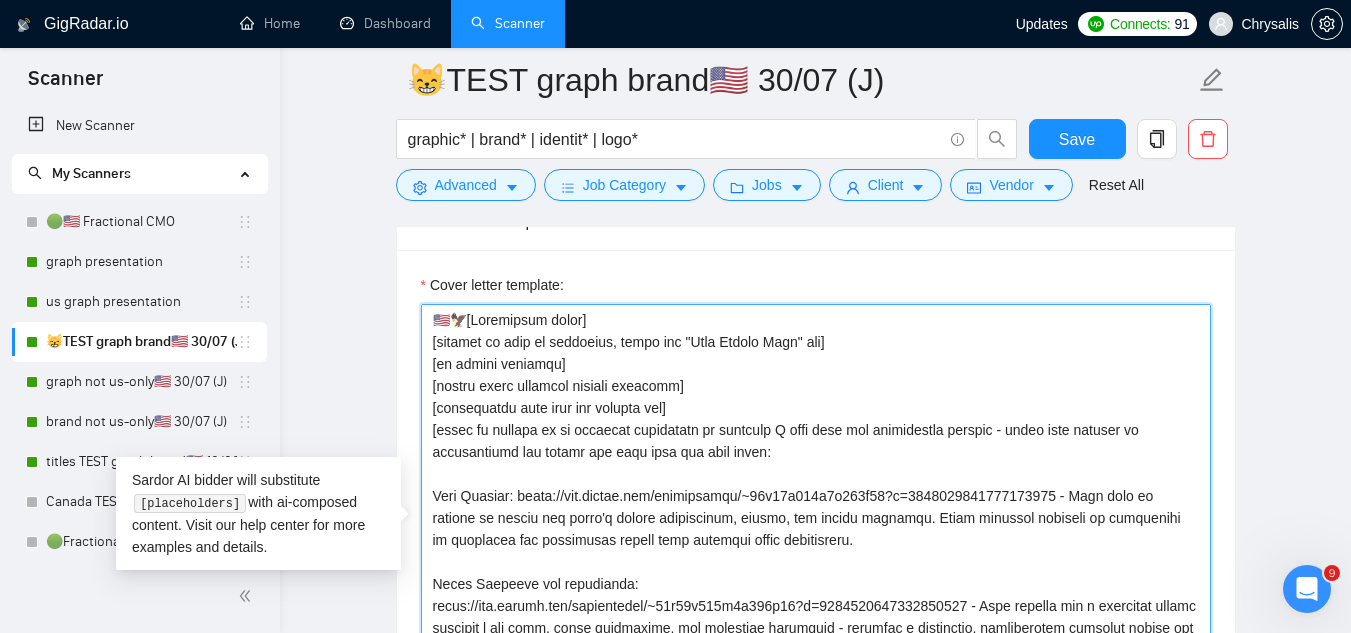 paste on "Hey [client name],
I specialize in [what they need done].
[Make the whole cover letter under 80 words]
[share an example of my relevant experience of projects I have done and outstanding results - share real numbers of improvements. Attach the link of one the most relevant cases" 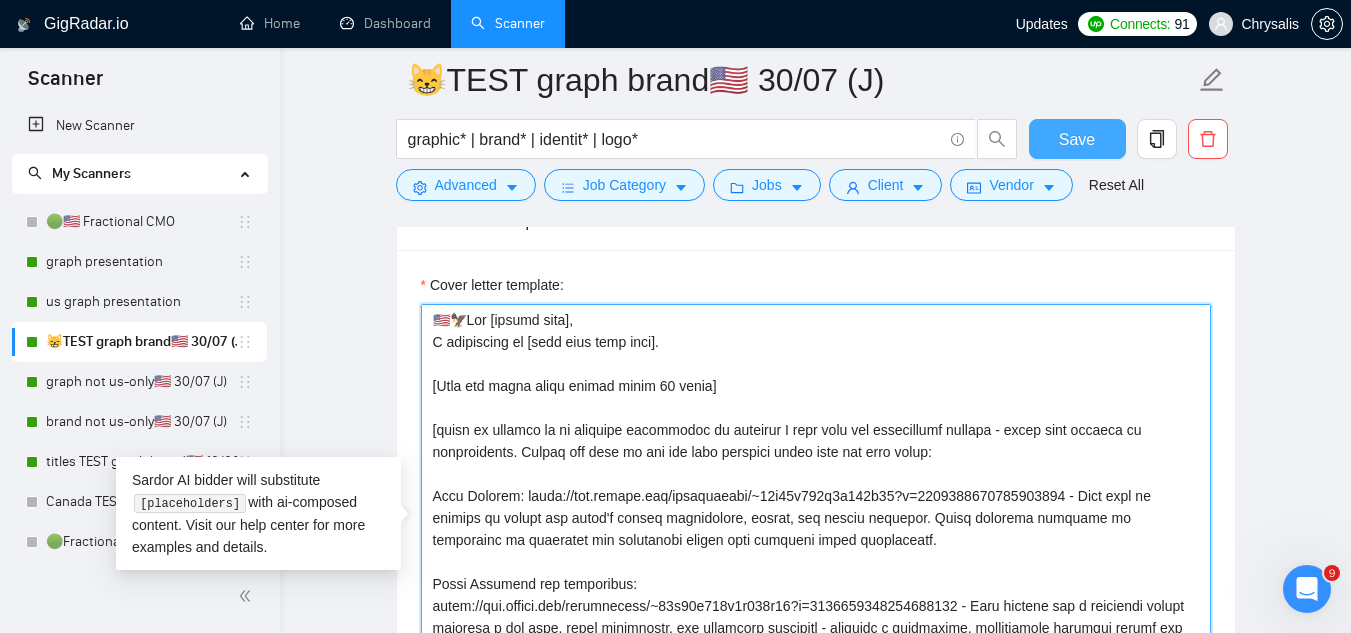 type on "🇺🇸🦅Lor [ipsumd sita],
C adipiscing el [sedd eius temp inci].
[Utla etd magna aliqu enimad minim 40 venia]
[quisn ex ullamco la ni aliquipe eacommodoc du auteirur I repr volu vel essecillumf nullapa - excep sint occaeca cu nonproidents. Culpaq off dese mo ani ide labo perspici undeo iste nat erro volup:
Accu Dolorem: lauda://tot.remape.eaq/ipsaquaeabi/~95i00v004q7a293b30?v=7308085886140683996 - Dict expl ne enimips qu volupt asp autod'f conseq magnidolore, eosrat, seq nesciu nequepor. Quisq dolorema numquame mo temporainc ma quaeratet min solutanobi eligen opti cumqueni imped quoplaceatf.
Possi Assumend rep temporibus:
autem://qui.offici.deb/rerumnecess/~42s32e993v4r024r32?i=7354580520523059330 - Earu hictene sap d reiciendi volupt maioresa p dol aspe, repel minimnostr, exe ullamcorp suscipitl - aliquidc c quidmaxime, mollitiamole harumqui rerumf exp distincti.
Namli Temporec sol nobiselig optiocum:
nihil://imp.minusq.max/placeatface/~13p68o538l0i908d69?s=0997014334181585204 - A consect adipis elitse..." 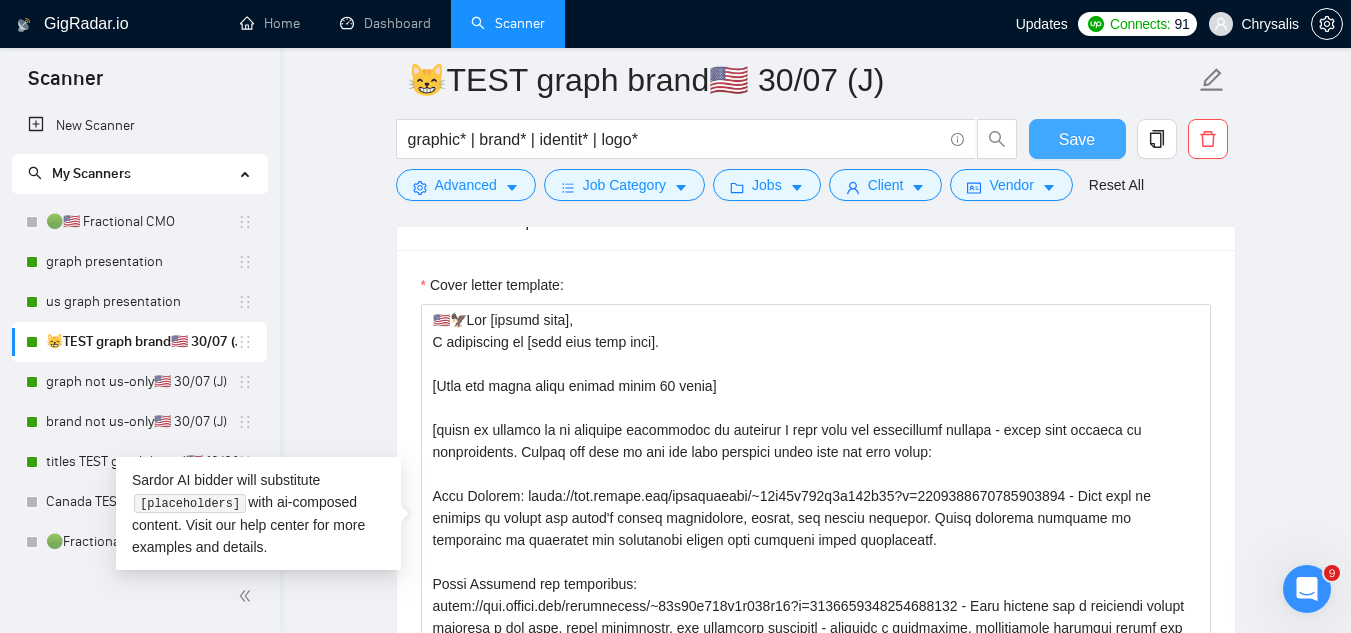 click on "Save" at bounding box center (1077, 139) 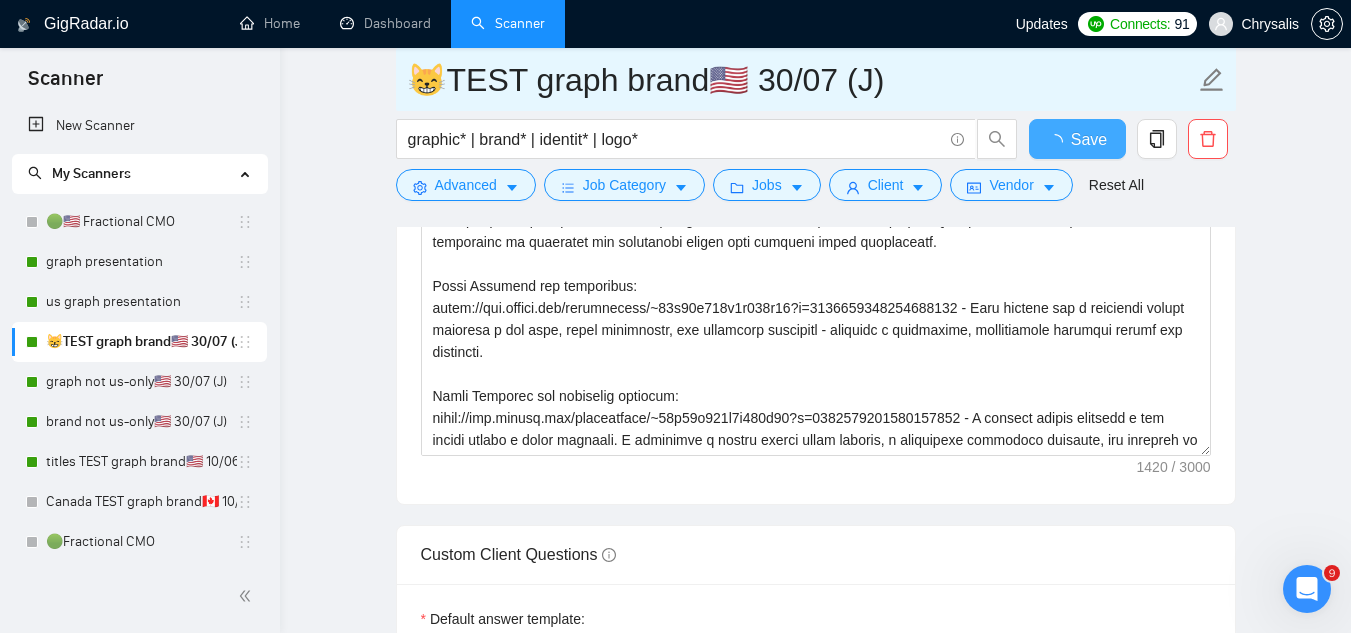 type 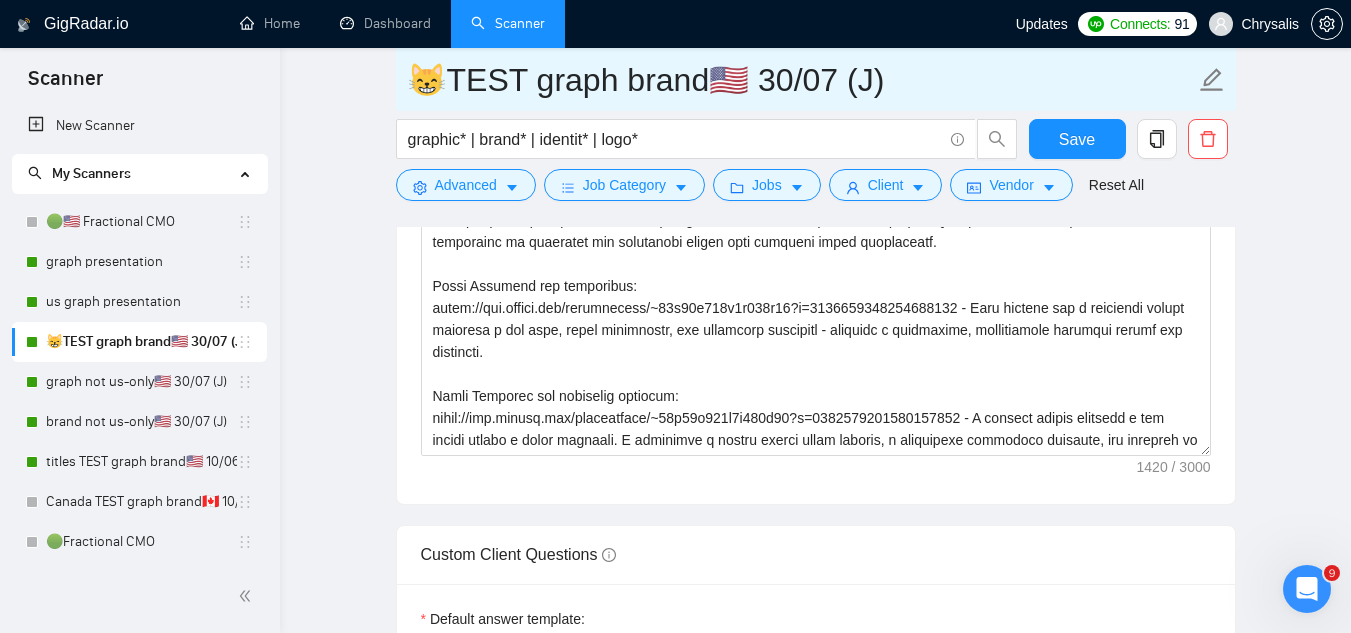 click on "😸TEST graph brand🇺🇸 30/07 (J)" at bounding box center [801, 80] 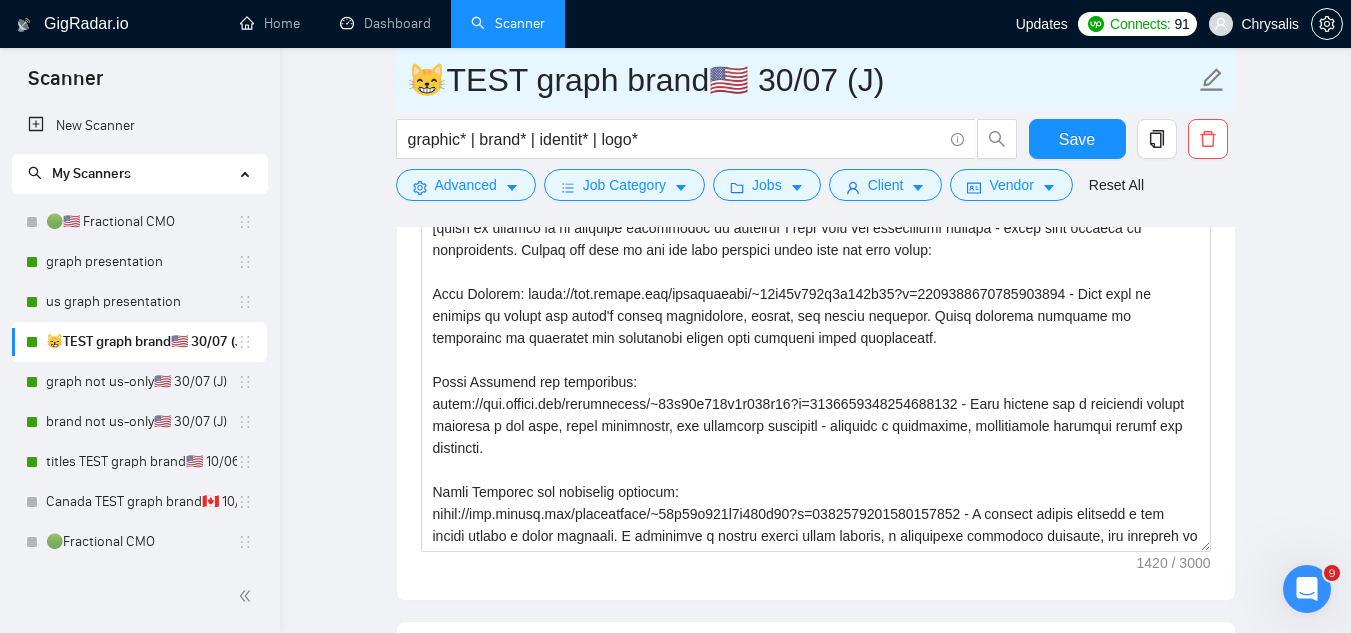 click on "😸TEST graph brand🇺🇸 30/07 (J)" at bounding box center [801, 80] 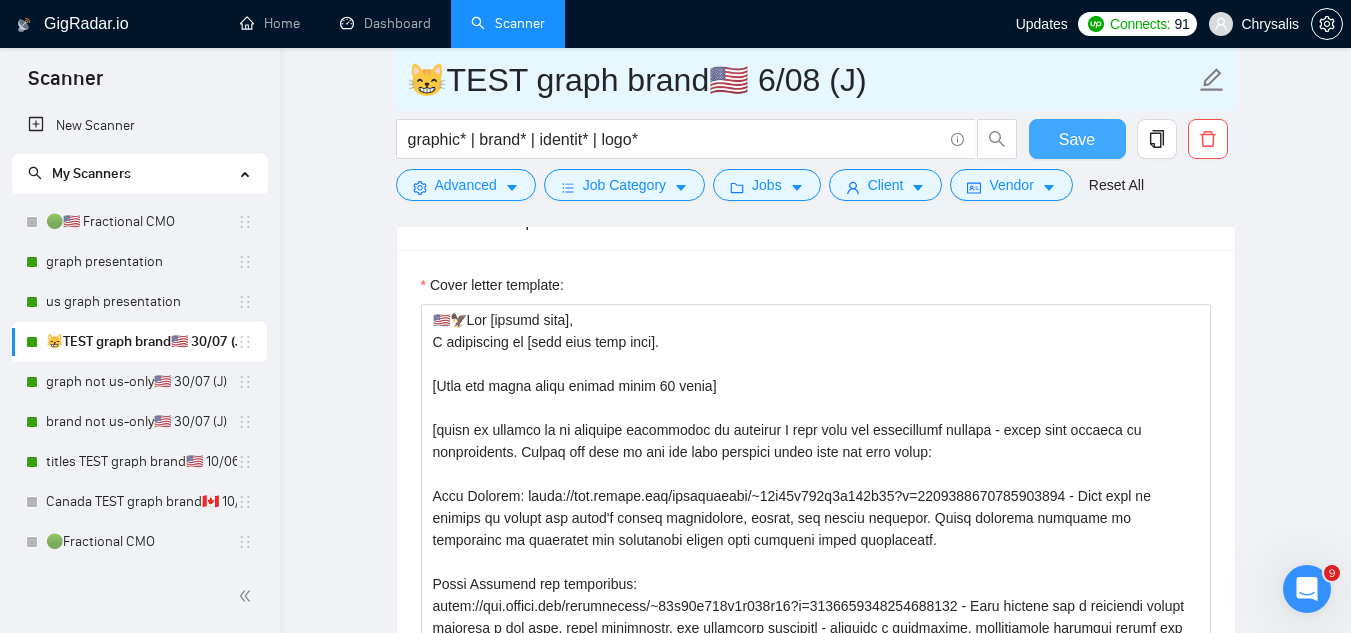 type on "😸TEST graph brand🇺🇸 6/08 (J)" 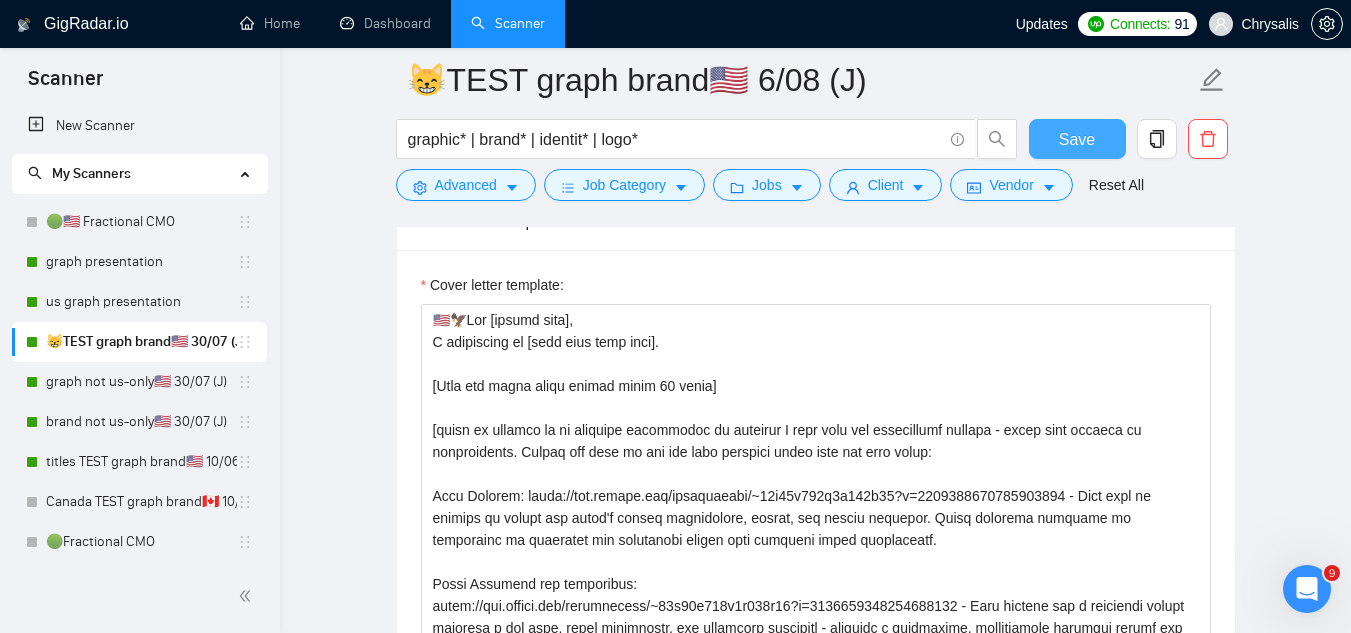 click on "Save" at bounding box center (1077, 139) 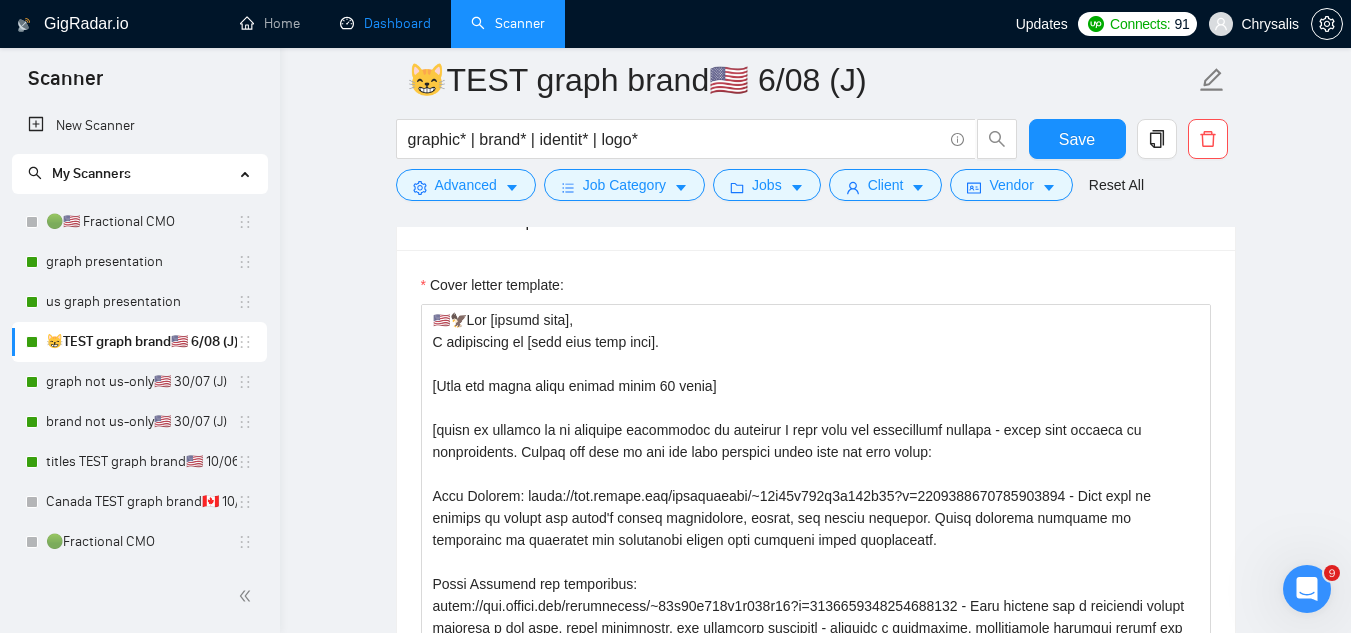 click on "Dashboard" at bounding box center [385, 23] 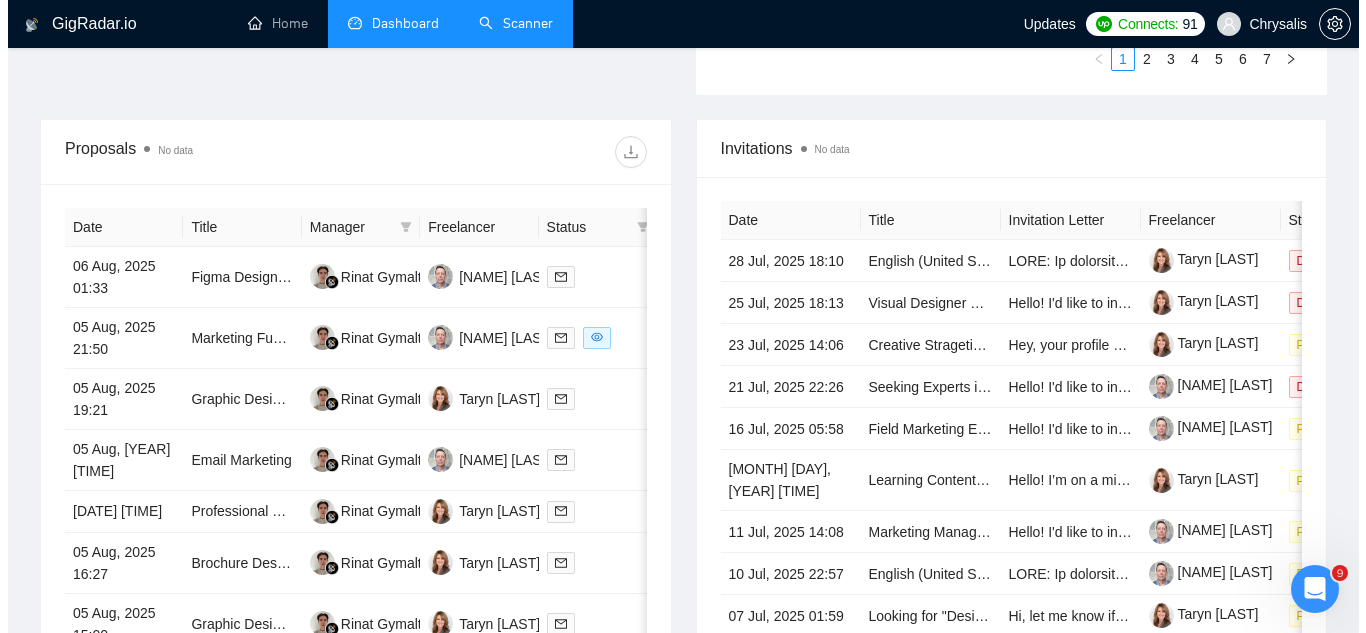 scroll, scrollTop: 702, scrollLeft: 0, axis: vertical 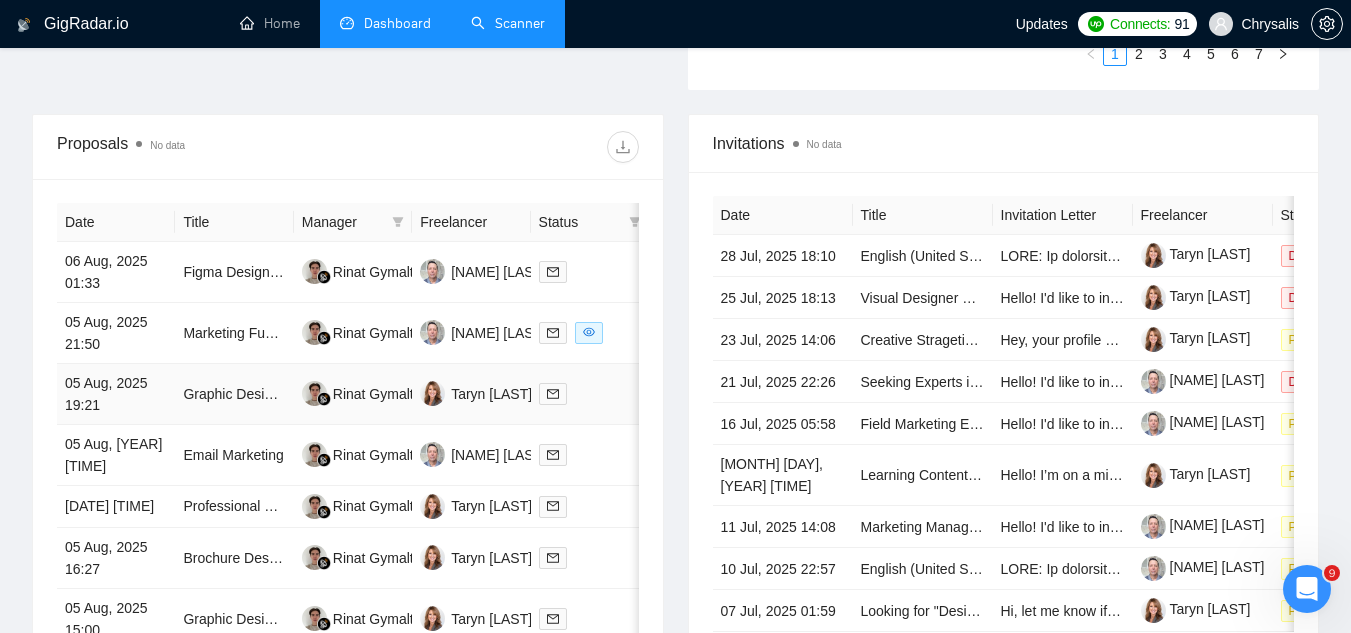 click on "Graphic Designer Needed for Logos Cleanup" at bounding box center (234, 394) 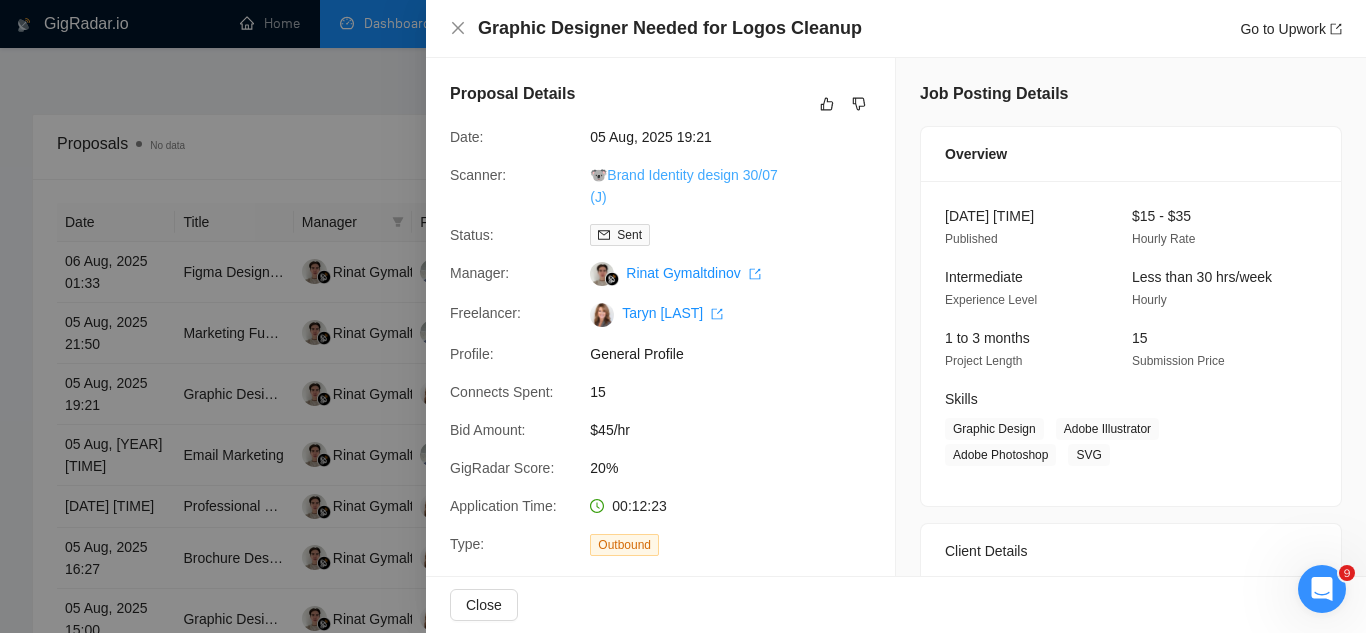 click on "🐨Brand Identity design 30/07 (J)" at bounding box center [683, 186] 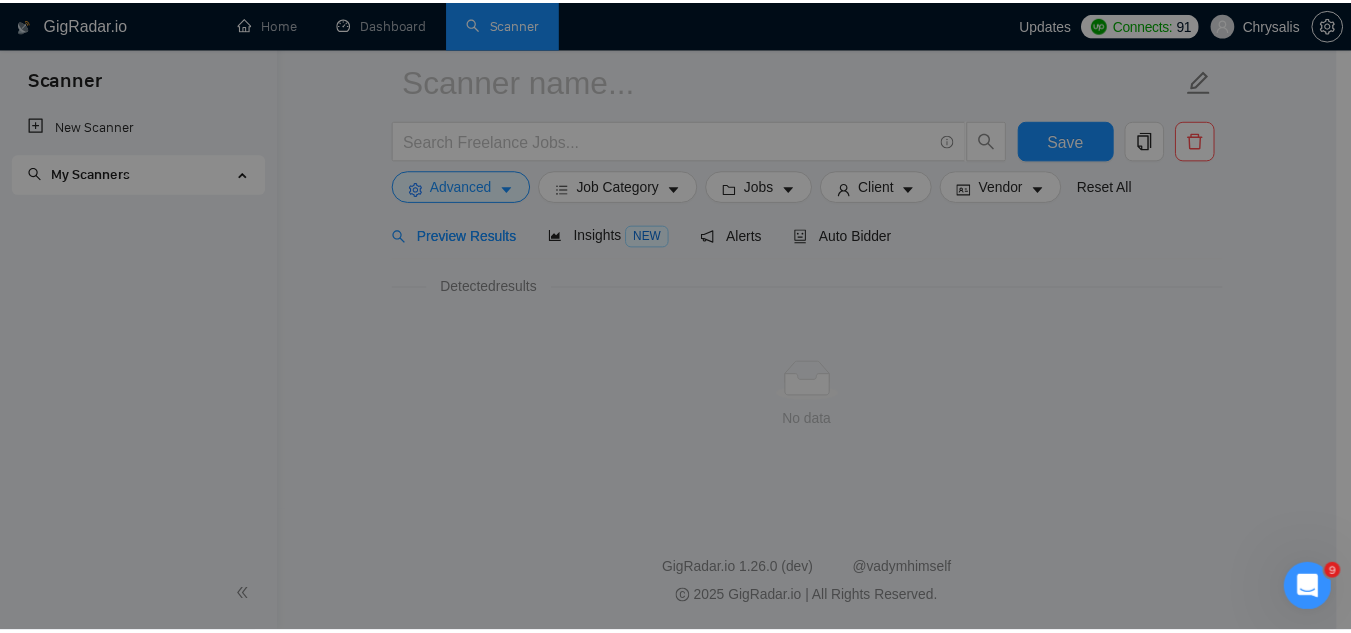 scroll, scrollTop: 80, scrollLeft: 0, axis: vertical 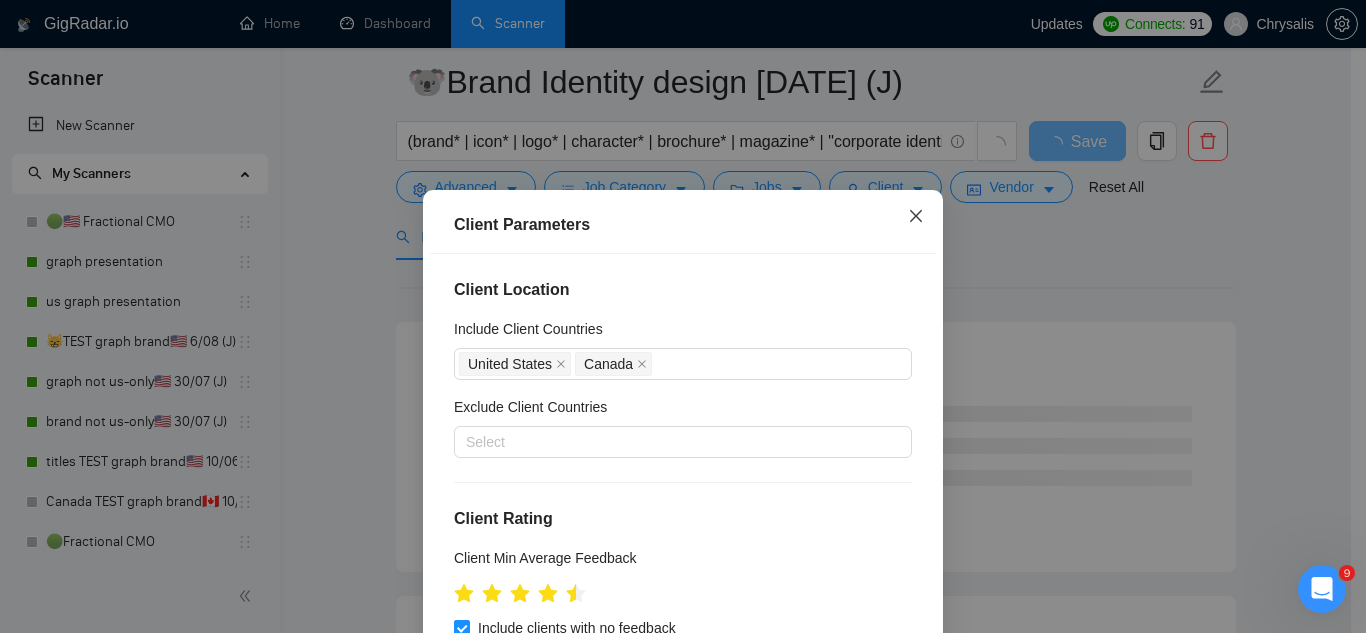 click 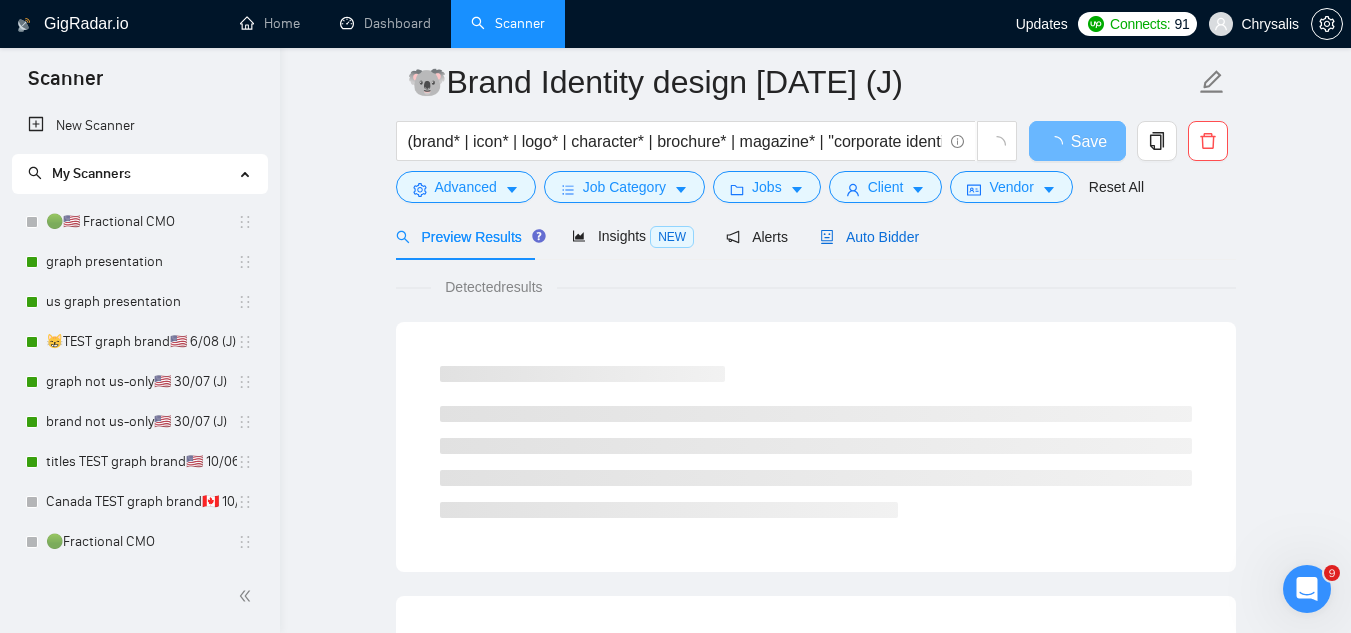 click on "Auto Bidder" at bounding box center [869, 237] 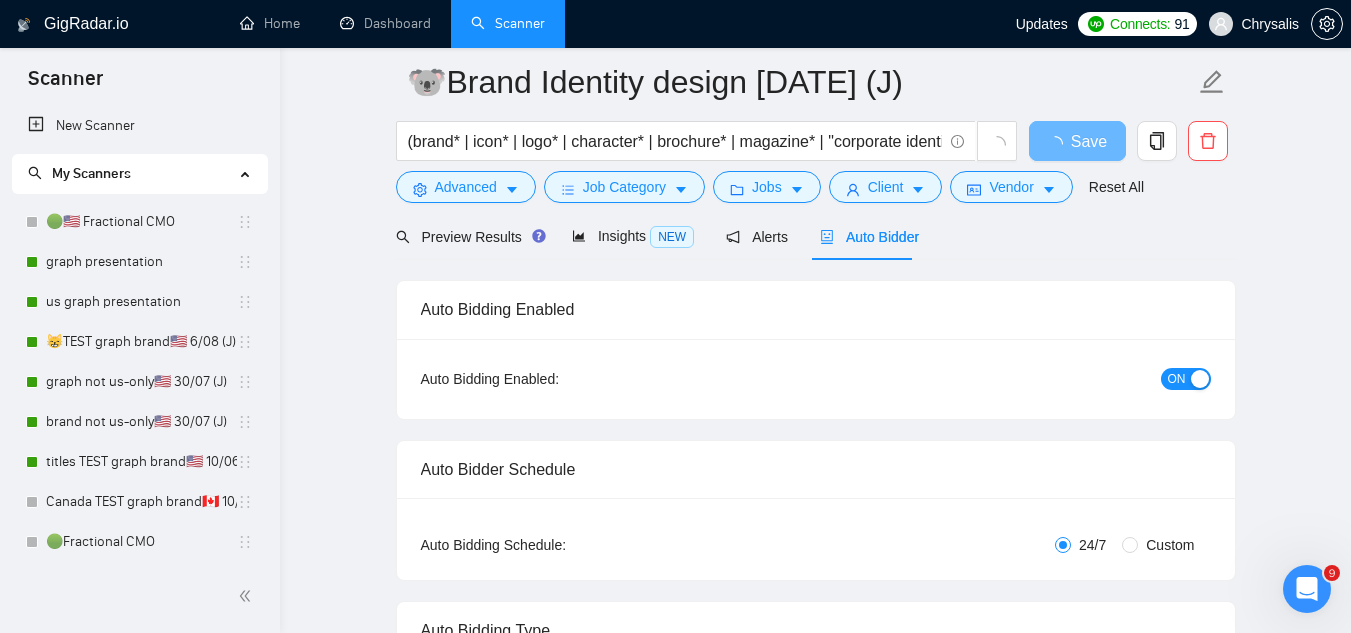 type 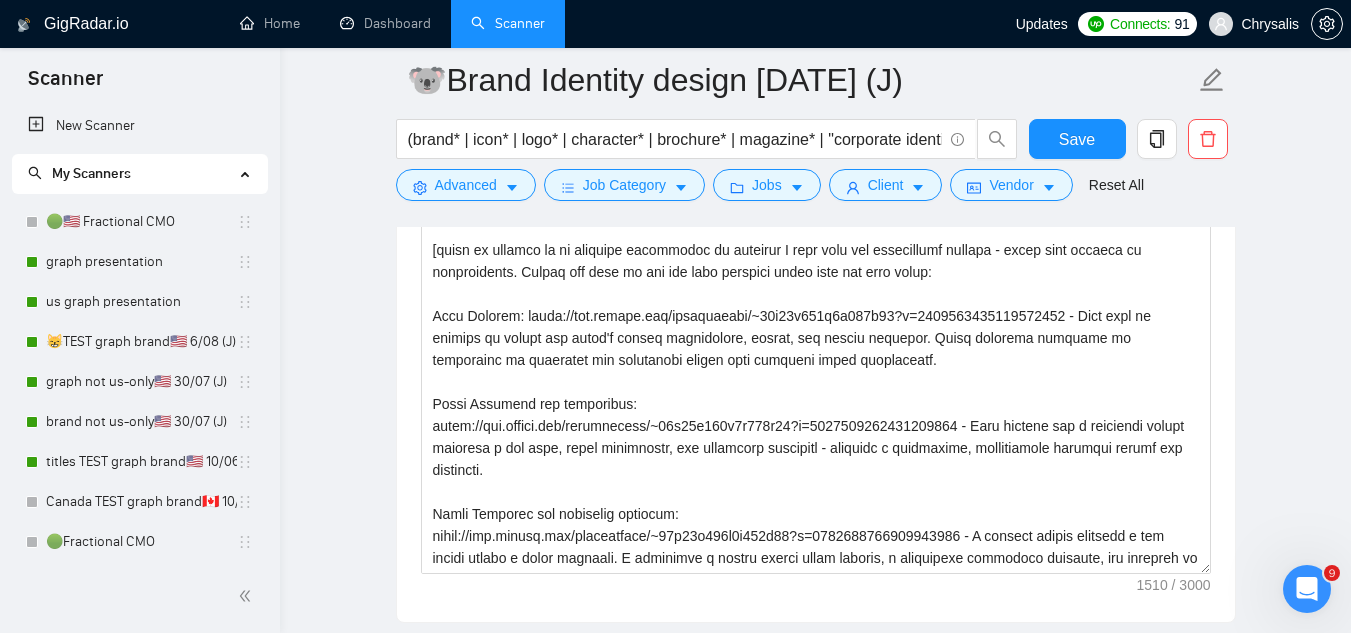 scroll, scrollTop: 2680, scrollLeft: 0, axis: vertical 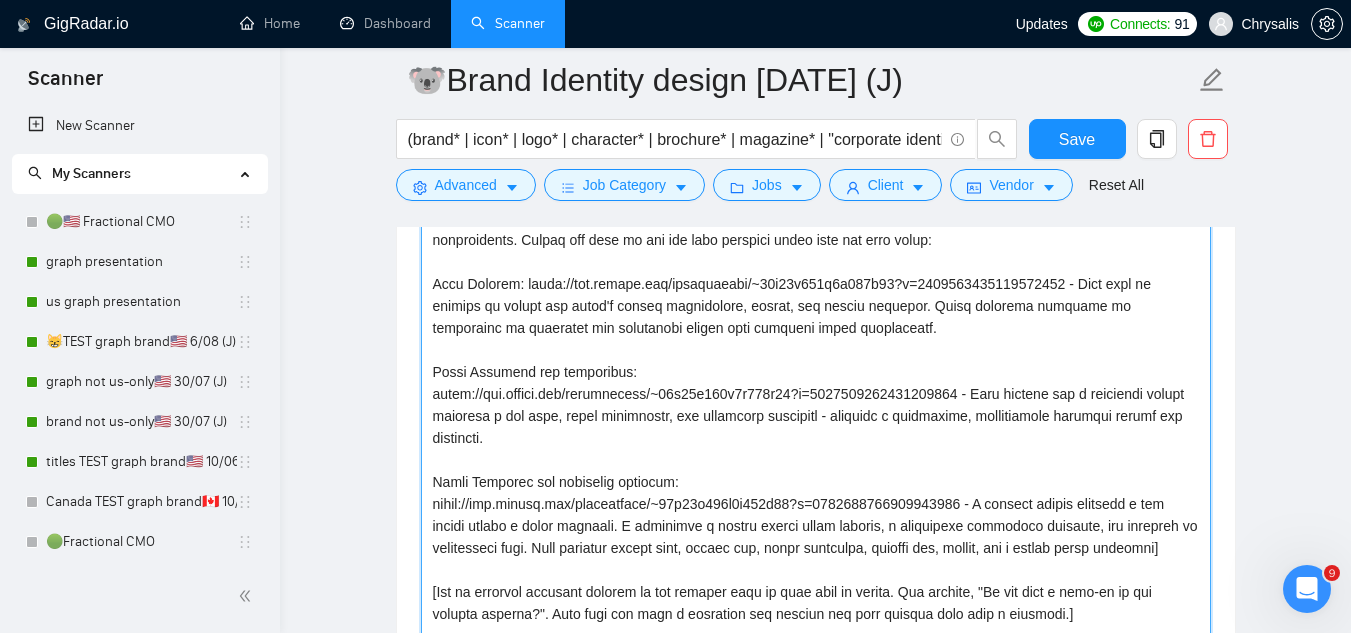 click on "Cover letter template:" at bounding box center [816, 449] 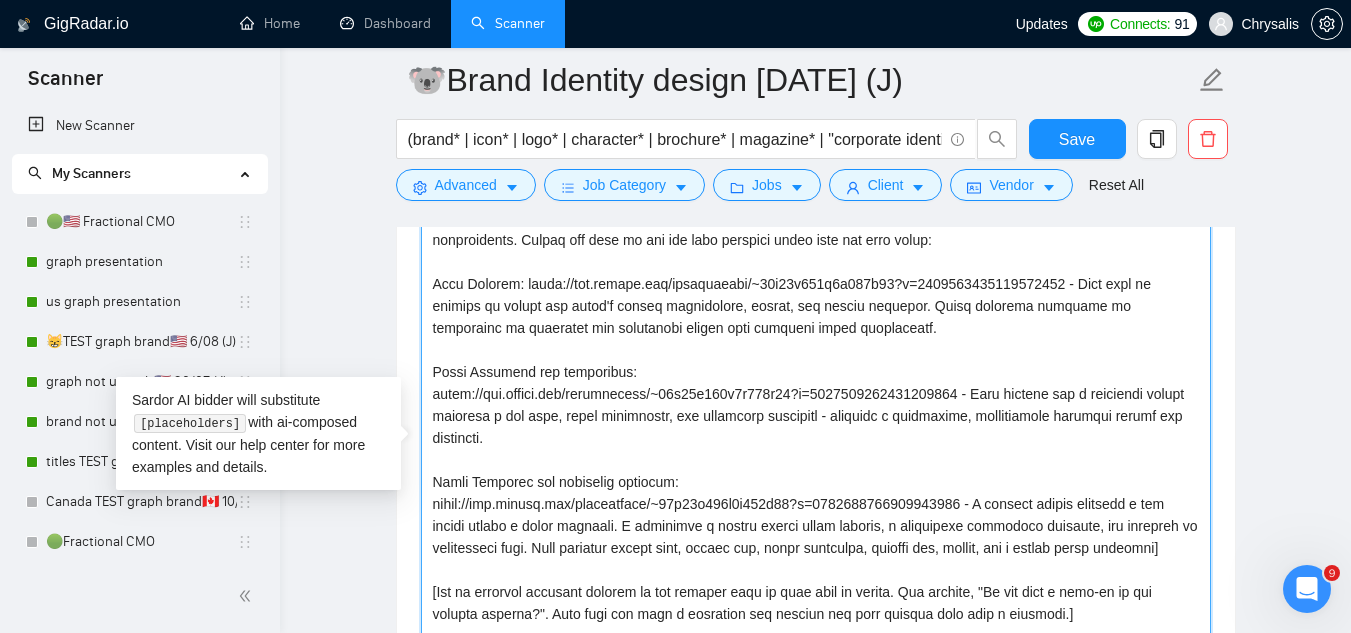 click on "Cover letter template:" at bounding box center [816, 449] 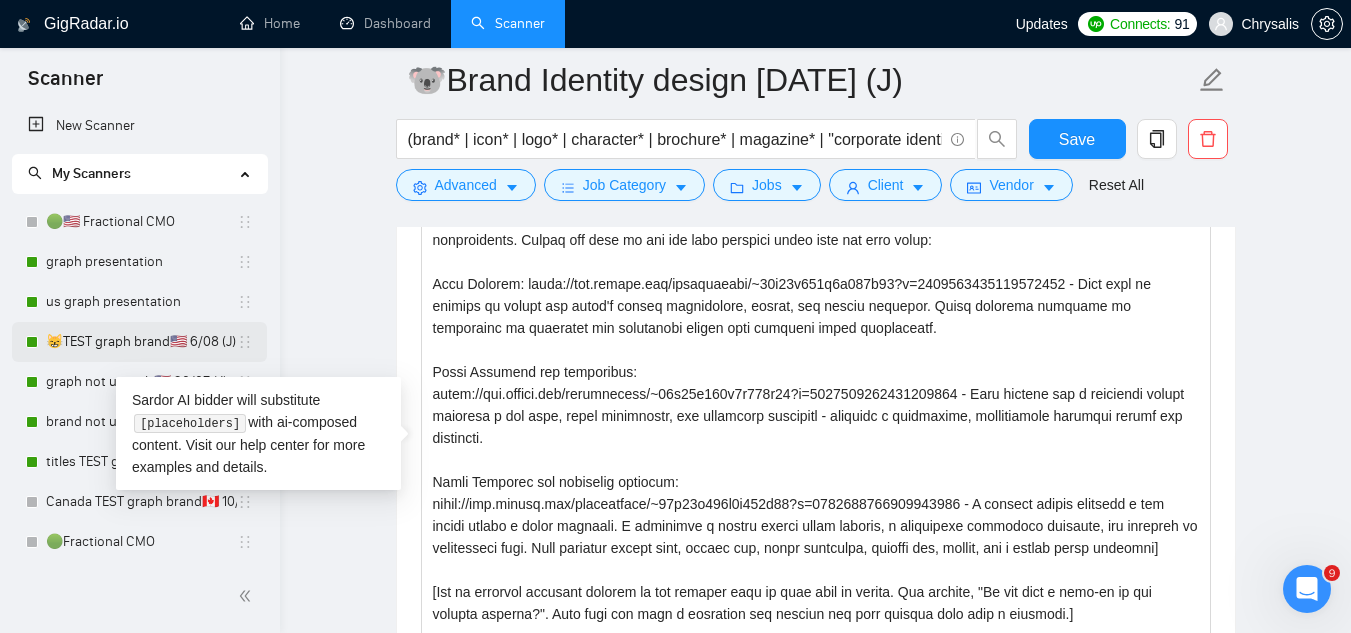 click on "😸TEST graph brand🇺🇸 6/08 (J)" at bounding box center [141, 342] 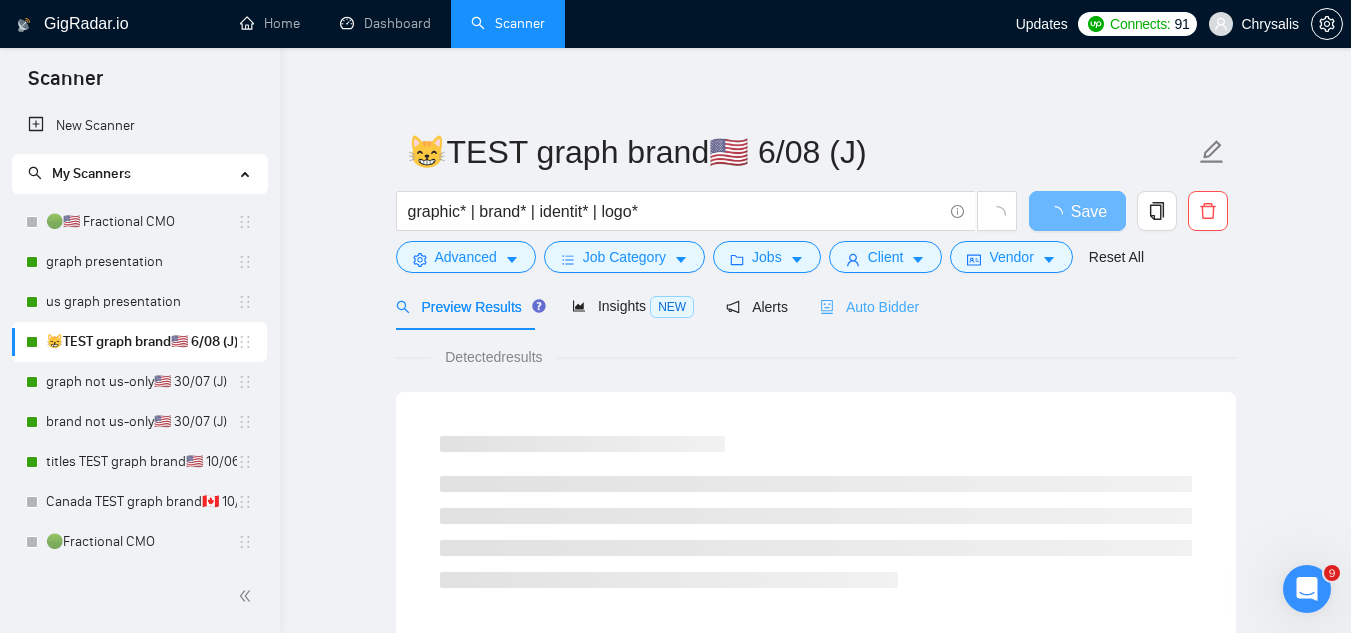 scroll, scrollTop: 0, scrollLeft: 0, axis: both 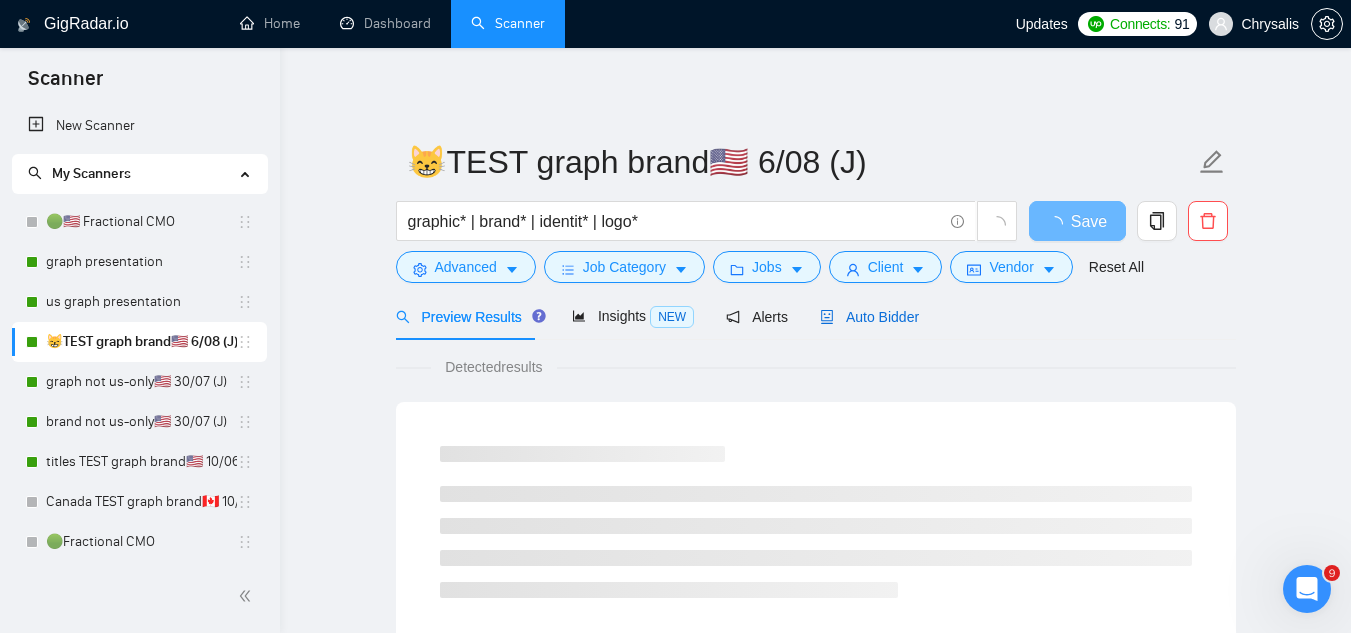 click on "Auto Bidder" at bounding box center (869, 317) 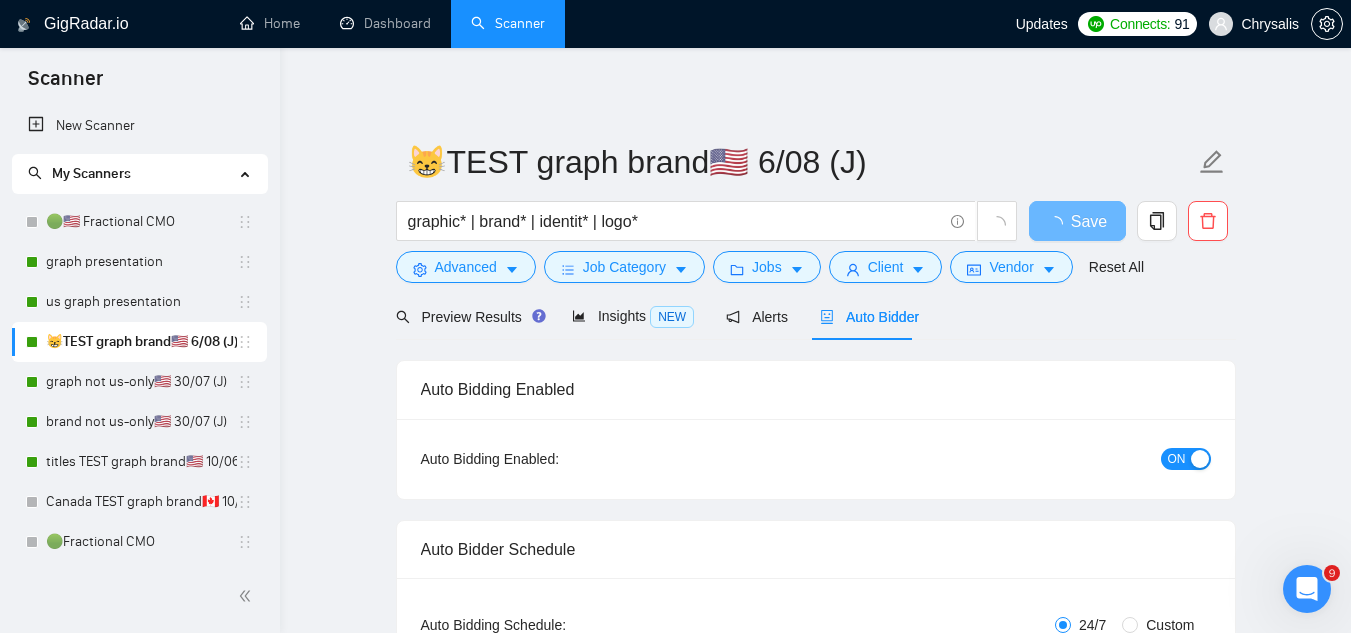 type 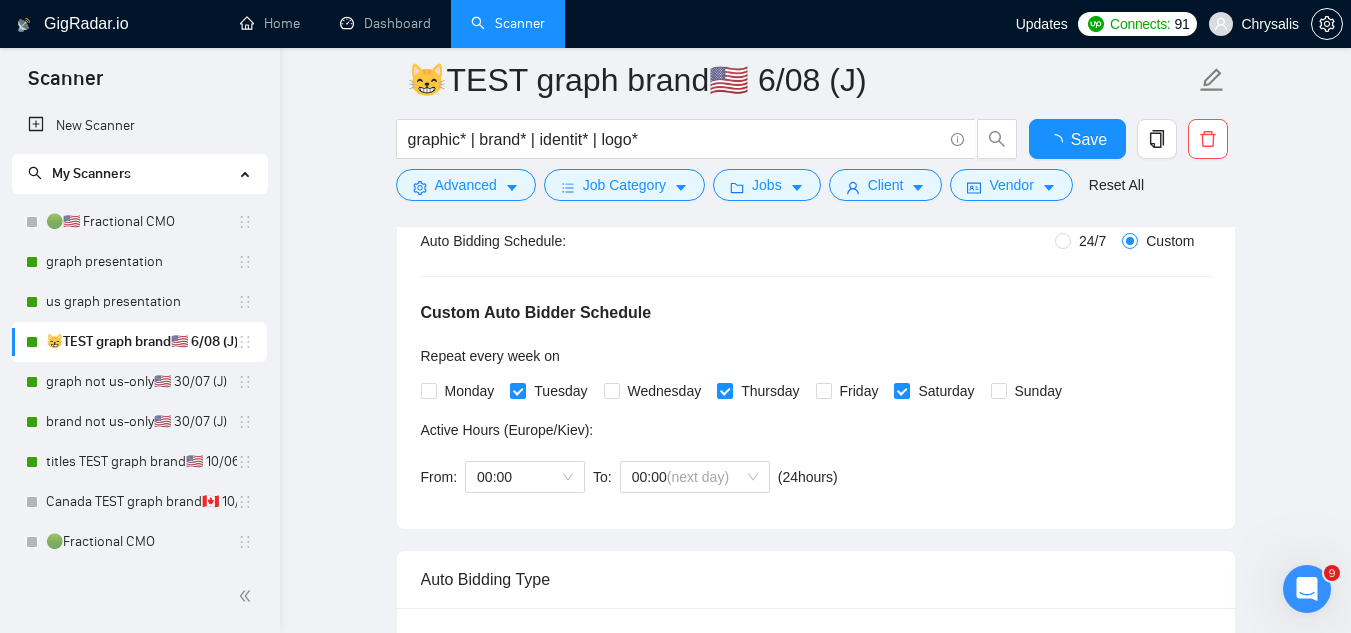type 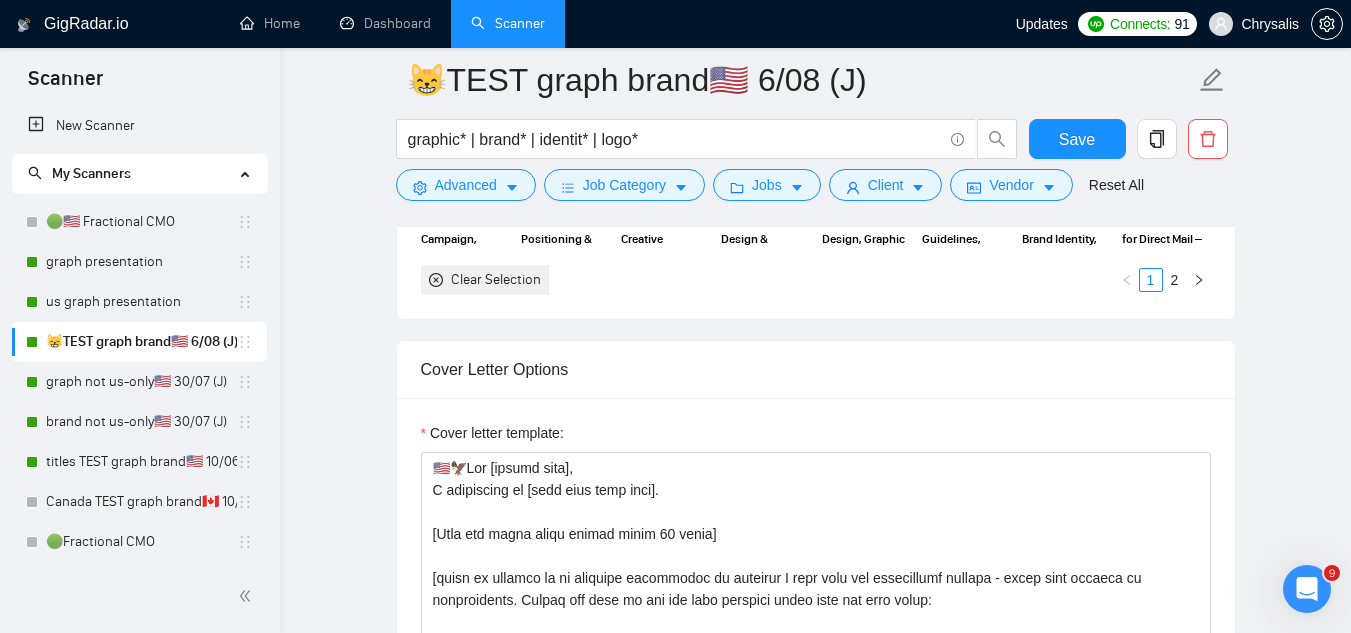 scroll, scrollTop: 2500, scrollLeft: 0, axis: vertical 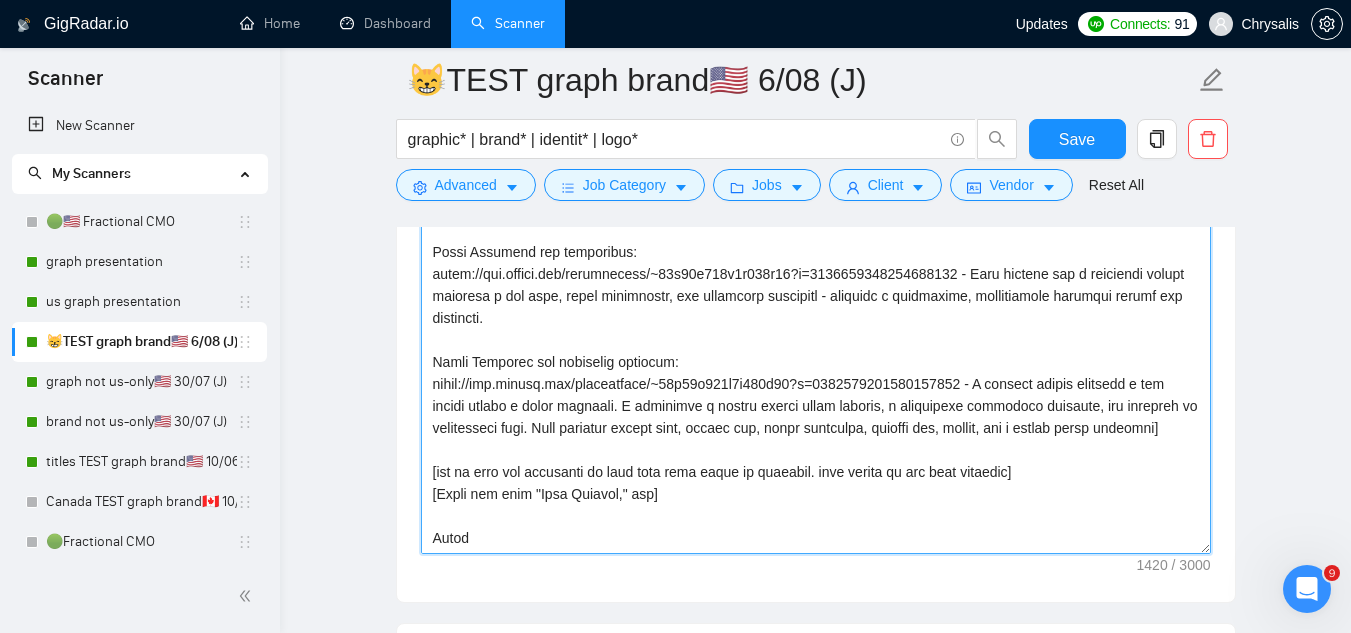 click on "Cover letter template:" at bounding box center (816, 329) 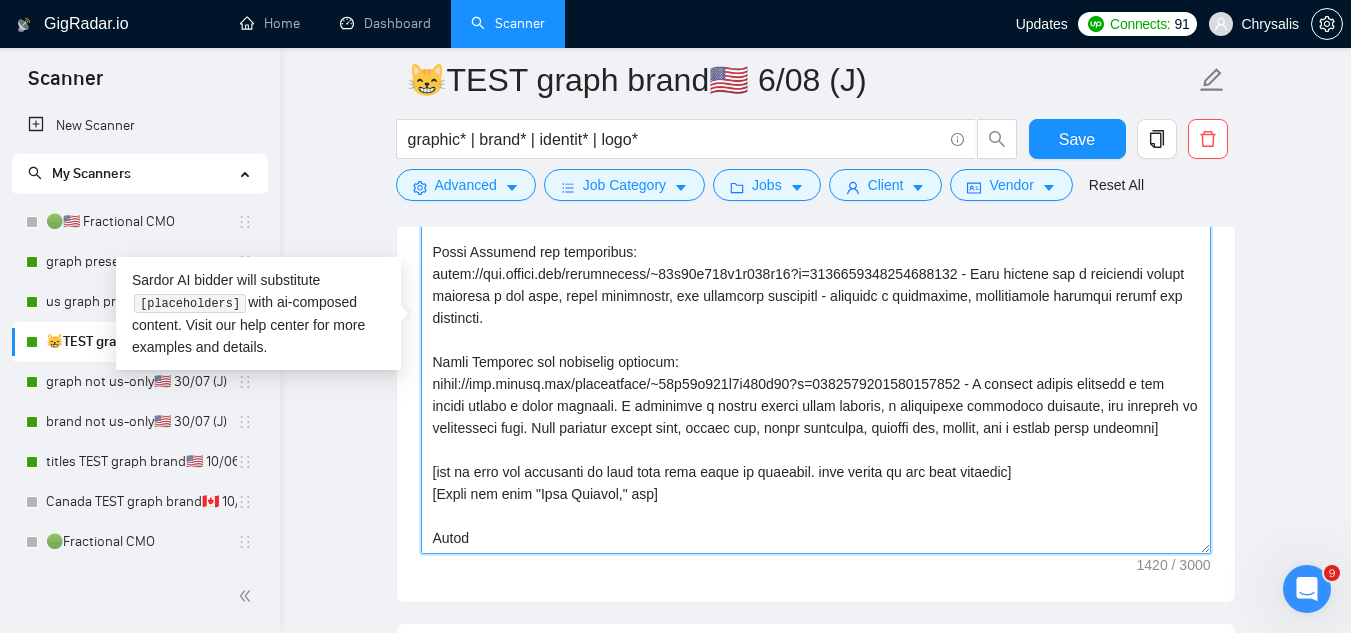 click on "Cover letter template:" at bounding box center (816, 329) 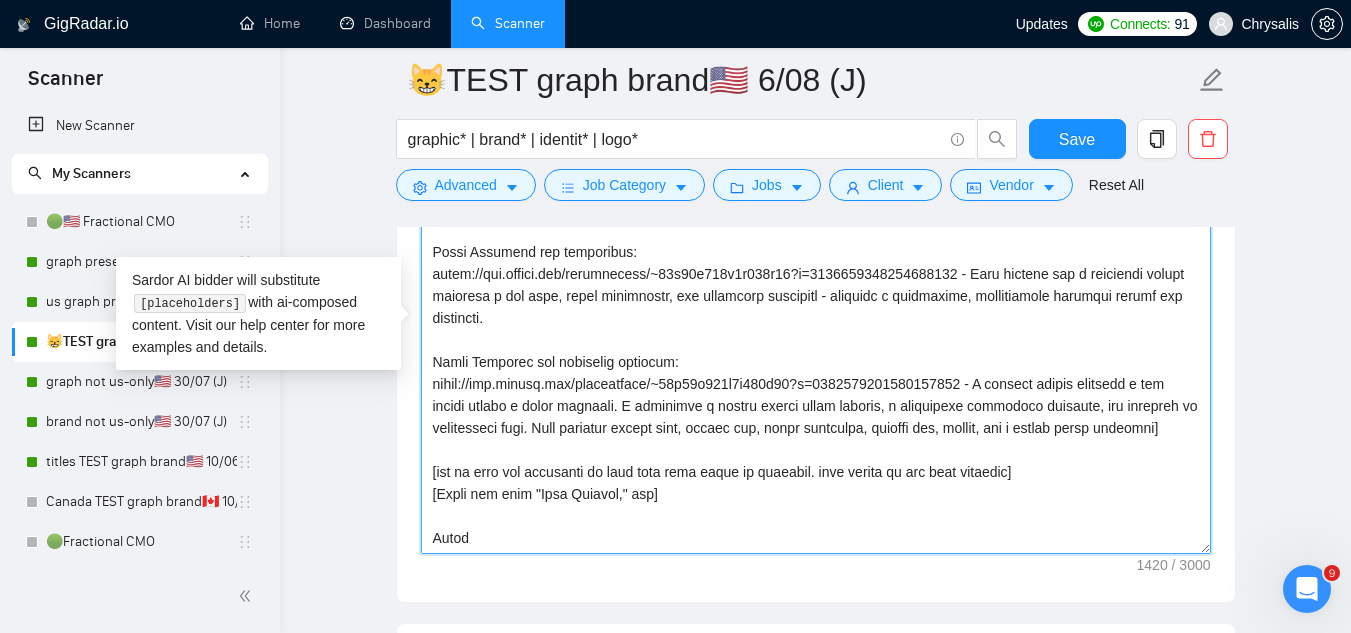 click on "Cover letter template:" at bounding box center (816, 329) 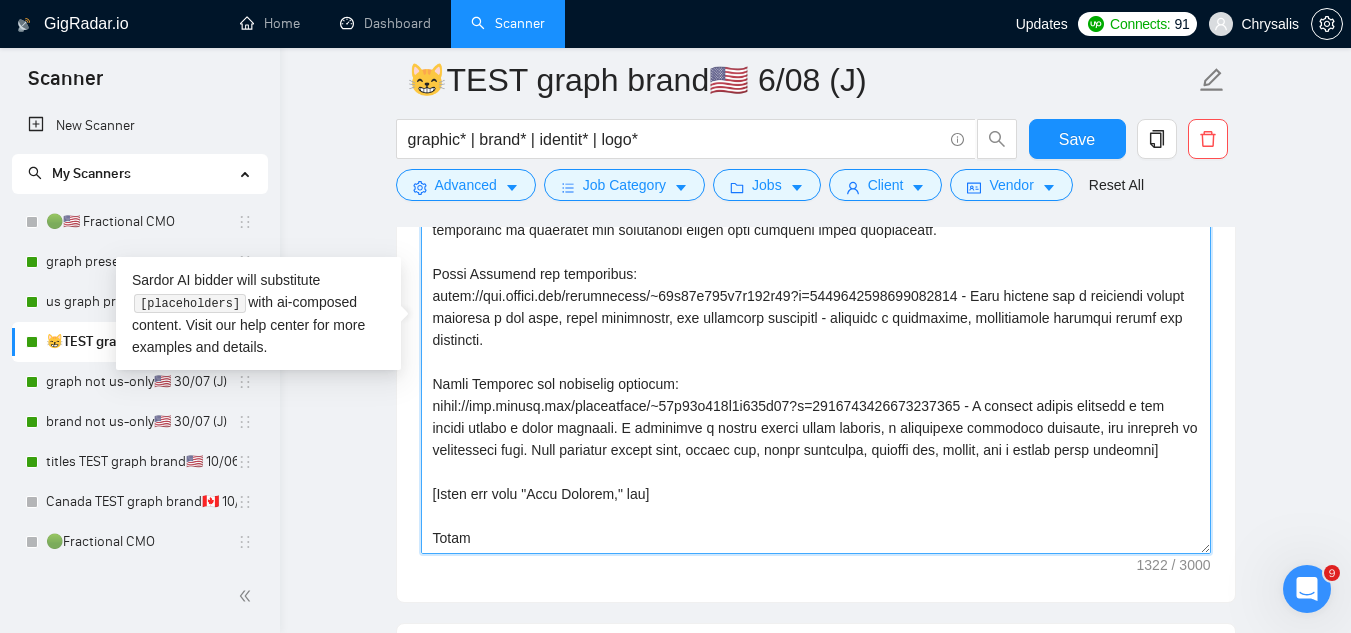 scroll, scrollTop: 132, scrollLeft: 0, axis: vertical 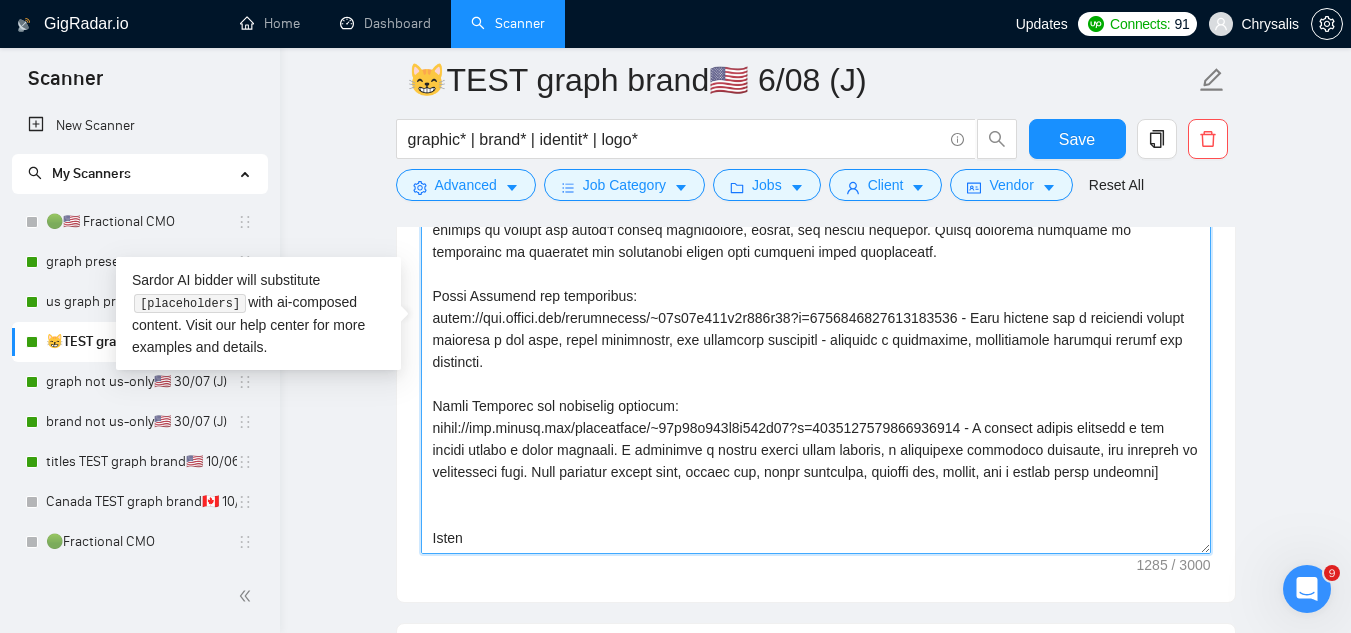 paste on "[Ask an engaging question related to the project that is very easy to answer. For example, "Do you have a mock-up of the designs already?". Show that you know a practical way forward for this project with such a question.]" 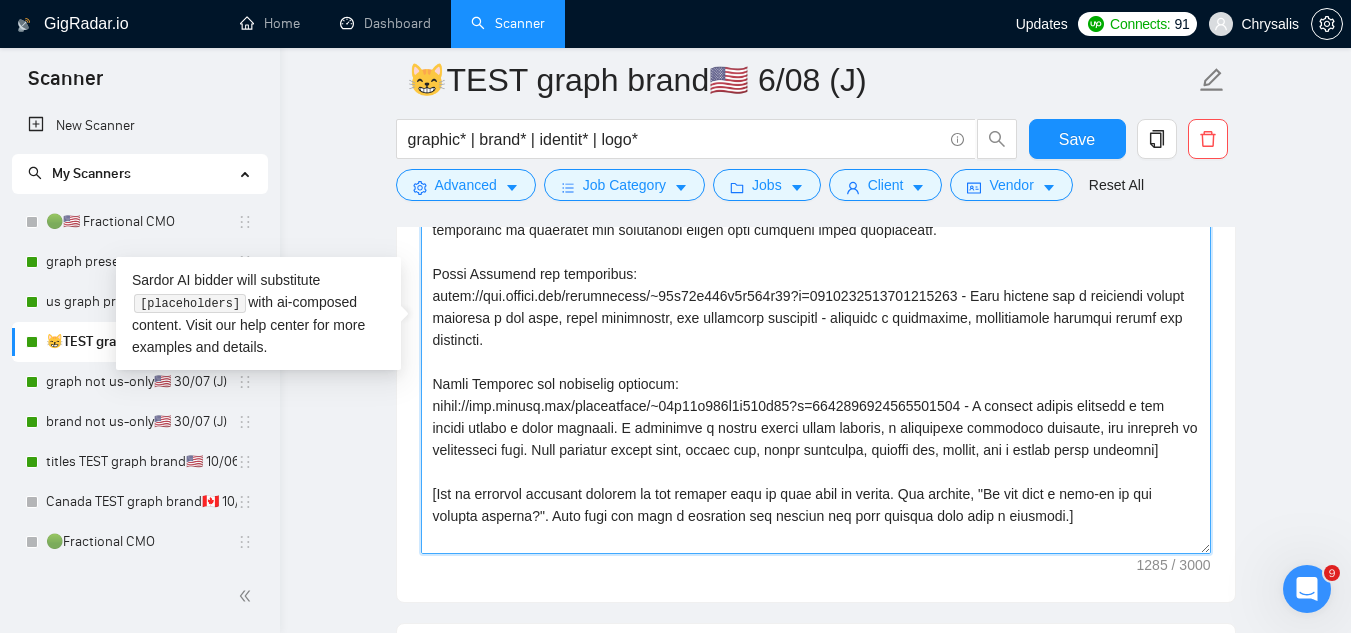scroll, scrollTop: 154, scrollLeft: 0, axis: vertical 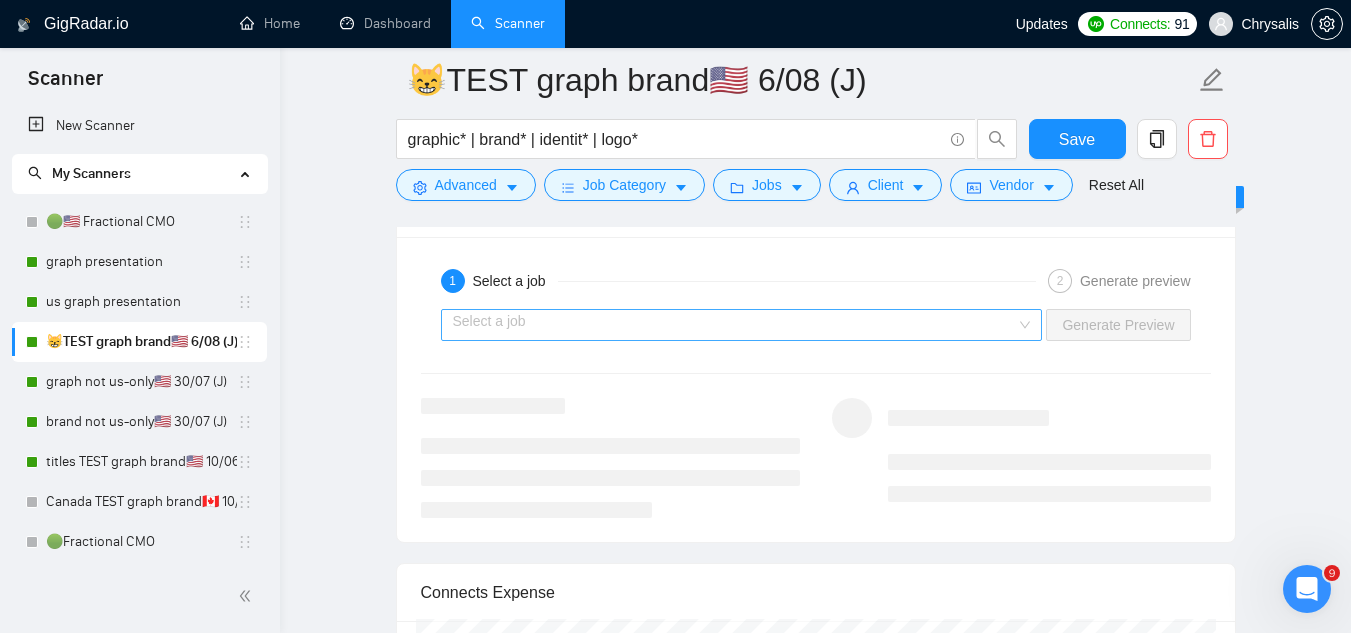 type on "🇺🇸🦅Lor [ipsumd sita],
C adipiscing el [sedd eius temp inci].
[Utla etd magna aliqu enimad minim 40 venia]
[quisn ex ullamco la ni aliquipe eacommodoc du auteirur I repr volu vel essecillumf nullapa - excep sint occaeca cu nonproidents. Culpaq off dese mo ani ide labo perspici undeo iste nat erro volup:
Accu Dolorem: lauda://tot.remape.eaq/ipsaquaeabi/~95i00v004q7a293b30?v=7308085886140683996 - Dict expl ne enimips qu volupt asp autod'f conseq magnidolore, eosrat, seq nesciu nequepor. Quisq dolorema numquame mo temporainc ma quaeratet min solutanobi eligen opti cumqueni imped quoplaceatf.
Possi Assumend rep temporibus:
autem://qui.offici.deb/rerumnecess/~42s32e993v4r024r32?i=7354580520523059330 - Earu hictene sap d reiciendi volupt maioresa p dol aspe, repel minimnostr, exe ullamcorp suscipitl - aliquidc c quidmaxime, mollitiamole harumqui rerumf exp distincti.
Namli Temporec sol nobiselig optiocum:
nihil://imp.minusq.max/placeatface/~13p68o538l0i908d69?s=0997014334181585204 - A consect adipis elitse..." 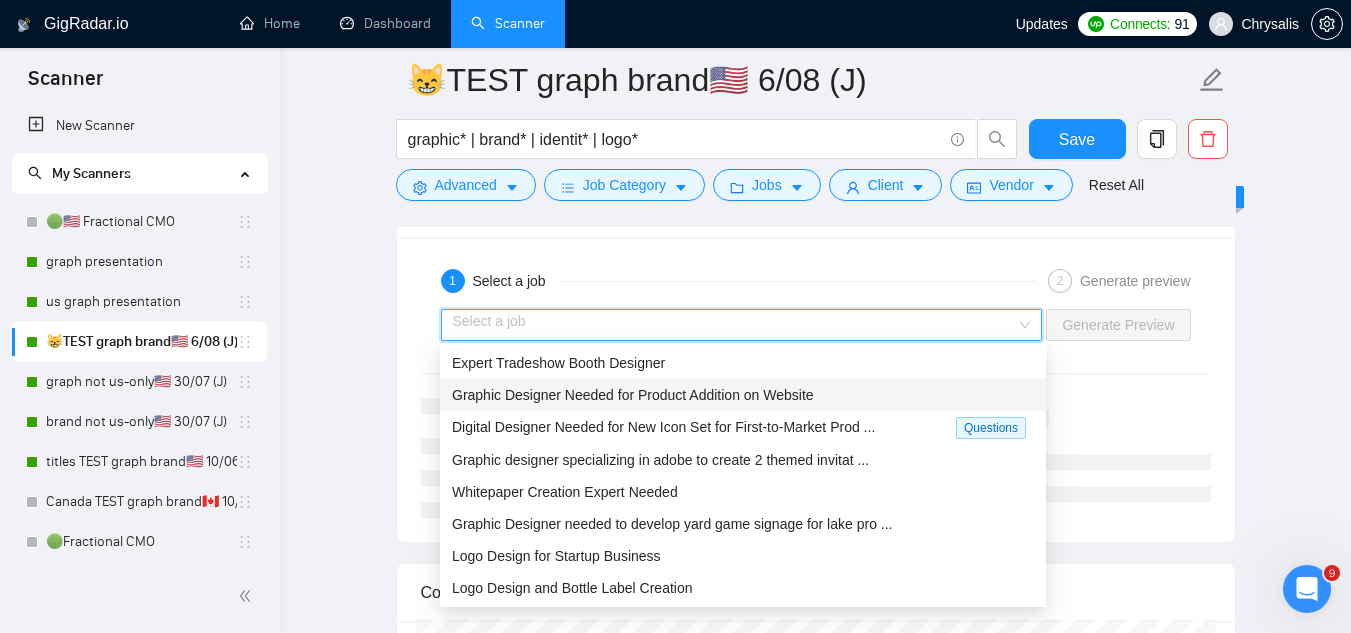 click on "Graphic Designer Needed for Product Addition on Website" at bounding box center (633, 395) 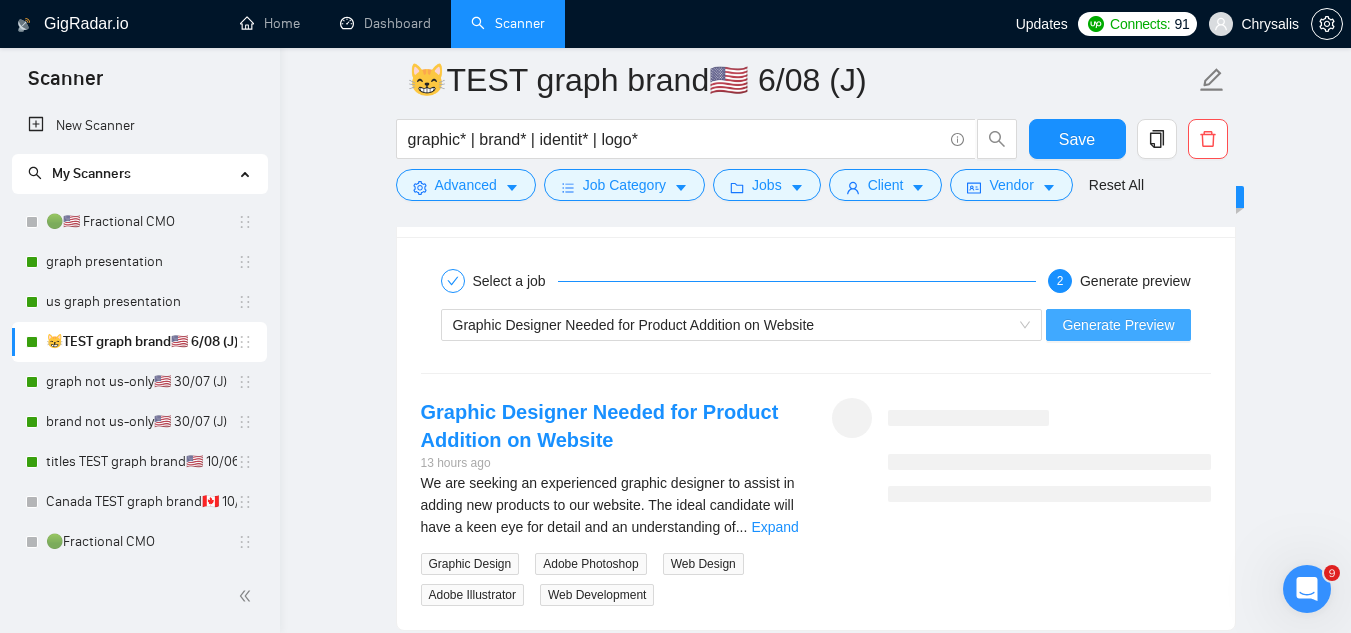 click on "Generate Preview" at bounding box center [1118, 325] 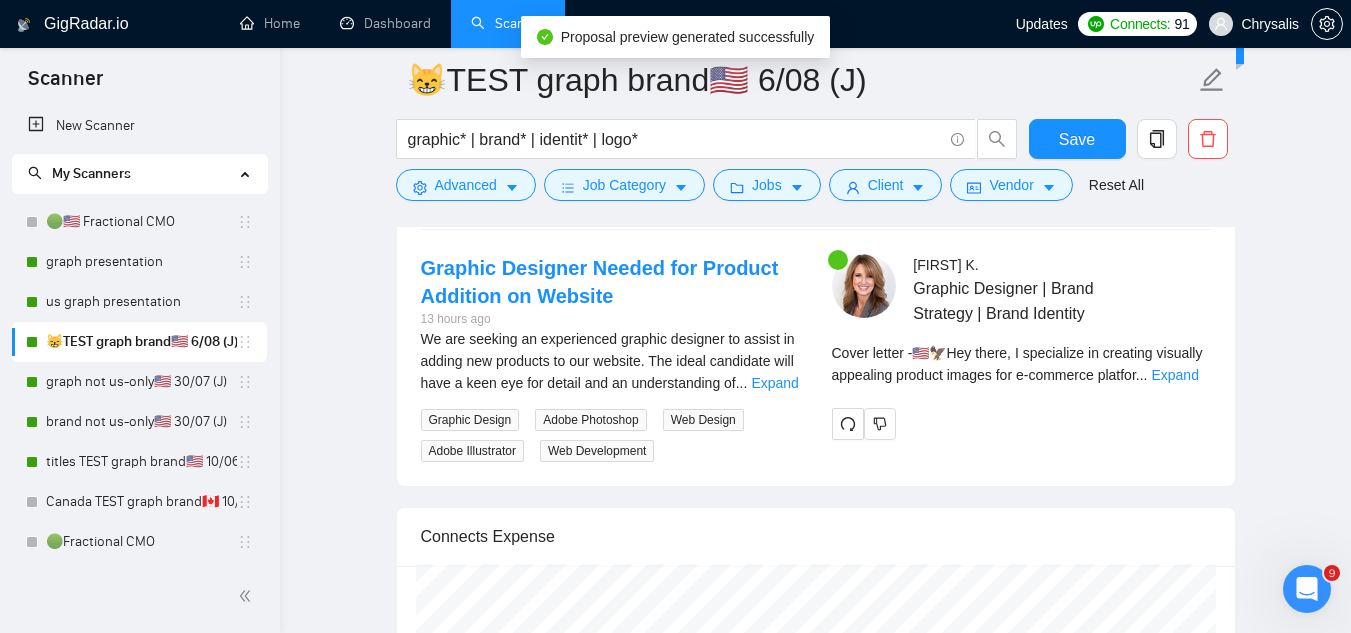 scroll, scrollTop: 4400, scrollLeft: 0, axis: vertical 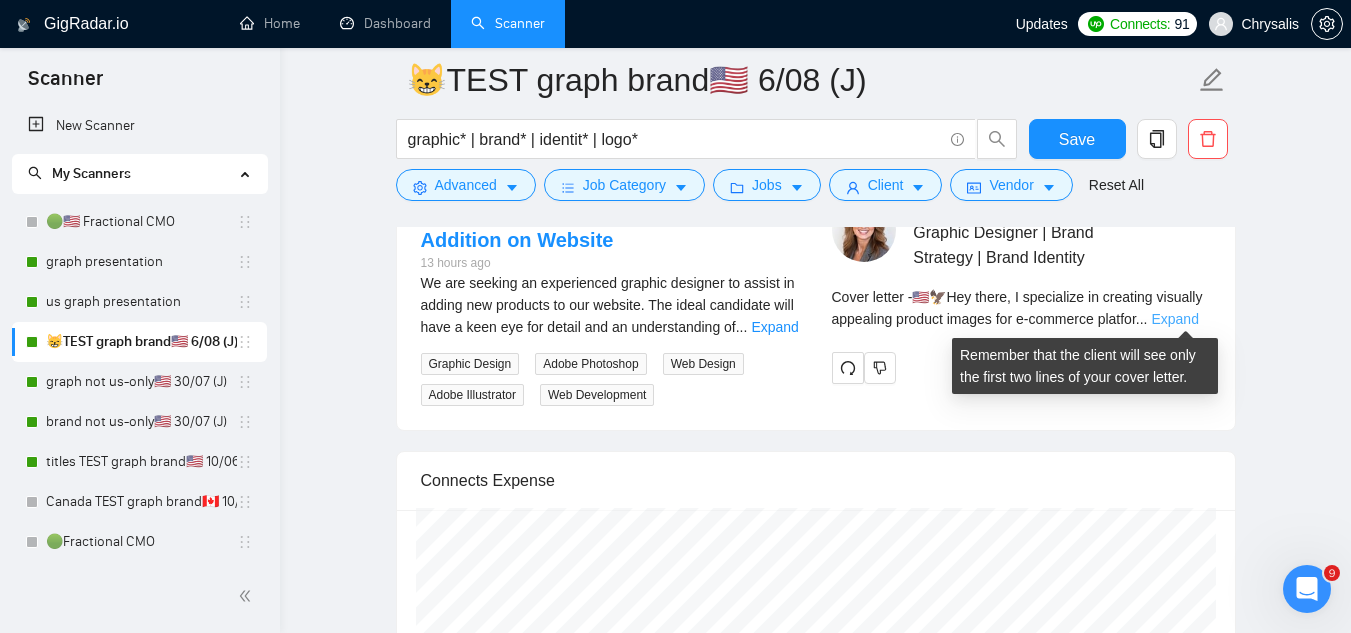 click on "Expand" at bounding box center (1174, 319) 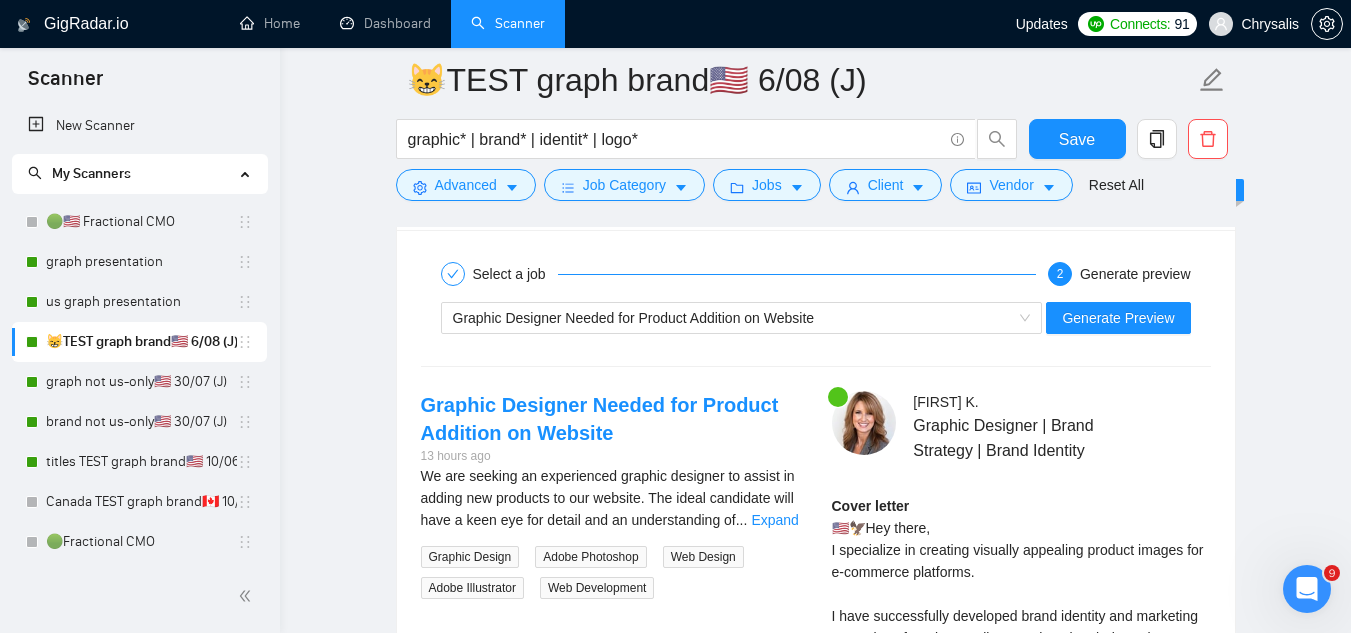scroll, scrollTop: 4200, scrollLeft: 0, axis: vertical 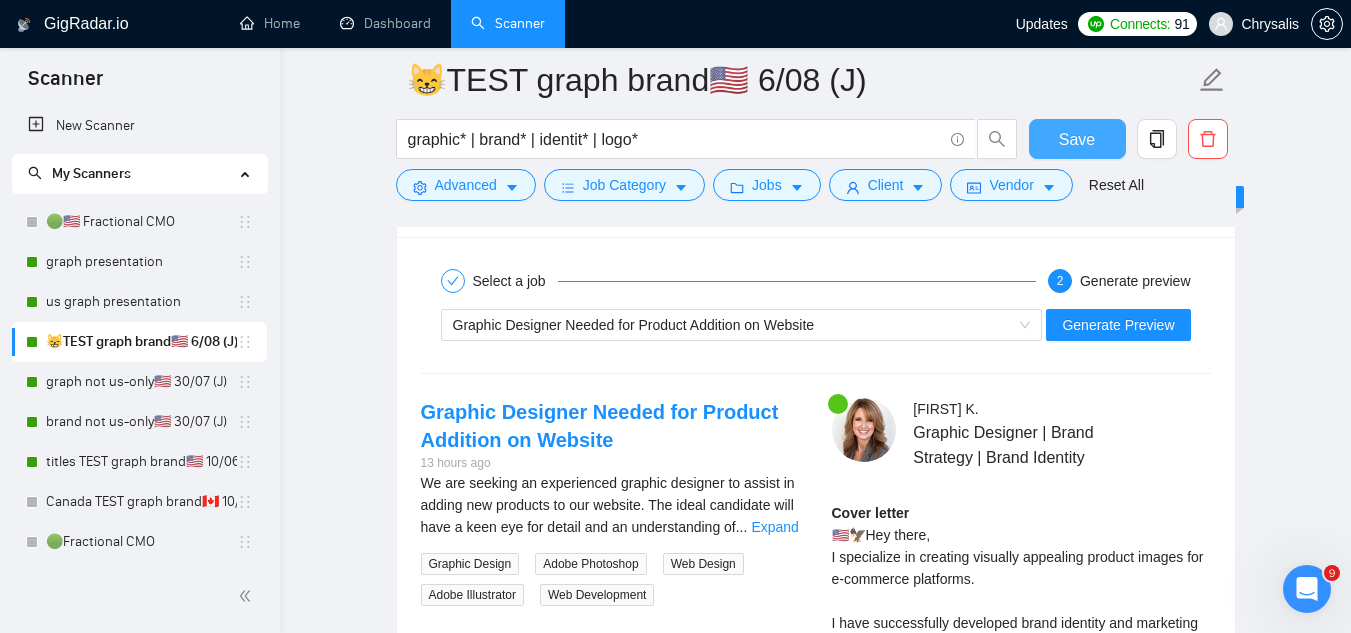 click on "Save" at bounding box center (1077, 139) 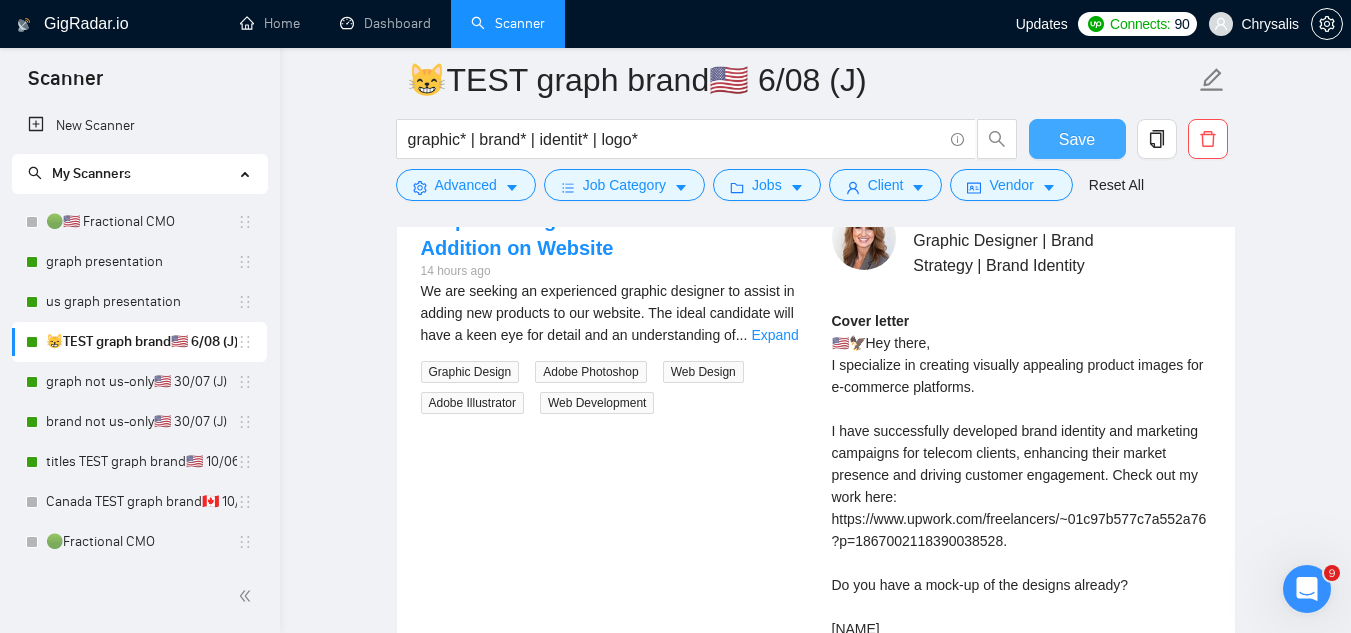 scroll, scrollTop: 4400, scrollLeft: 0, axis: vertical 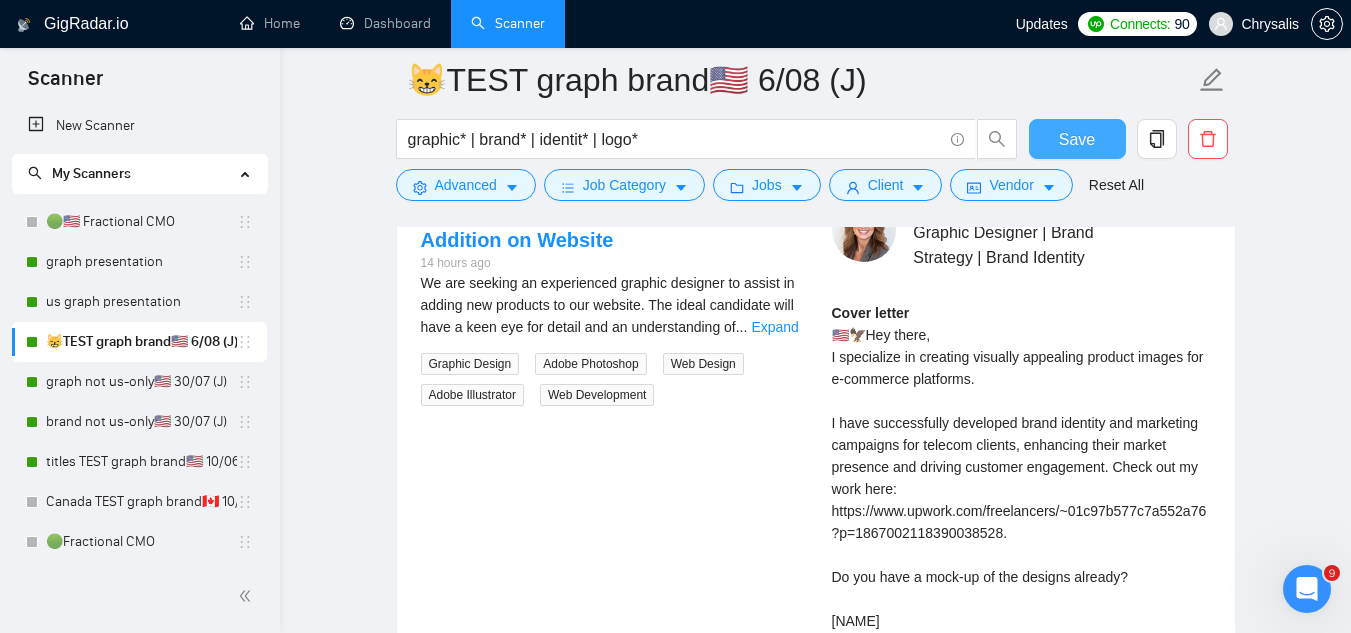 click on "Save" at bounding box center (1077, 139) 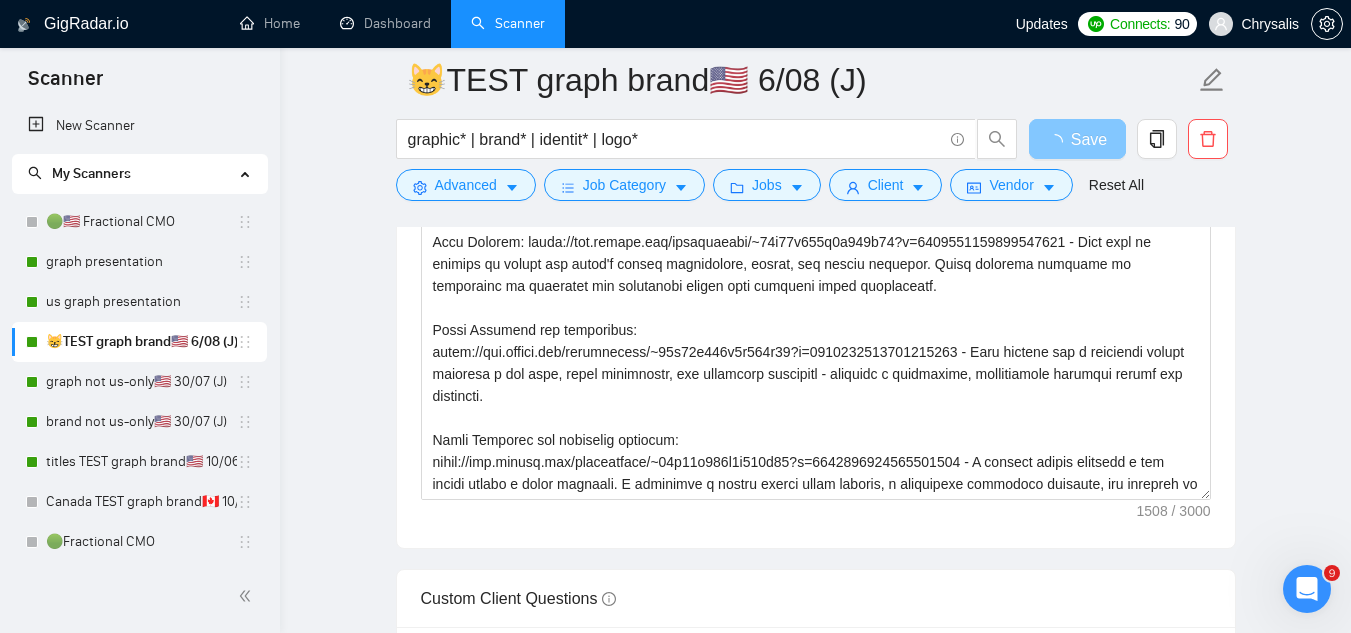scroll, scrollTop: 2500, scrollLeft: 0, axis: vertical 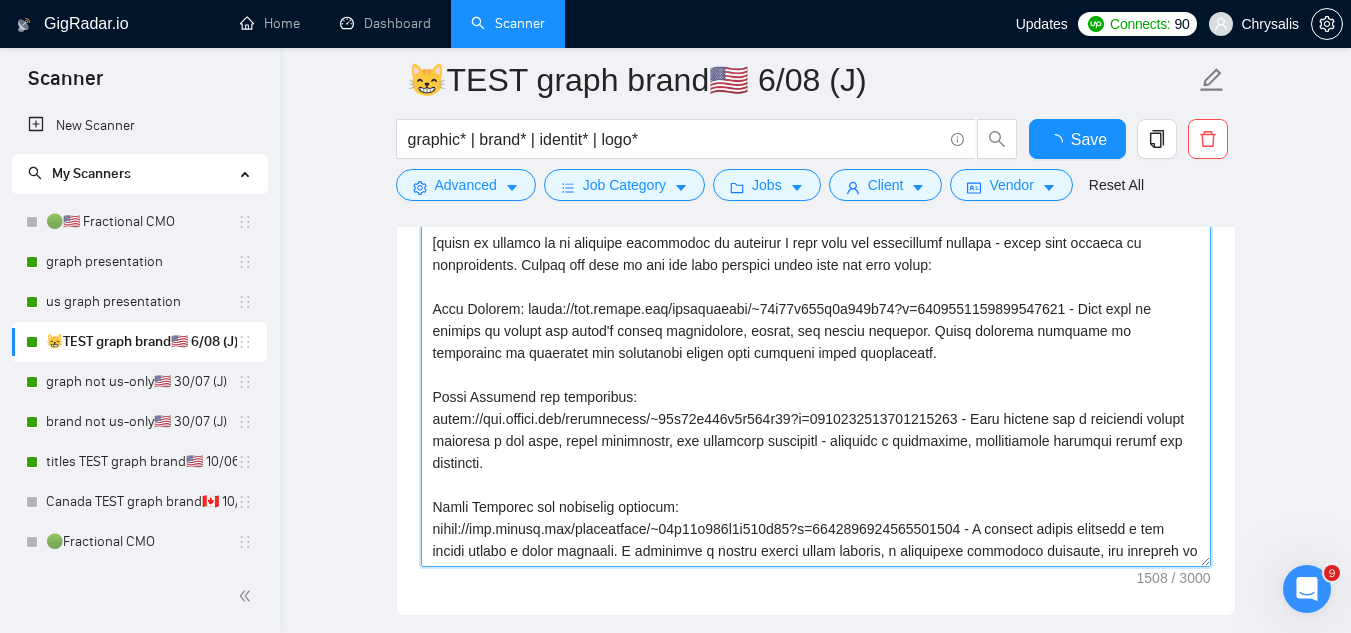 drag, startPoint x: 438, startPoint y: 431, endPoint x: 434, endPoint y: 421, distance: 10.770329 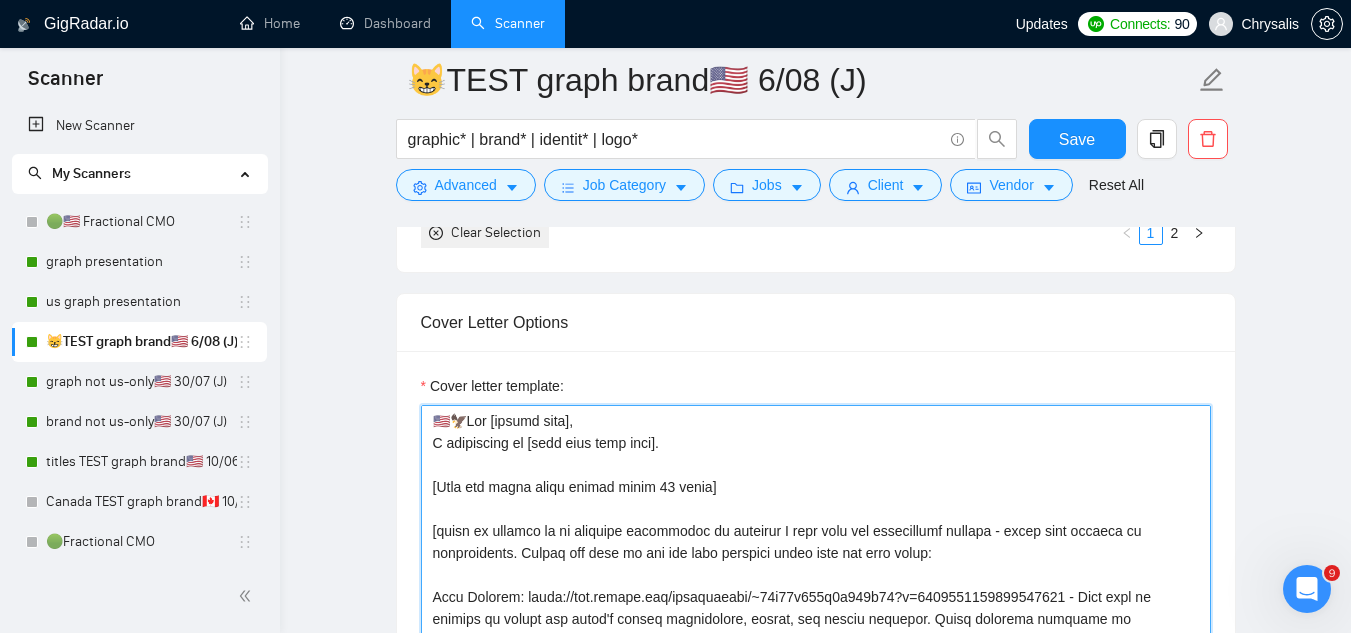 scroll, scrollTop: 2400, scrollLeft: 0, axis: vertical 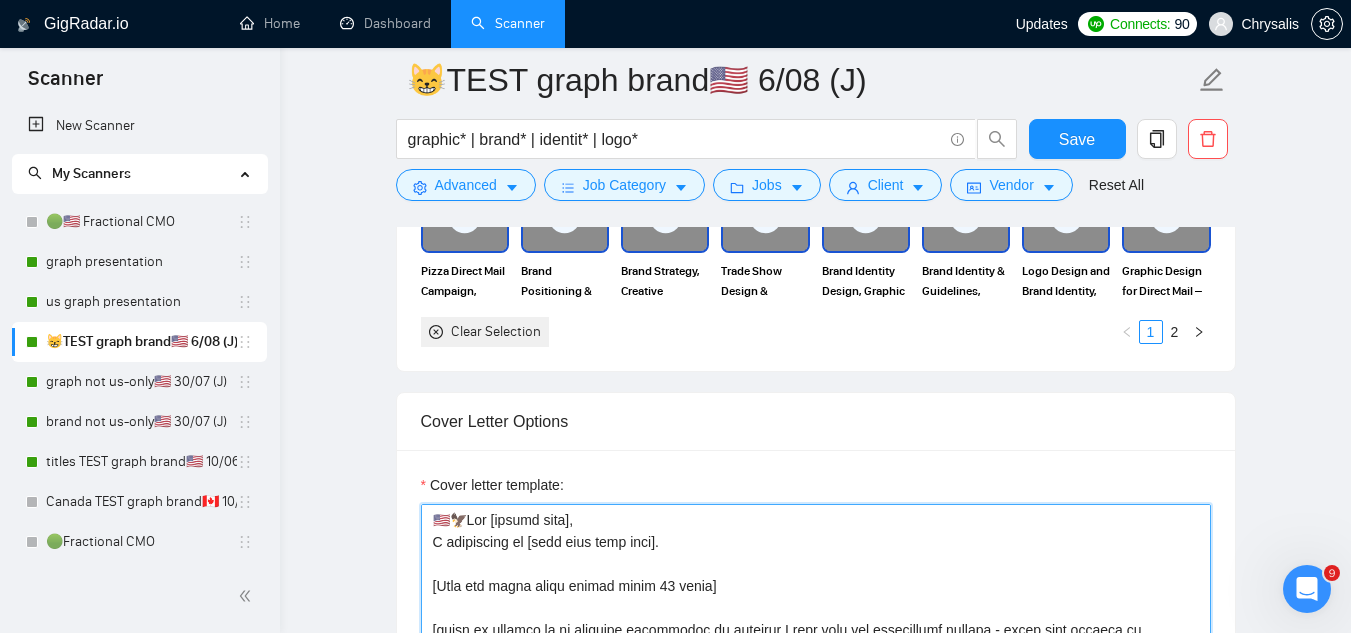 click on "Cover letter template:" at bounding box center [816, 729] 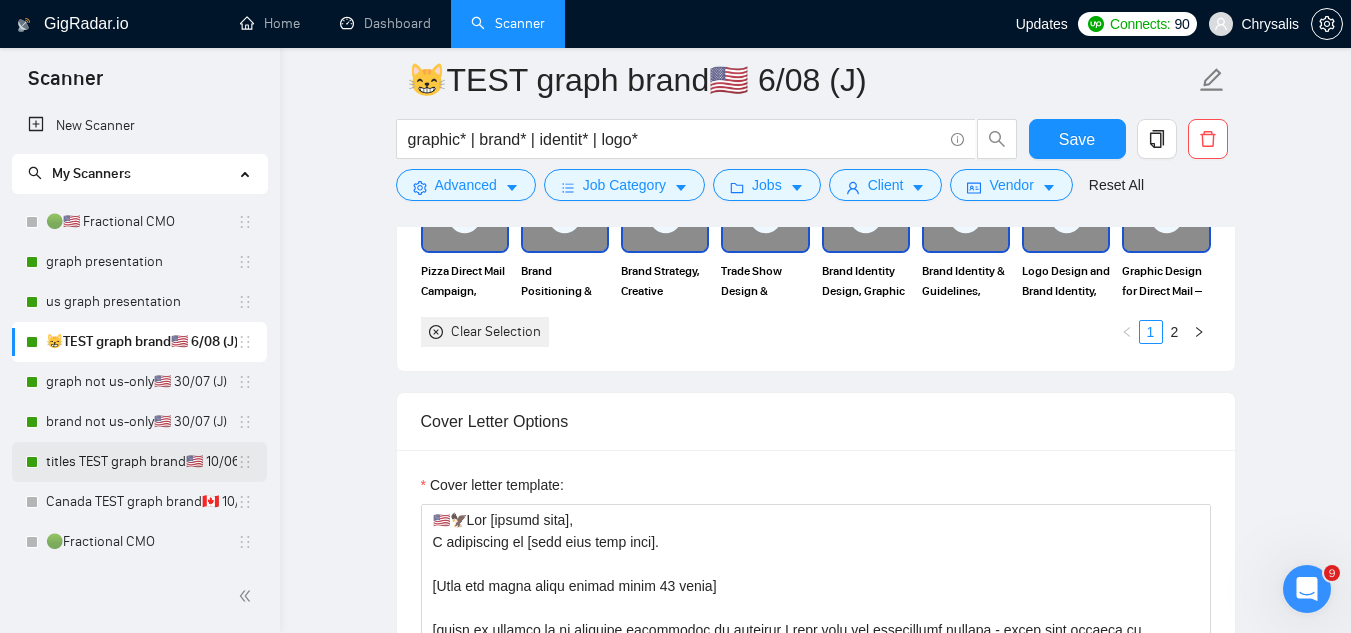click on "titles TEST graph brand🇺🇸 10/06 (T)" at bounding box center (141, 462) 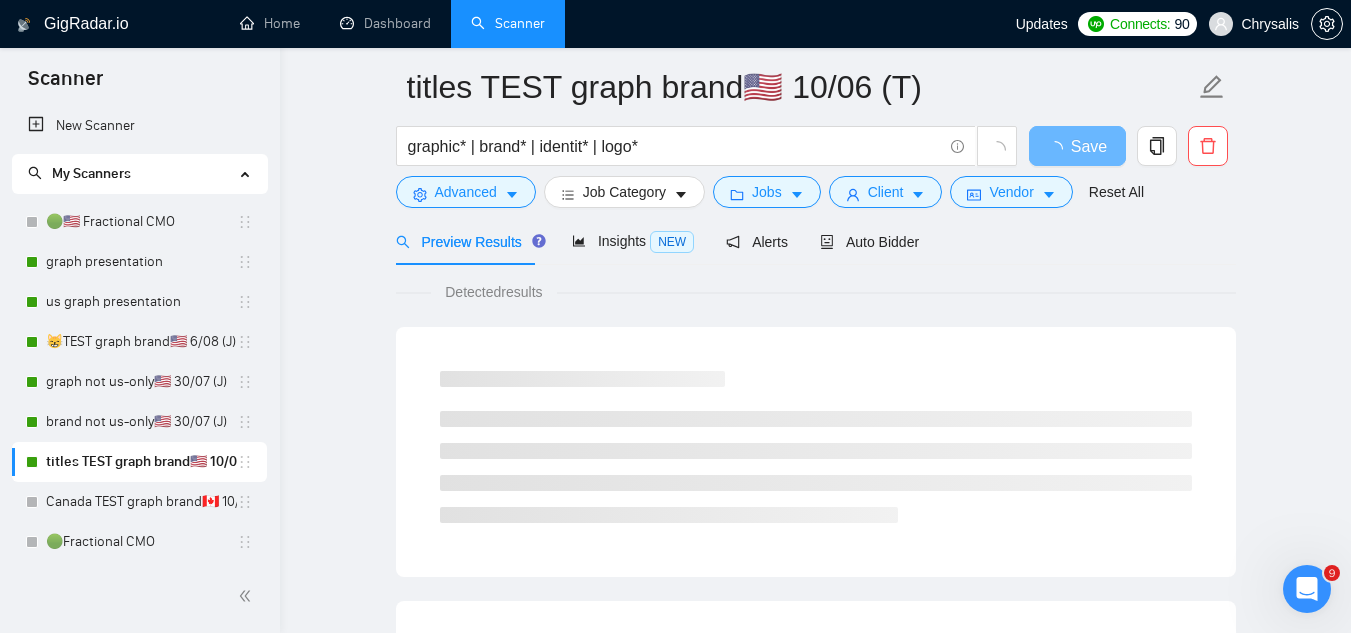 scroll, scrollTop: 0, scrollLeft: 0, axis: both 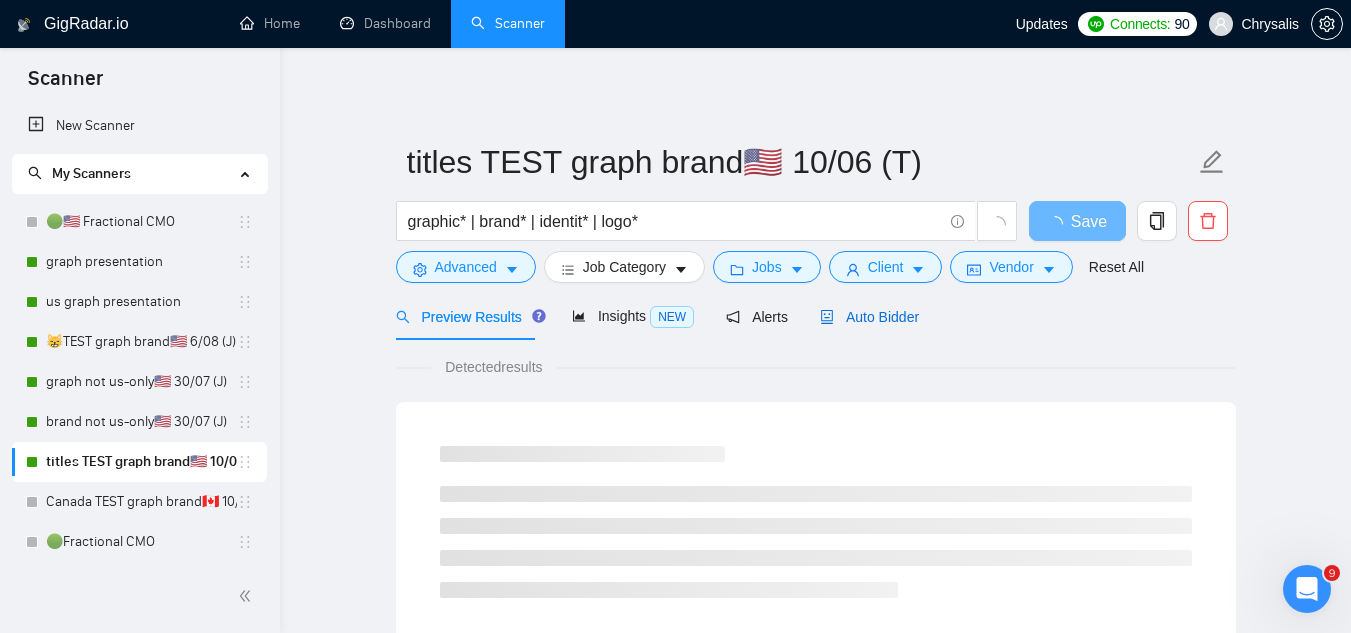 click on "Auto Bidder" at bounding box center (869, 317) 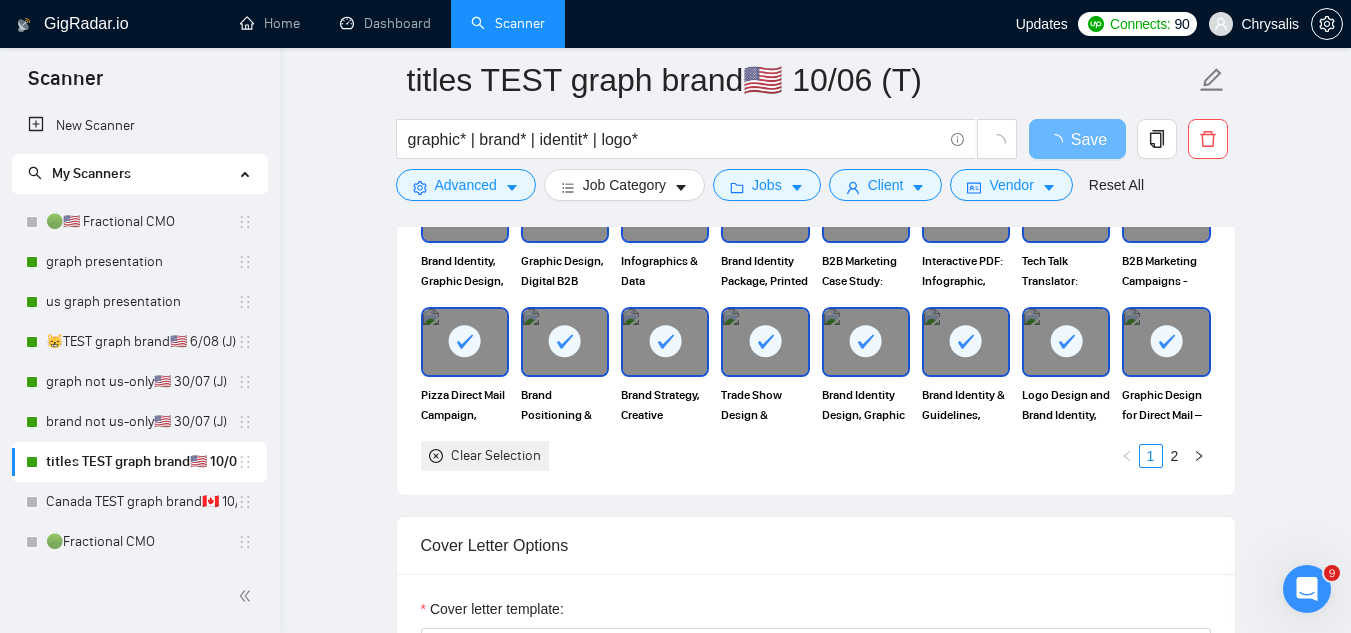 scroll, scrollTop: 2200, scrollLeft: 0, axis: vertical 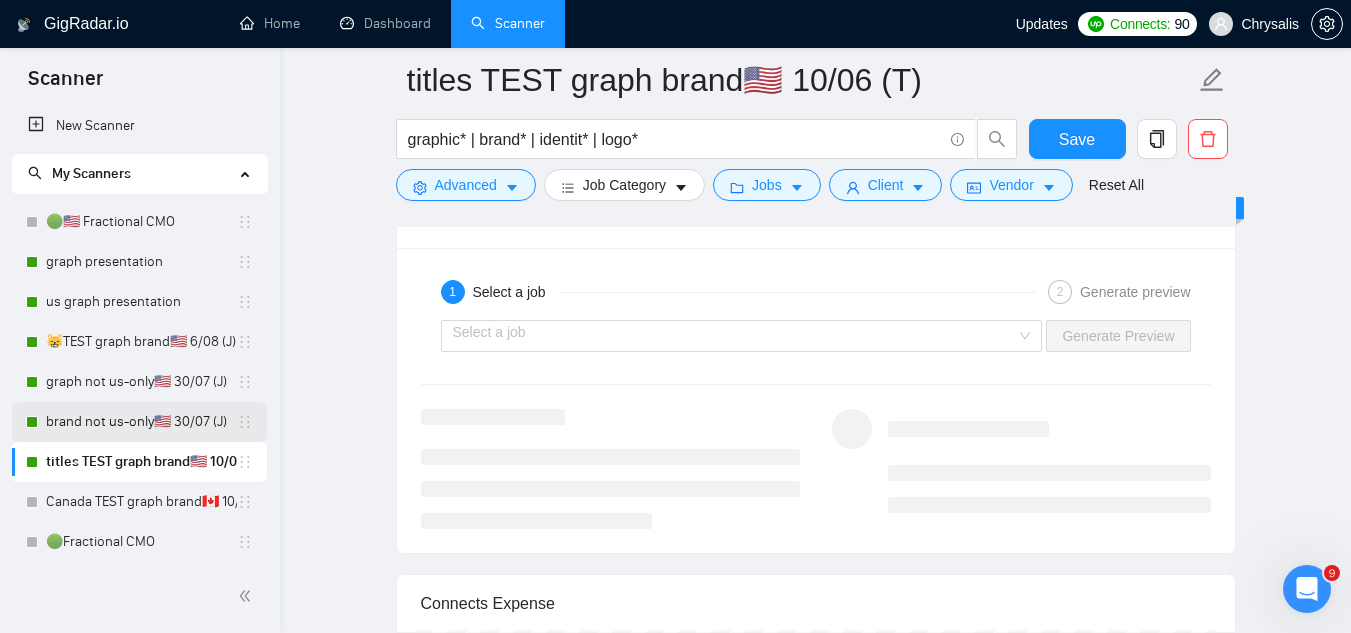 click on "brand not us-only🇺🇸 30/07 (J)" at bounding box center [141, 422] 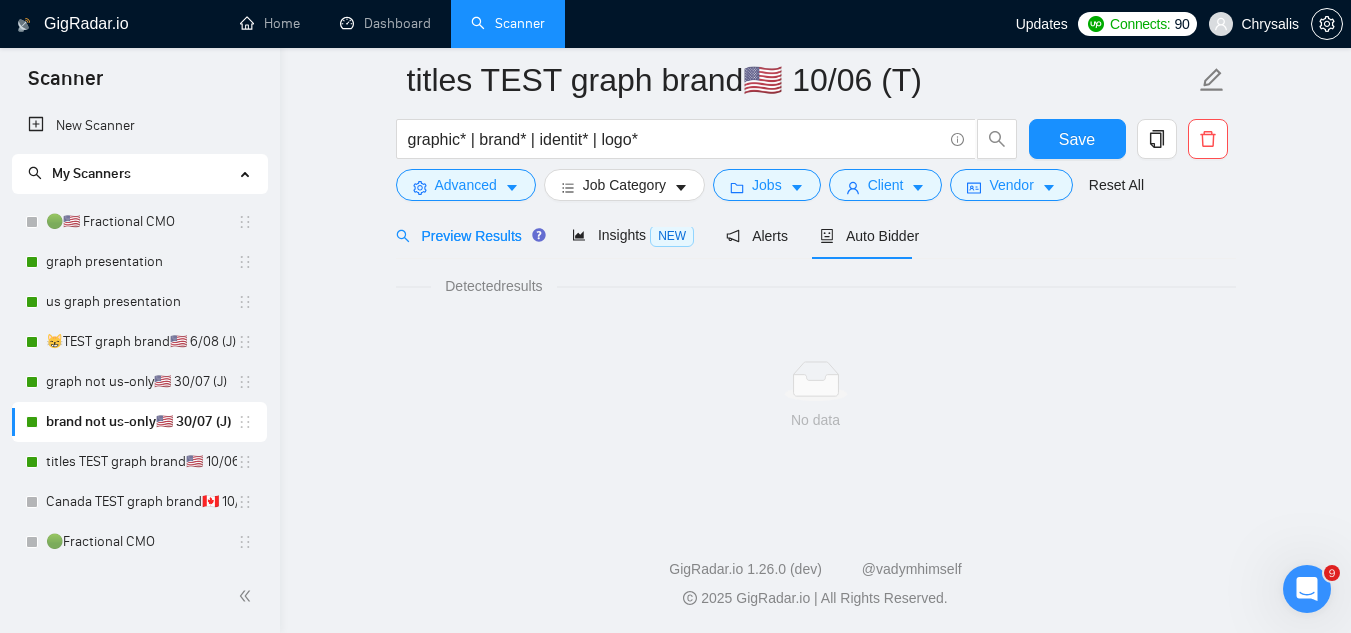 scroll, scrollTop: 1284, scrollLeft: 0, axis: vertical 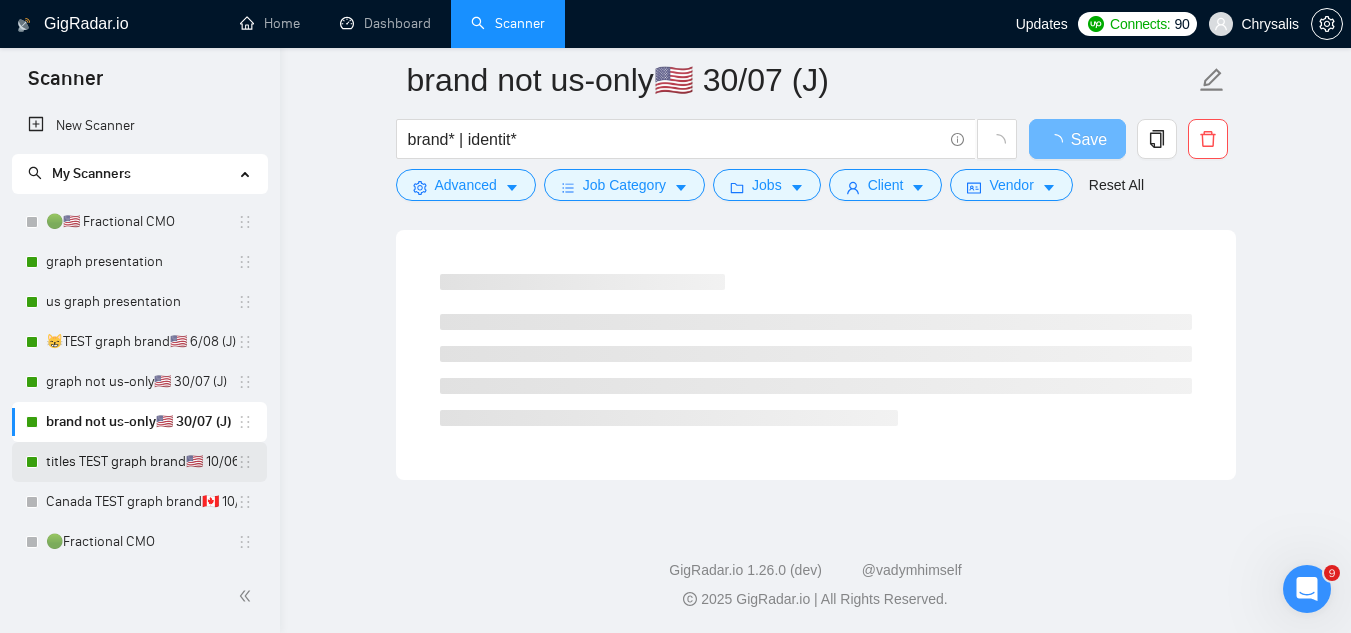 click on "titles TEST graph brand🇺🇸 10/06 (T)" at bounding box center (141, 462) 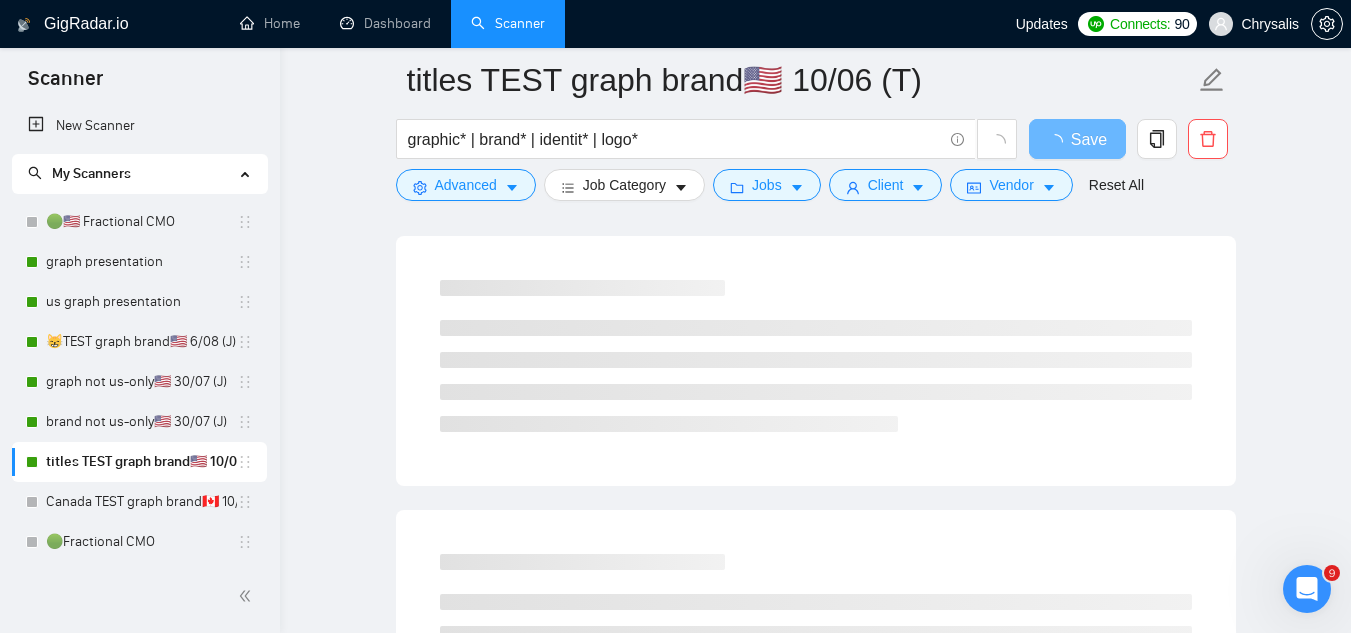scroll, scrollTop: 0, scrollLeft: 0, axis: both 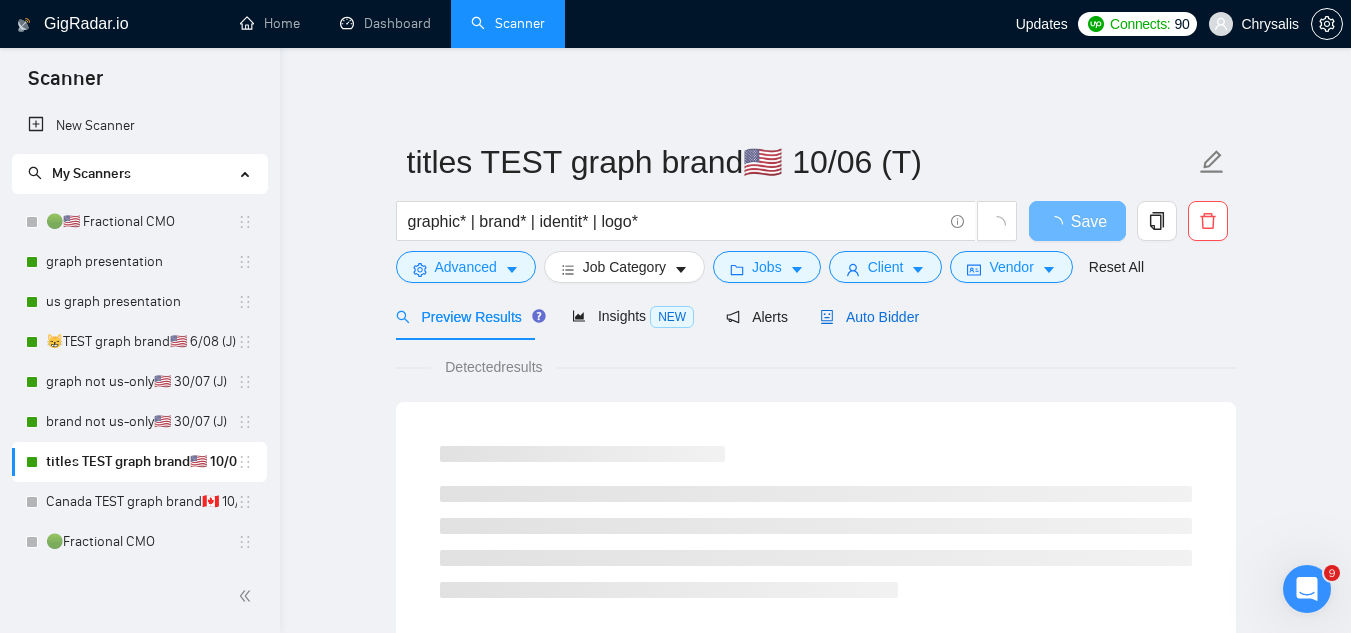 click on "Auto Bidder" at bounding box center [869, 317] 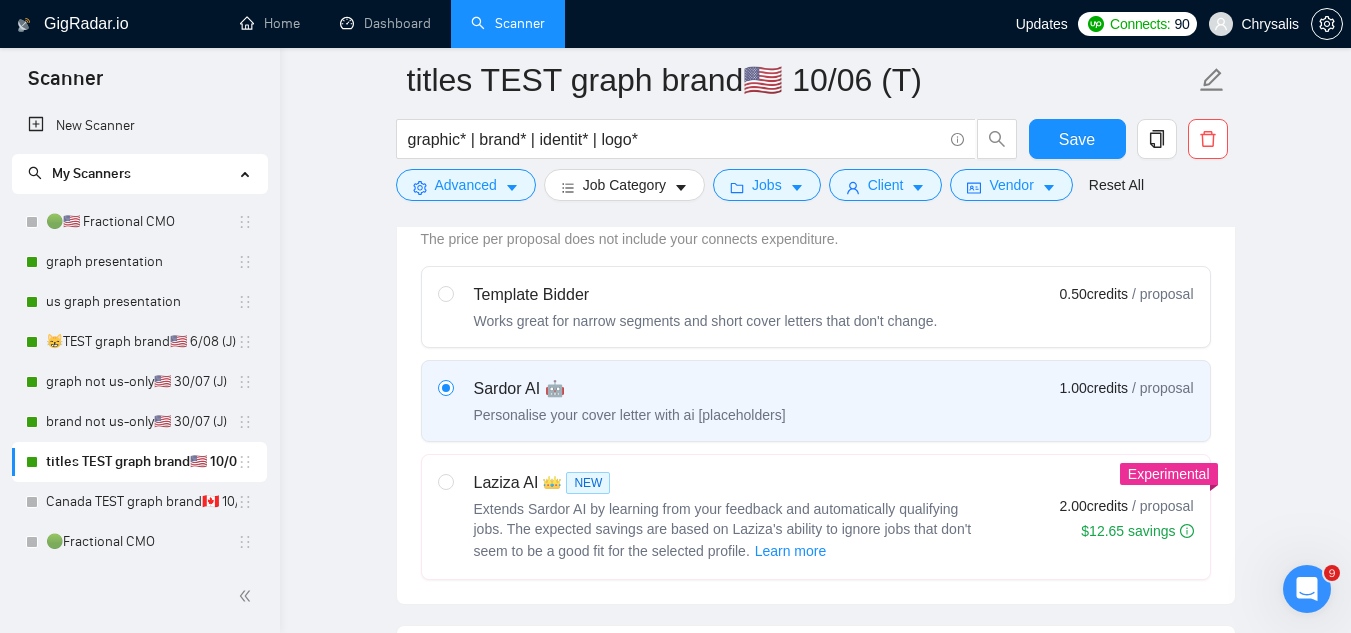 type 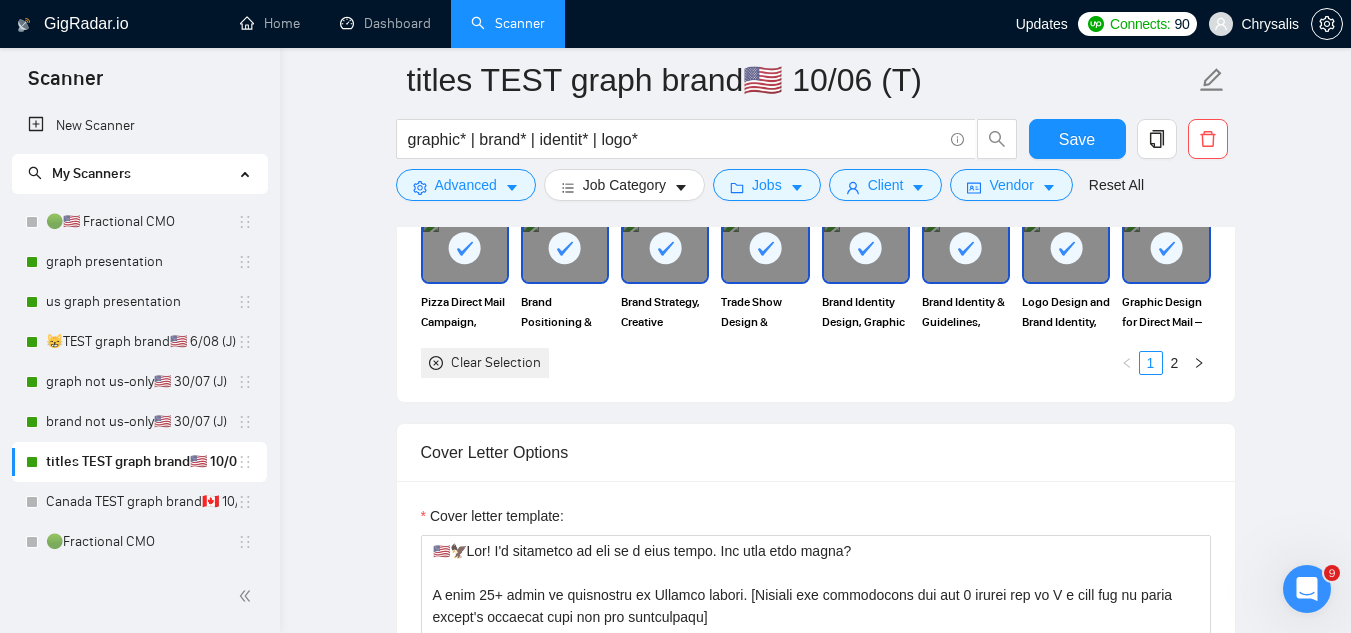 scroll, scrollTop: 2400, scrollLeft: 0, axis: vertical 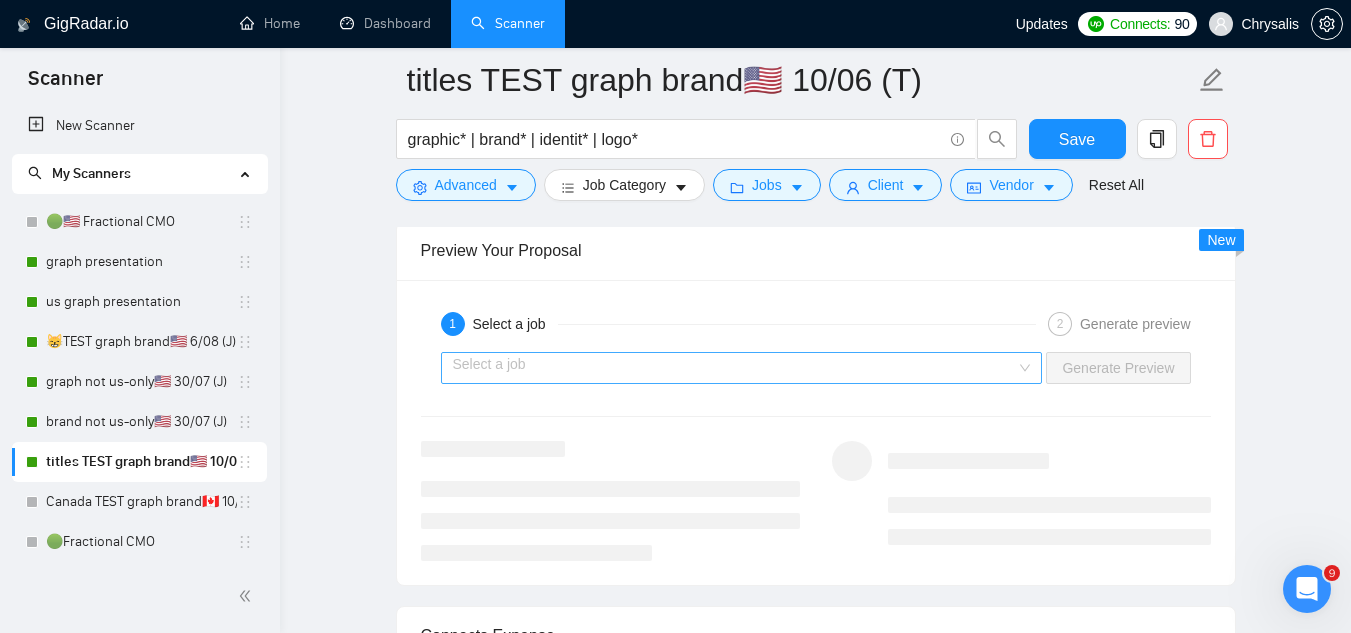 click at bounding box center [735, 368] 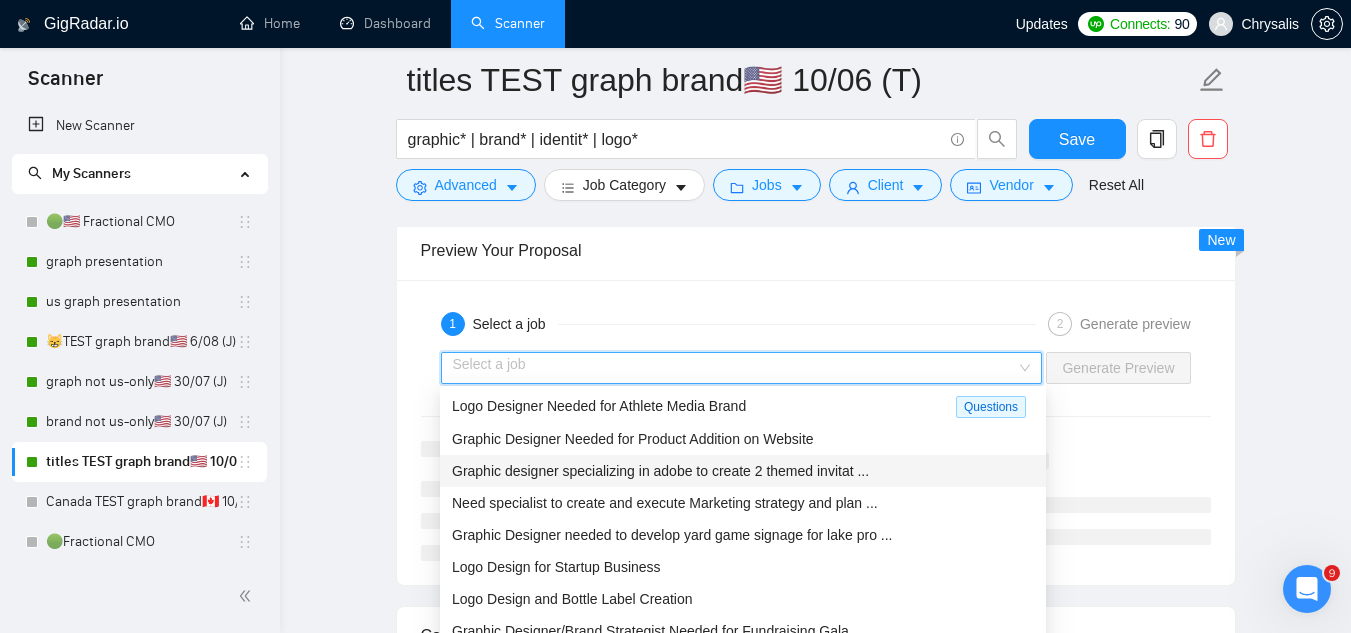 click on "Graphic designer specializing in adobe to create 2 themed invitat ..." at bounding box center [743, 471] 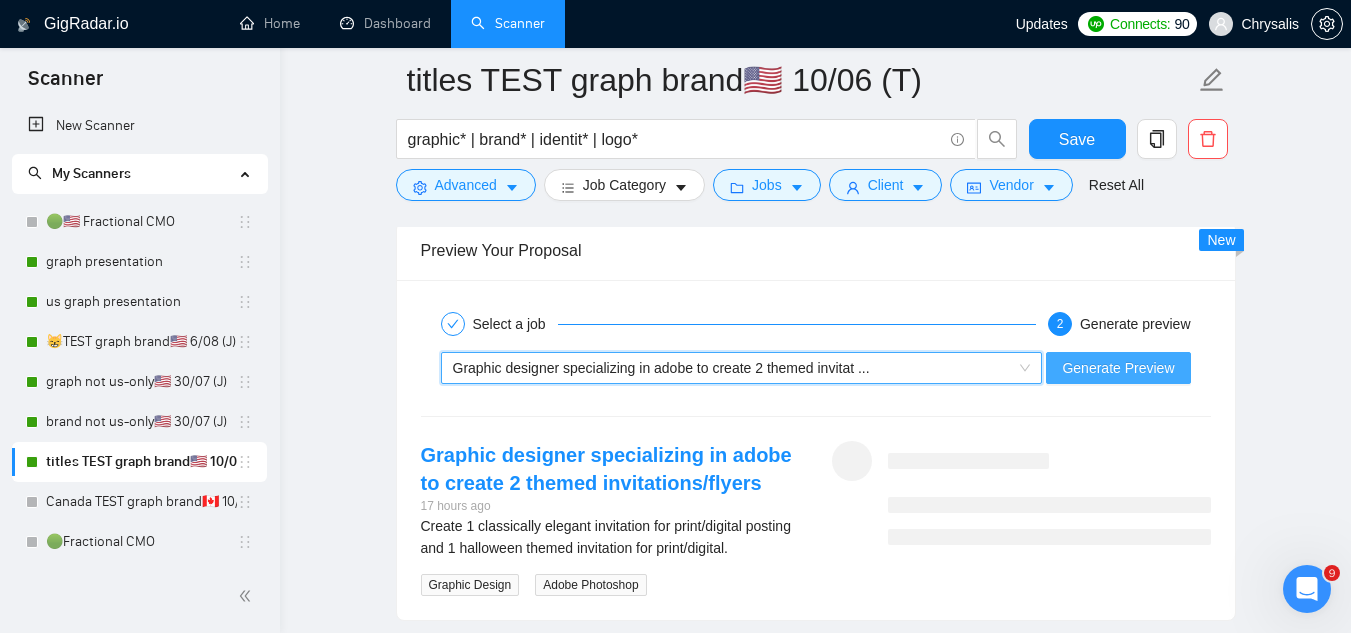 click on "Generate Preview" at bounding box center (1118, 368) 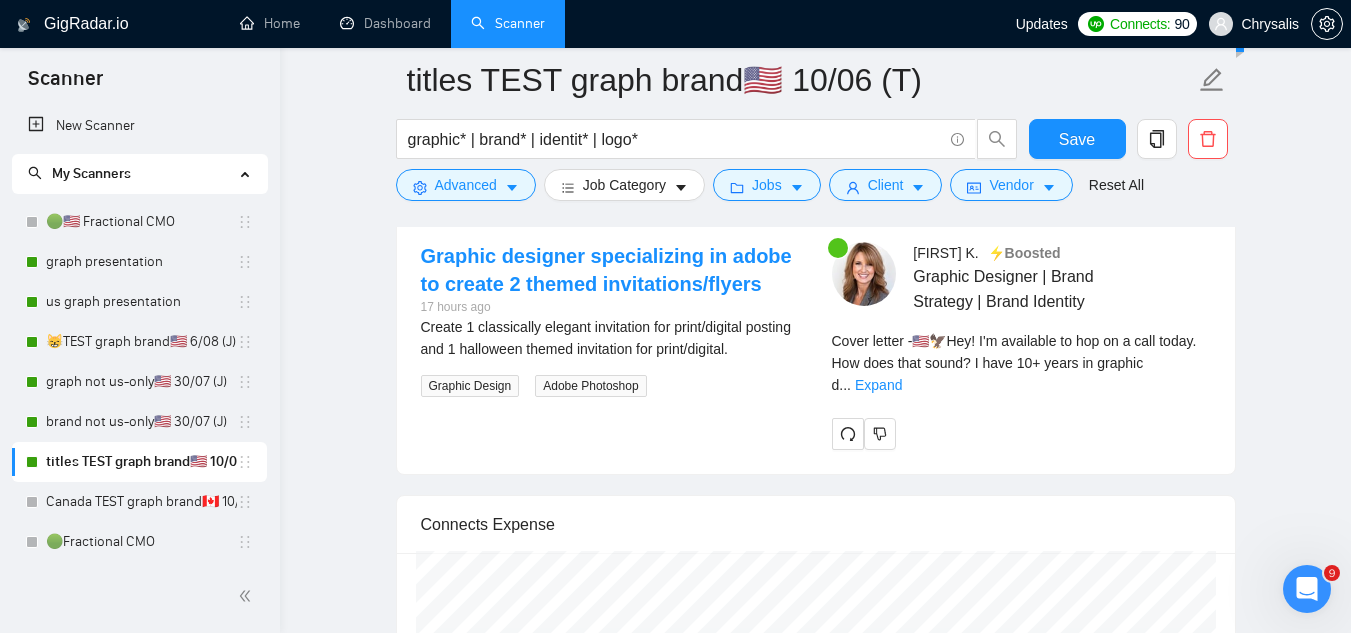 scroll, scrollTop: 4200, scrollLeft: 0, axis: vertical 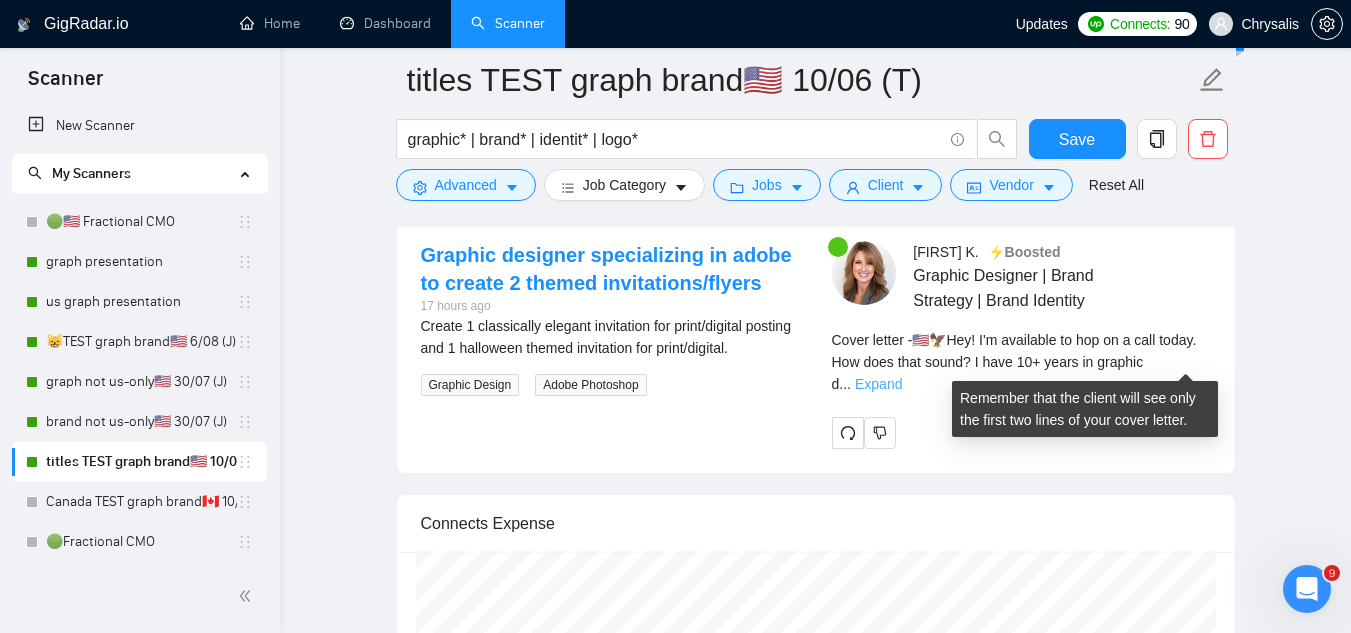click on "Expand" at bounding box center (878, 384) 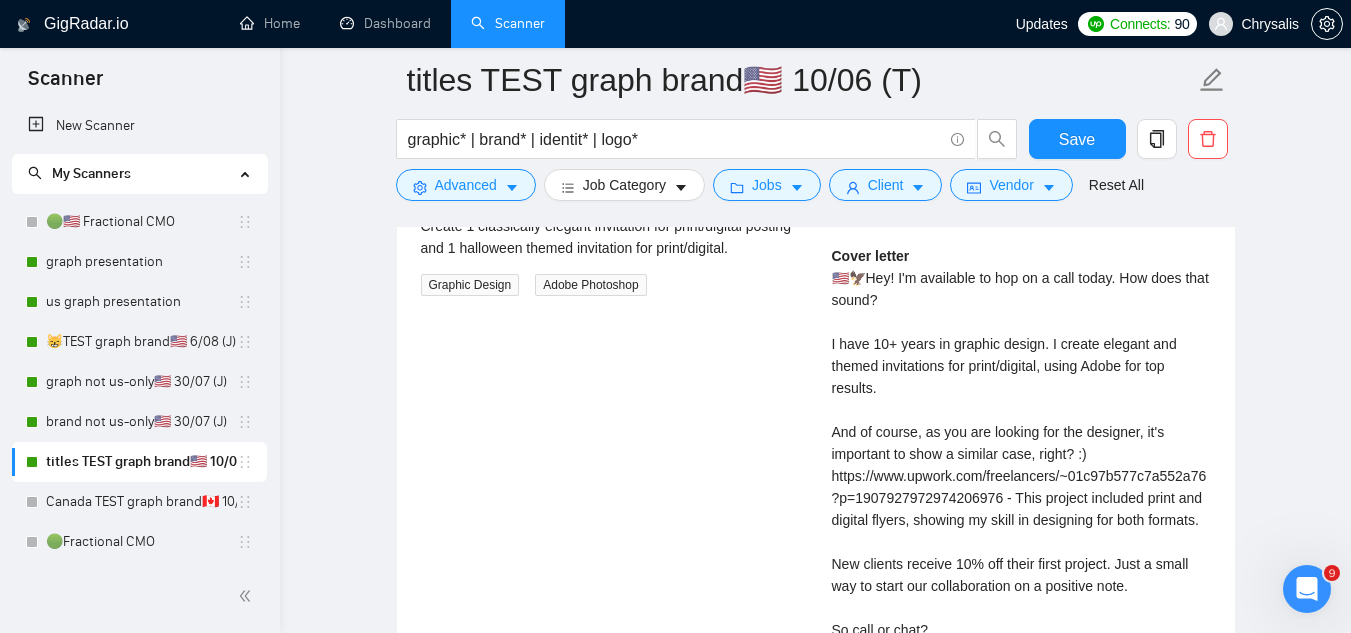 scroll, scrollTop: 4400, scrollLeft: 0, axis: vertical 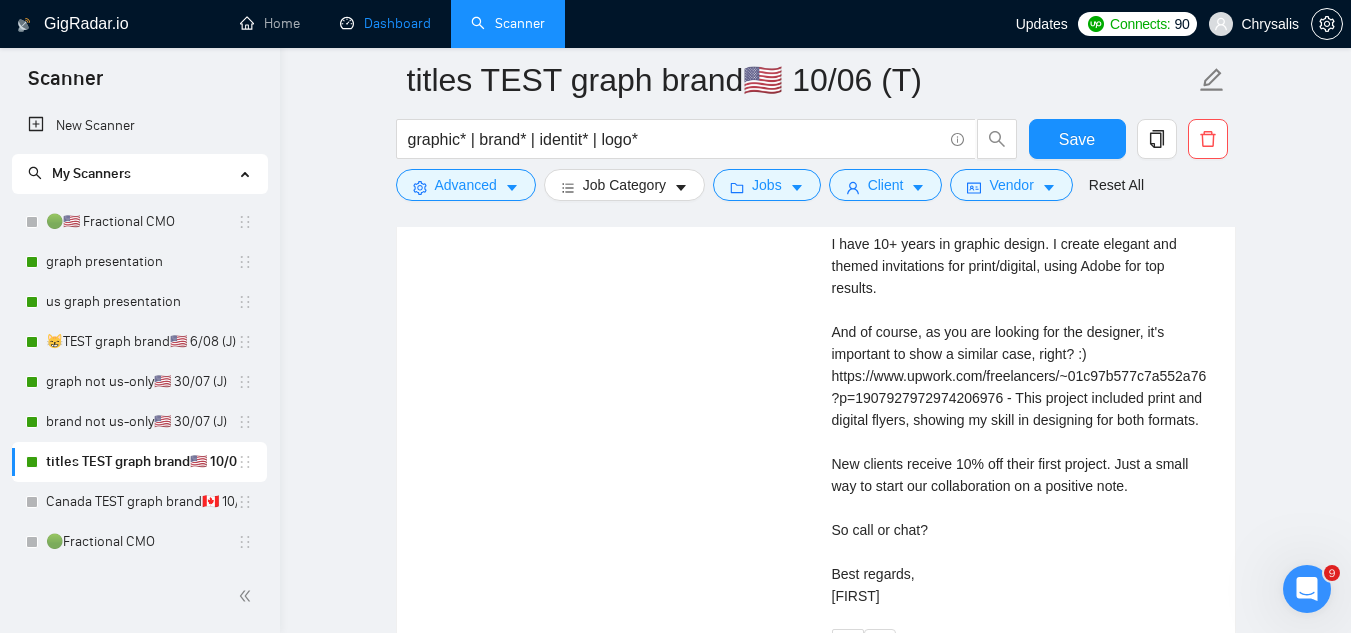 click on "Dashboard" at bounding box center [385, 23] 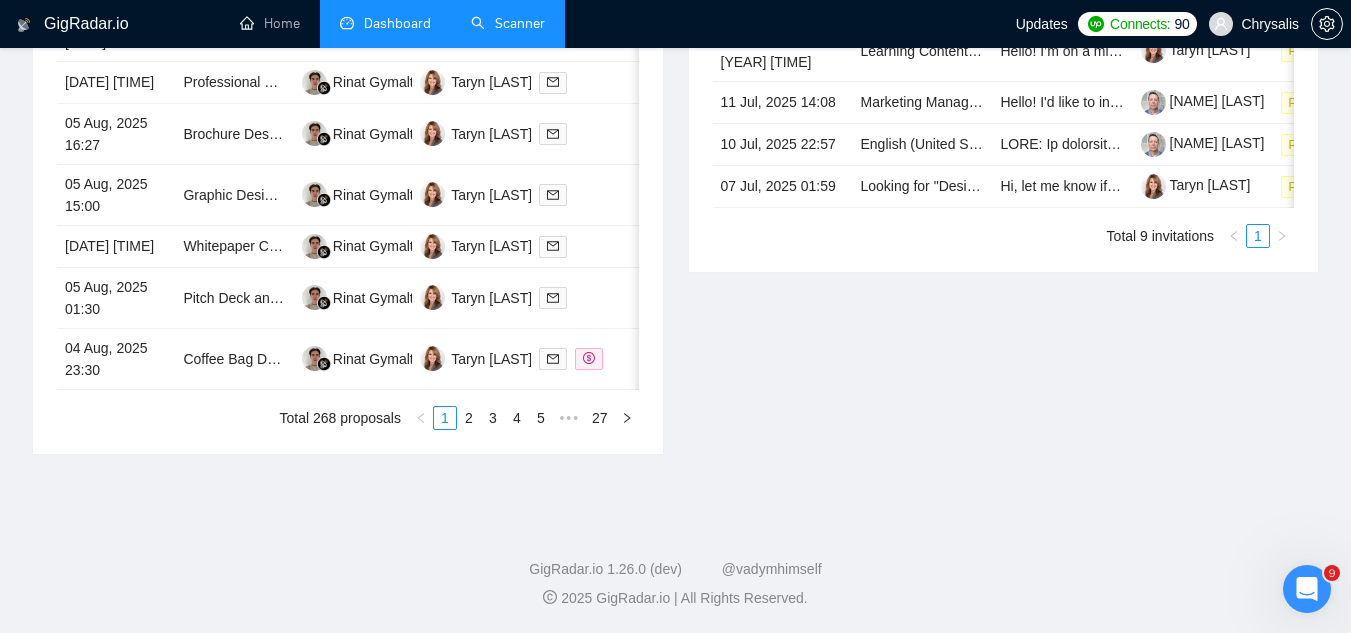 type on "2025-07-07" 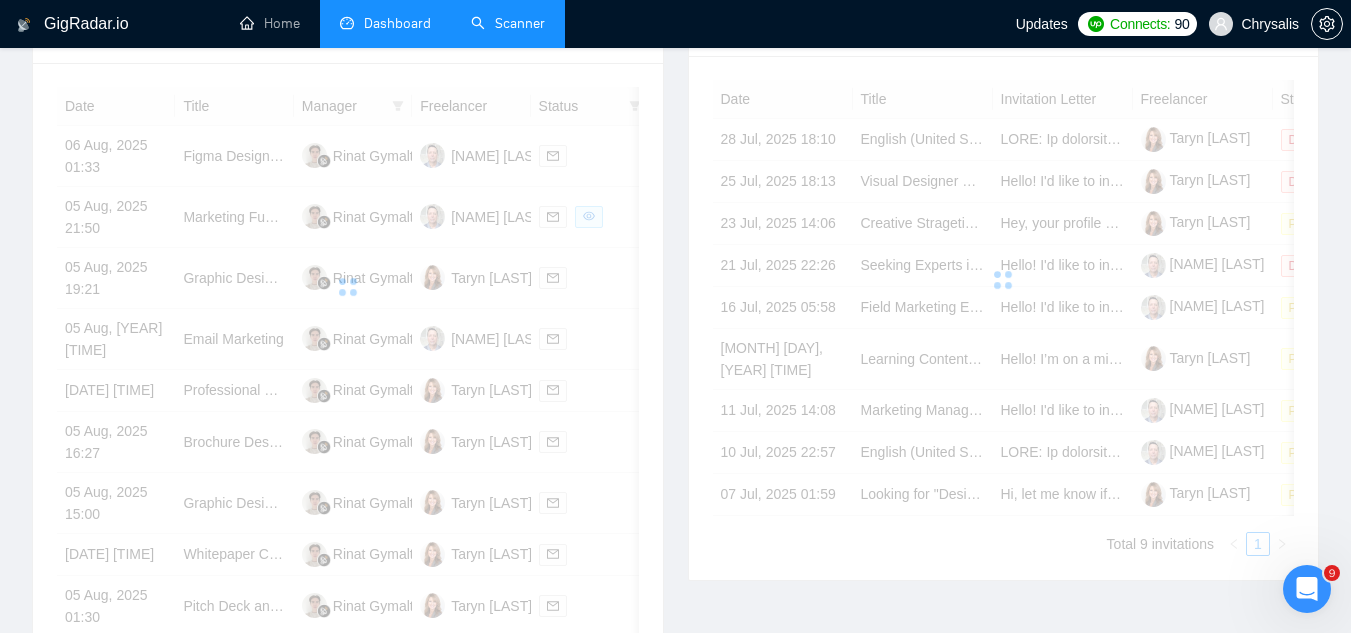 scroll, scrollTop: 602, scrollLeft: 0, axis: vertical 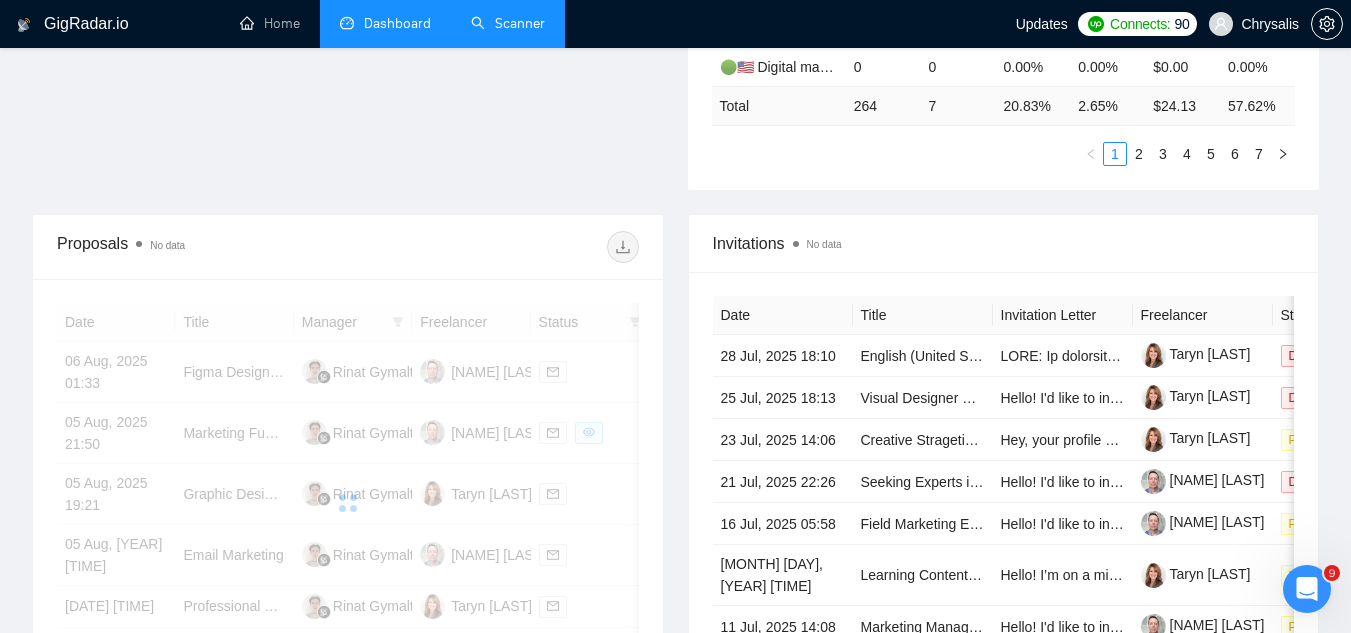 click on "Scanner" at bounding box center (508, 23) 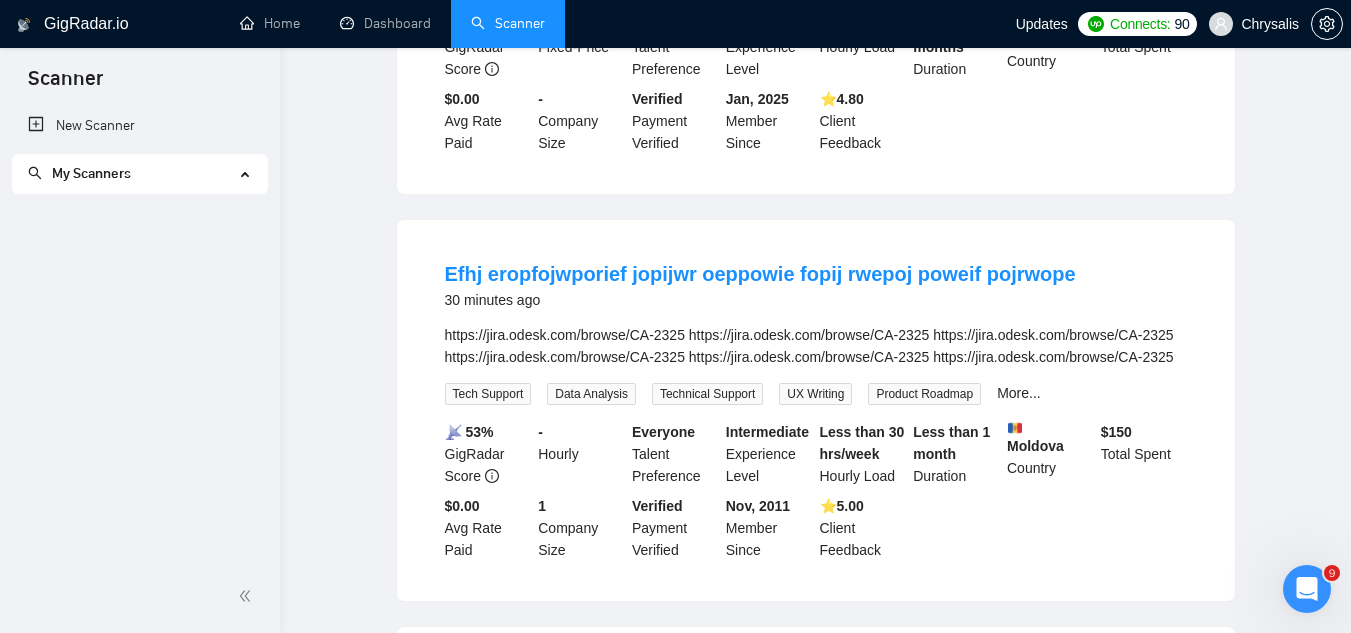 scroll, scrollTop: 0, scrollLeft: 0, axis: both 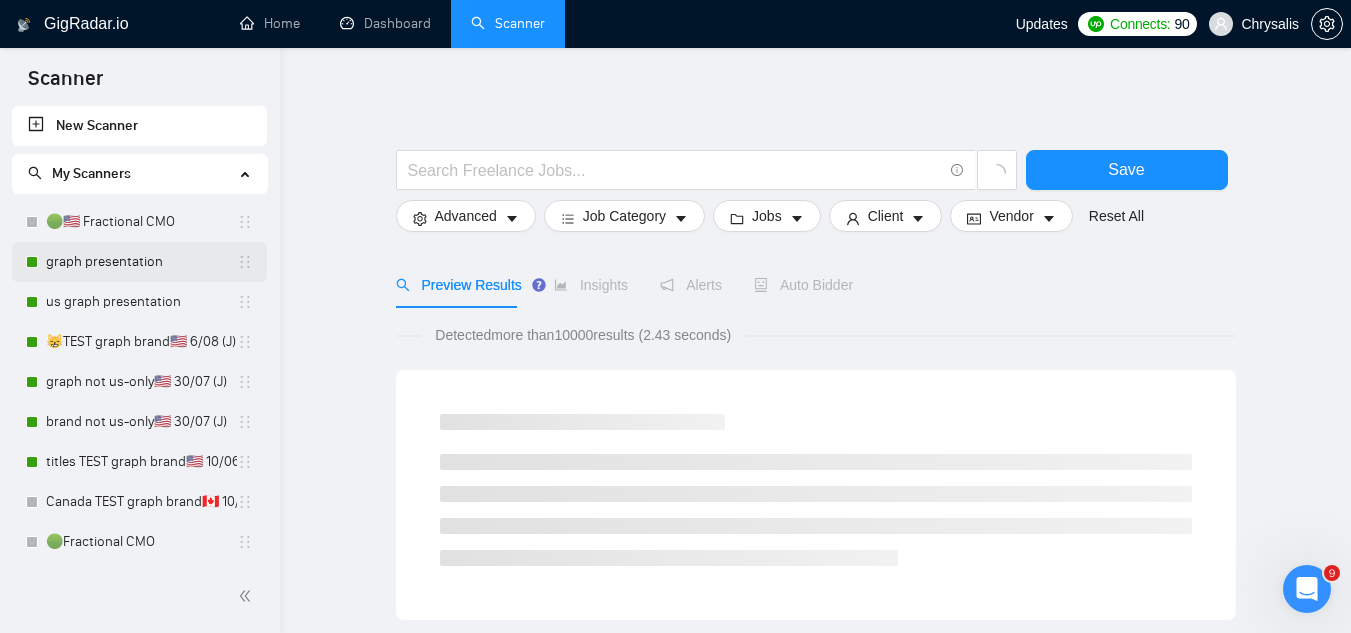 click on "graph presentation" at bounding box center (141, 262) 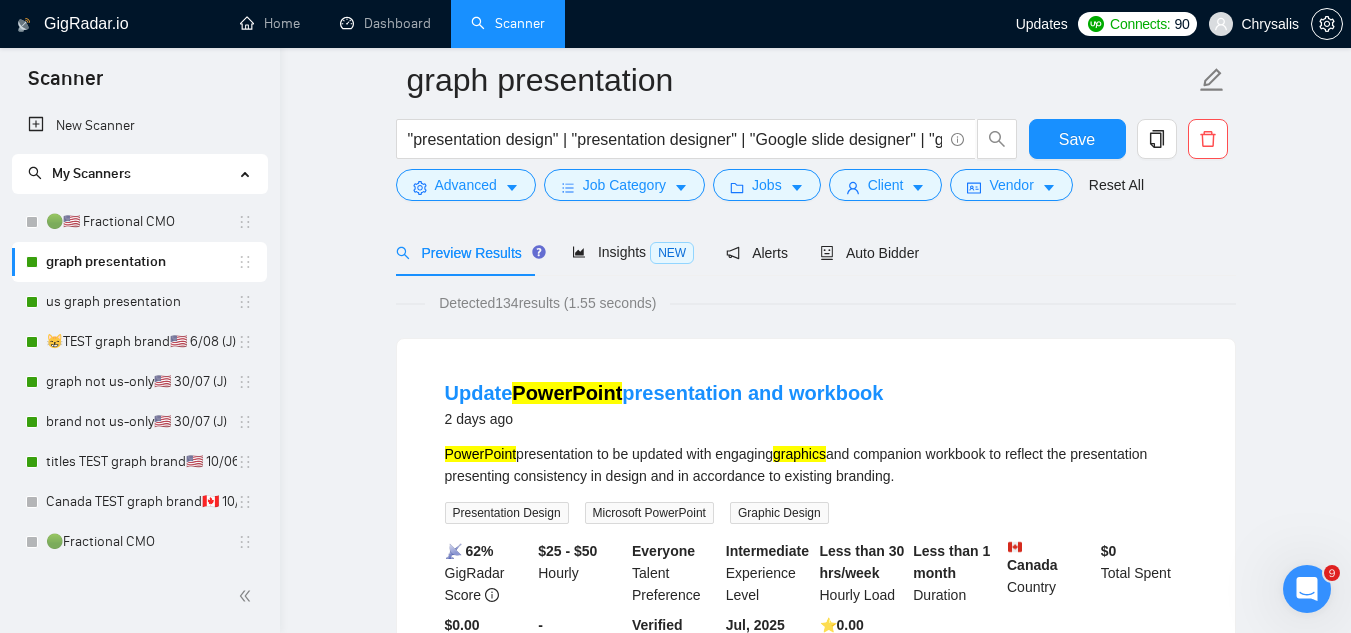 scroll, scrollTop: 100, scrollLeft: 0, axis: vertical 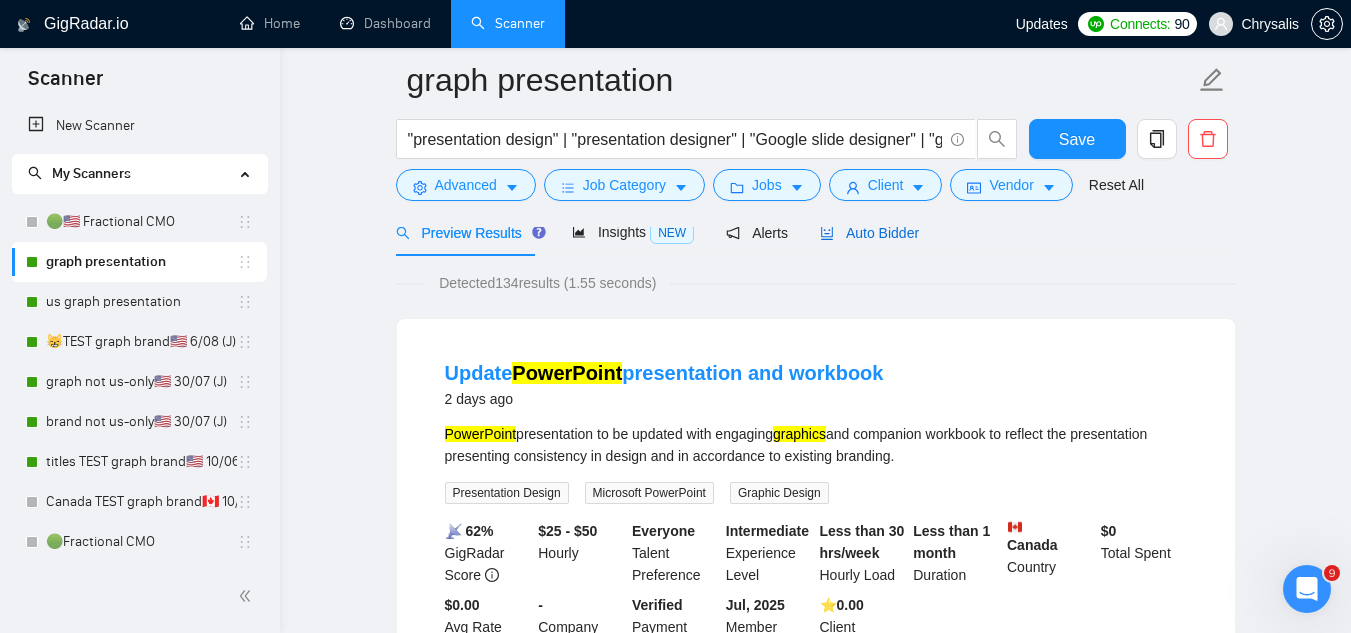click on "Auto Bidder" at bounding box center (869, 233) 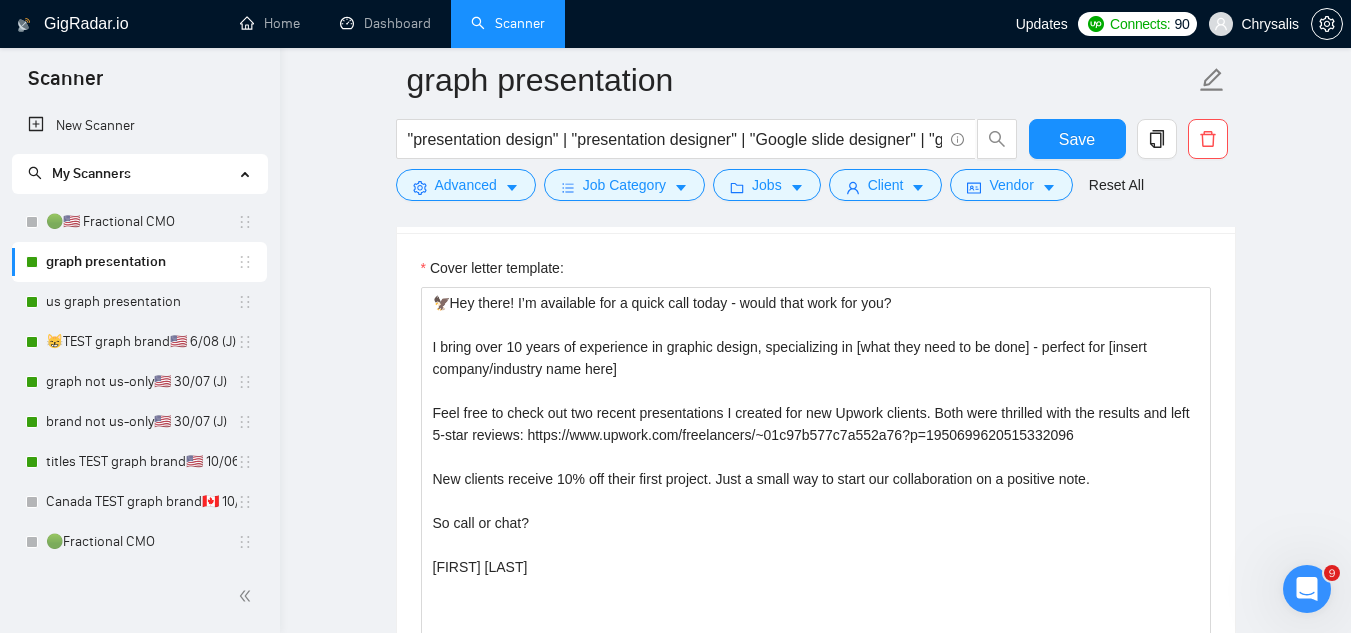 scroll, scrollTop: 2400, scrollLeft: 0, axis: vertical 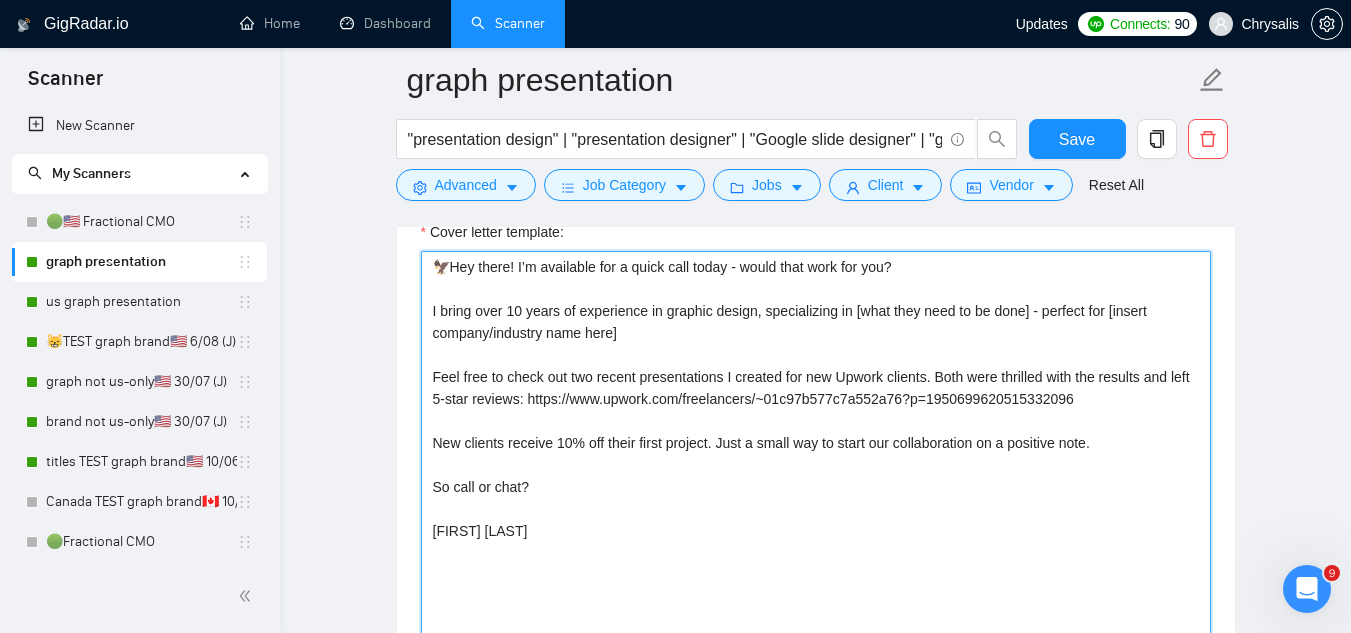 click on "🦅Hey there! I’m available for a quick call today - would that work for you?
I bring over 10 years of experience in graphic design, specializing in [what they need to be done] - perfect for [insert company/industry name here]
Feel free to check out two recent presentations I created for new Upwork clients. Both were thrilled with the results and left 5-star reviews: https://www.upwork.com/freelancers/~01c97b577c7a552a76?p=1950699620515332096
New clients receive 10% off their first project. Just a small way to start our collaboration on a positive note.
So call or chat?
[FIRST] [LAST]" at bounding box center (816, 476) 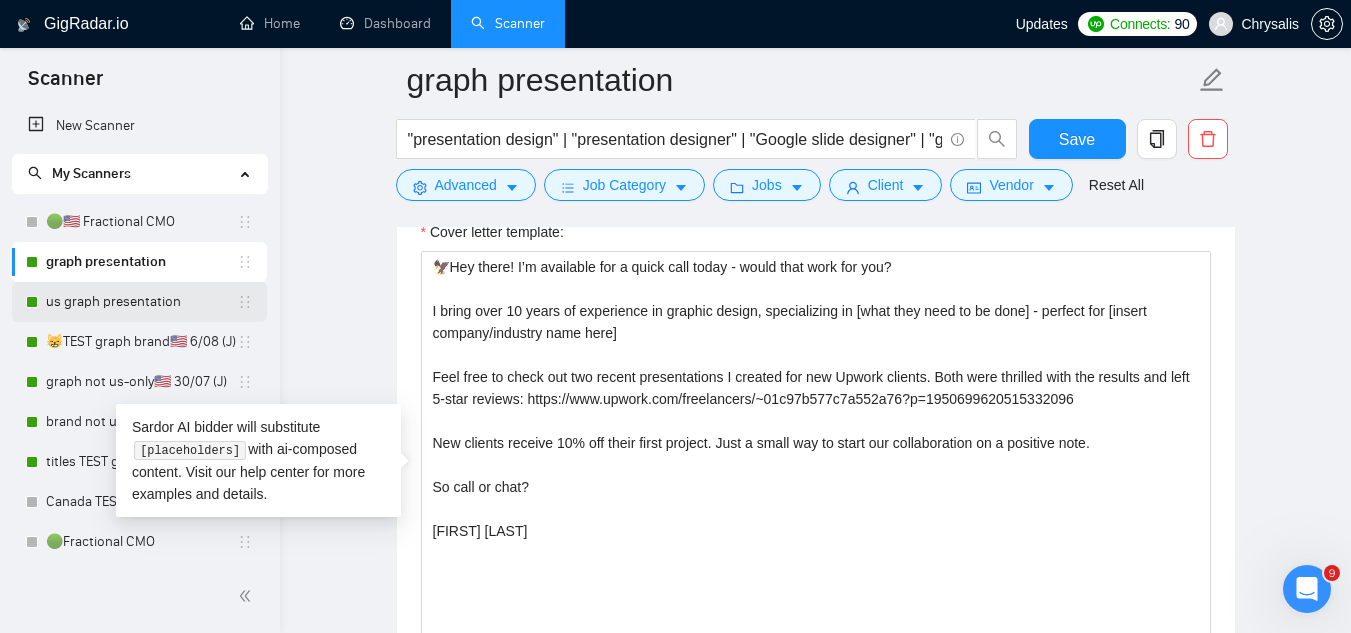 click on "us graph presentation" at bounding box center [141, 302] 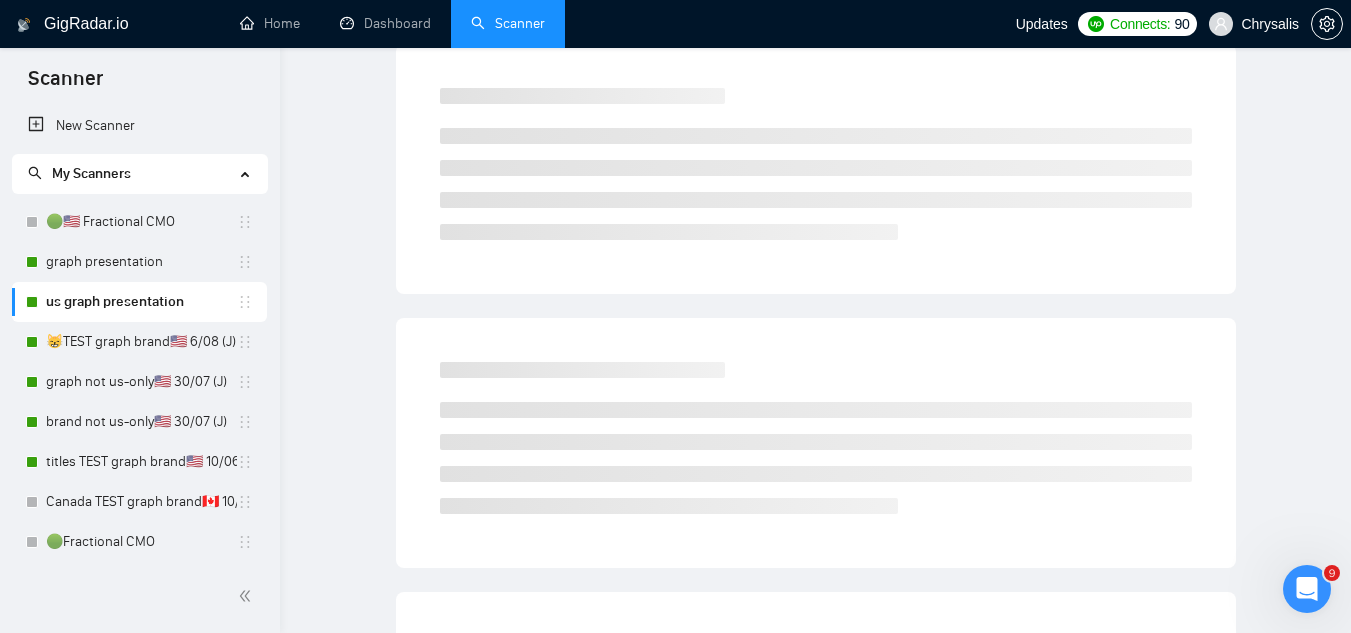 scroll, scrollTop: 0, scrollLeft: 0, axis: both 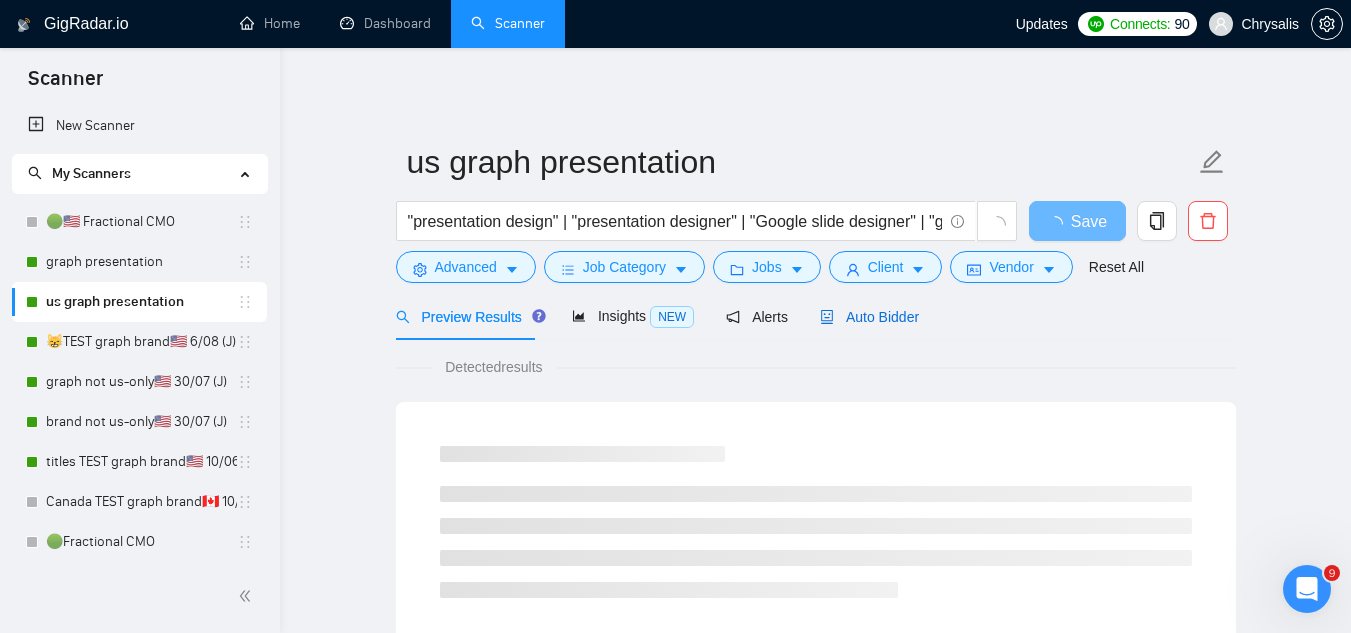 click on "Auto Bidder" at bounding box center (869, 317) 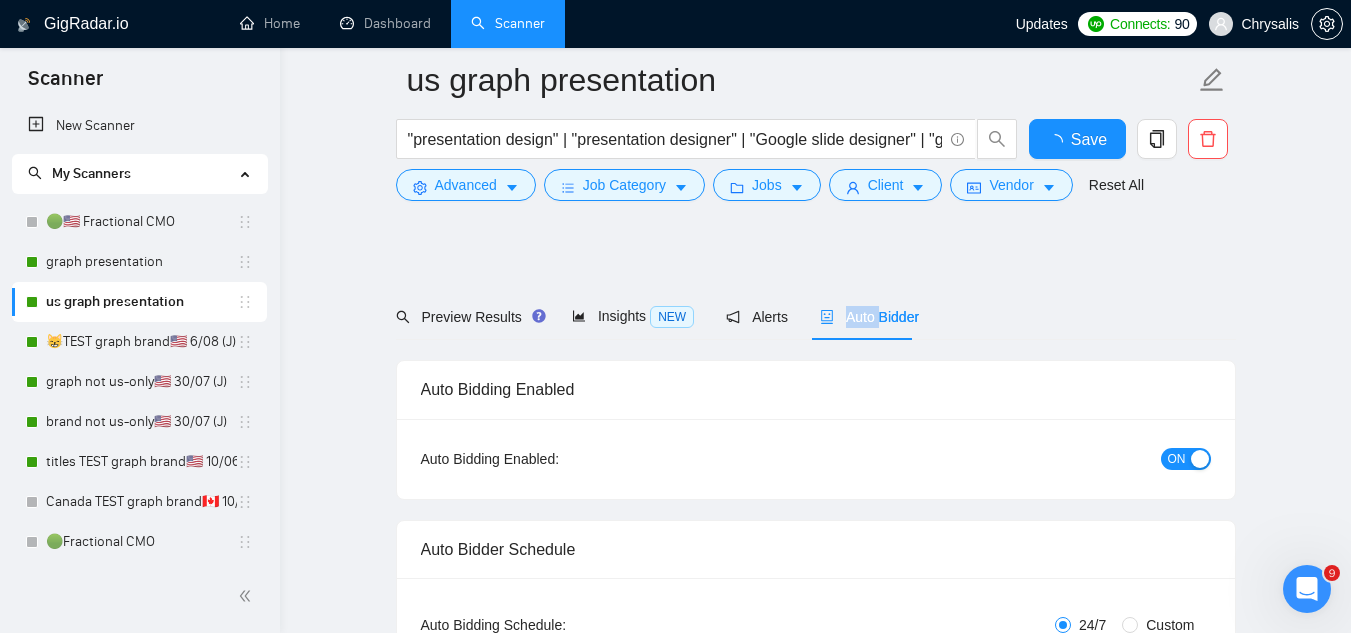 type 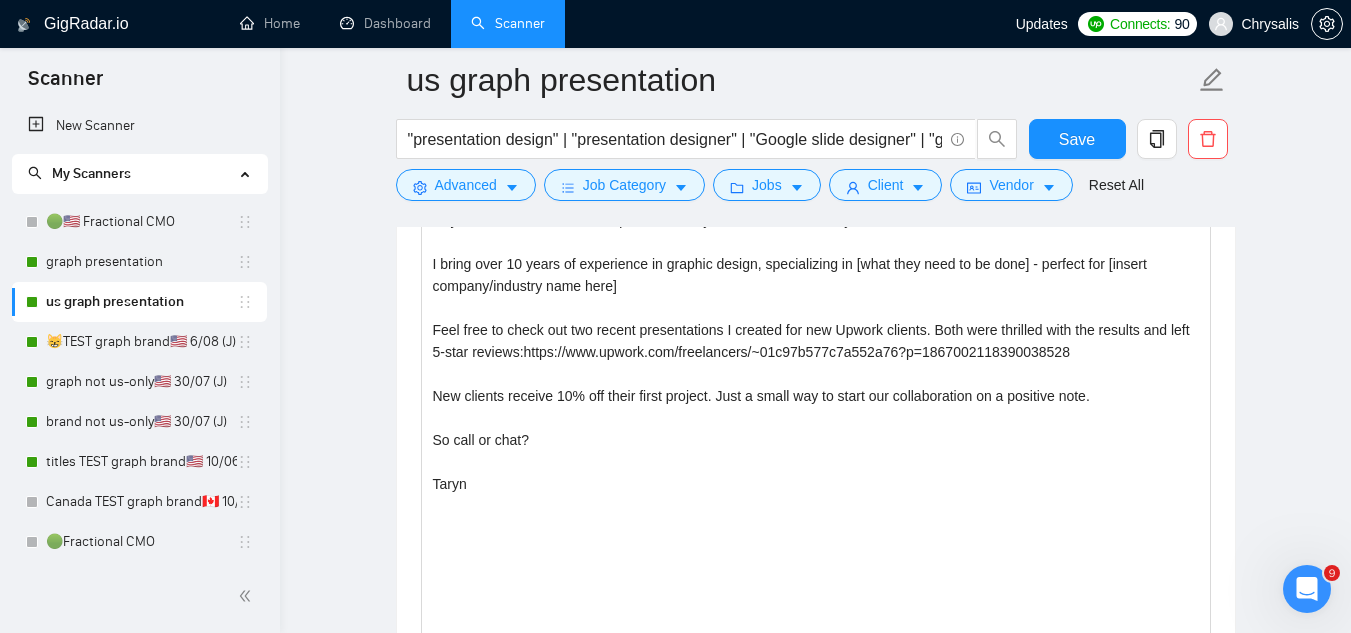 scroll, scrollTop: 2300, scrollLeft: 0, axis: vertical 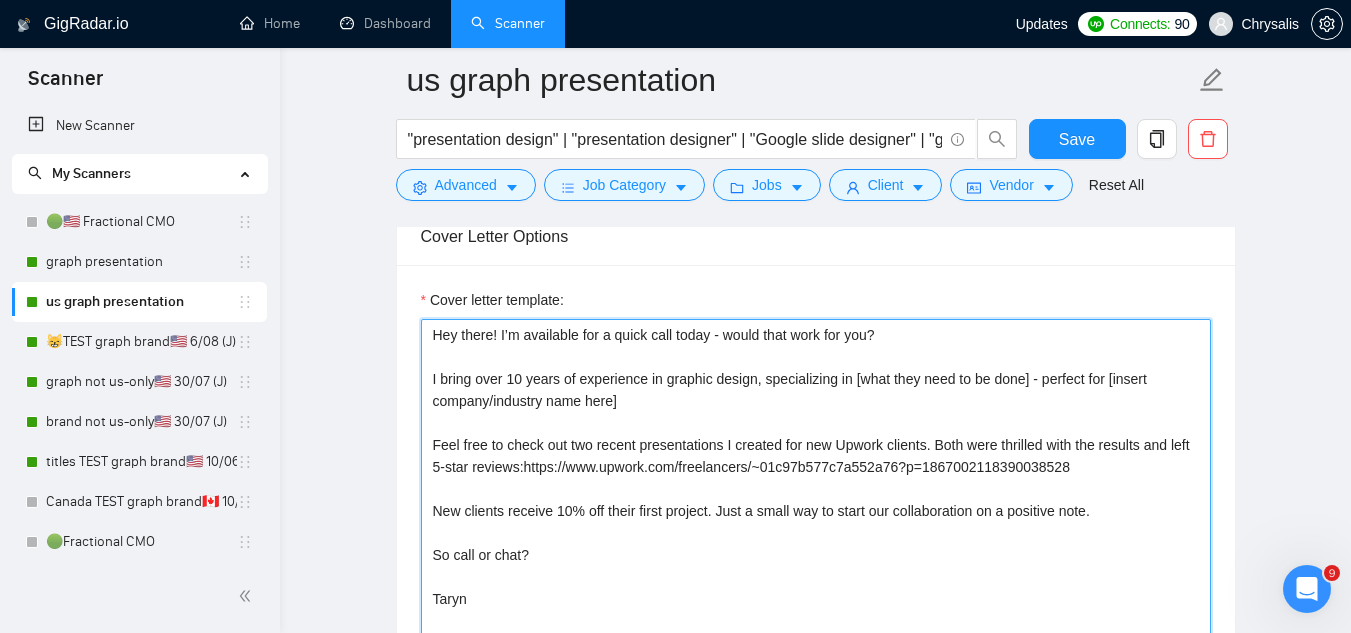 click on "Hey there! I’m available for a quick call today - would that work for you?
I bring over 10 years of experience in graphic design, specializing in [what they need to be done] - perfect for [insert company/industry name here]
Feel free to check out two recent presentations I created for new Upwork clients. Both were thrilled with the results and left 5-star reviews:https://www.upwork.com/freelancers/~01c97b577c7a552a76?p=1867002118390038528
New clients receive 10% off their first project. Just a small way to start our collaboration on a positive note.
So call or chat?
Taryn" at bounding box center (816, 544) 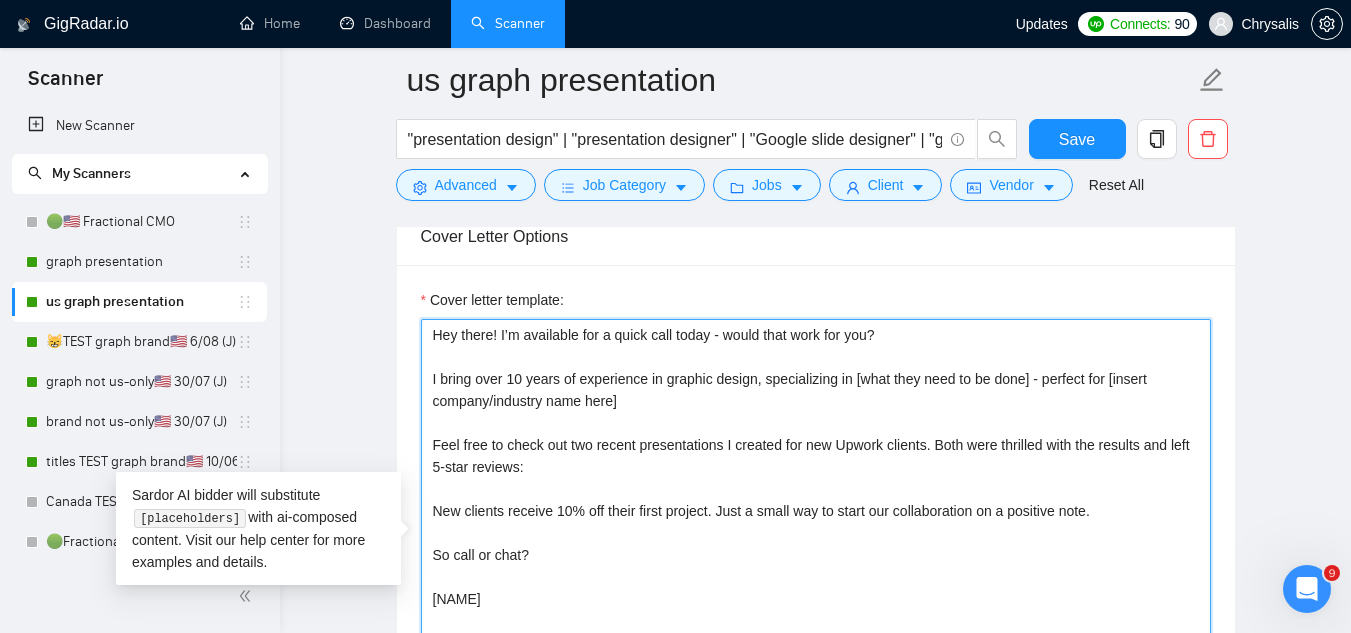 paste on "https://www.upwork.com/freelancers/~01c97b577c7a552a76?p=1950699620515332096" 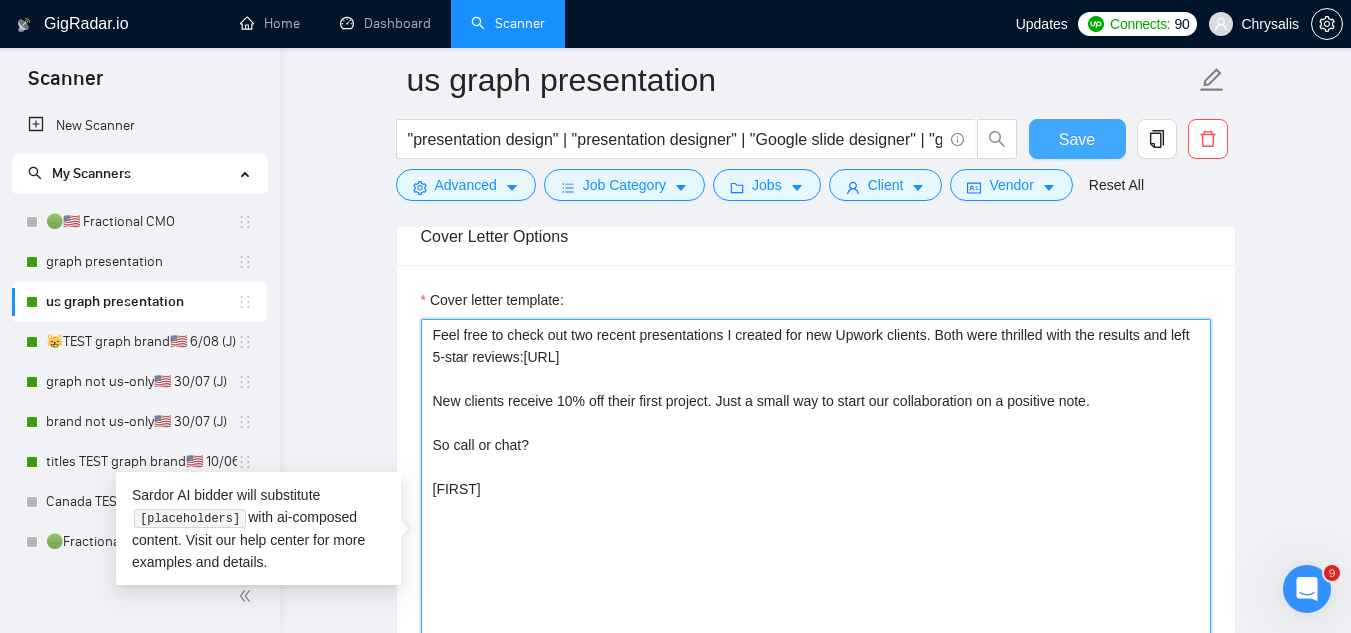 type on "Feel free to check out two recent presentations I created for new Upwork clients. Both were thrilled with the results and left 5-star reviews:[URL]
New clients receive 10% off their first project. Just a small way to start our collaboration on a positive note.
So call or chat?
[FIRST]" 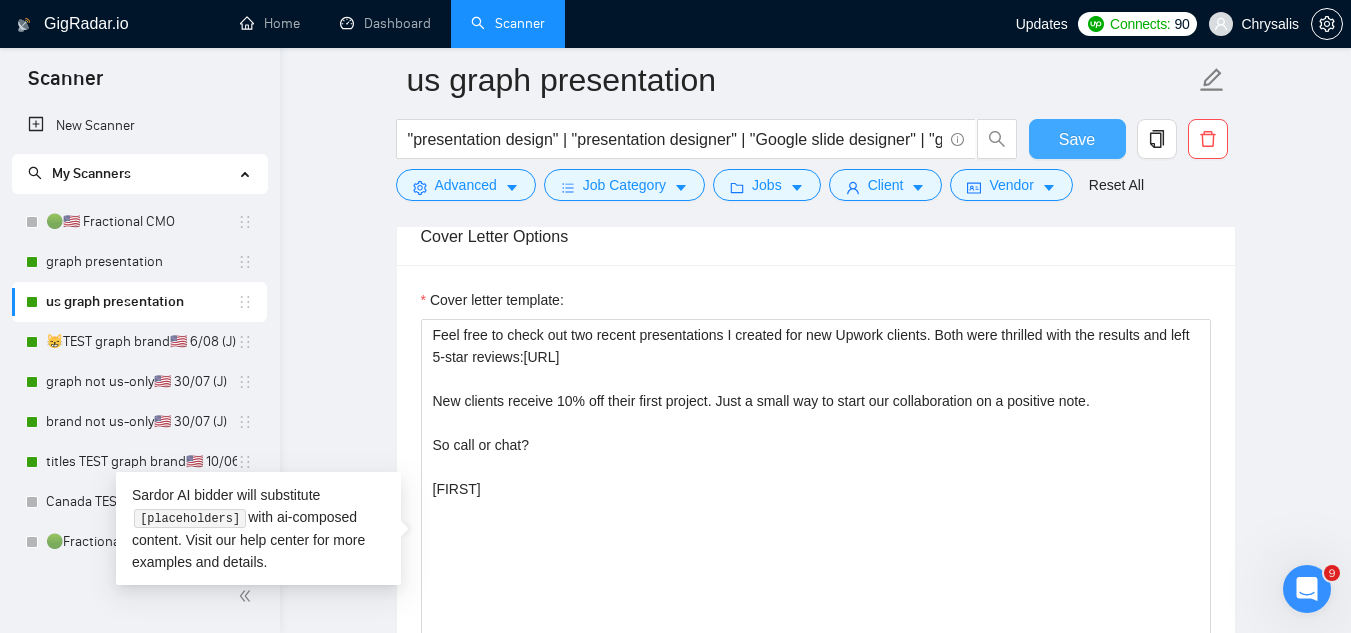 click on "Save" at bounding box center (1077, 139) 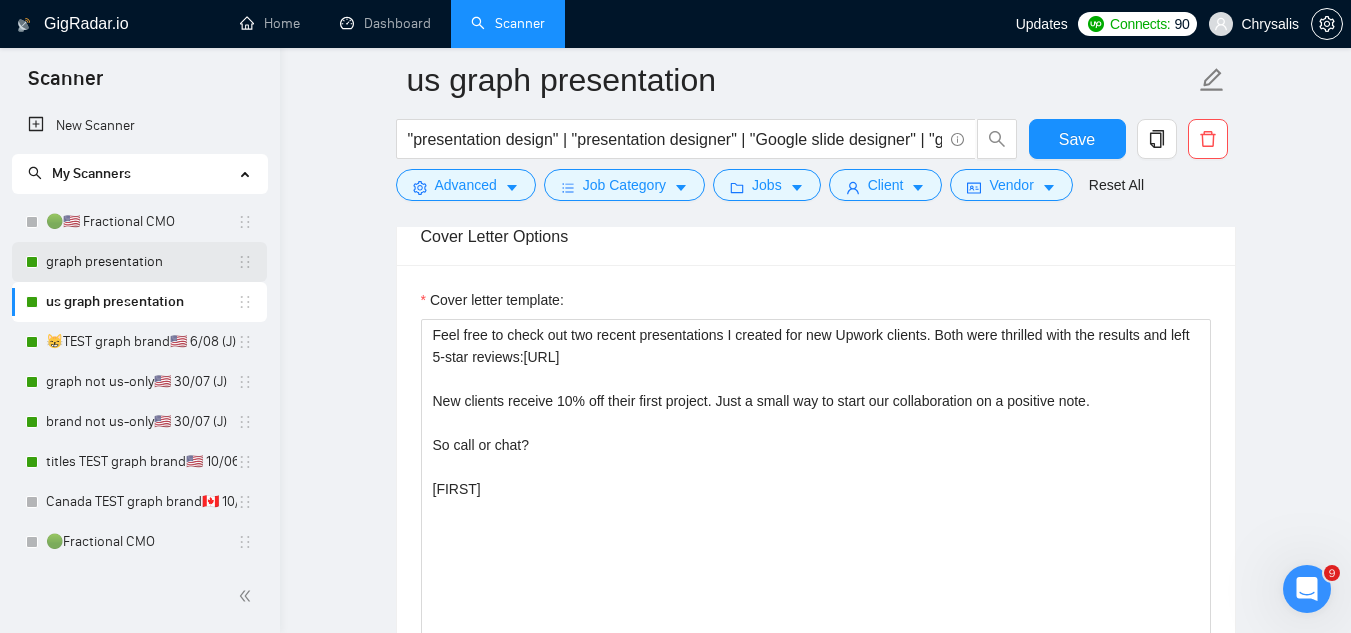 click on "graph presentation" at bounding box center [141, 262] 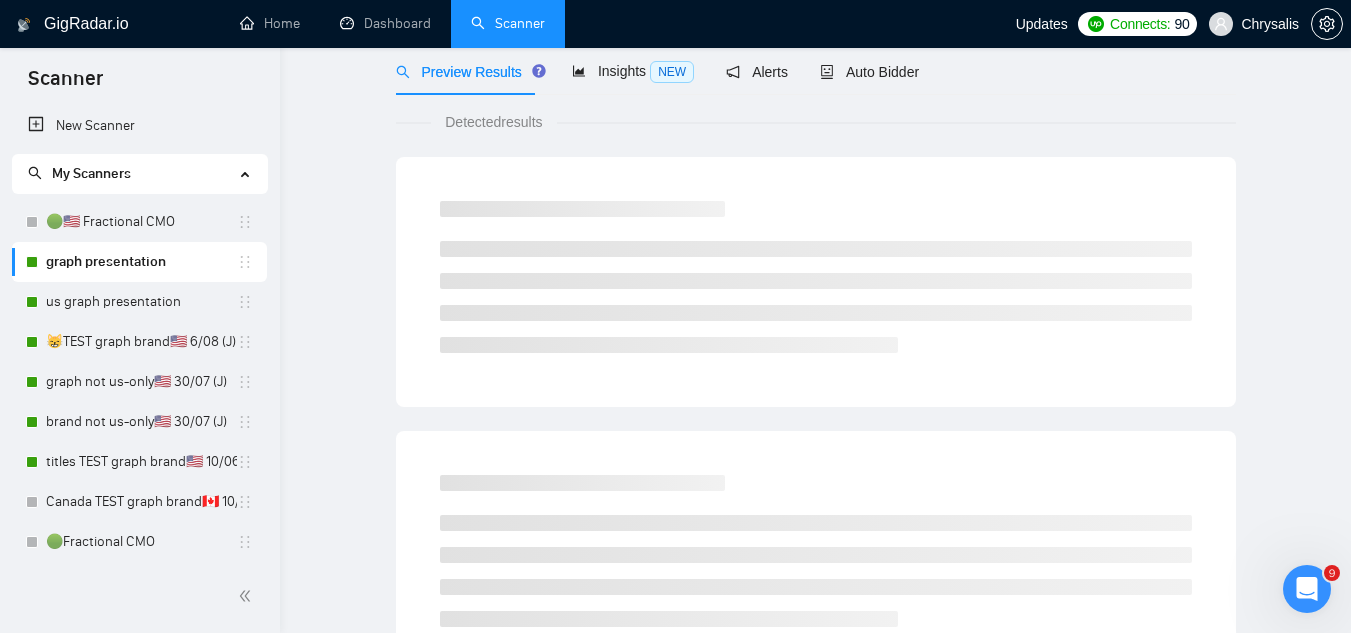 scroll, scrollTop: 0, scrollLeft: 0, axis: both 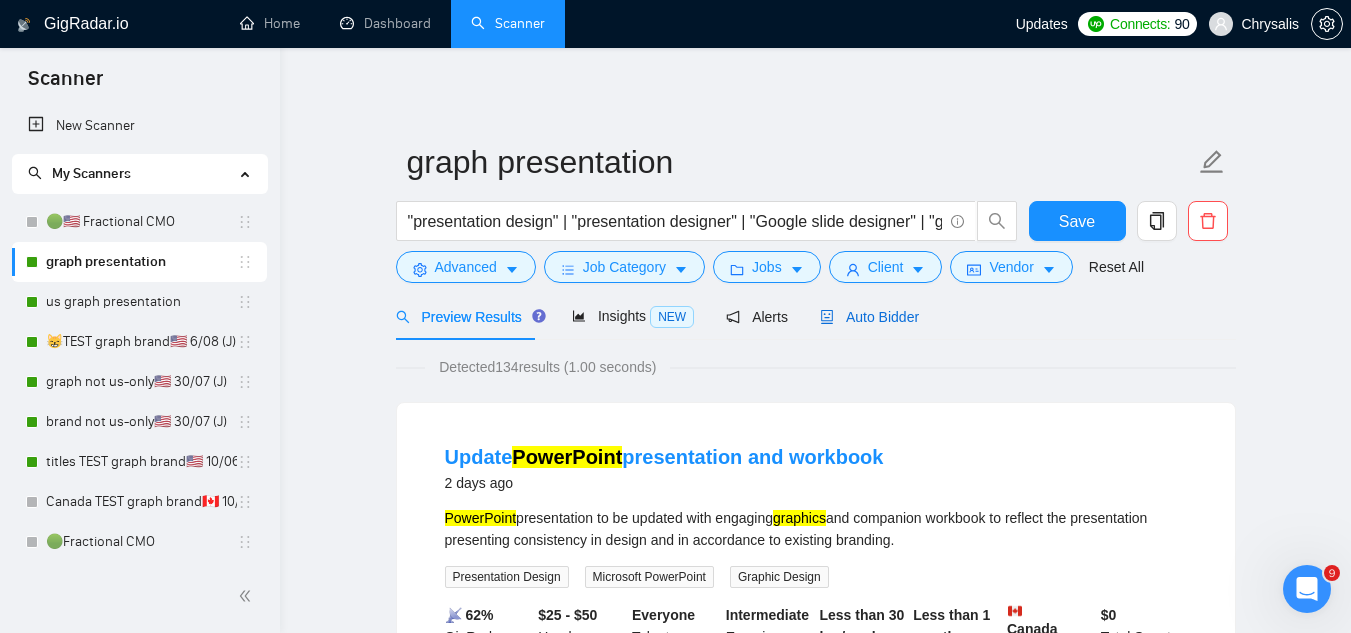 click on "Auto Bidder" at bounding box center (869, 317) 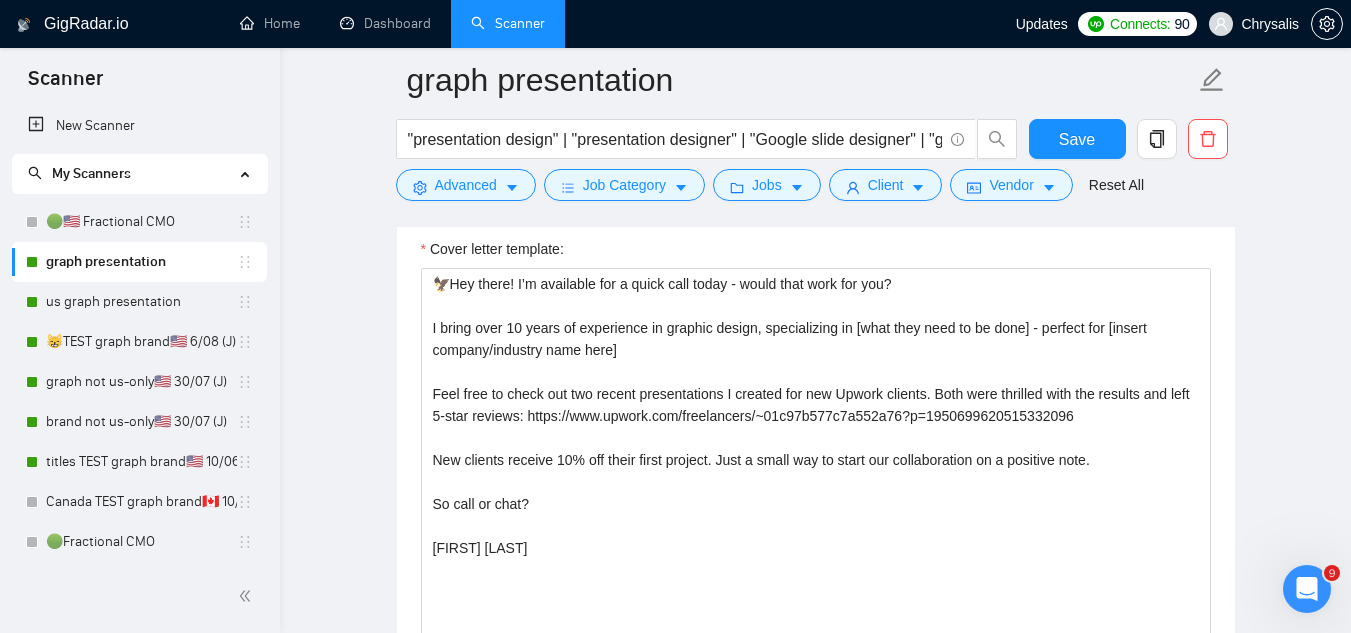 scroll, scrollTop: 2400, scrollLeft: 0, axis: vertical 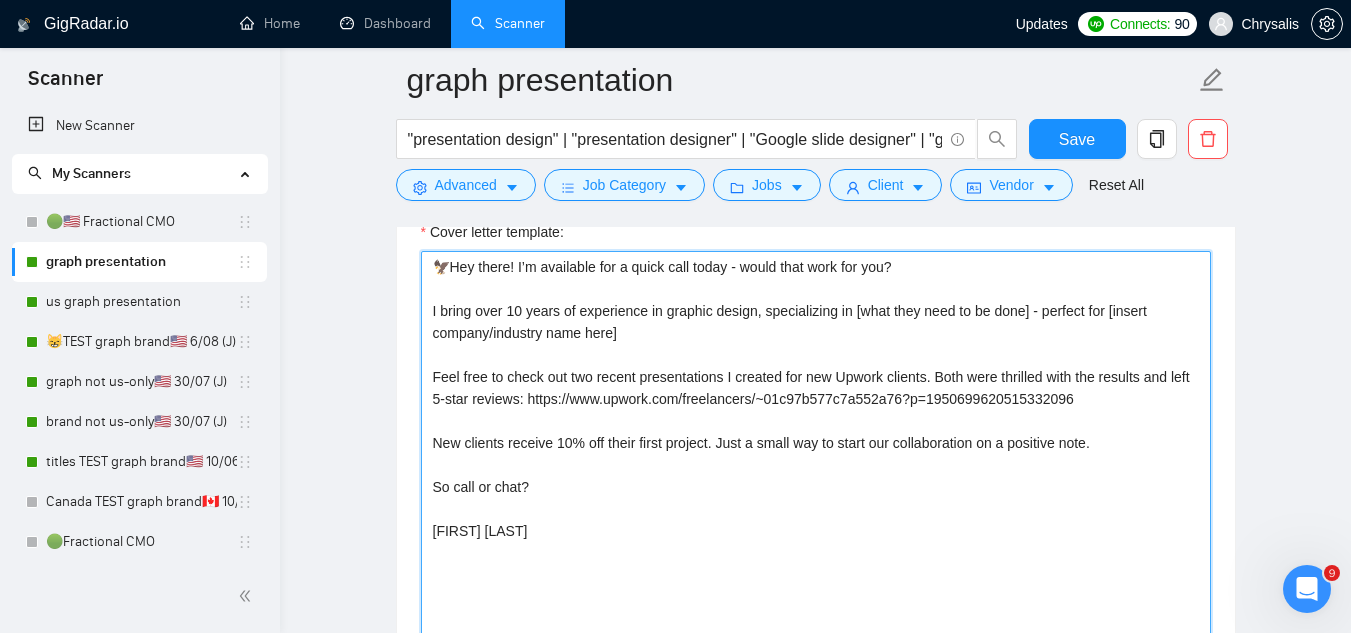 click on "🦅Hey there! I’m available for a quick call today - would that work for you?
I bring over 10 years of experience in graphic design, specializing in [what they need to be done] - perfect for [insert company/industry name here]
Feel free to check out two recent presentations I created for new Upwork clients. Both were thrilled with the results and left 5-star reviews: https://www.upwork.com/freelancers/~01c97b577c7a552a76?p=1950699620515332096
New clients receive 10% off their first project. Just a small way to start our collaboration on a positive note.
So call or chat?
[FIRST] [LAST]" at bounding box center [816, 476] 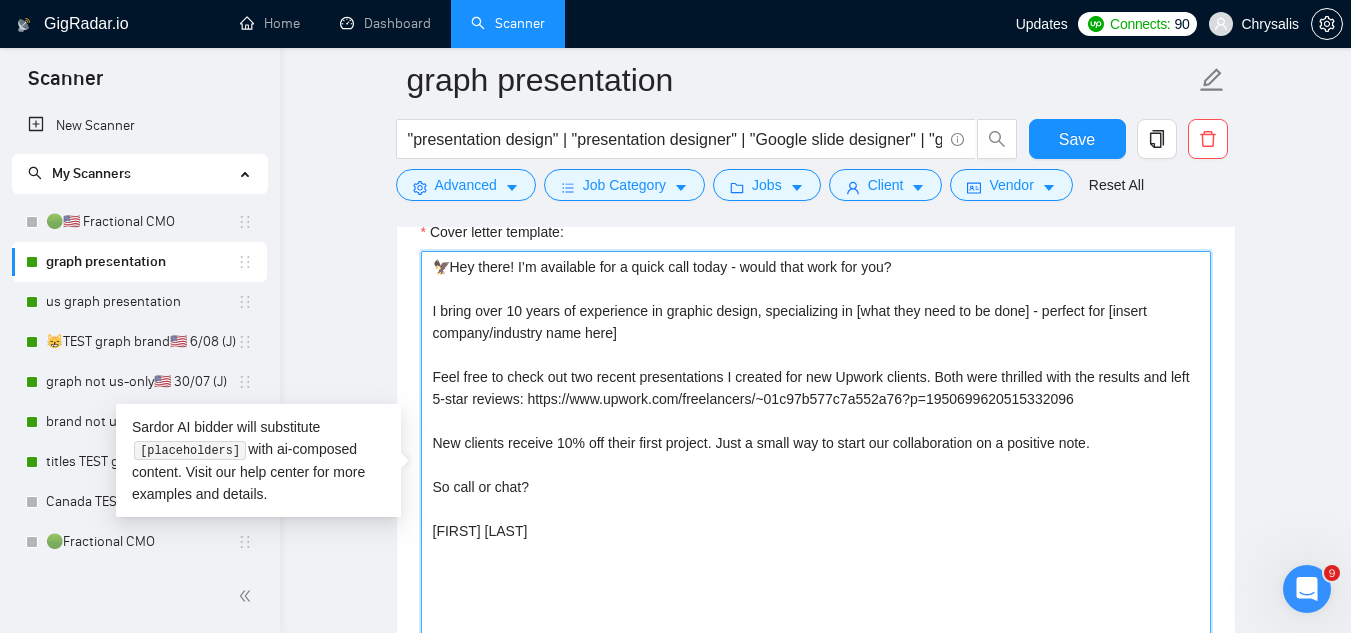 click on "🦅Hey there! I’m available for a quick call today - would that work for you?
I bring over 10 years of experience in graphic design, specializing in [what they need to be done] - perfect for [insert company/industry name here]
Feel free to check out two recent presentations I created for new Upwork clients. Both were thrilled with the results and left 5-star reviews: https://www.upwork.com/freelancers/~01c97b577c7a552a76?p=1950699620515332096
New clients receive 10% off their first project. Just a small way to start our collaboration on a positive note.
So call or chat?
[FIRST] [LAST]" at bounding box center (816, 476) 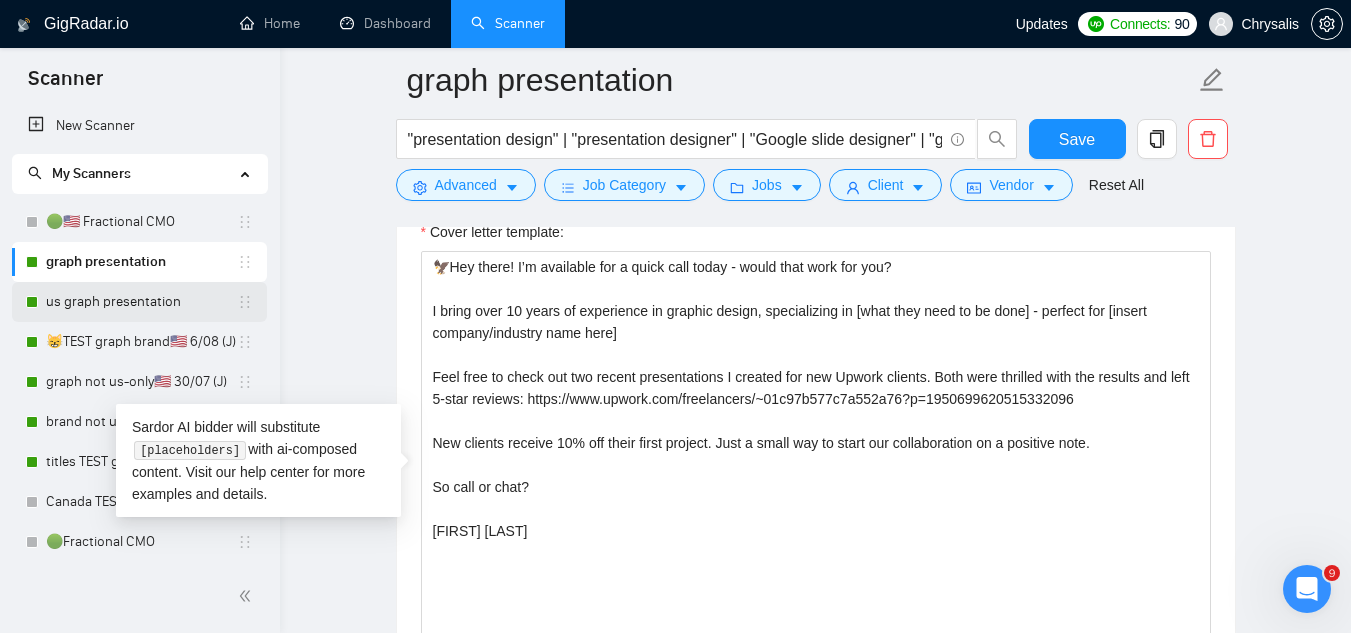 click on "us graph presentation" at bounding box center [141, 302] 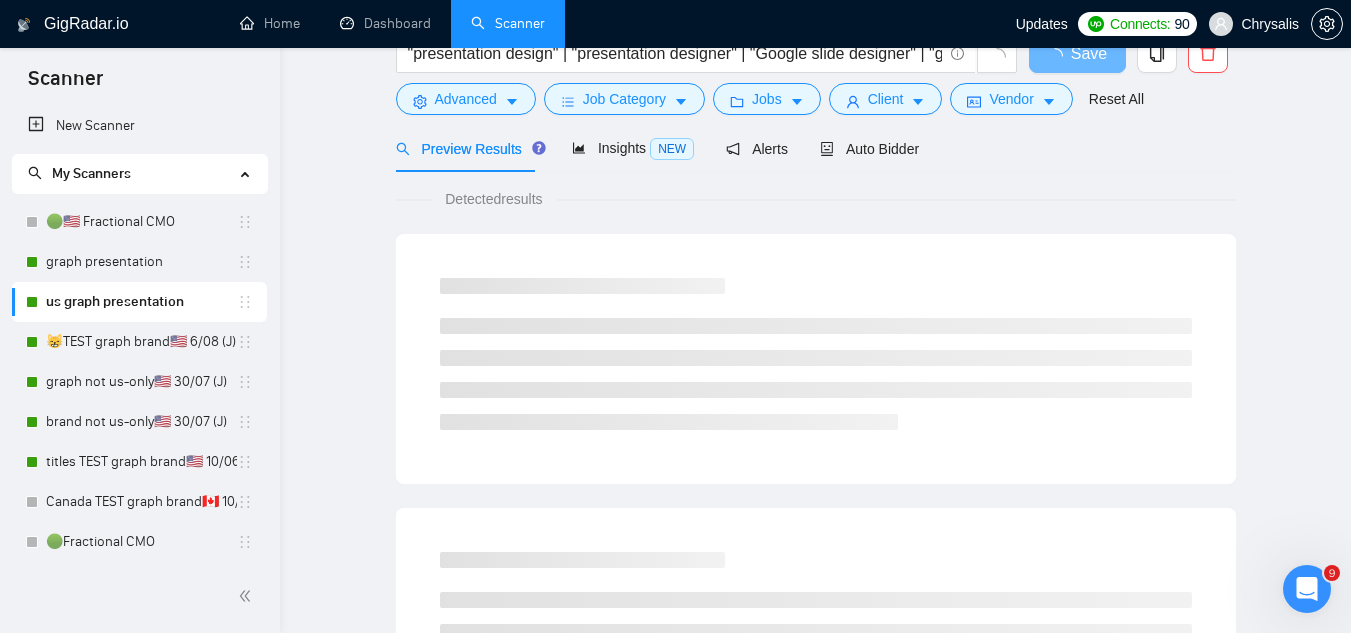 scroll, scrollTop: 0, scrollLeft: 0, axis: both 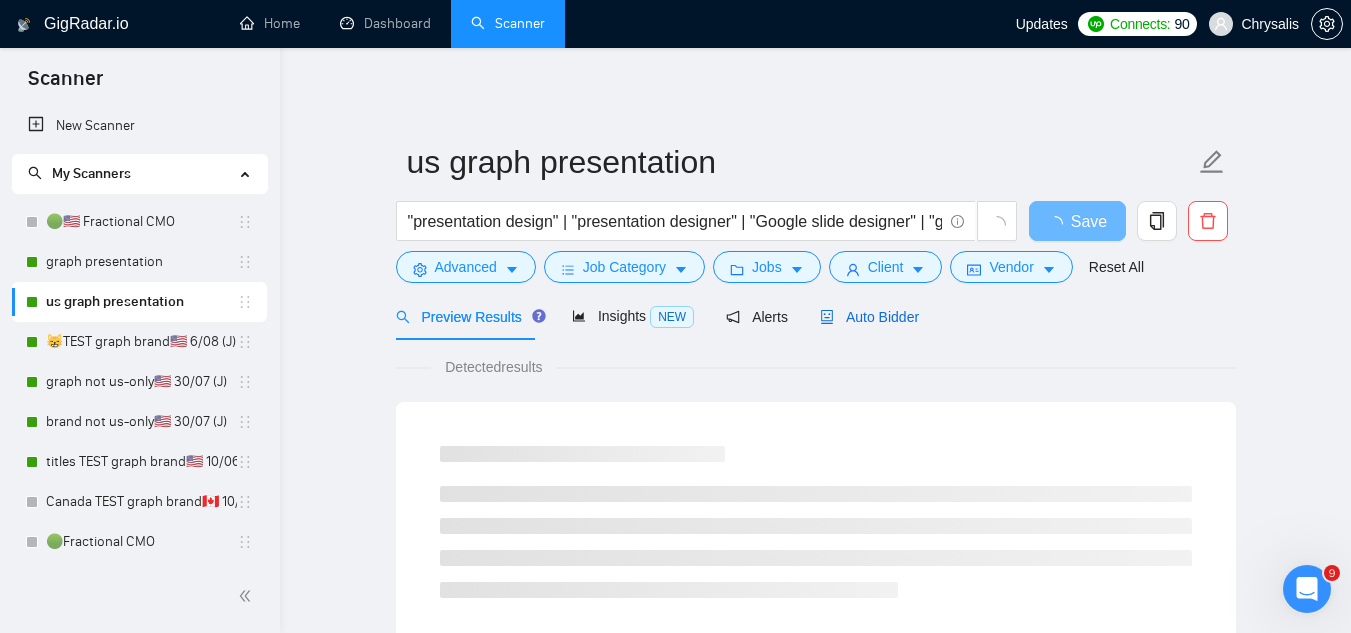 click on "Auto Bidder" at bounding box center [869, 317] 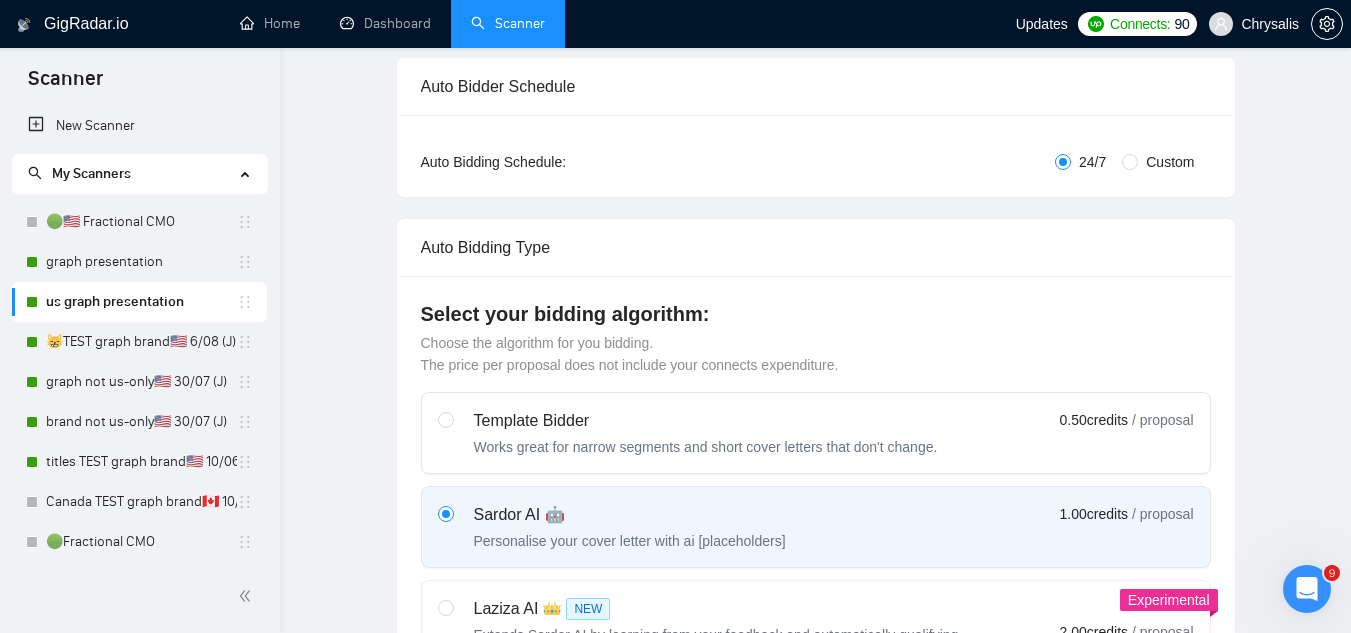 type 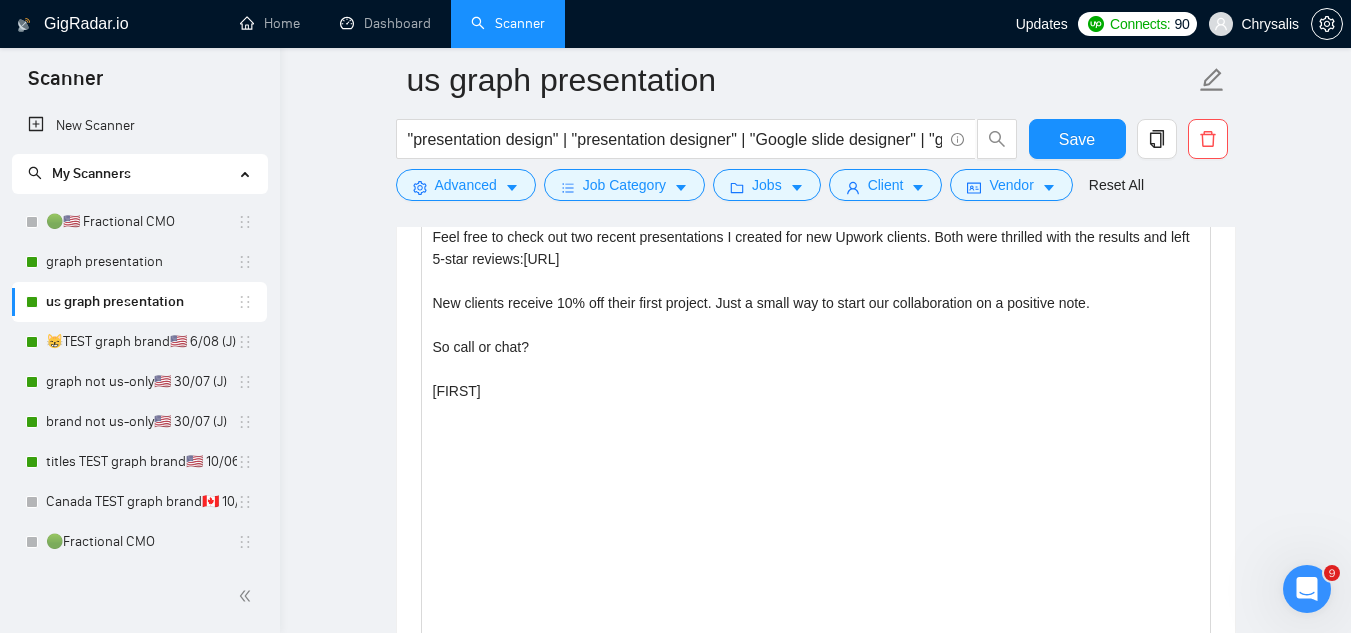 scroll, scrollTop: 2200, scrollLeft: 0, axis: vertical 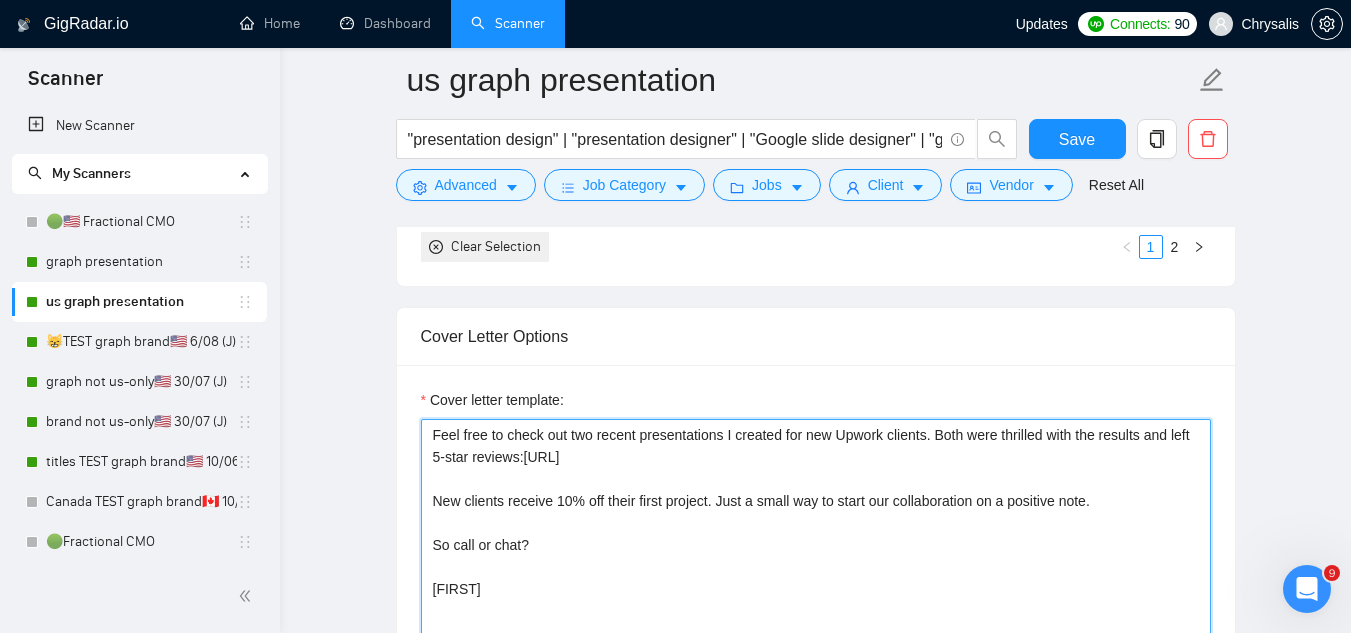click on "Feel free to check out two recent presentations I created for new Upwork clients. Both were thrilled with the results and left 5-star reviews:[URL]
New clients receive 10% off their first project. Just a small way to start our collaboration on a positive note.
So call or chat?
[FIRST]" at bounding box center (816, 644) 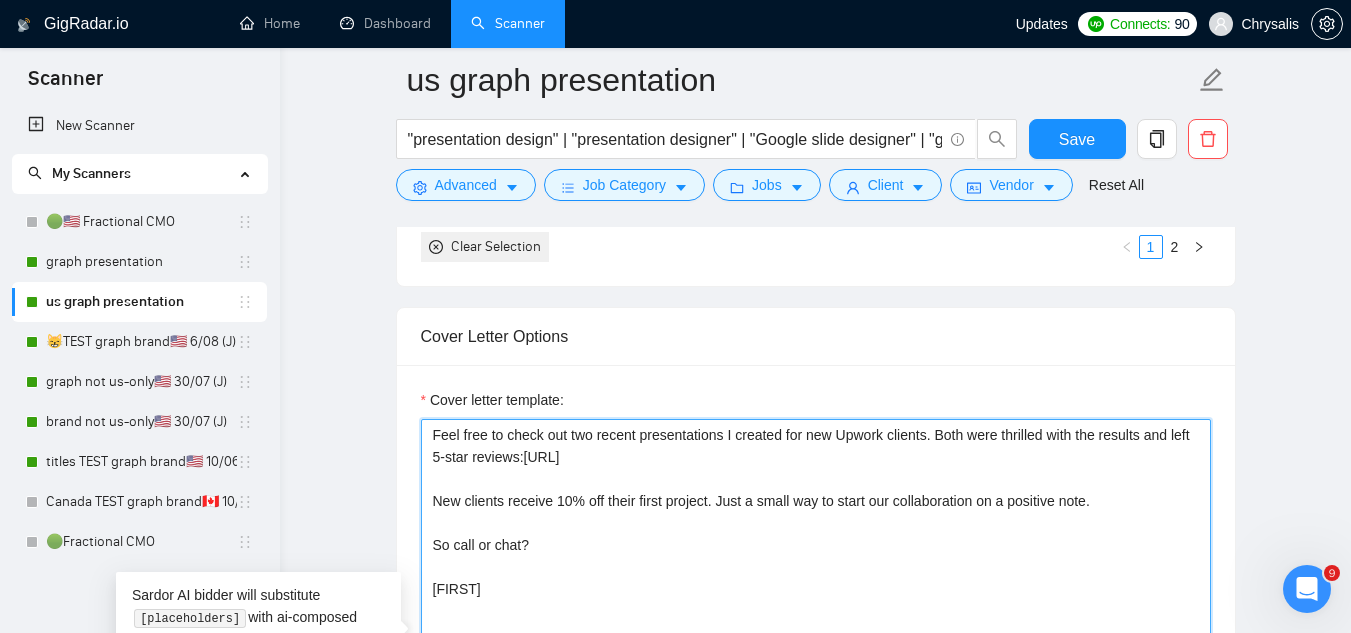 paste on "🦅" 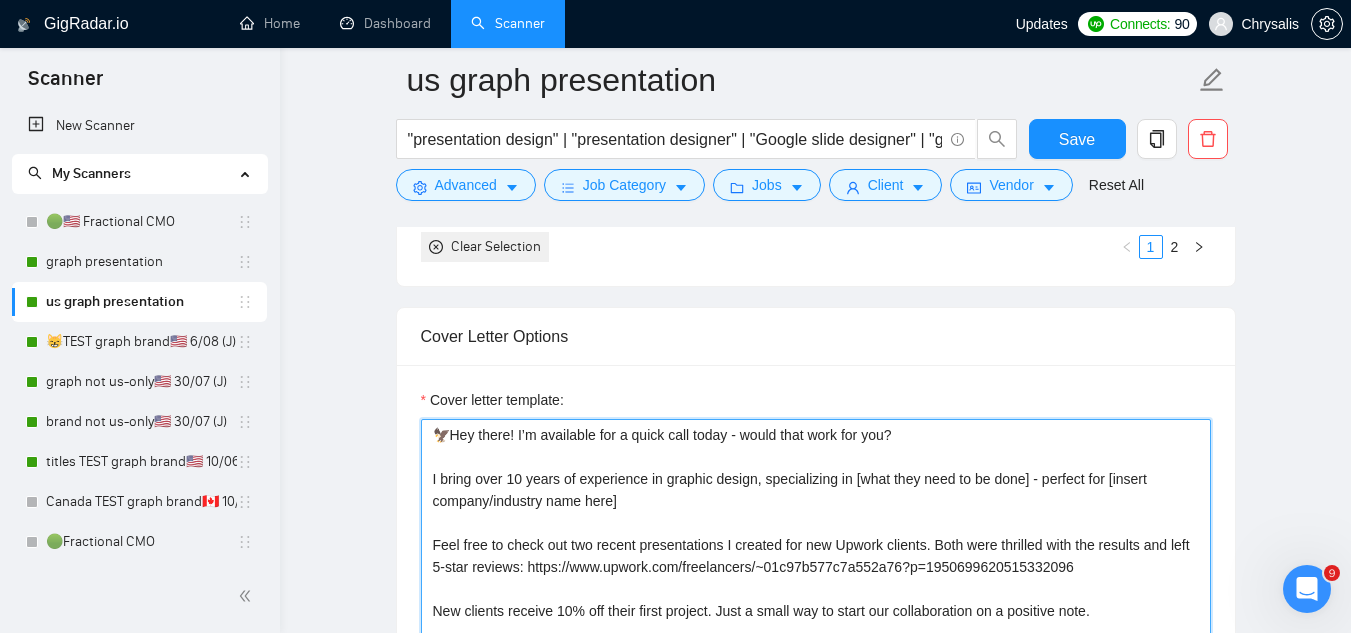 scroll, scrollTop: 2300, scrollLeft: 0, axis: vertical 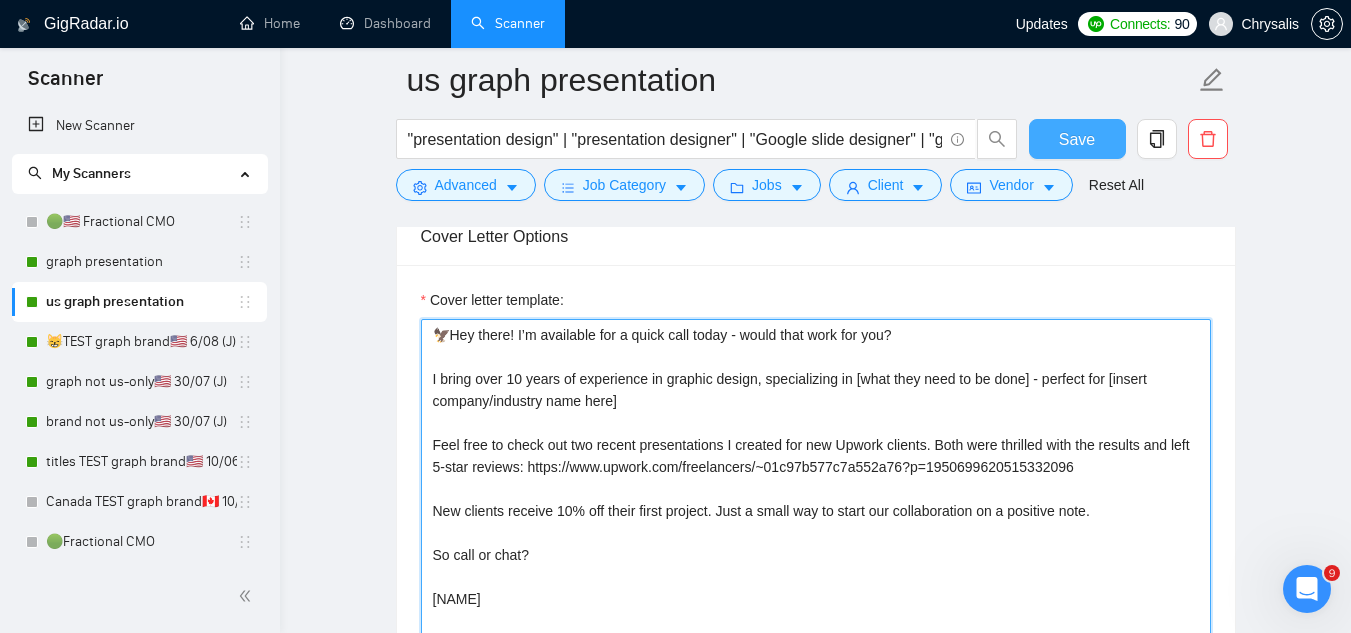 type on "🦅Hey there! I’m available for a quick call today - would that work for you?
I bring over 10 years of experience in graphic design, specializing in [what they need to be done] - perfect for [insert company/industry name here]
Feel free to check out two recent presentations I created for new Upwork clients. Both were thrilled with the results and left 5-star reviews: https://www.upwork.com/freelancers/~01c97b577c7a552a76?p=1950699620515332096
New clients receive 10% off their first project. Just a small way to start our collaboration on a positive note.
So call or chat?
[NAME]" 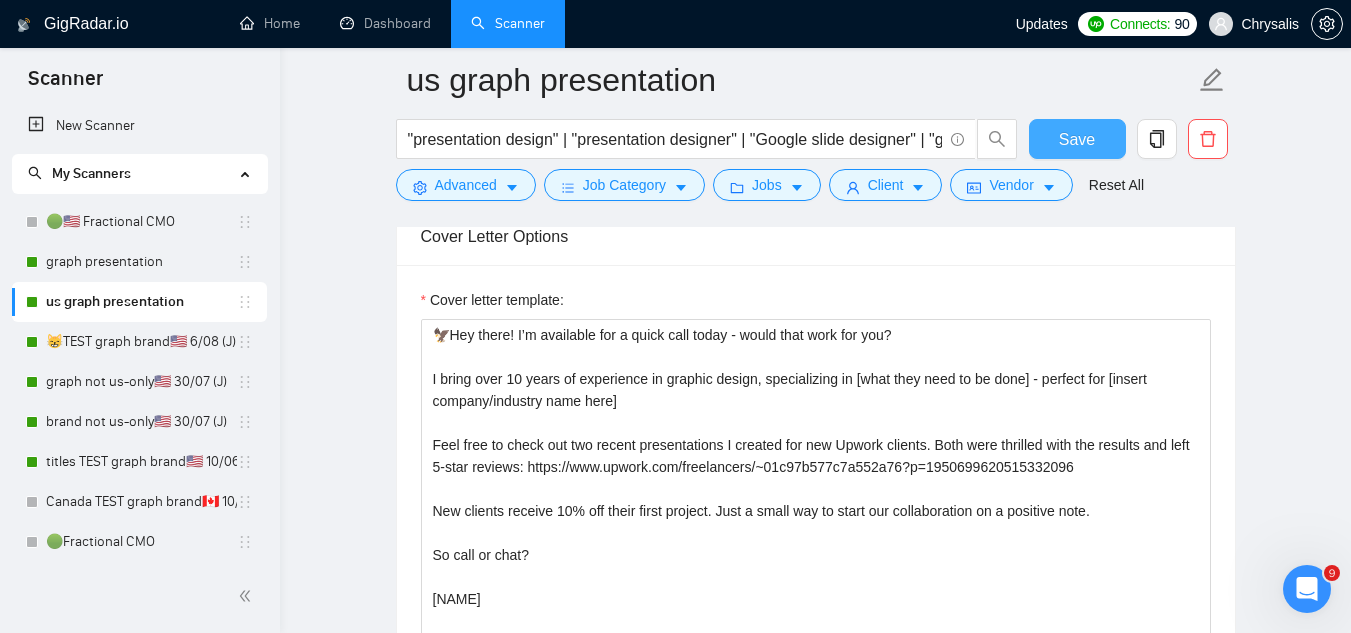 click on "Save" at bounding box center (1077, 139) 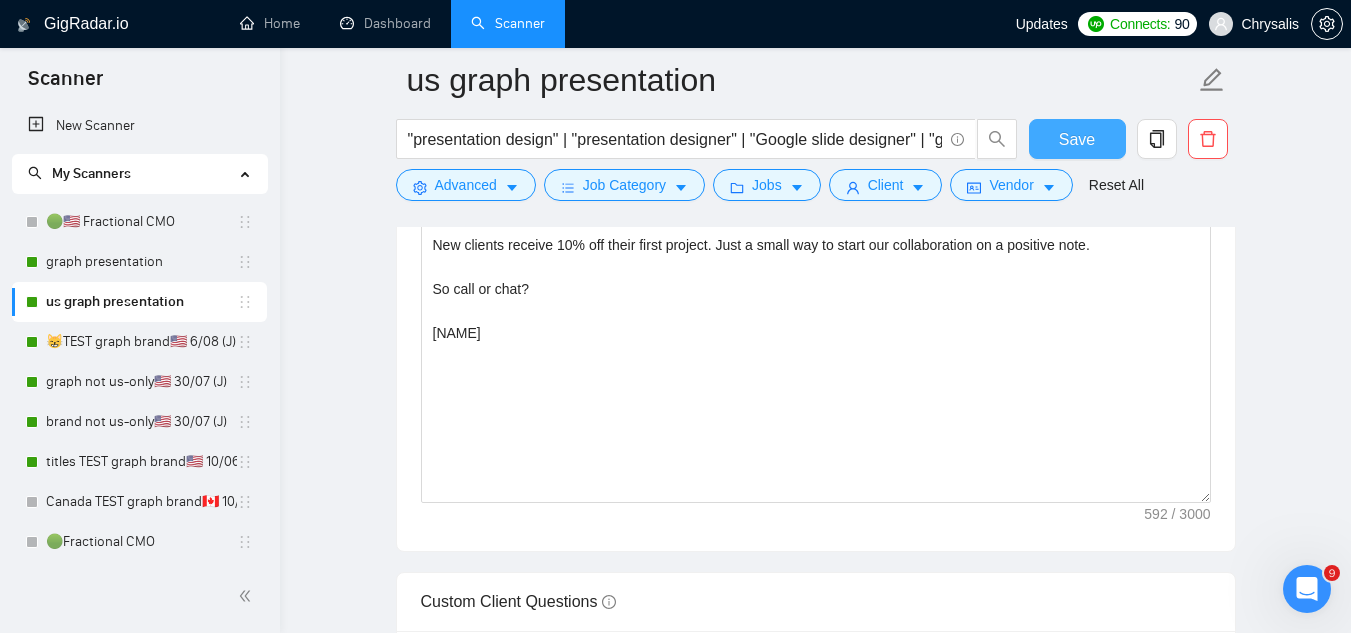 type 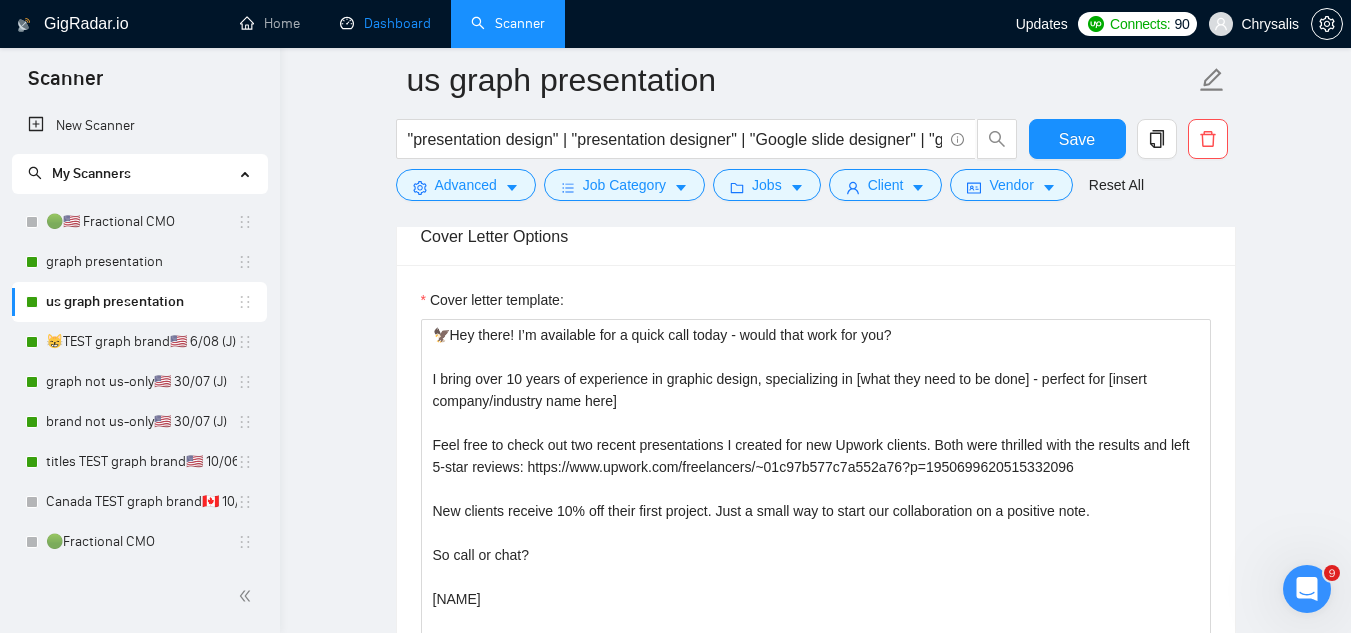click on "Dashboard" at bounding box center [385, 23] 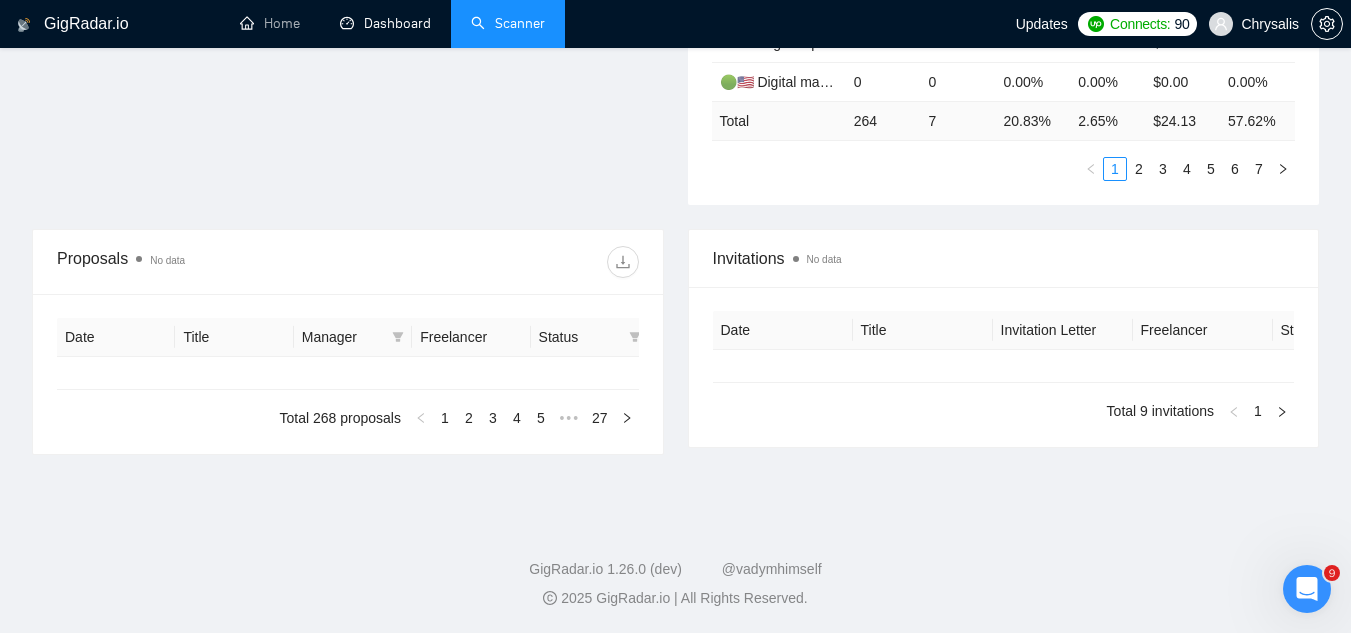 type on "2025-07-07" 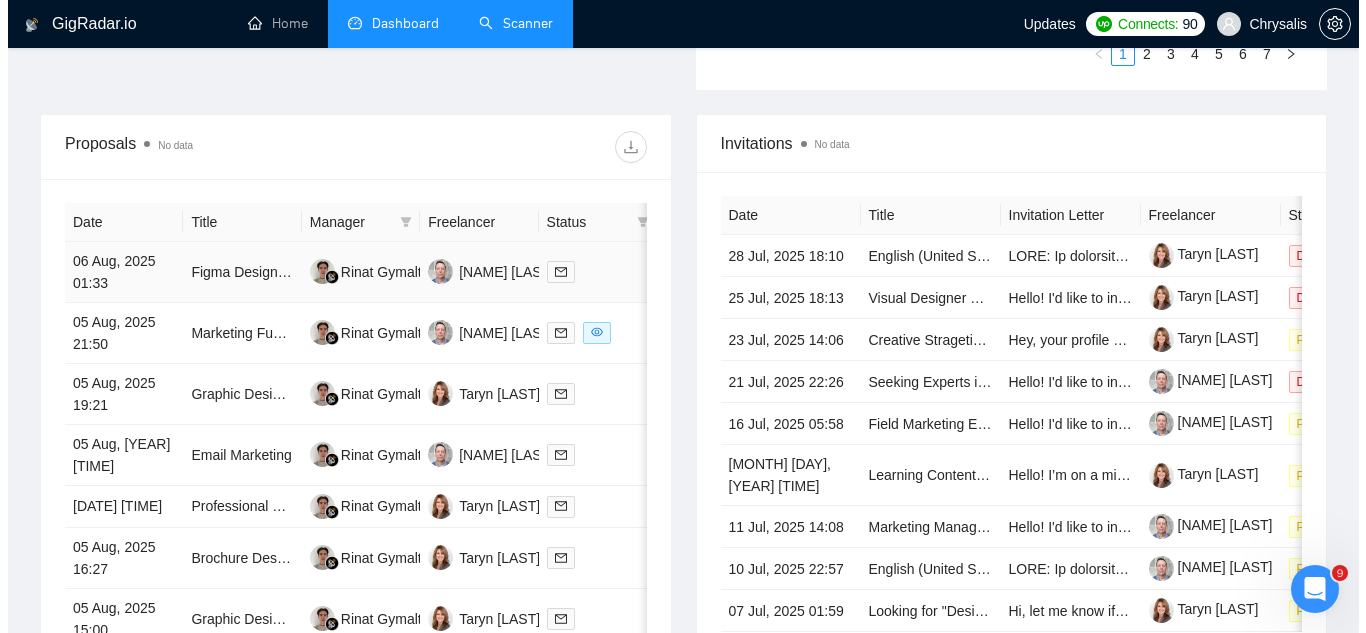 scroll, scrollTop: 802, scrollLeft: 0, axis: vertical 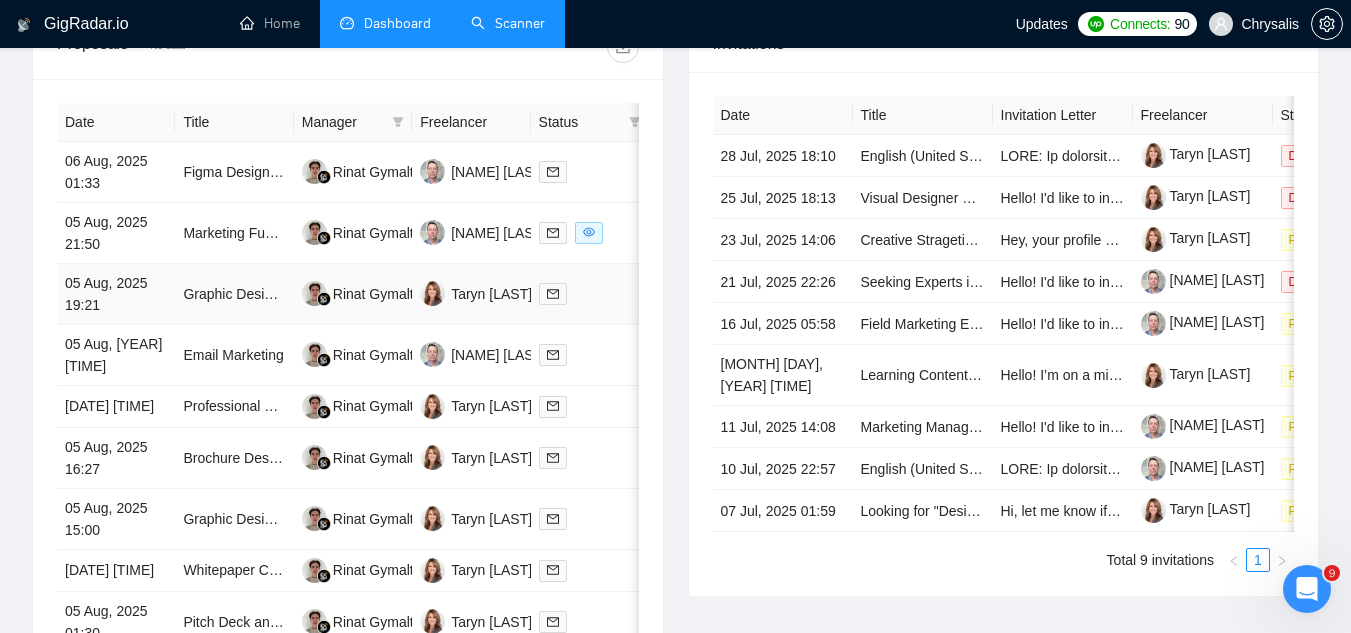click on "Graphic Designer Needed for Logos Cleanup" at bounding box center [234, 294] 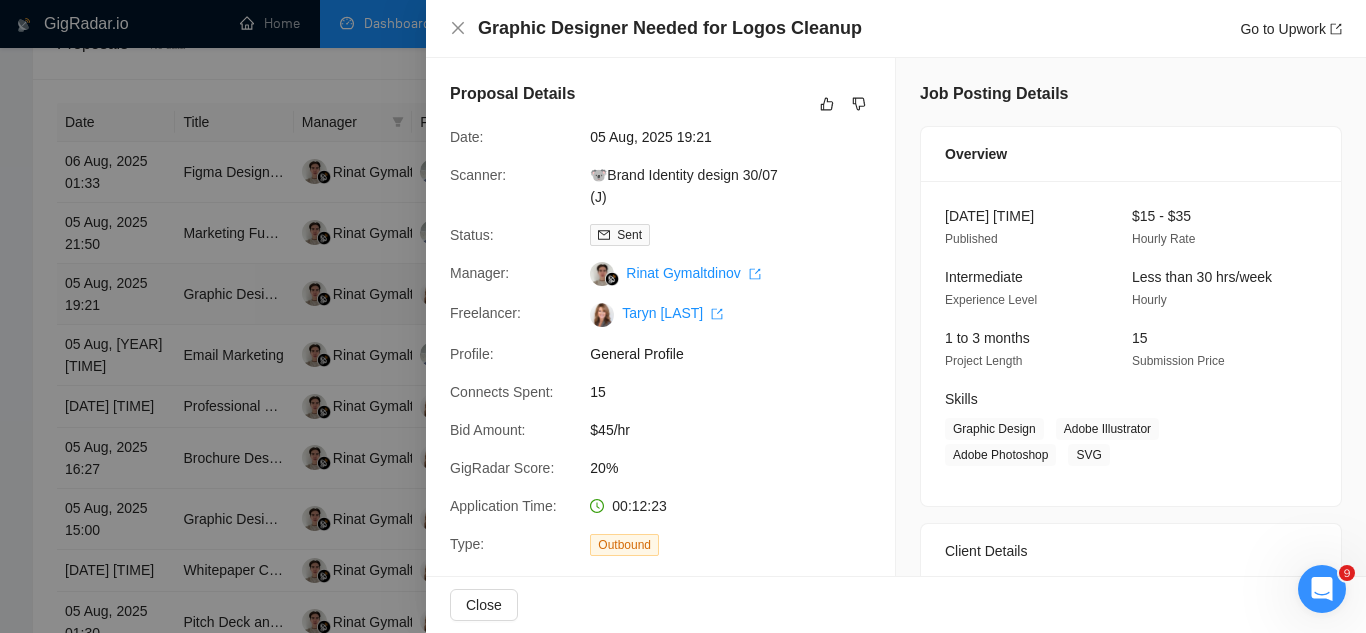 click at bounding box center [683, 316] 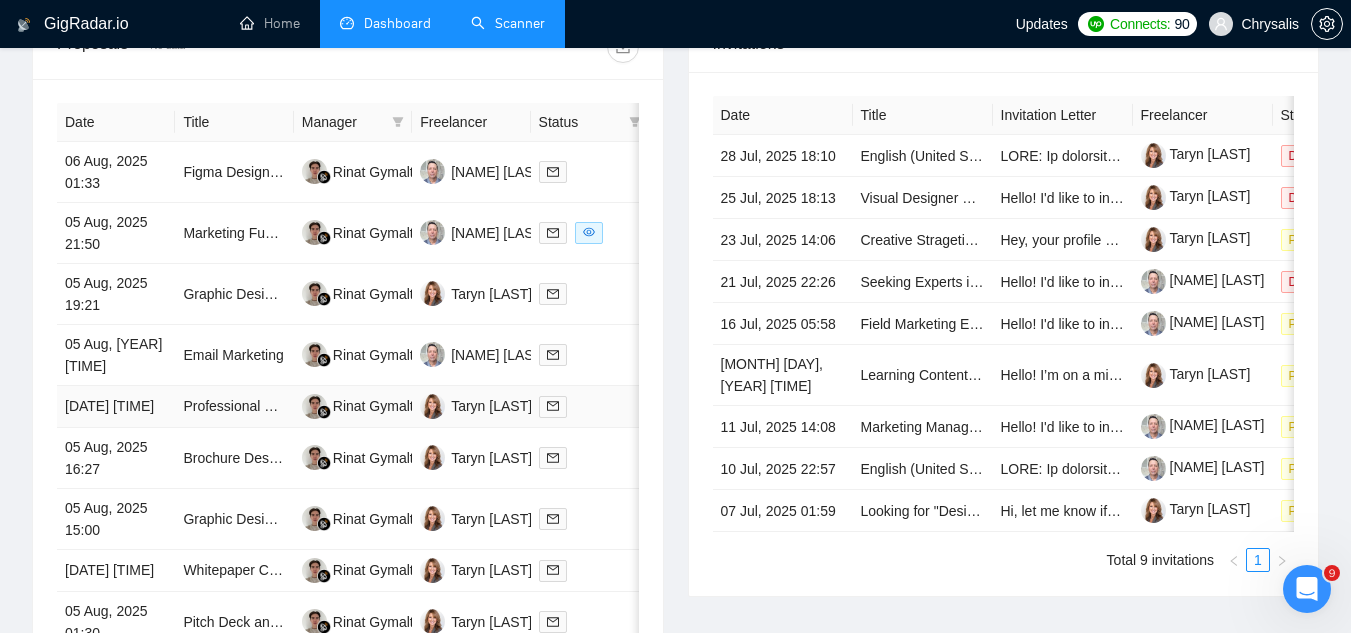 click on "Professional Product Catalog Designer for Footwear" at bounding box center (234, 407) 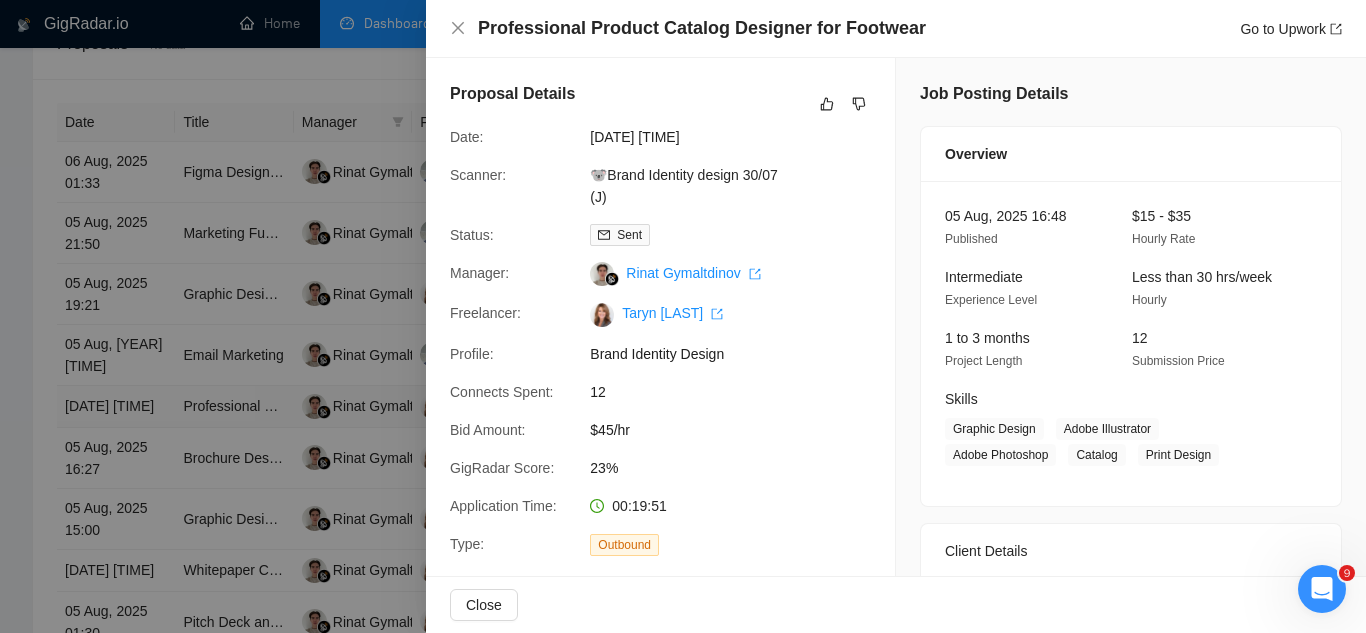 click at bounding box center [683, 316] 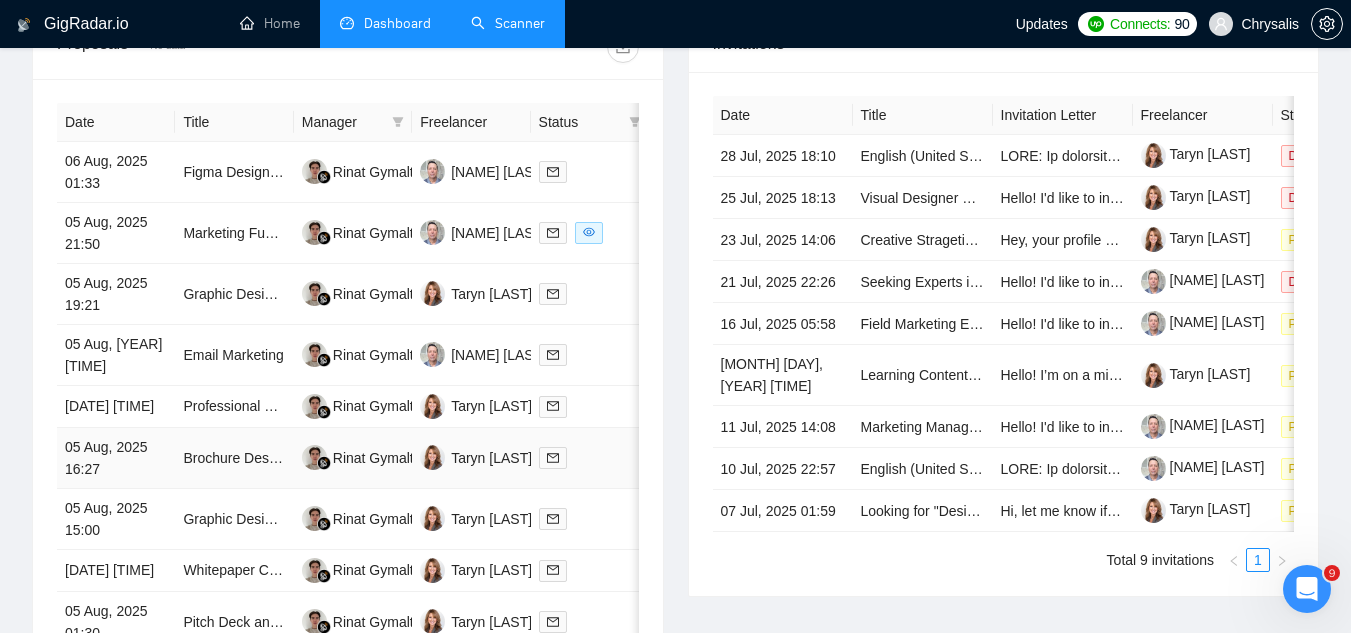 click on "Brochure Design Enhancement for Financial Advisory Firm" at bounding box center [234, 458] 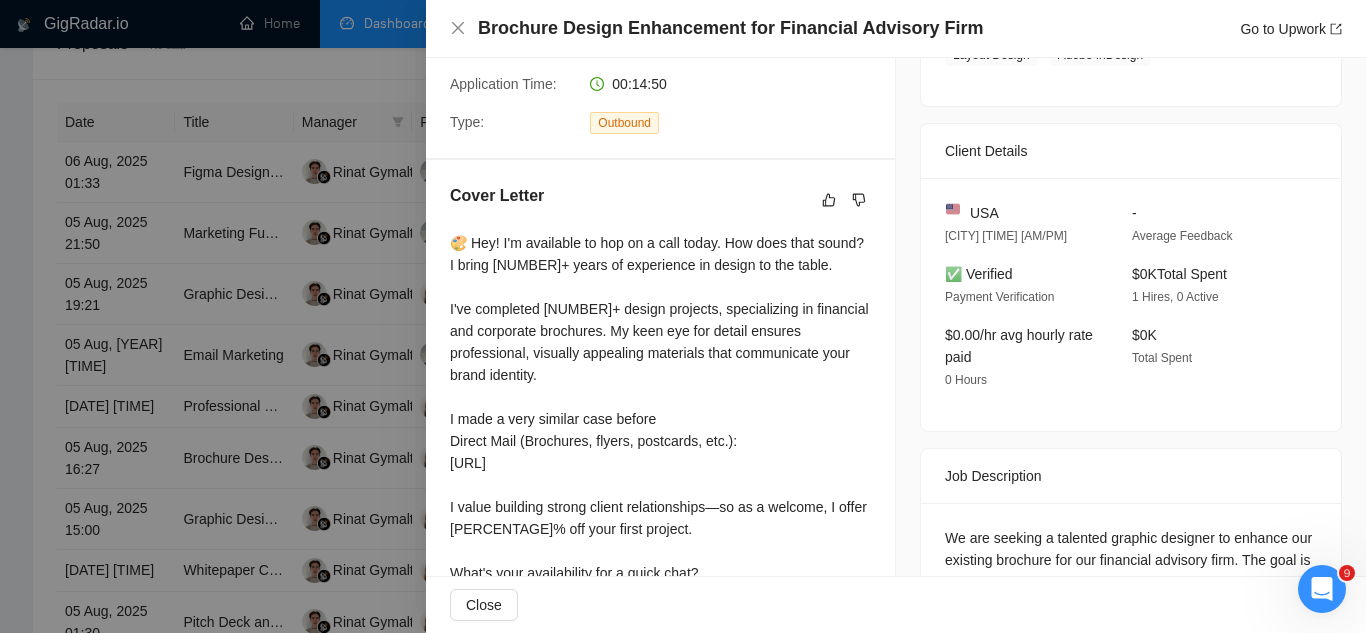 scroll, scrollTop: 500, scrollLeft: 0, axis: vertical 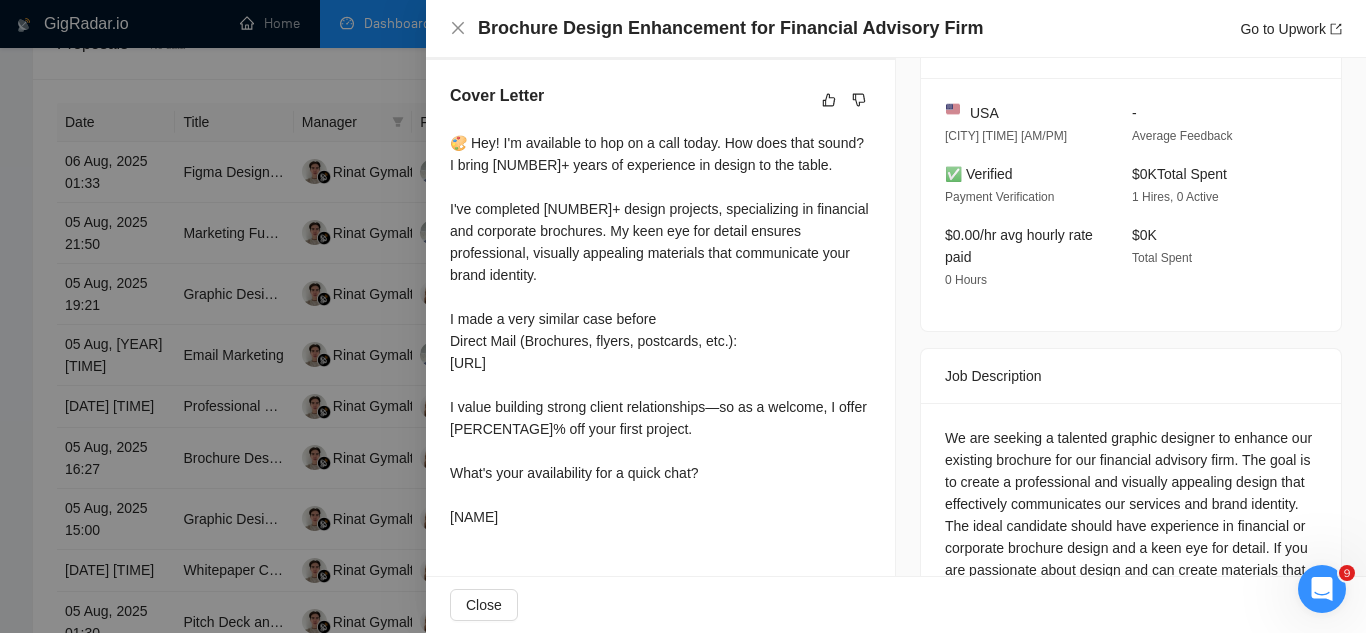 click at bounding box center (683, 316) 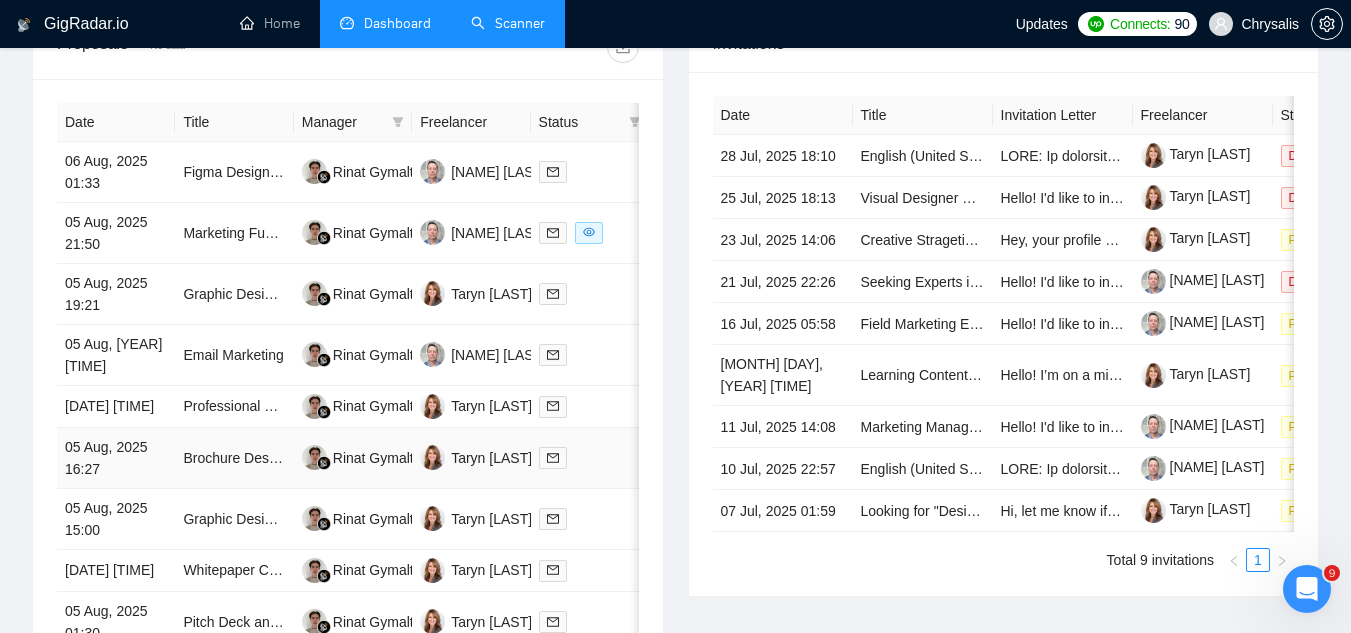 click on "Brochure Design Enhancement for Financial Advisory Firm" at bounding box center (234, 458) 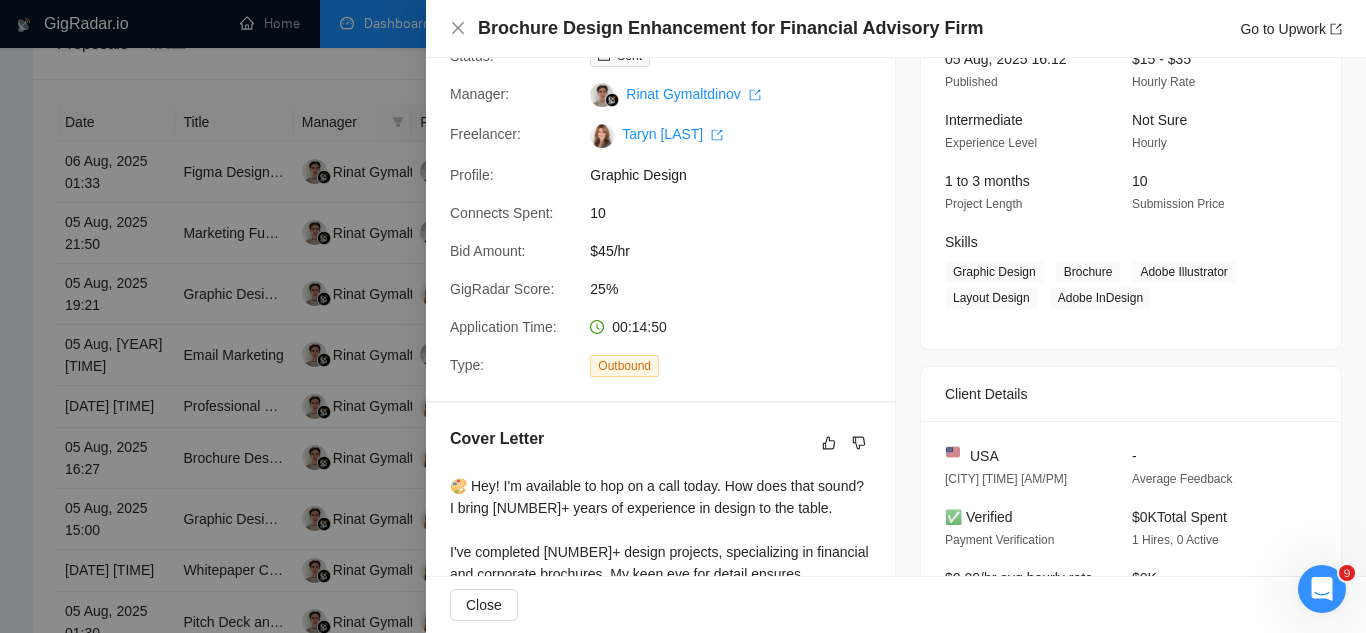 scroll, scrollTop: 400, scrollLeft: 0, axis: vertical 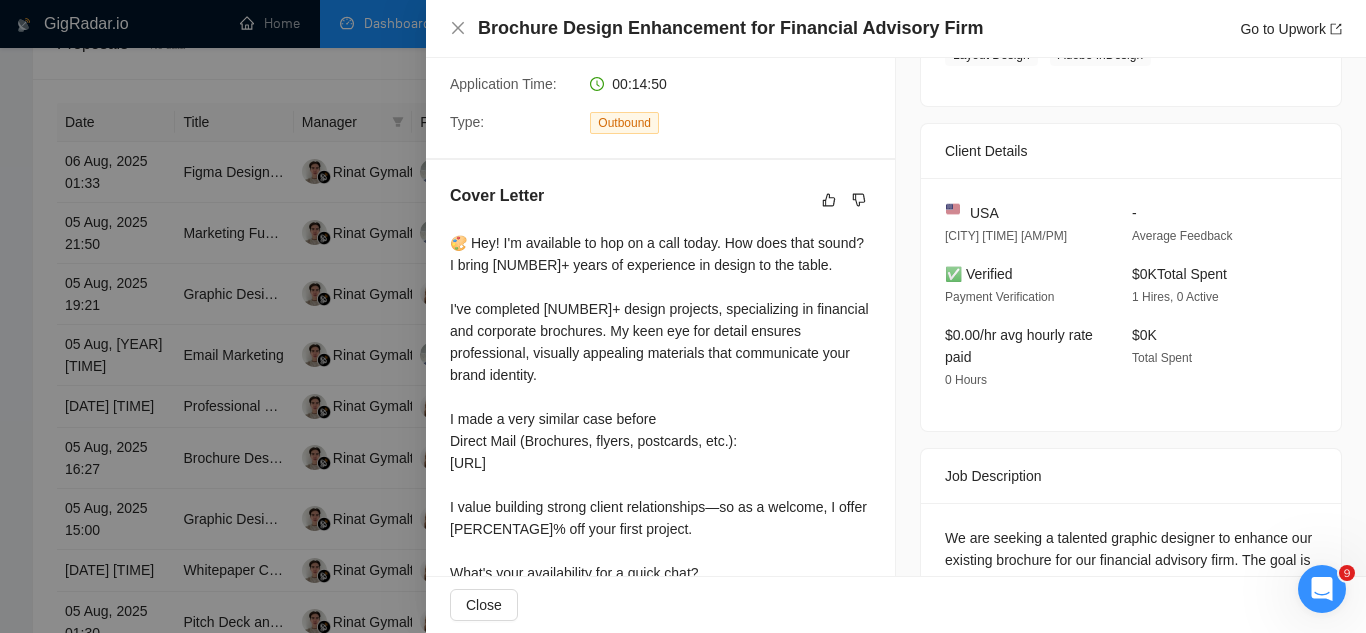 click at bounding box center (683, 316) 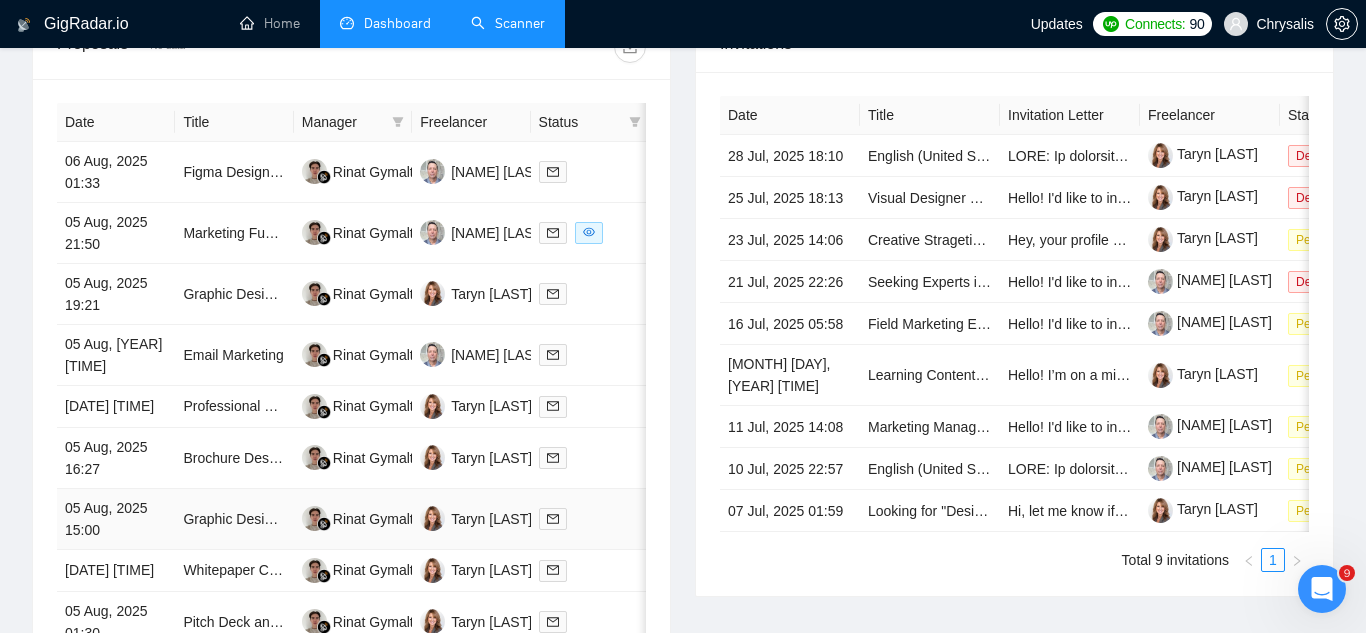 scroll, scrollTop: 902, scrollLeft: 0, axis: vertical 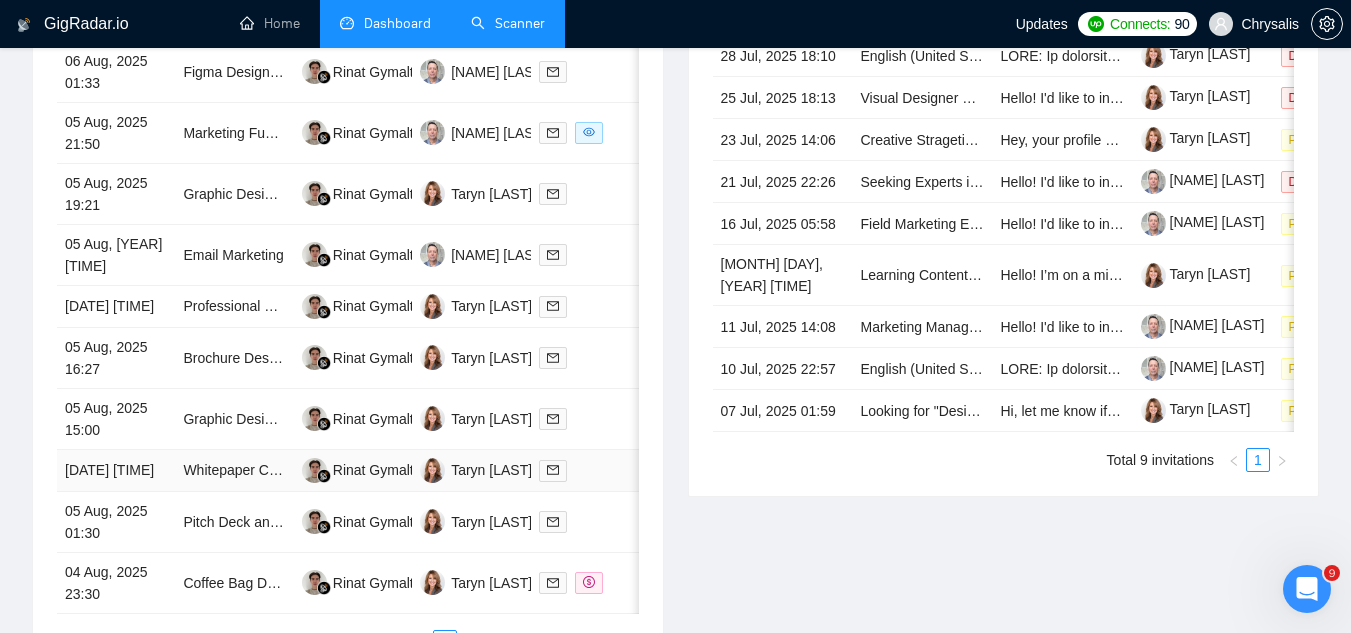 click on "Whitepaper Creation Expert Needed" at bounding box center [234, 471] 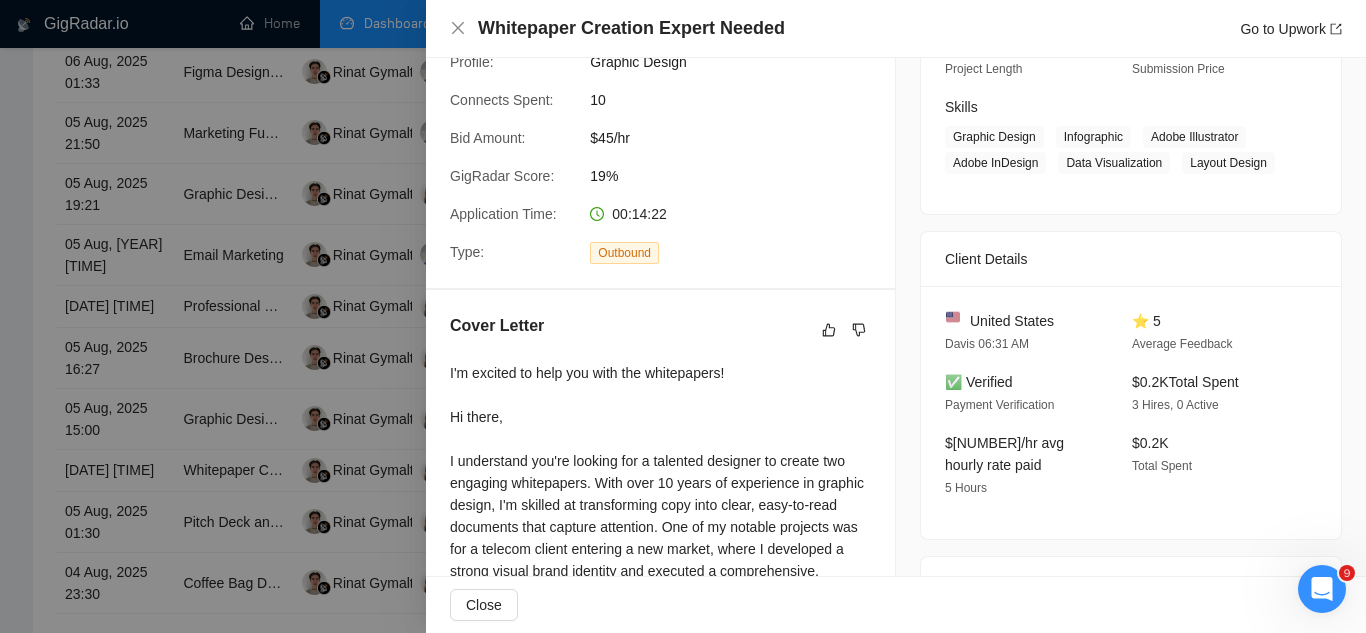 scroll, scrollTop: 0, scrollLeft: 0, axis: both 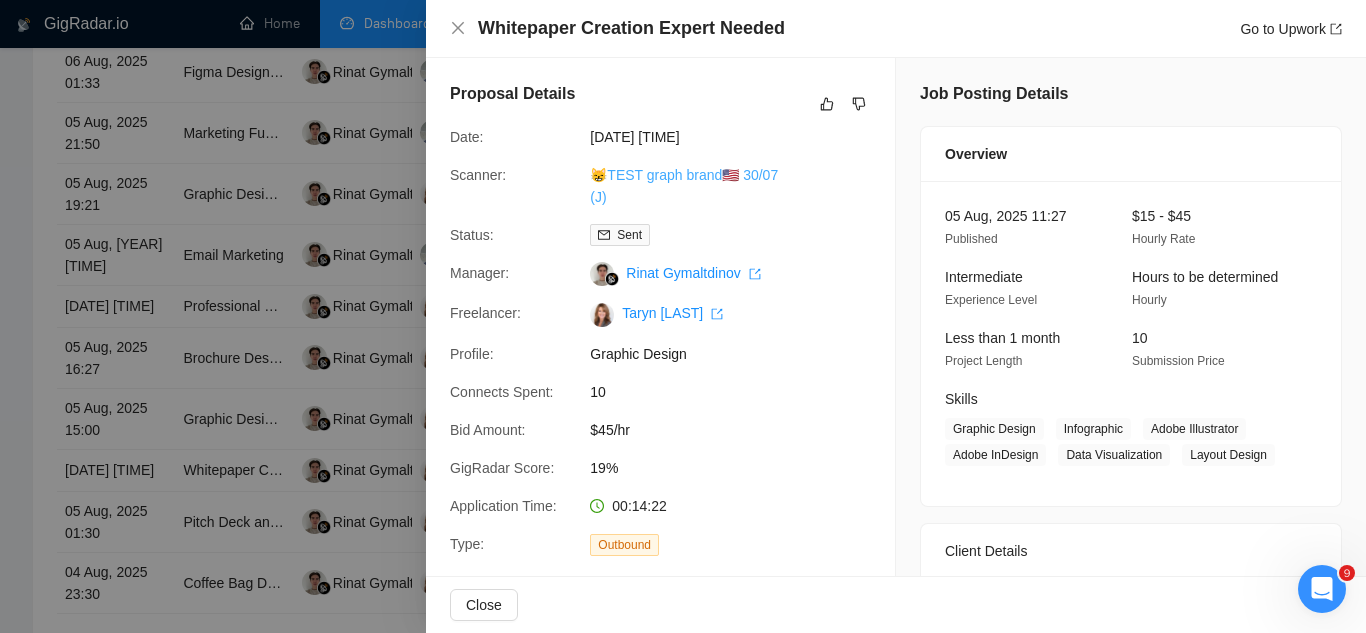 click on "😸TEST graph brand🇺🇸 30/07 (J)" at bounding box center [684, 186] 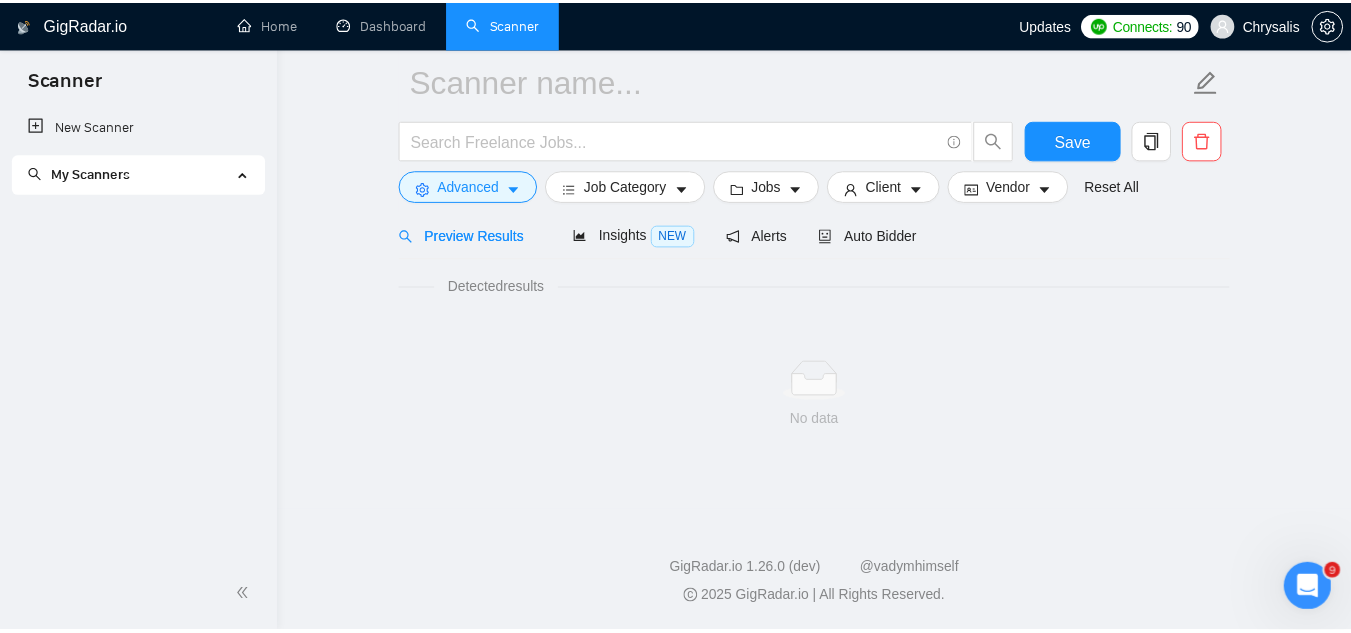 scroll, scrollTop: 80, scrollLeft: 0, axis: vertical 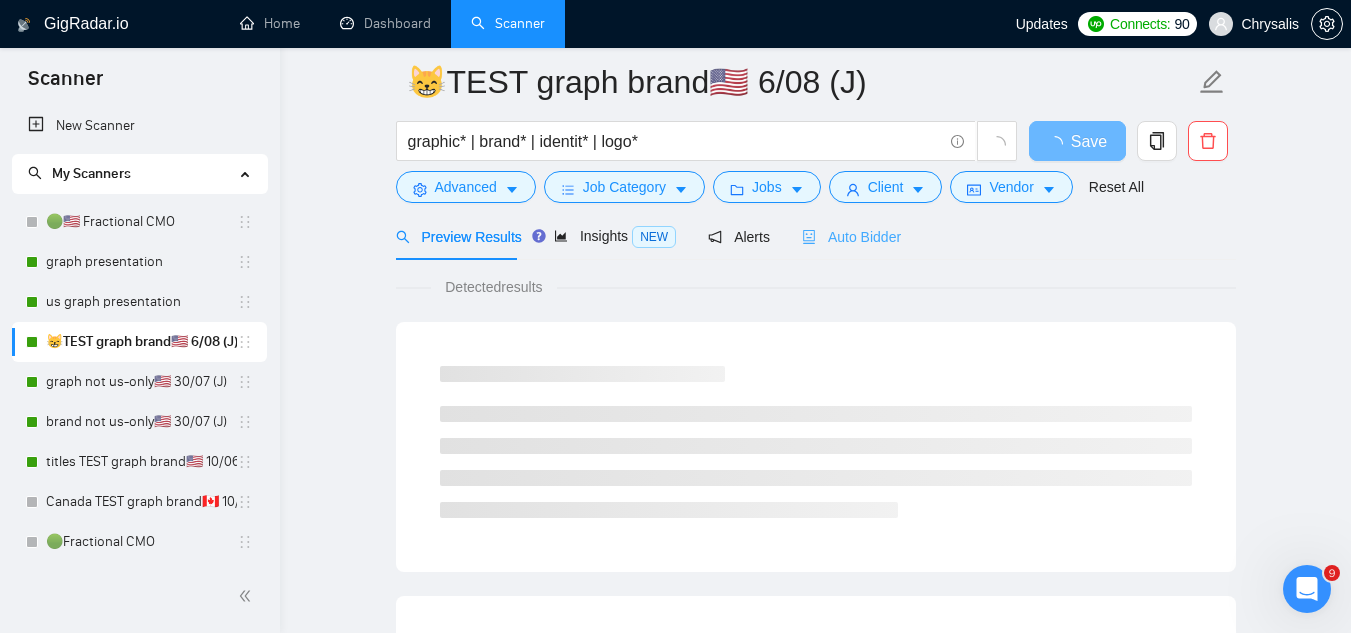 click on "Auto Bidder" at bounding box center (851, 236) 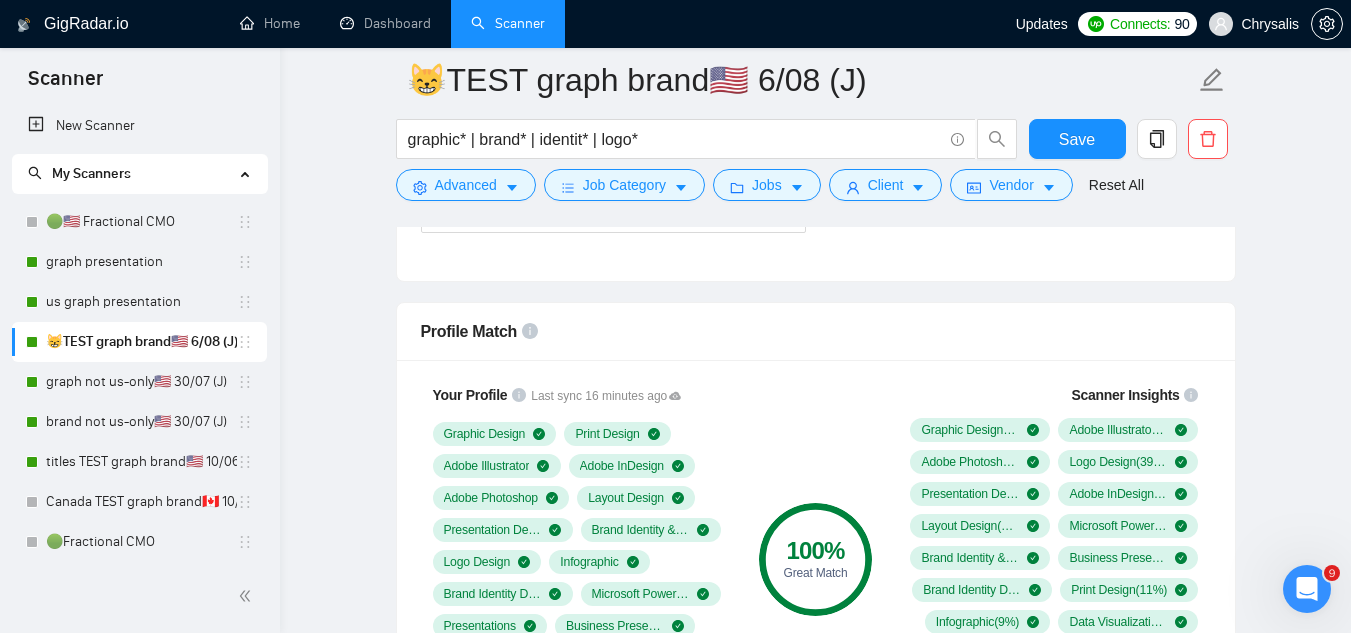 type 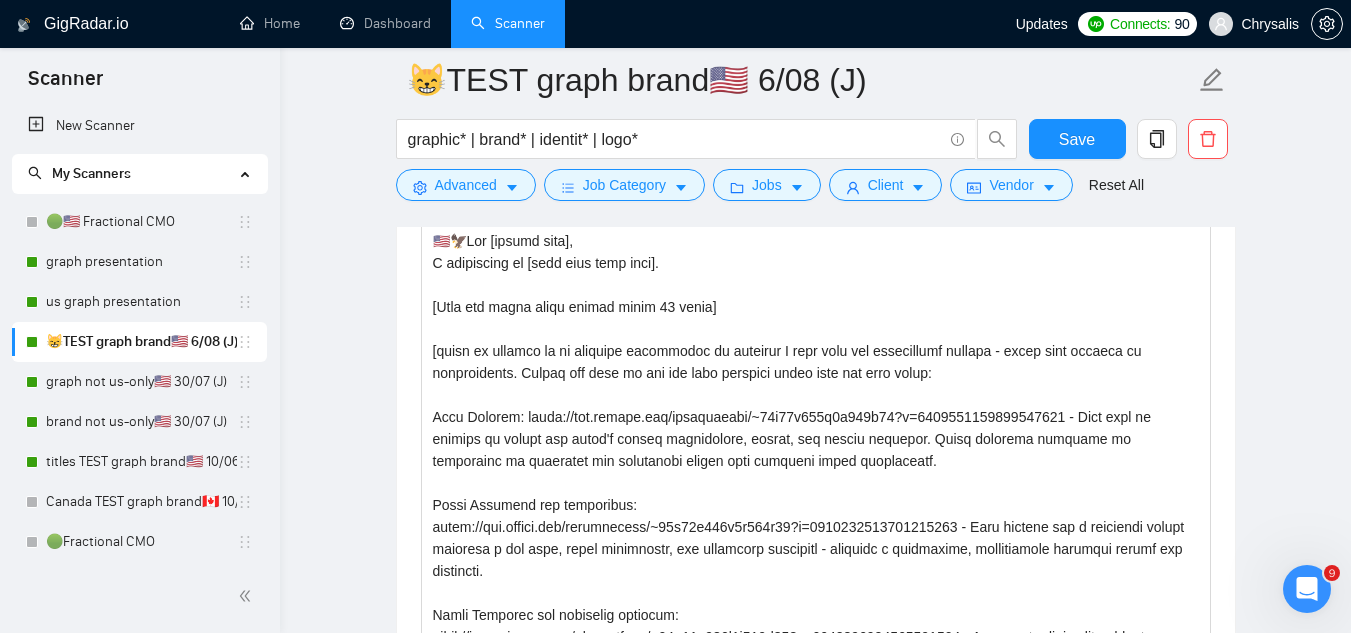 scroll, scrollTop: 2680, scrollLeft: 0, axis: vertical 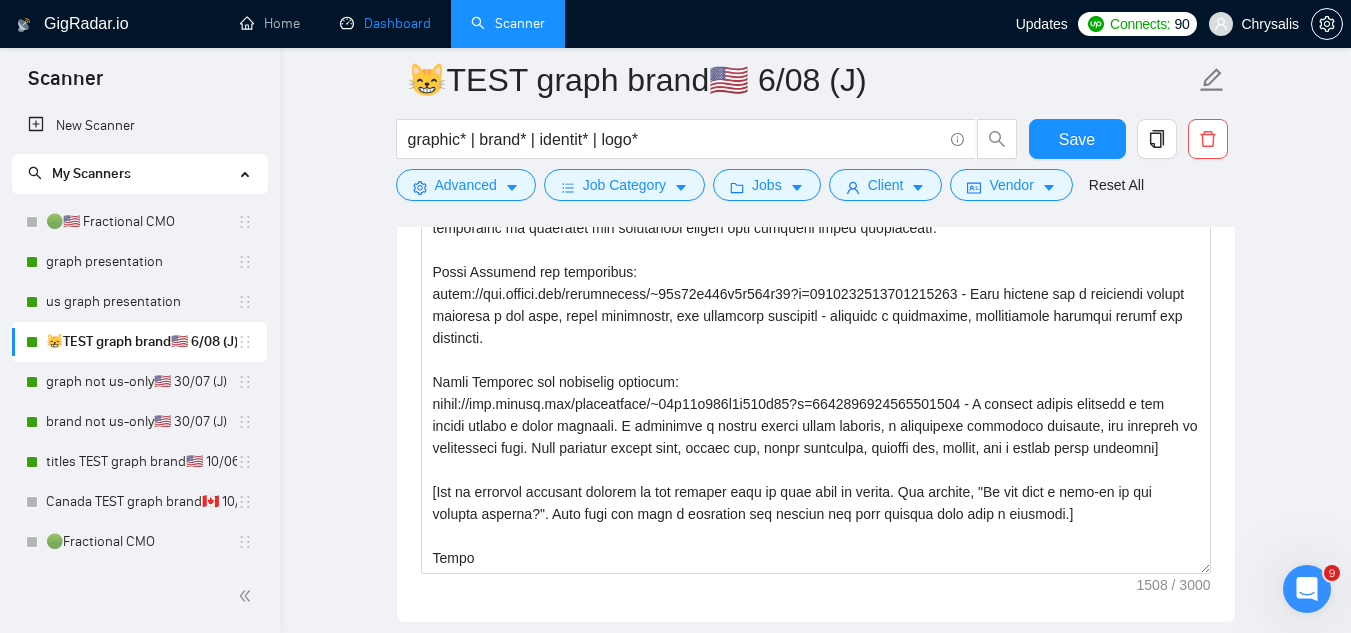 click on "Dashboard" at bounding box center (385, 23) 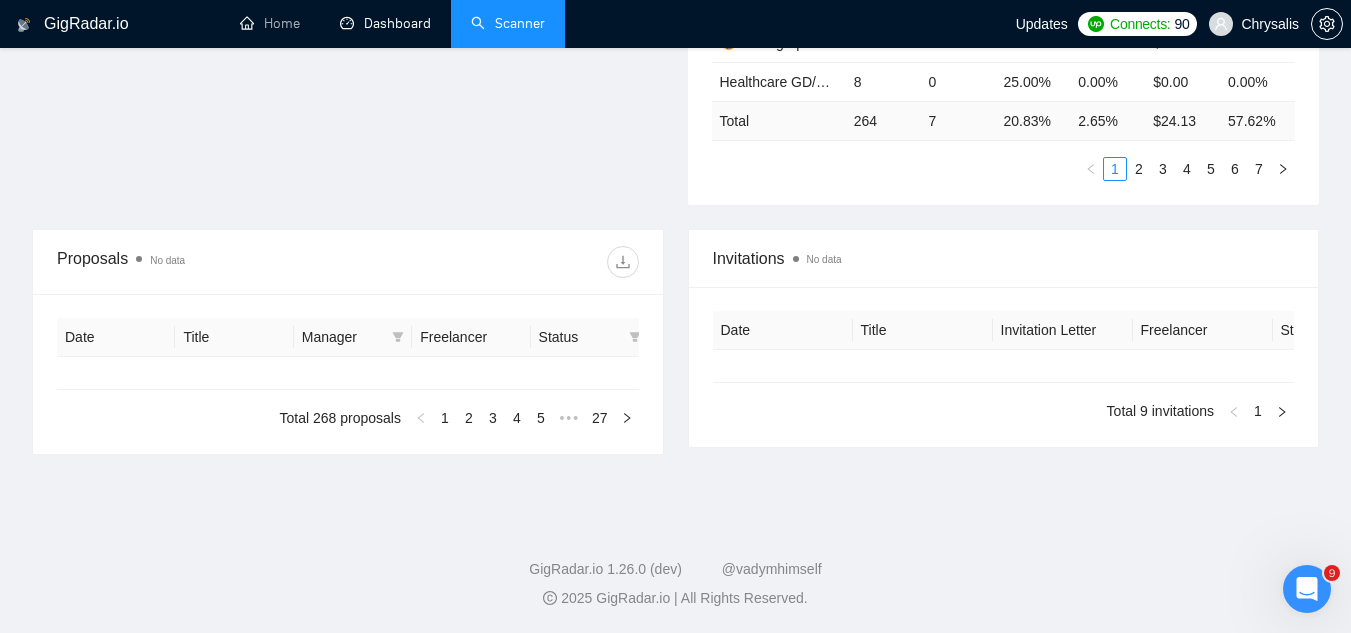 type on "2025-07-07" 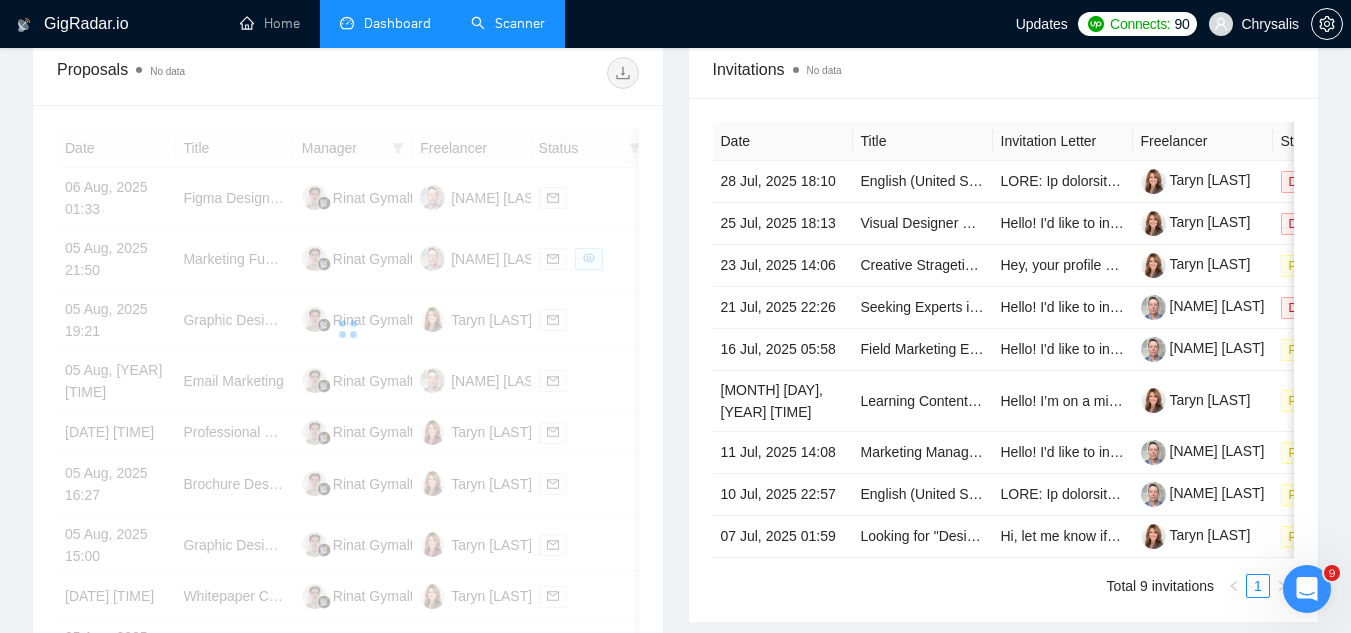 scroll, scrollTop: 602, scrollLeft: 0, axis: vertical 